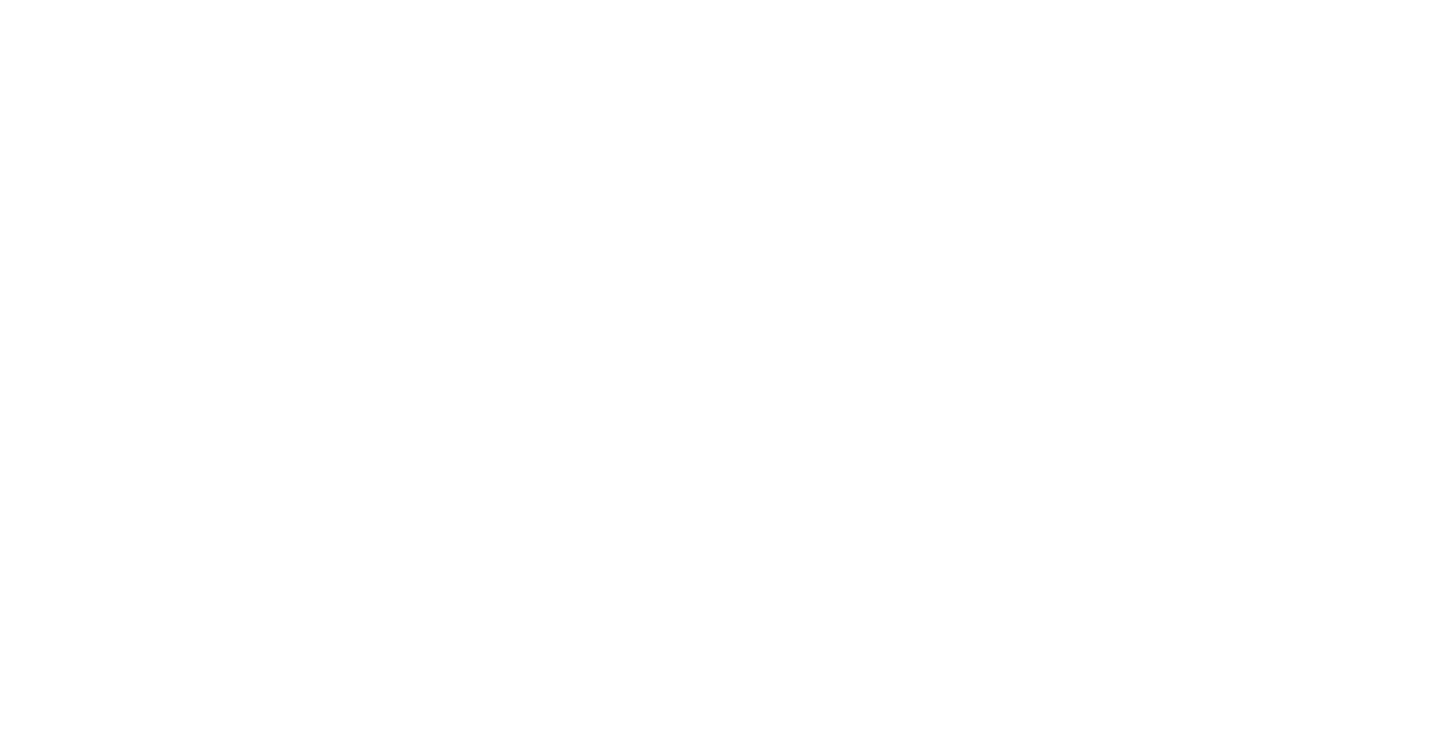 scroll, scrollTop: 0, scrollLeft: 0, axis: both 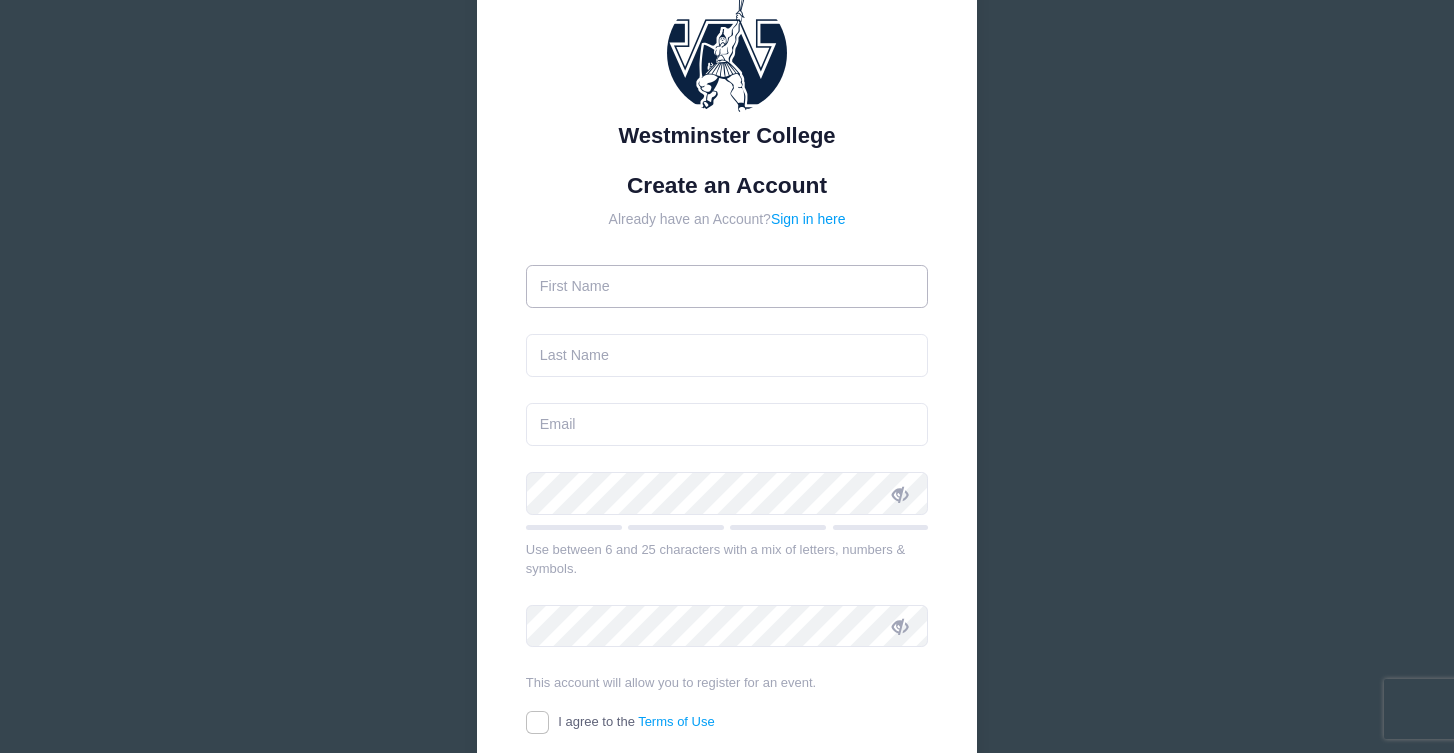 click at bounding box center (727, 286) 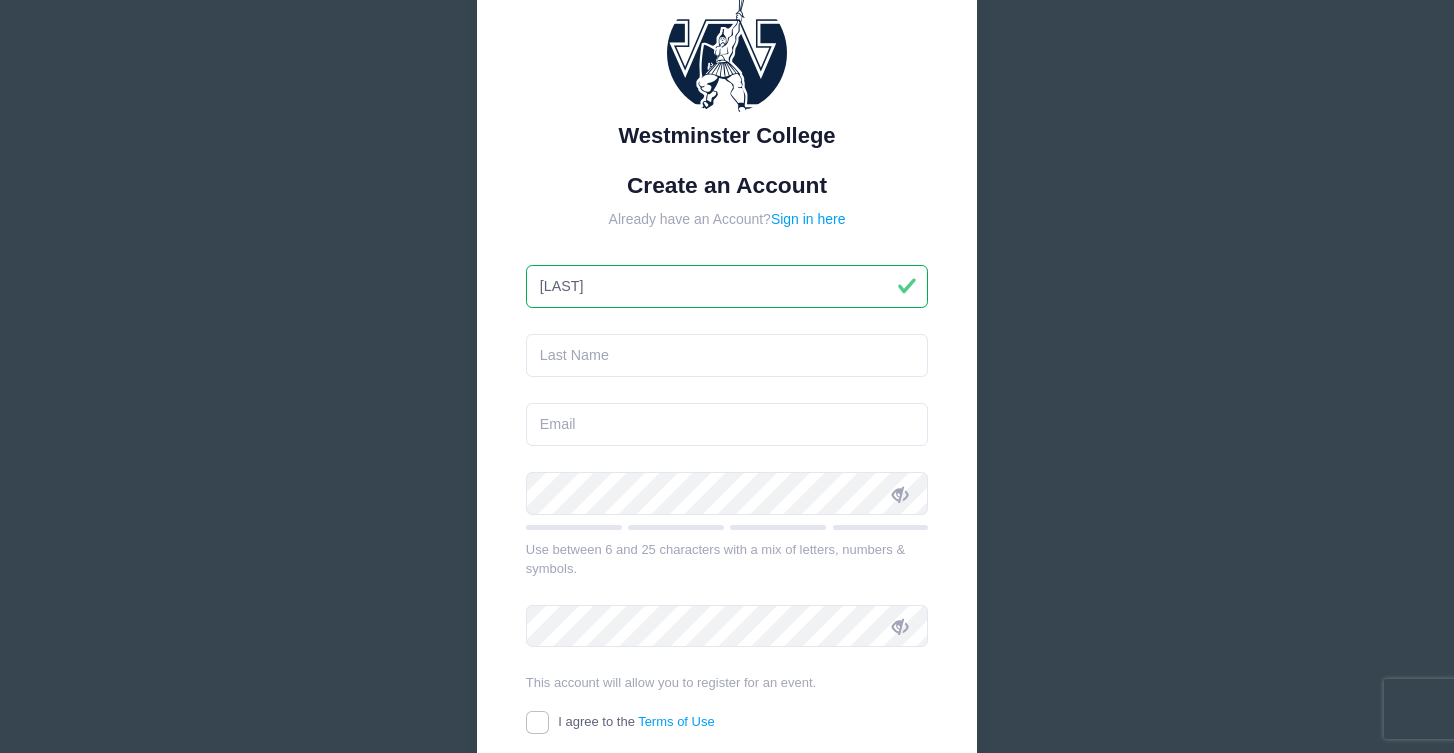 type on "[FIRST]" 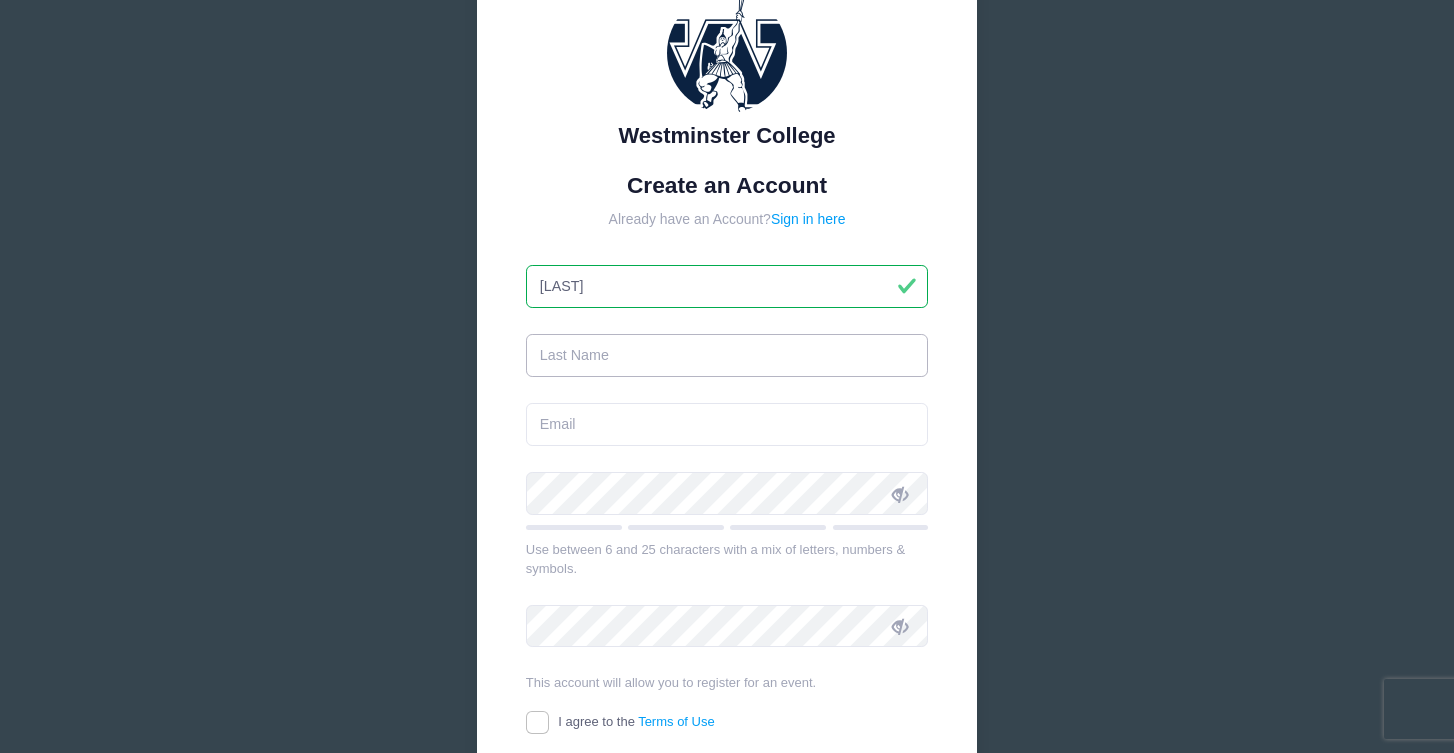 click at bounding box center [727, 355] 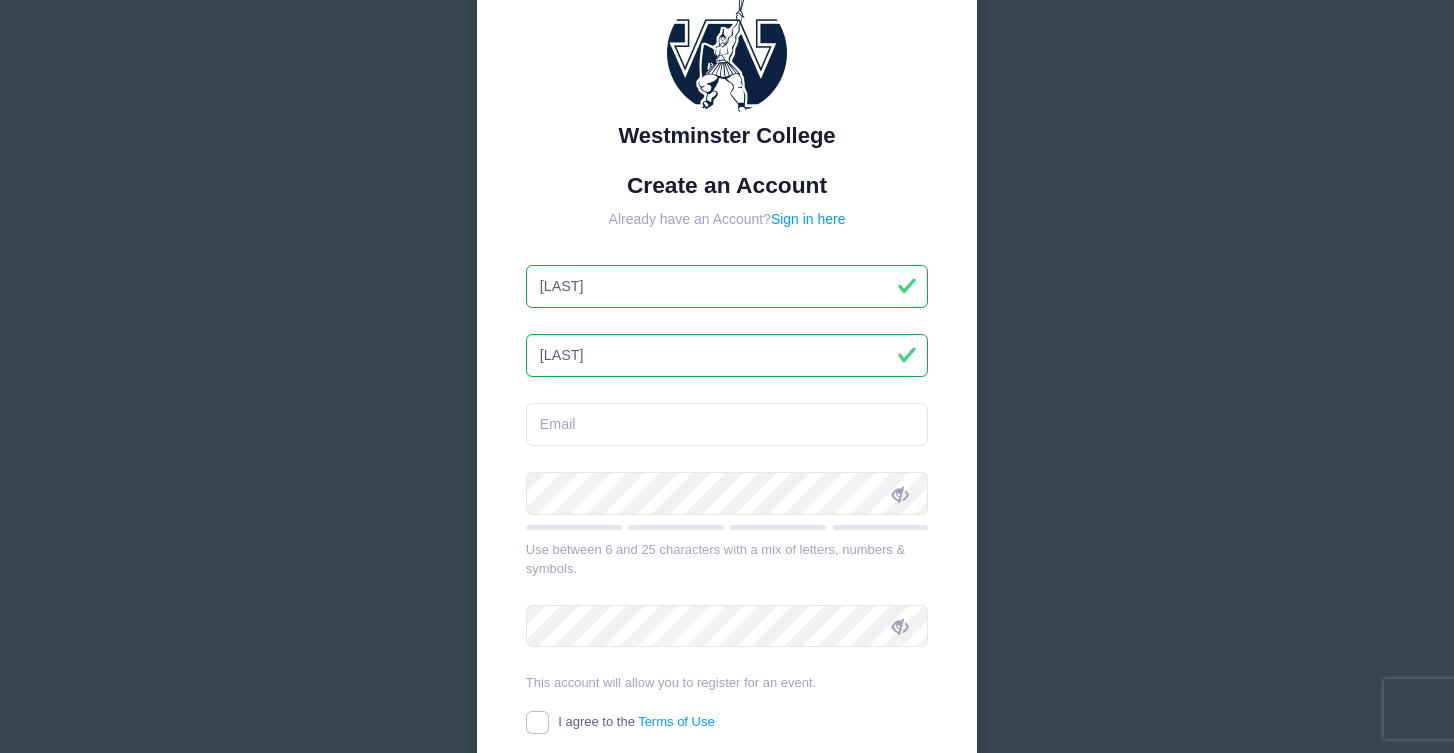 type on "[LAST]" 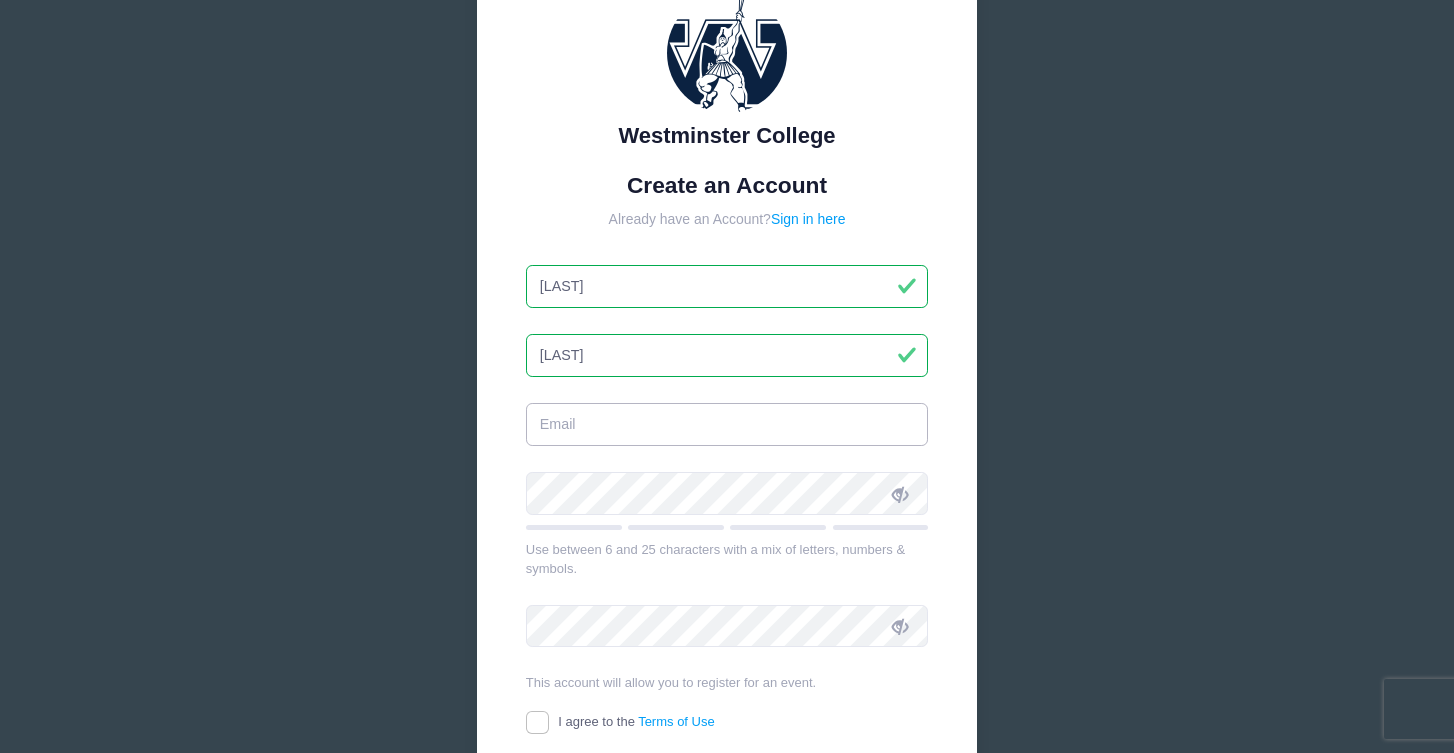 click at bounding box center (727, 424) 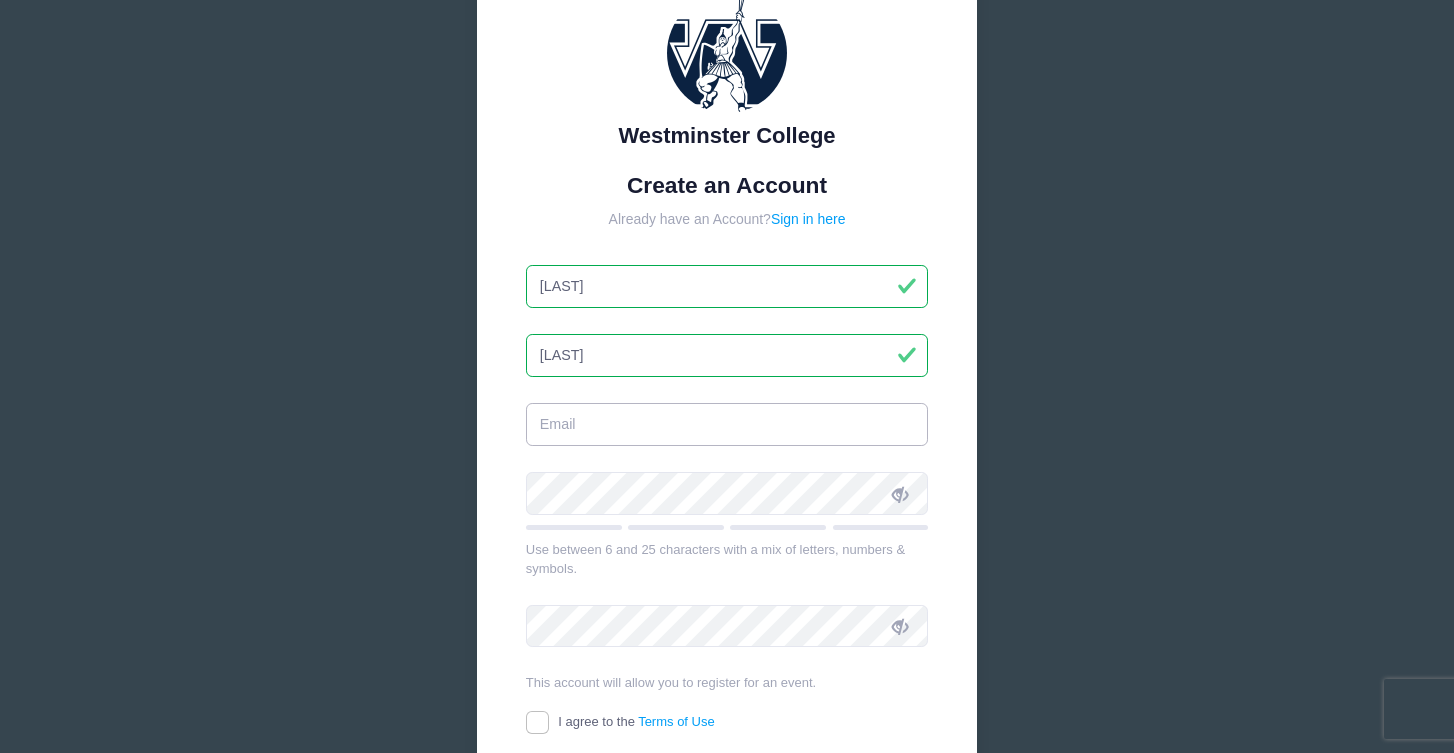type on "[EMAIL]" 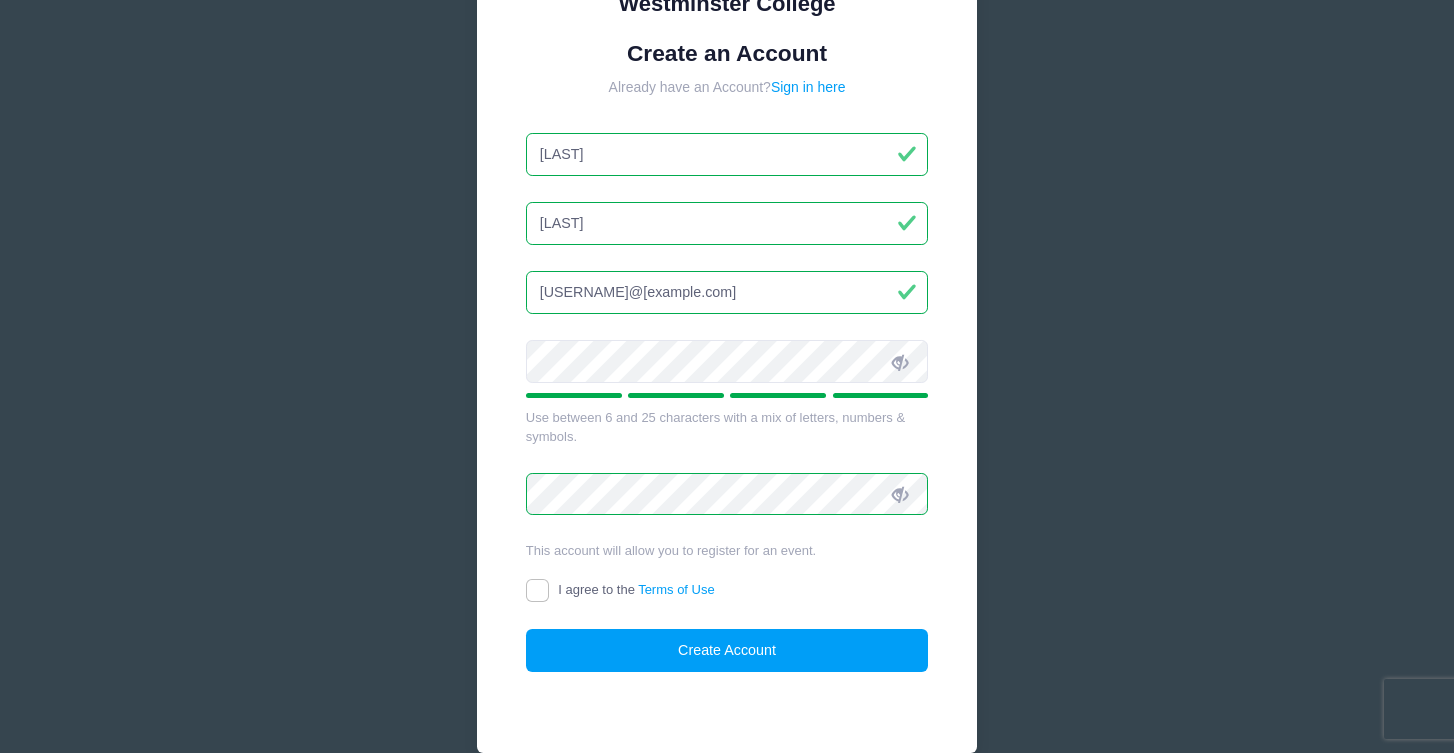 scroll, scrollTop: 239, scrollLeft: 0, axis: vertical 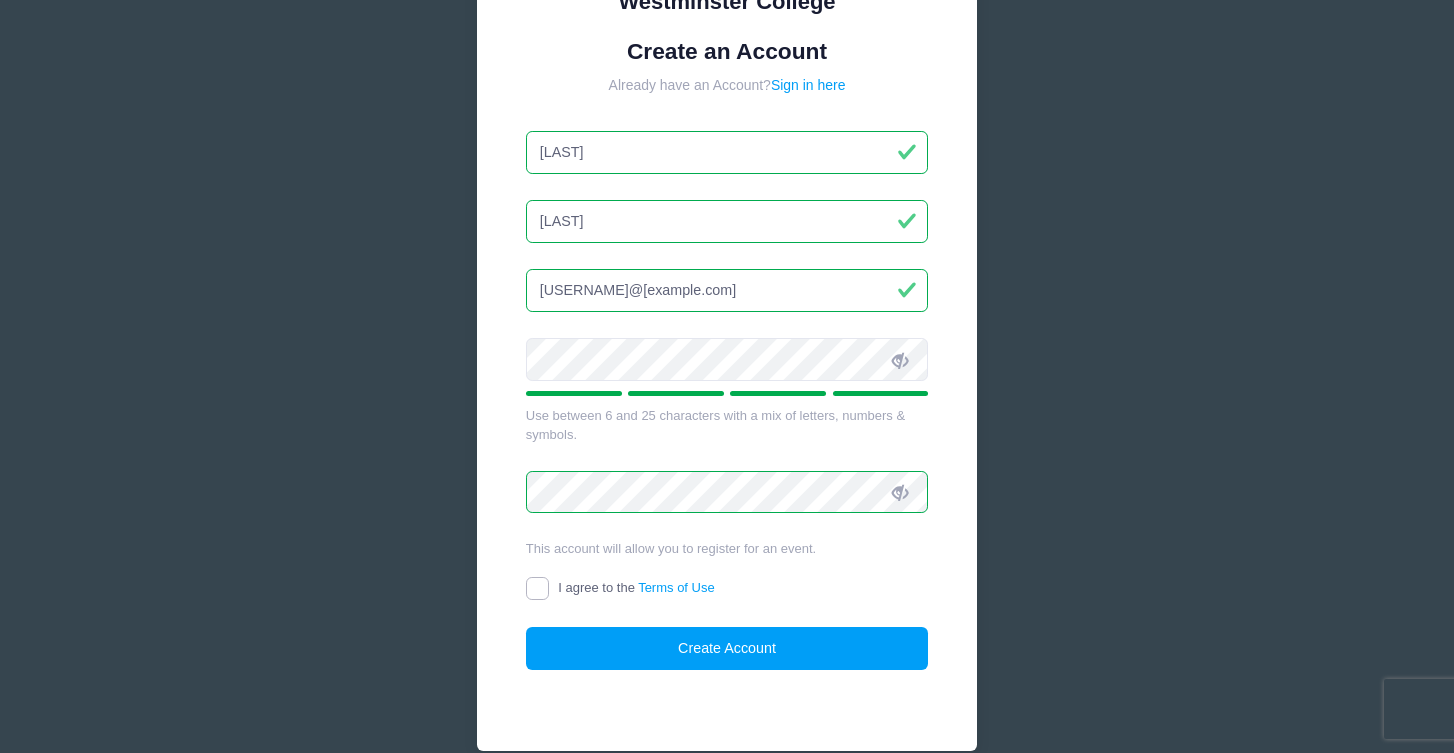 click on "I agree to the
Terms of Use" at bounding box center (537, 588) 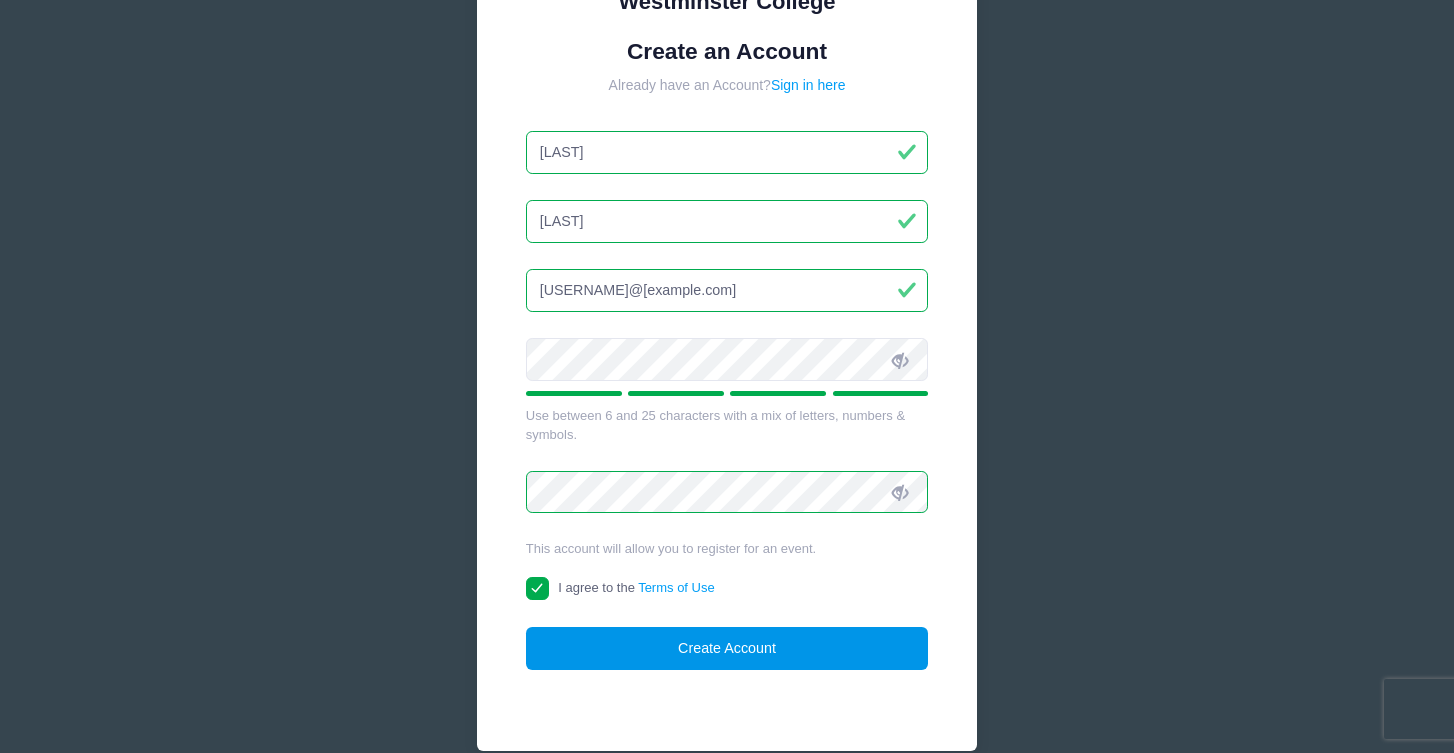 click on "Create Account" at bounding box center [727, 648] 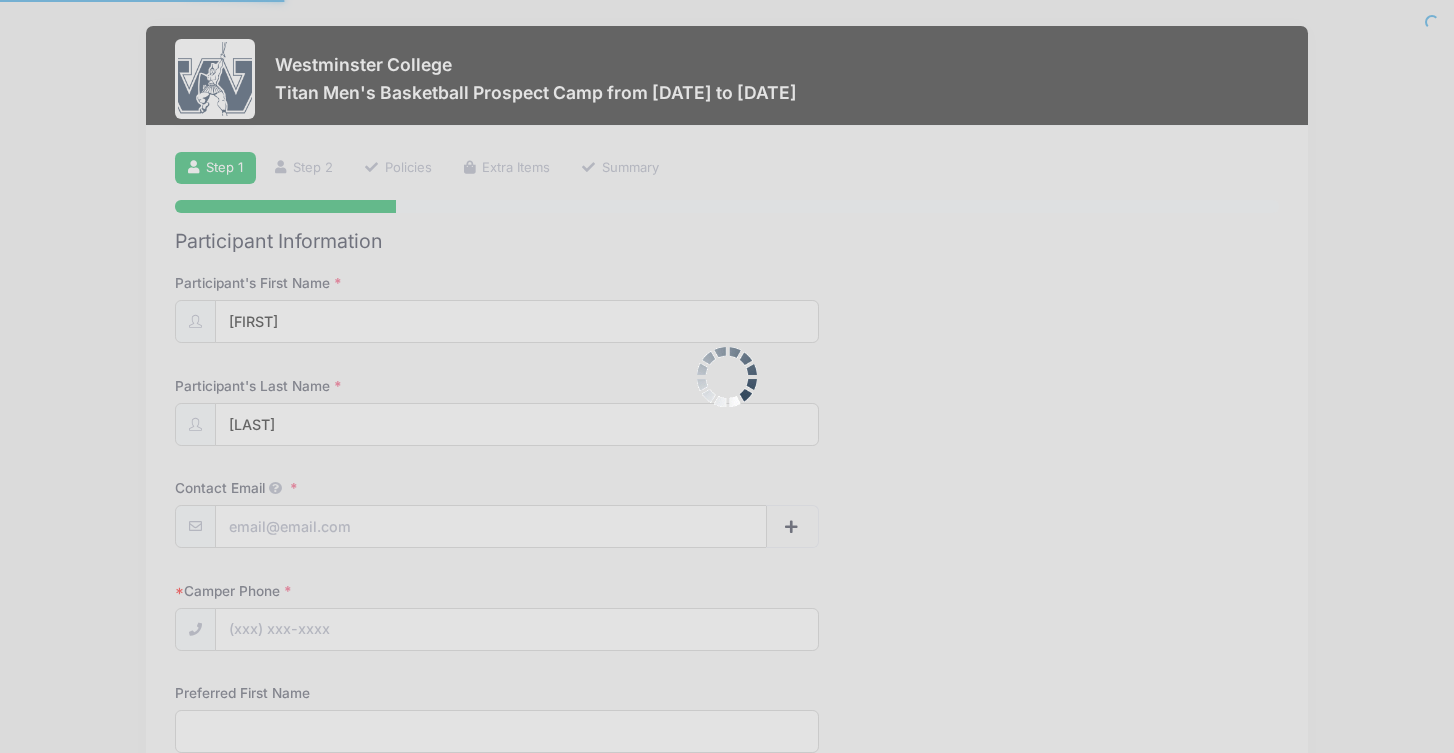 scroll, scrollTop: 0, scrollLeft: 0, axis: both 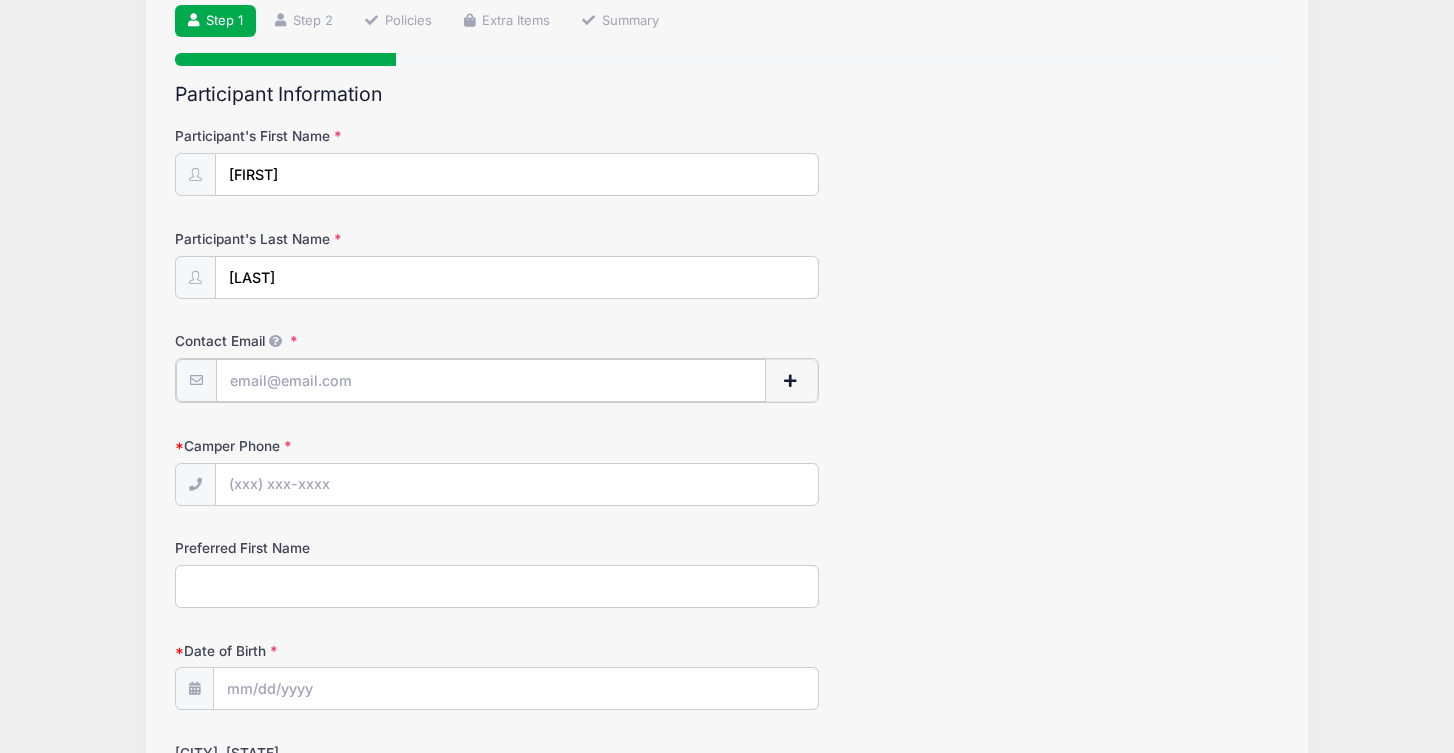 click on "Contact Email" at bounding box center (491, 380) 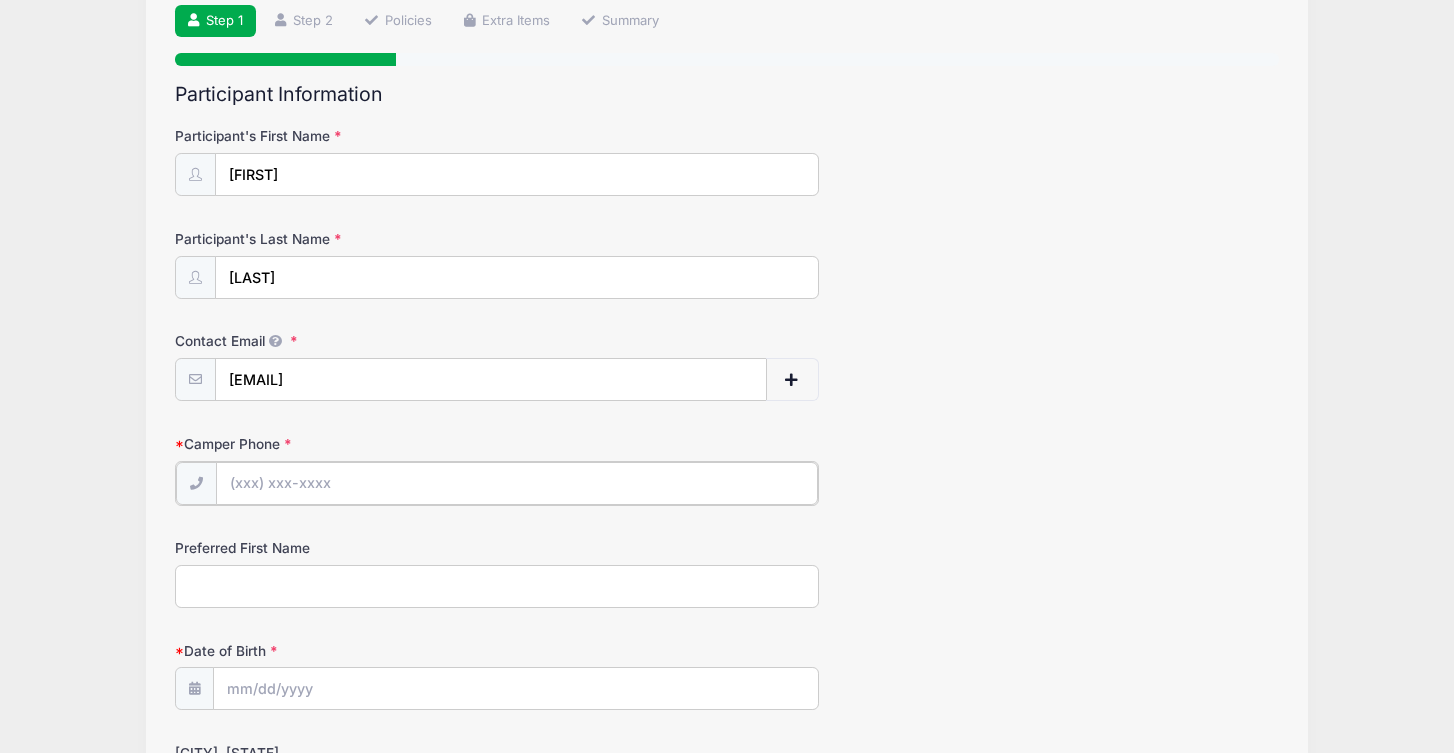 type on "([PHONE])" 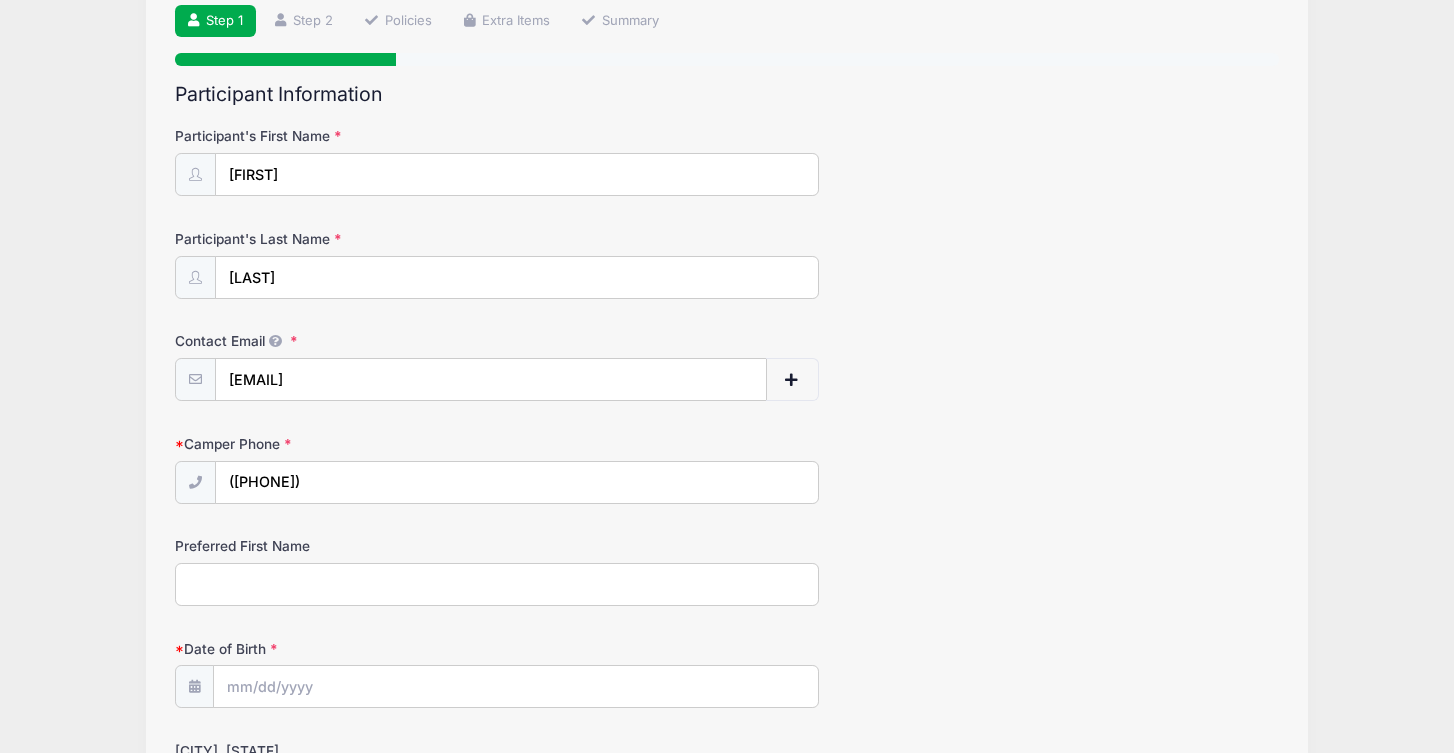 type on "[CITY]" 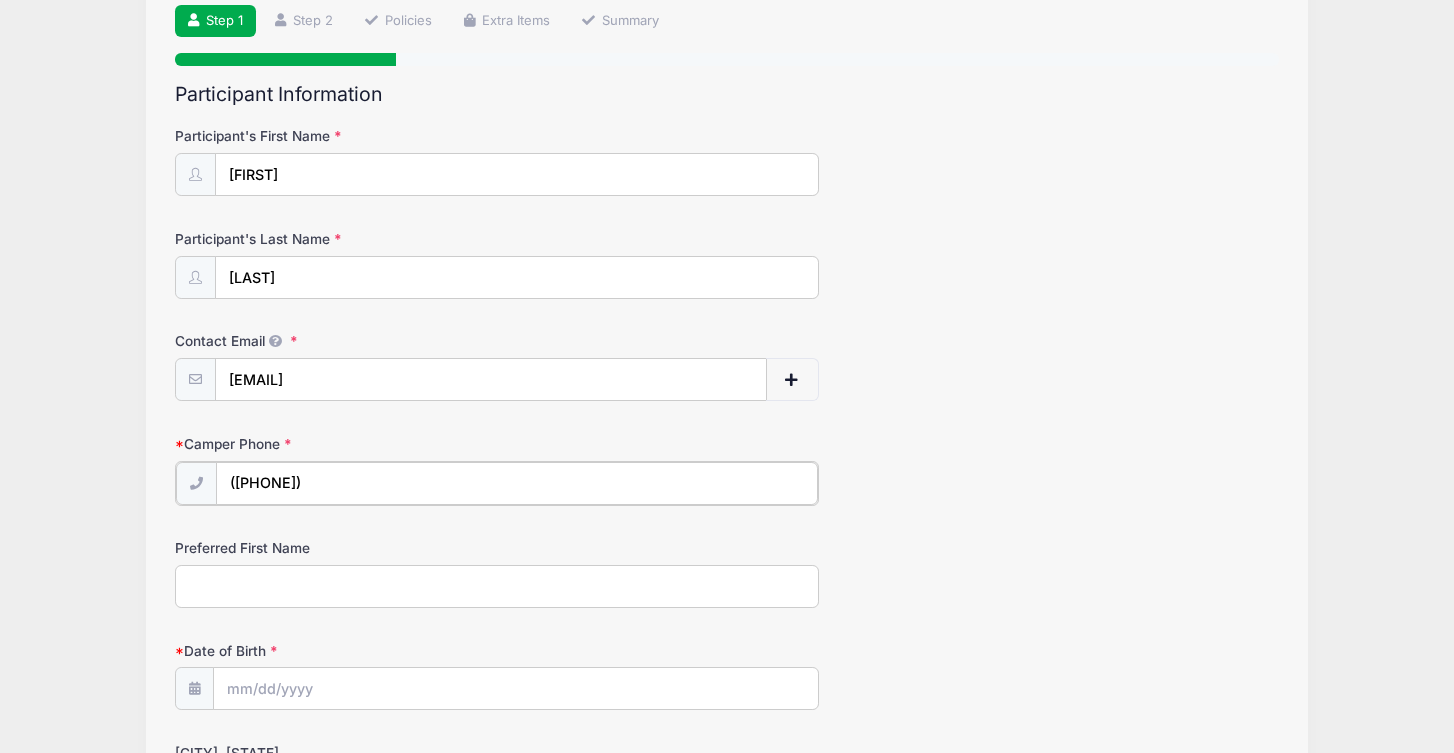 click on "([PHONE])" at bounding box center (517, 483) 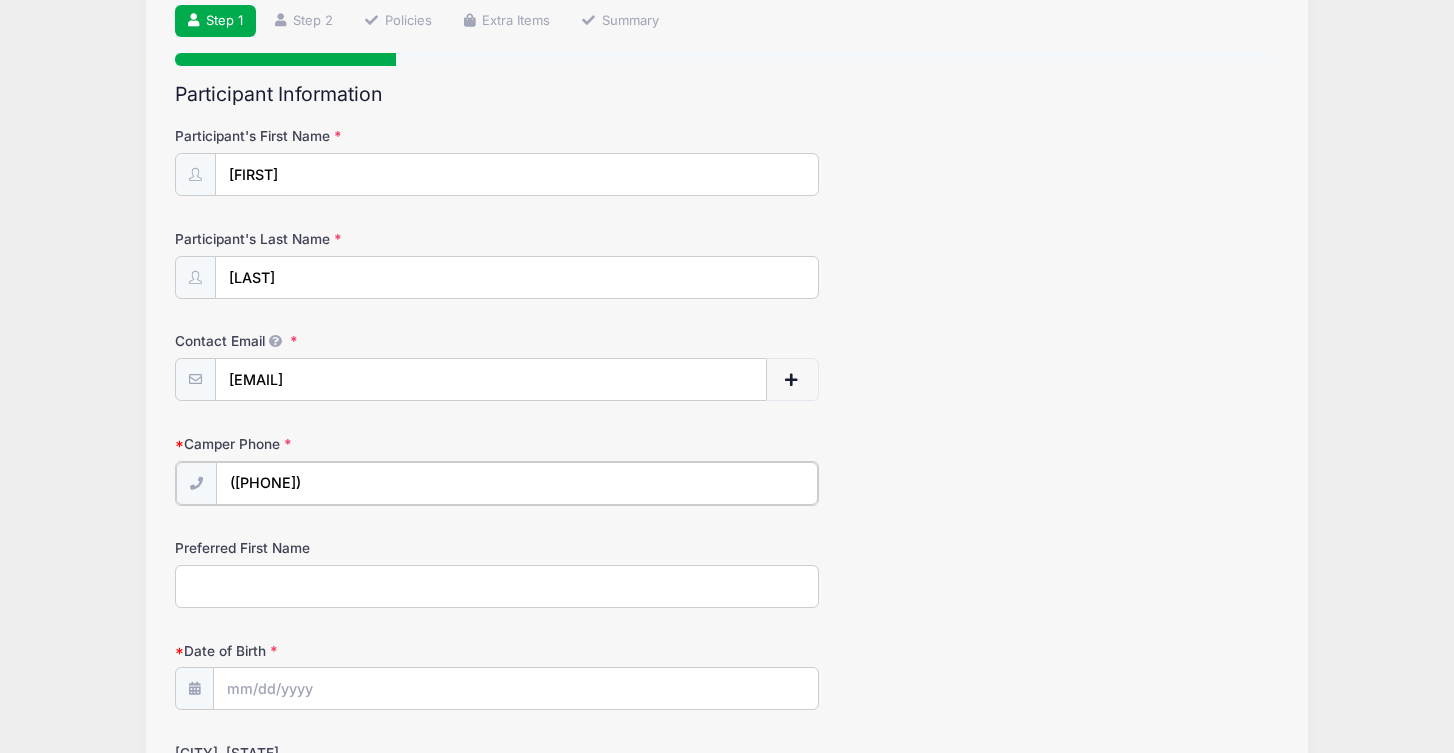 type on "([PHONE])" 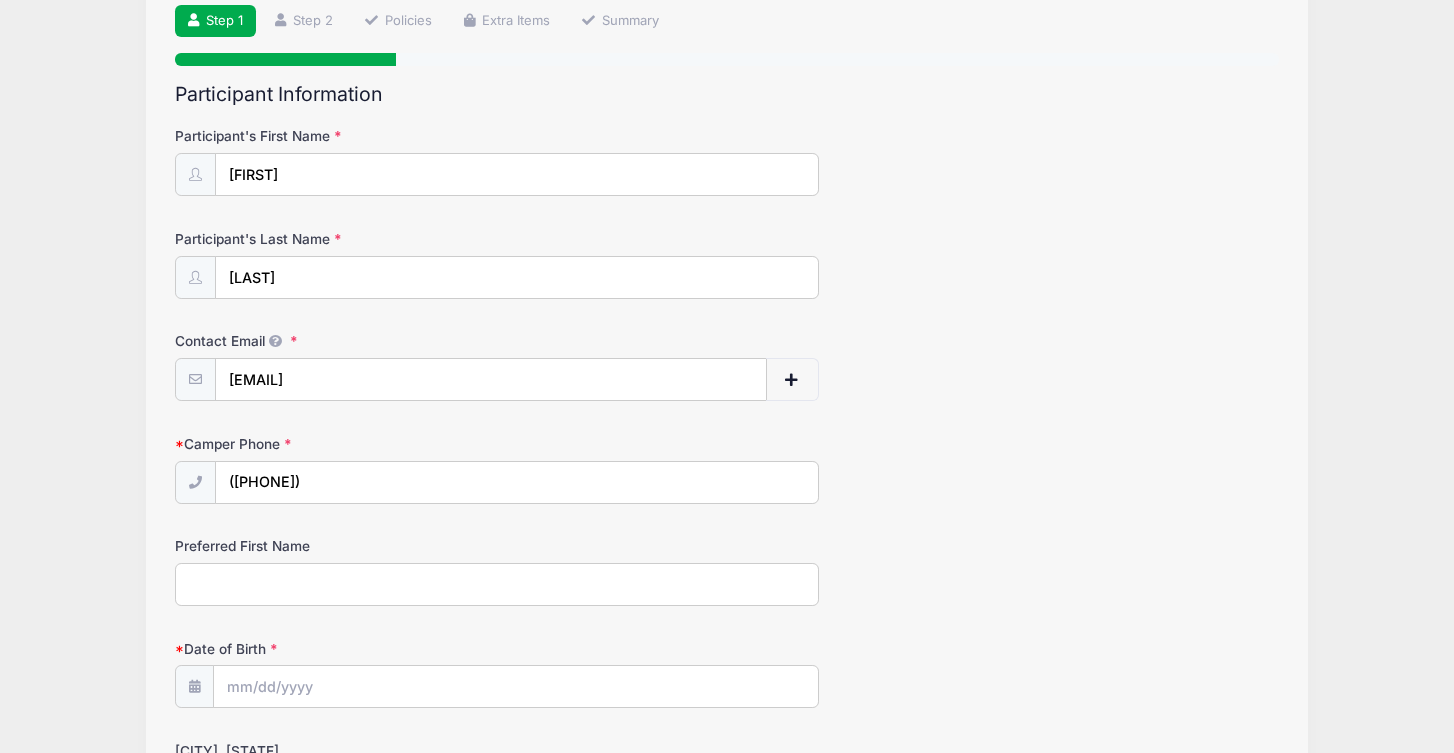 click on "Preferred First Name" at bounding box center [497, 584] 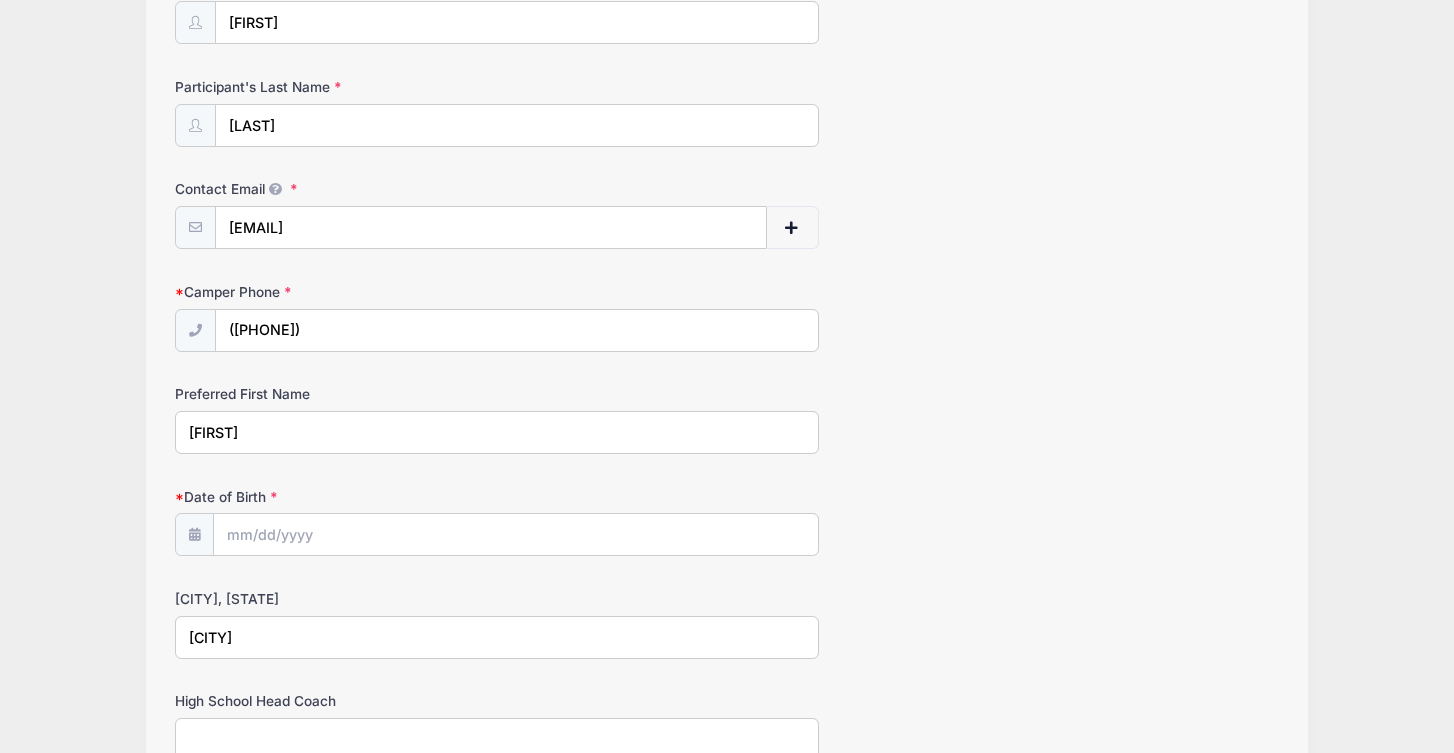 scroll, scrollTop: 301, scrollLeft: 0, axis: vertical 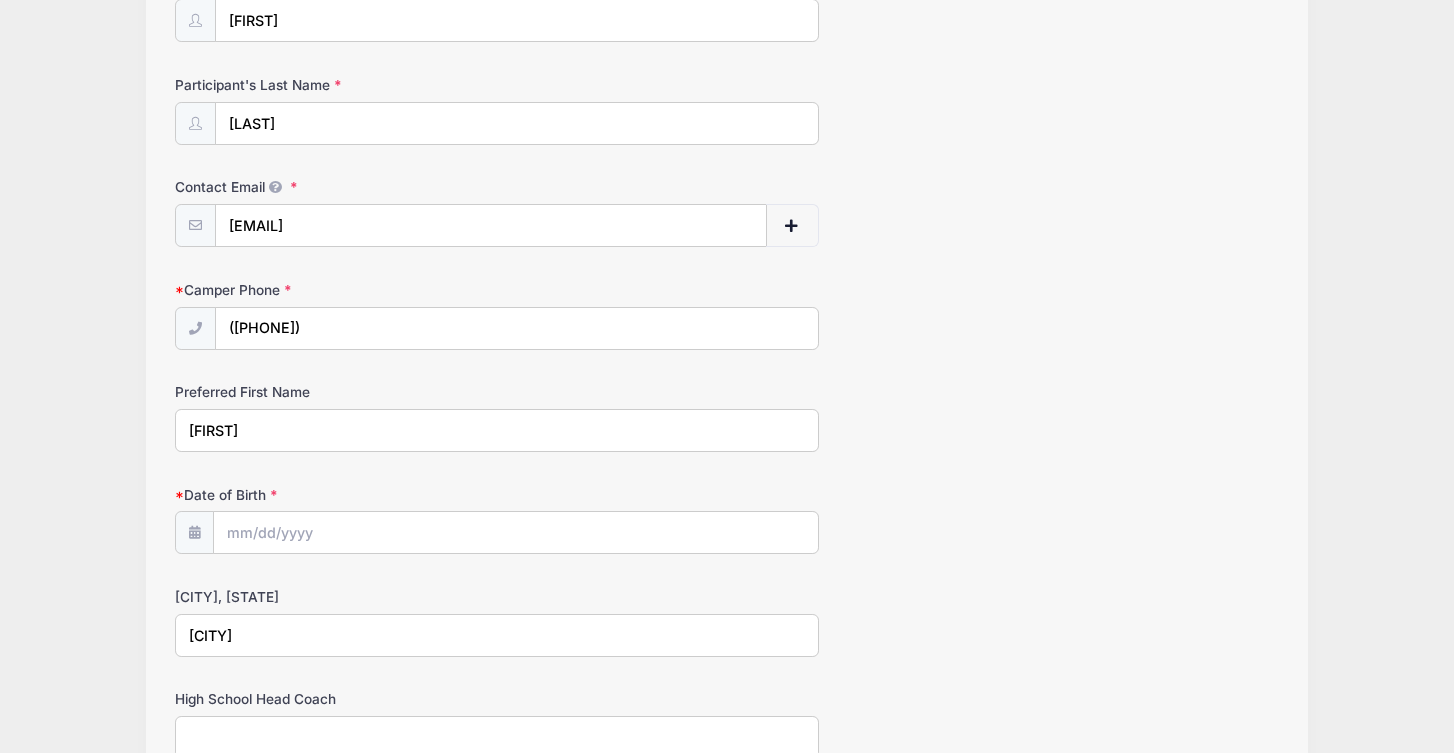 type on "[FIRST]" 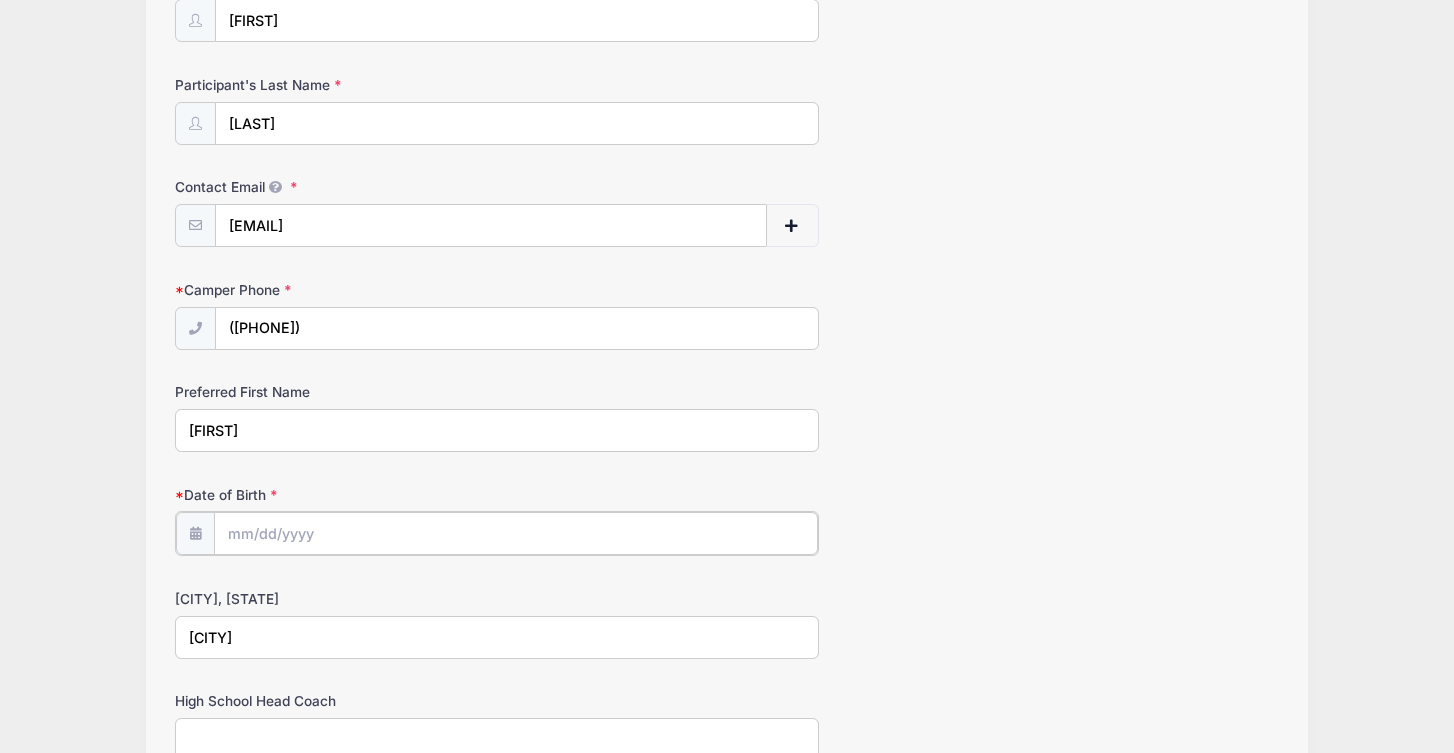 click on "Date of Birth" at bounding box center [516, 533] 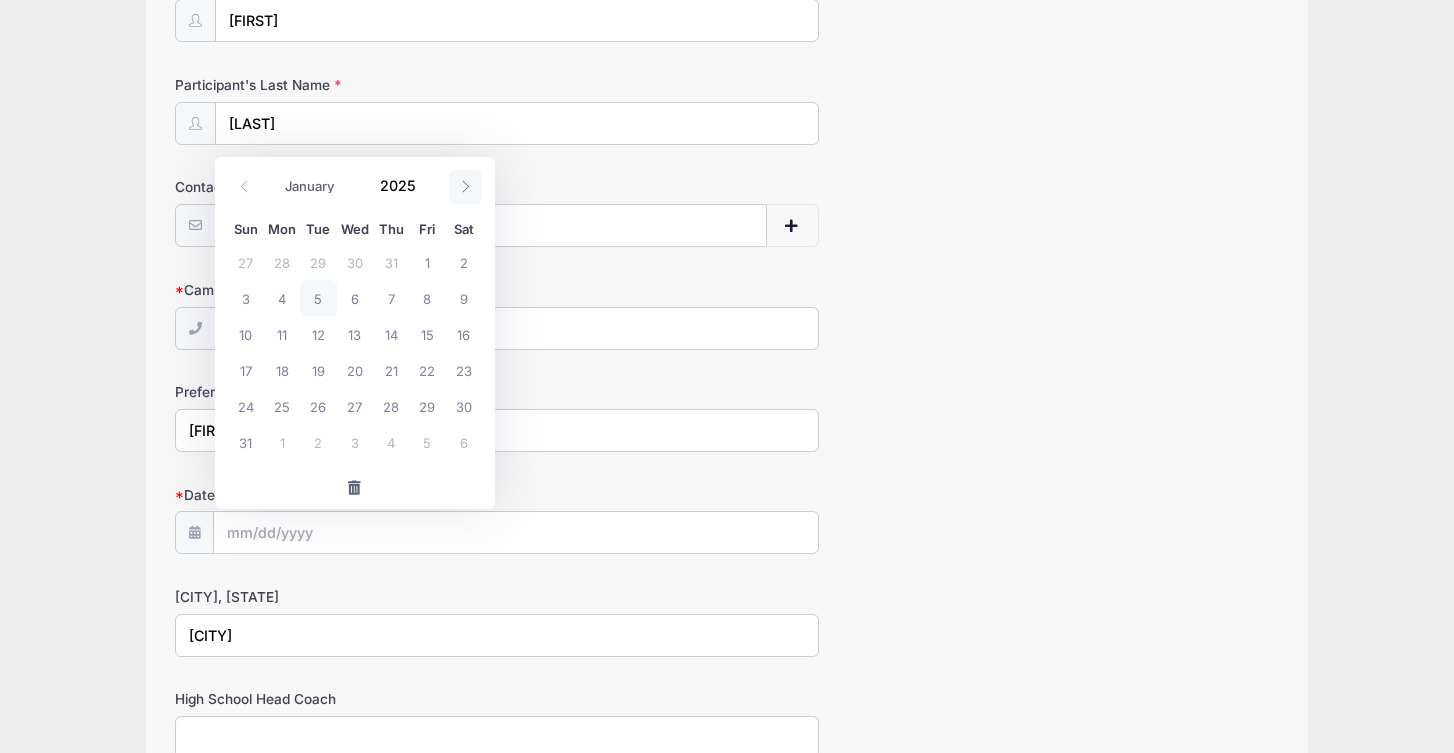 click 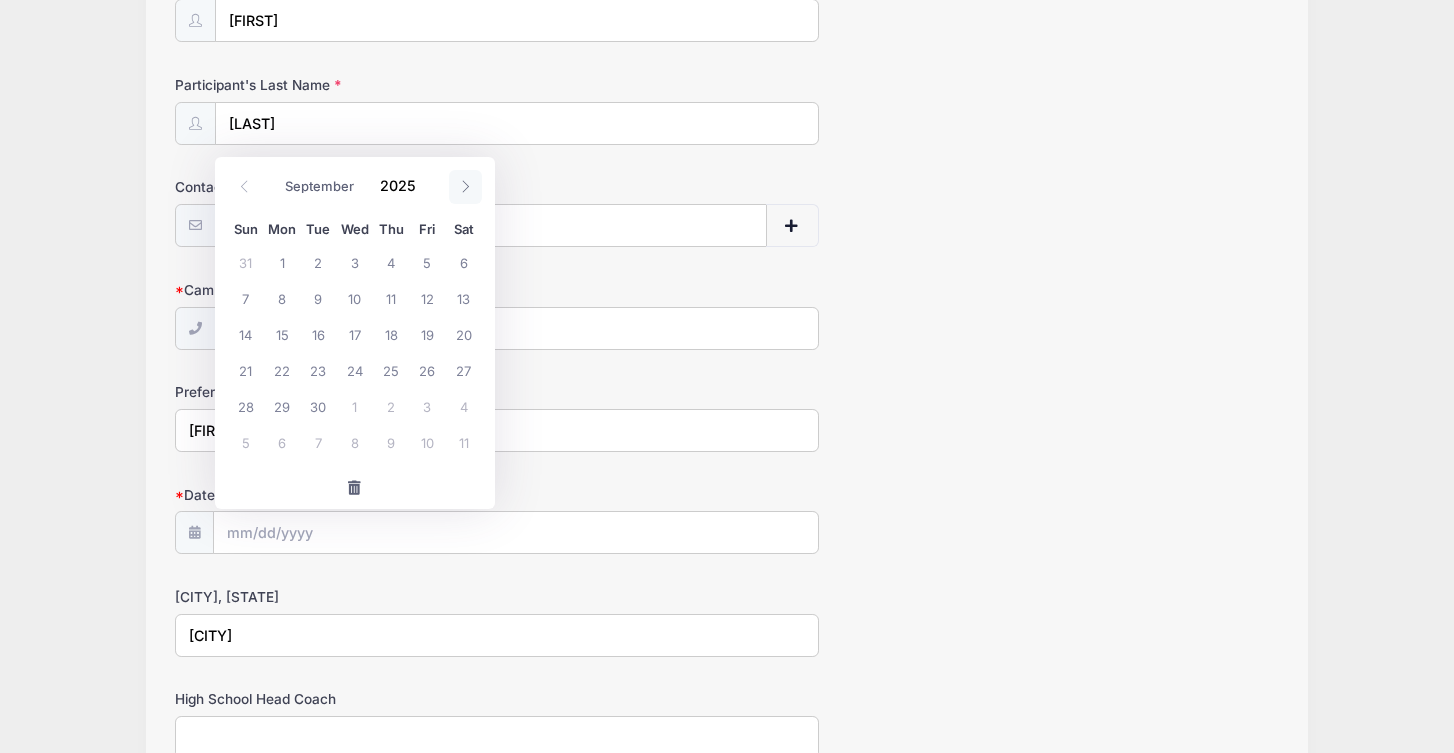 click 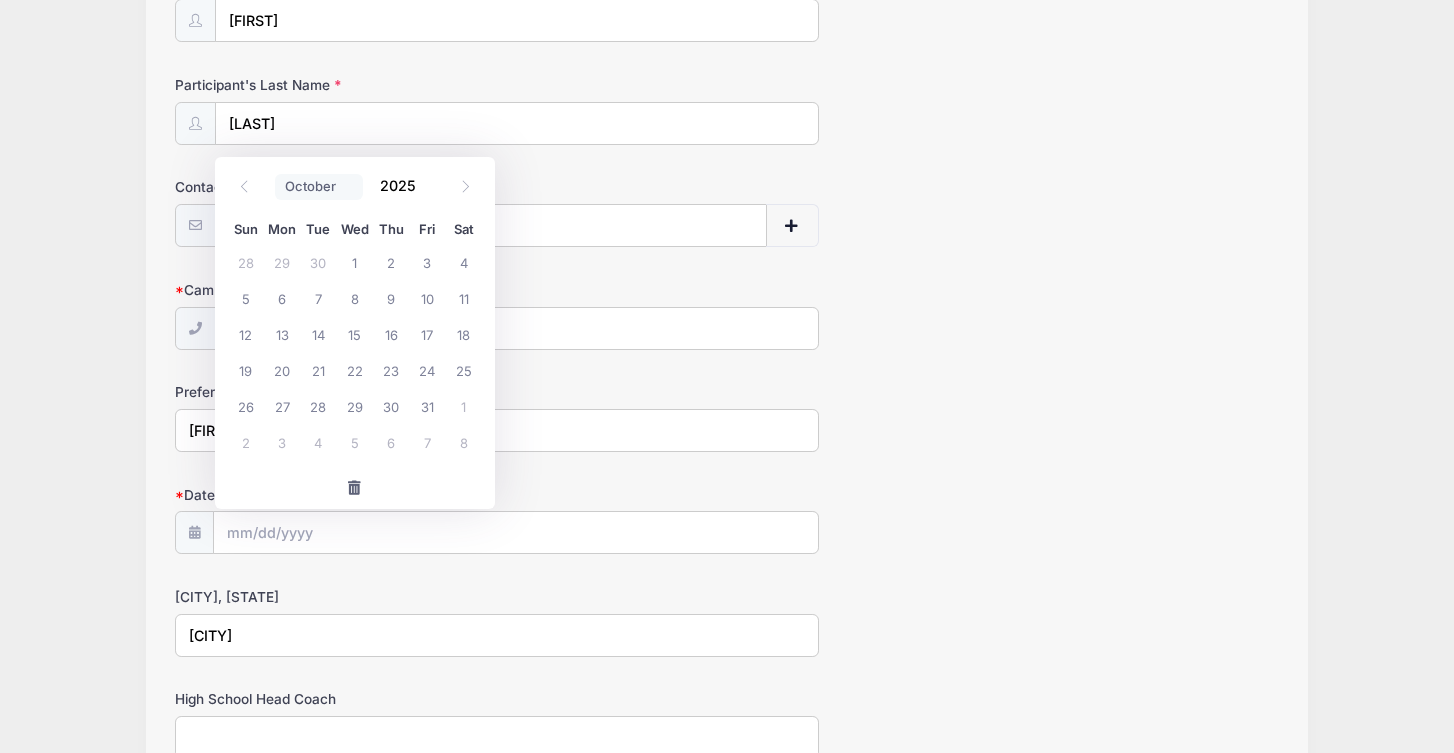 click on "January February March April May June July August September October November December" at bounding box center [319, 187] 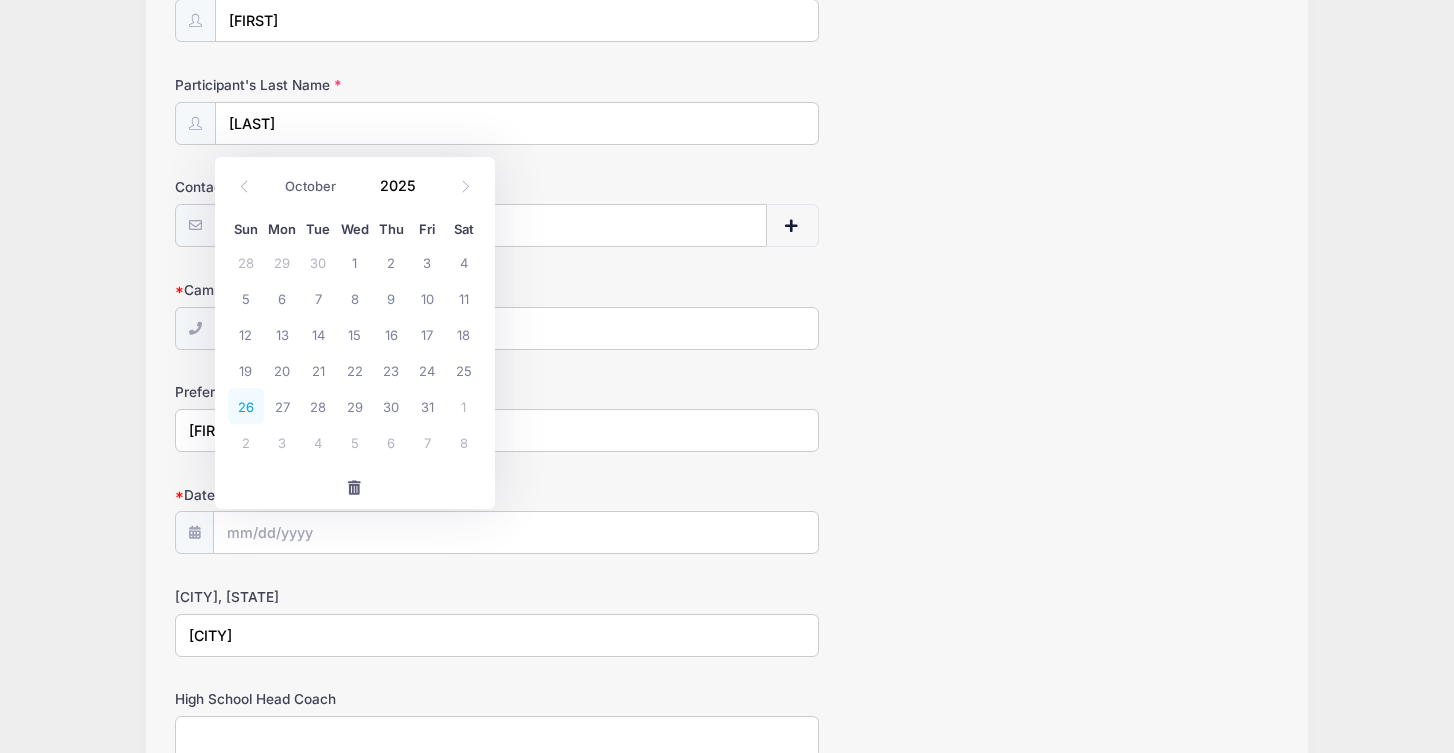 click on "26" at bounding box center (246, 406) 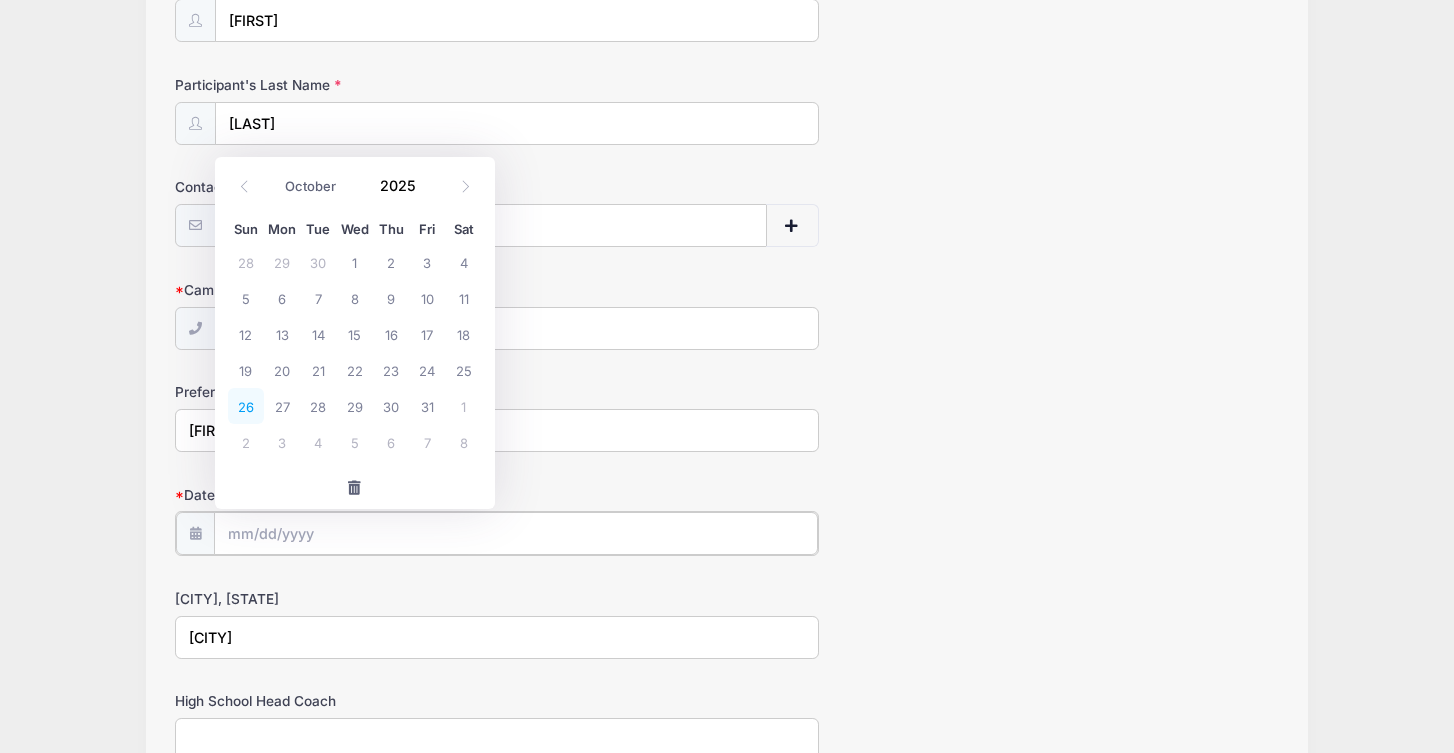 type on "[DATE]" 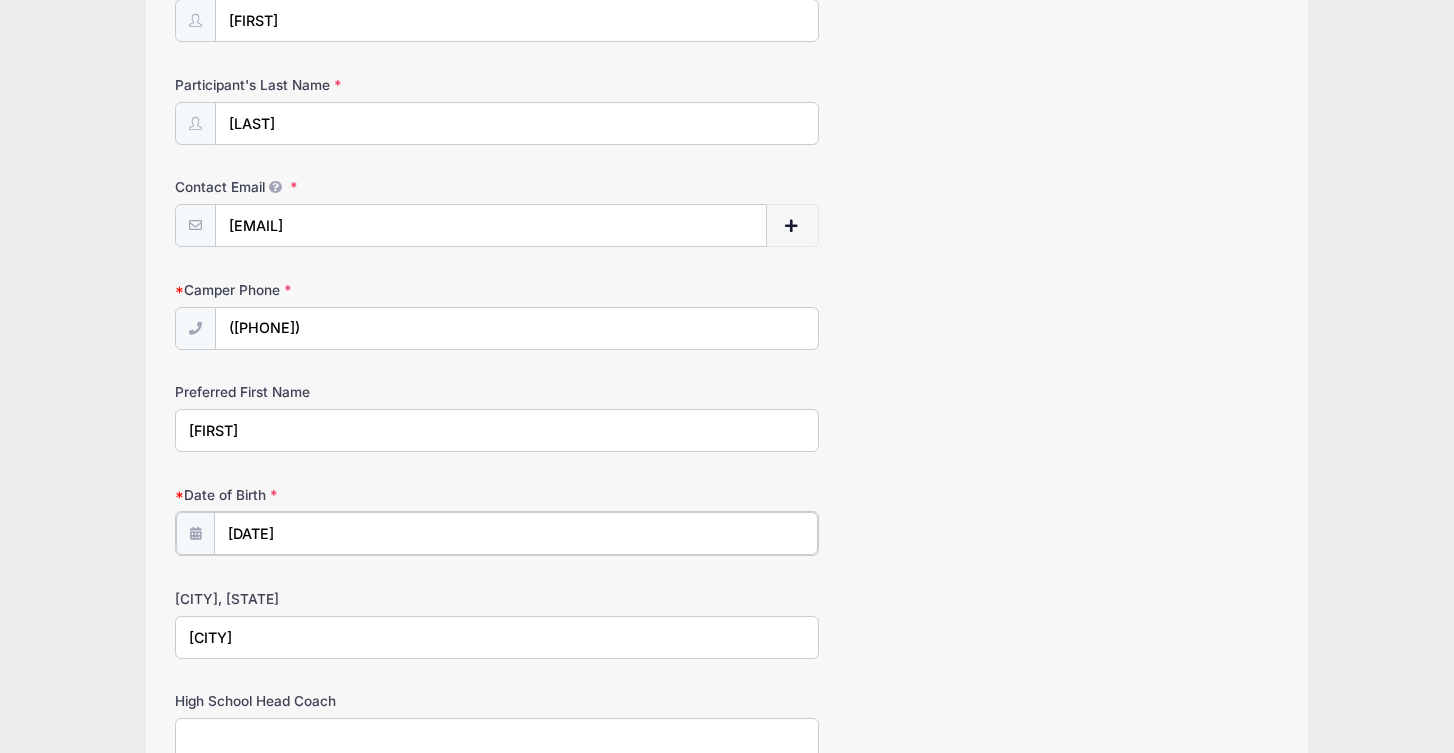click on "[DATE]" at bounding box center [516, 533] 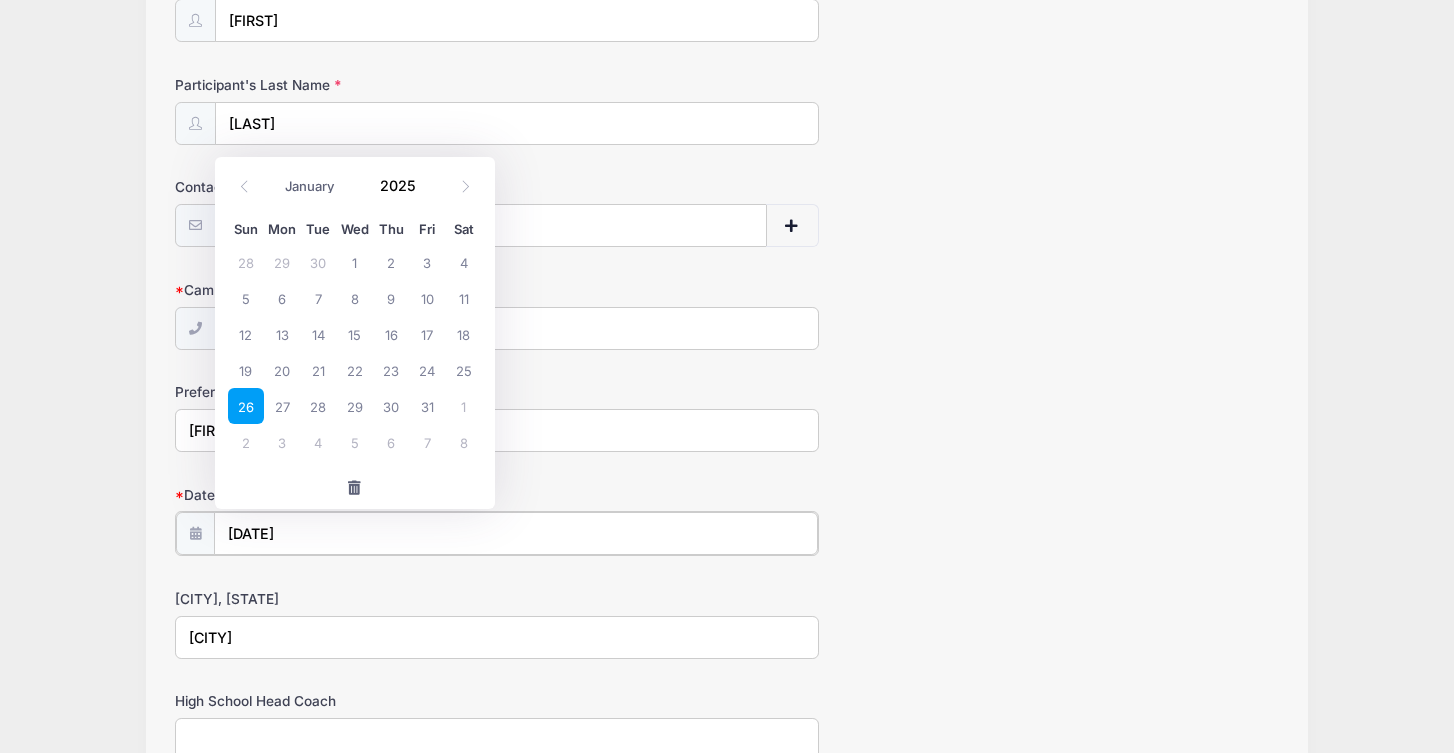 click on "[DATE]" at bounding box center (516, 533) 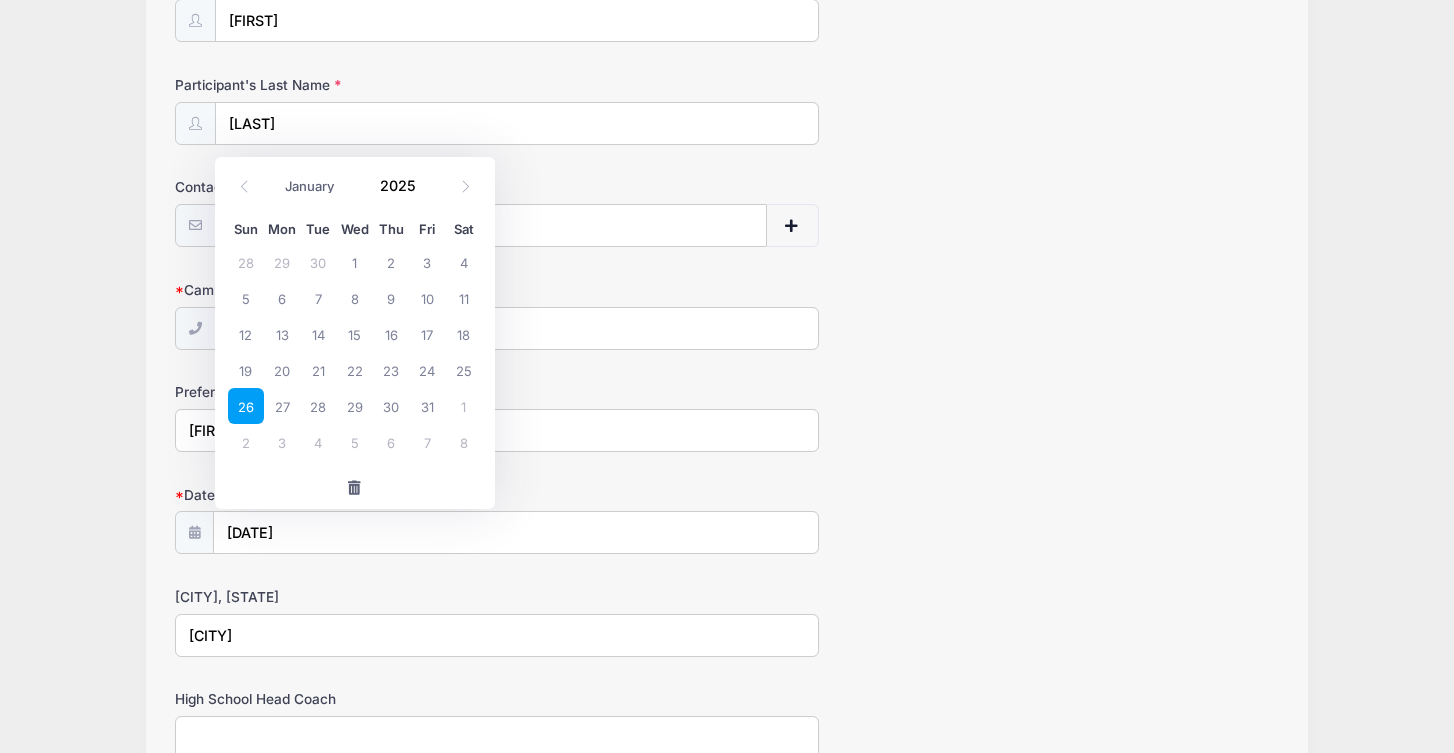 click at bounding box center [354, 488] 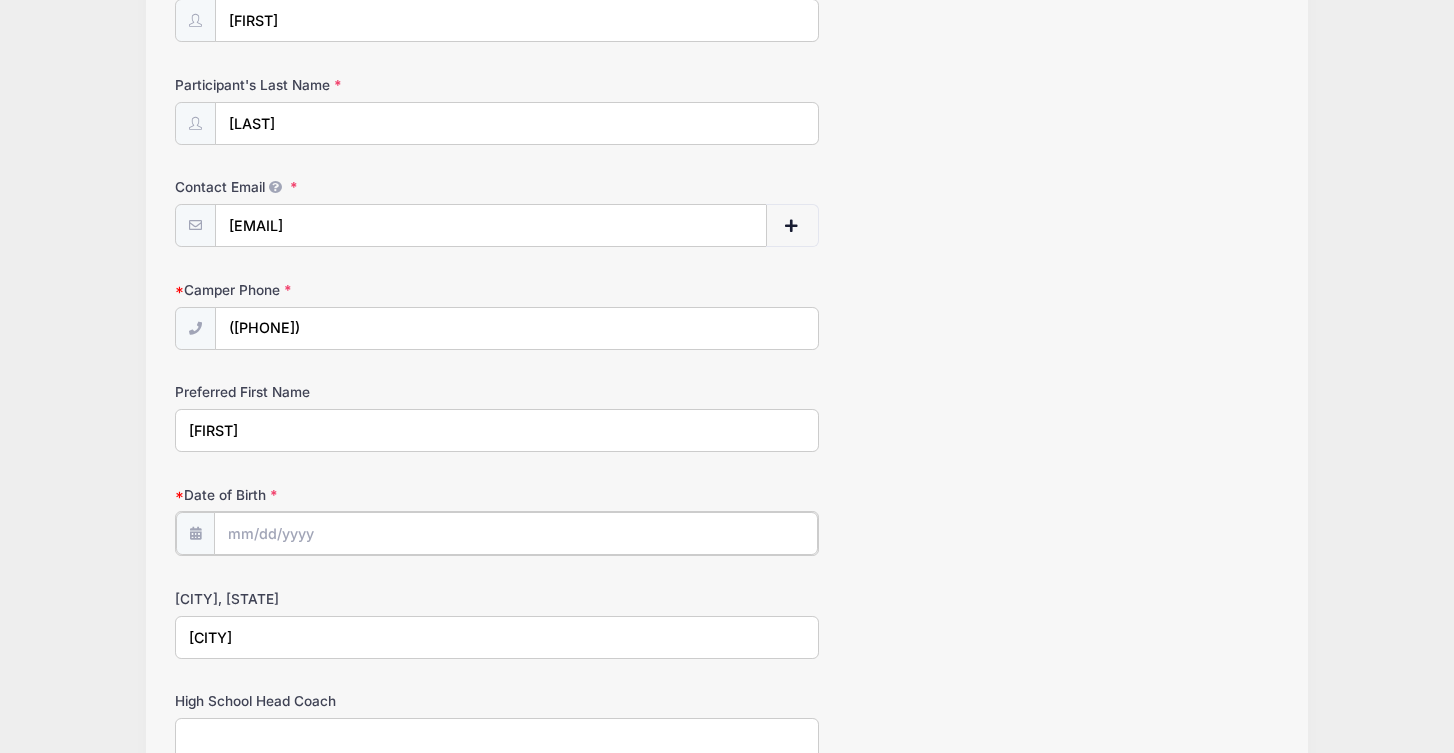 click on "Date of Birth" at bounding box center (516, 533) 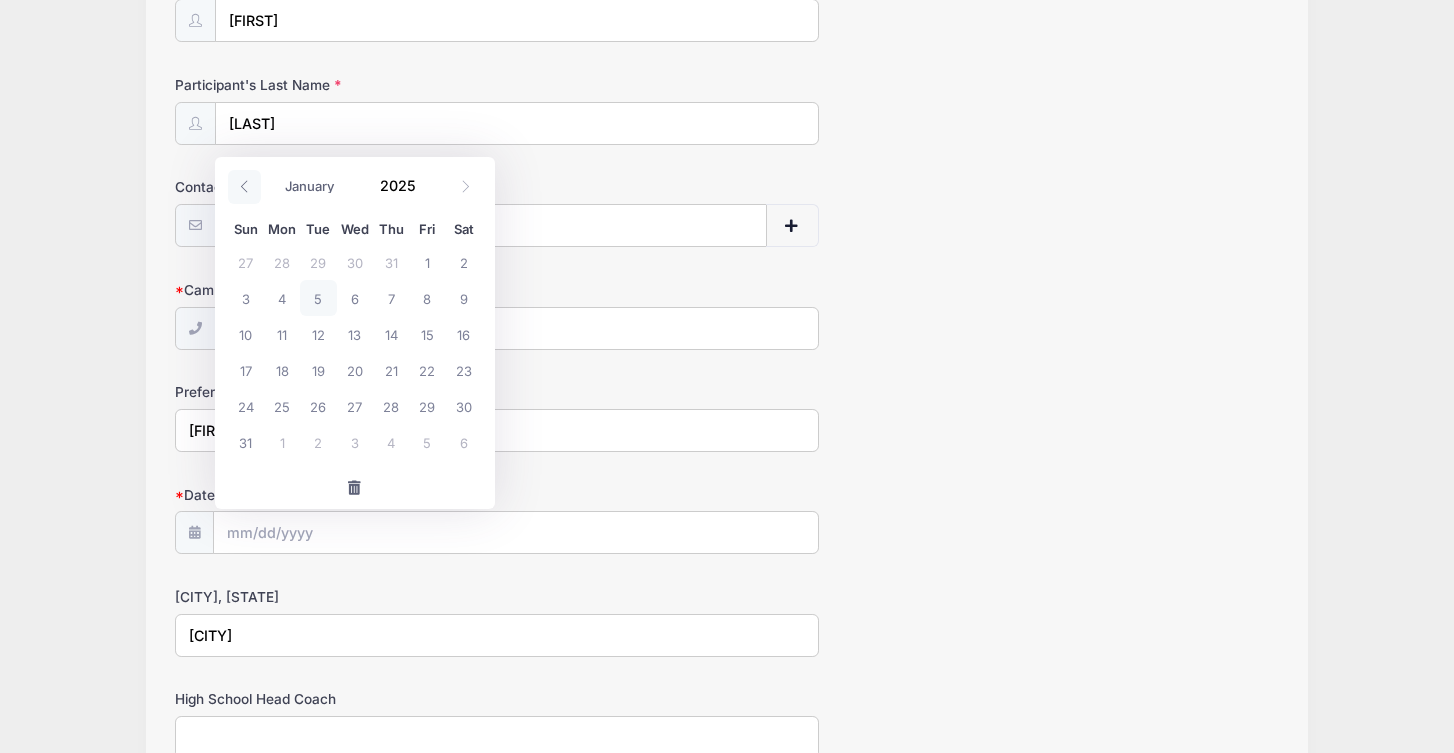 click 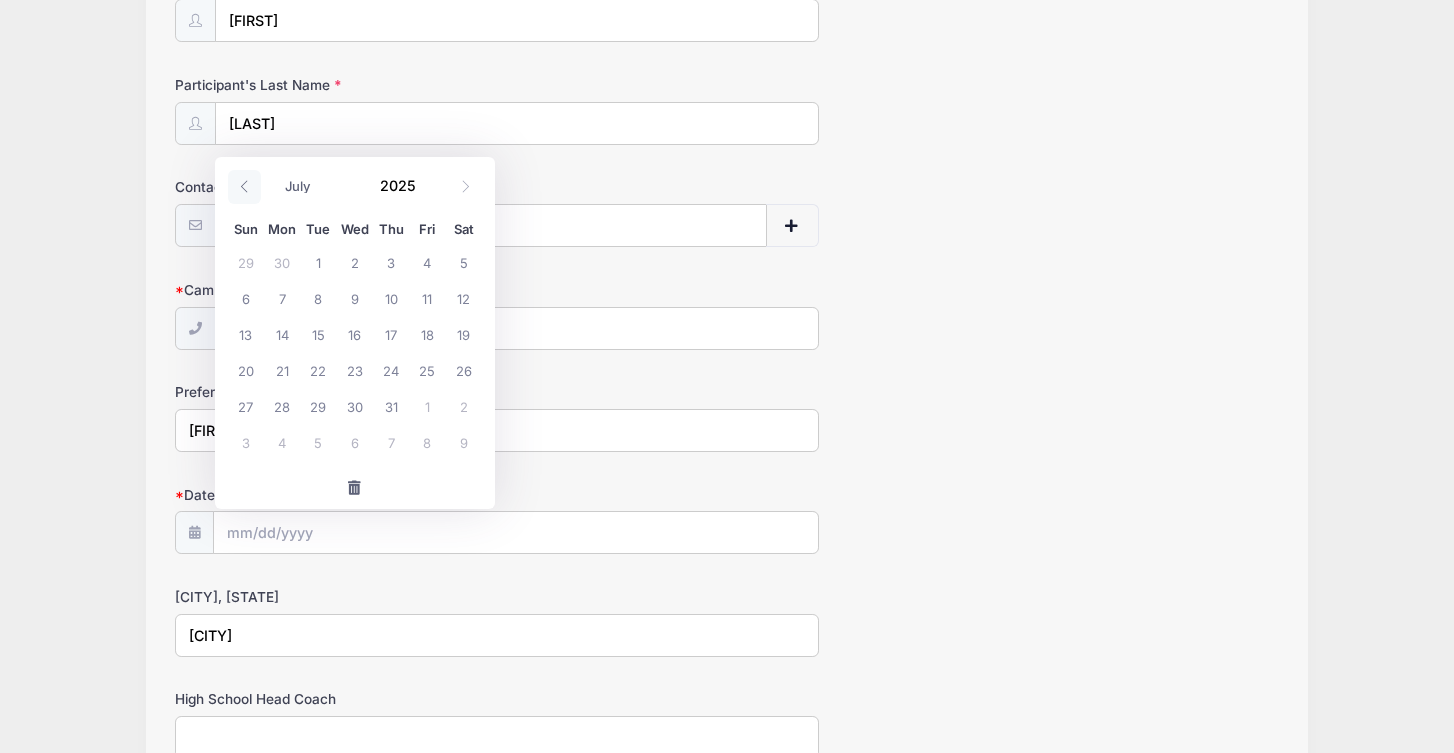 click 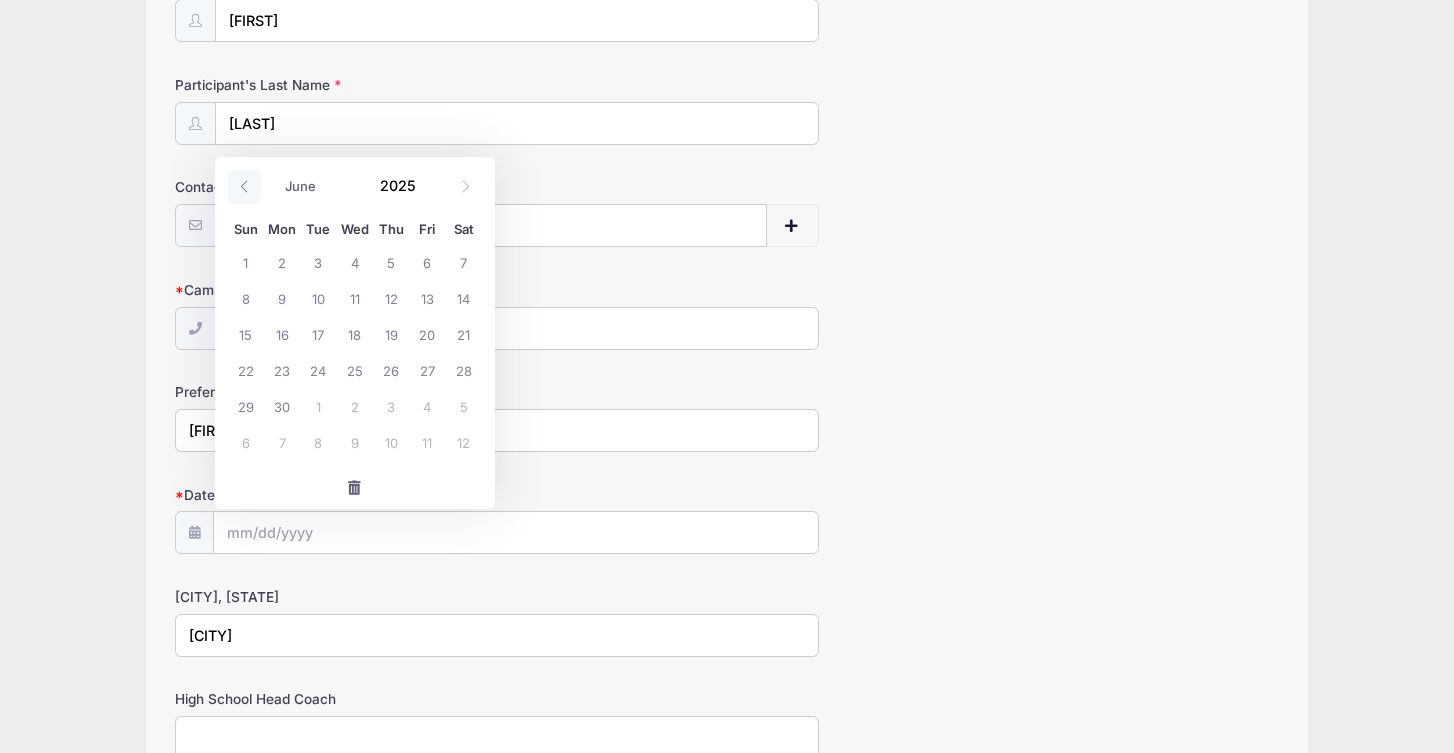 click 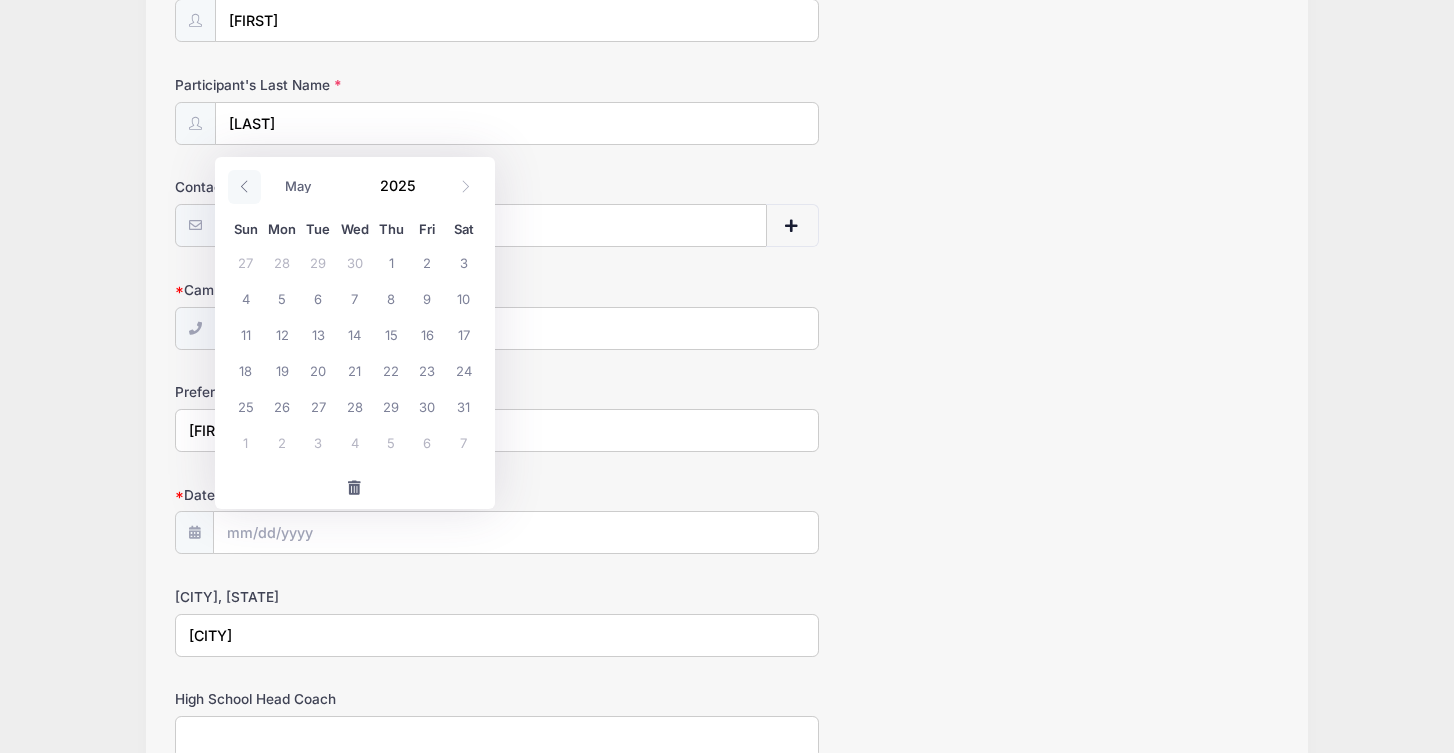 click 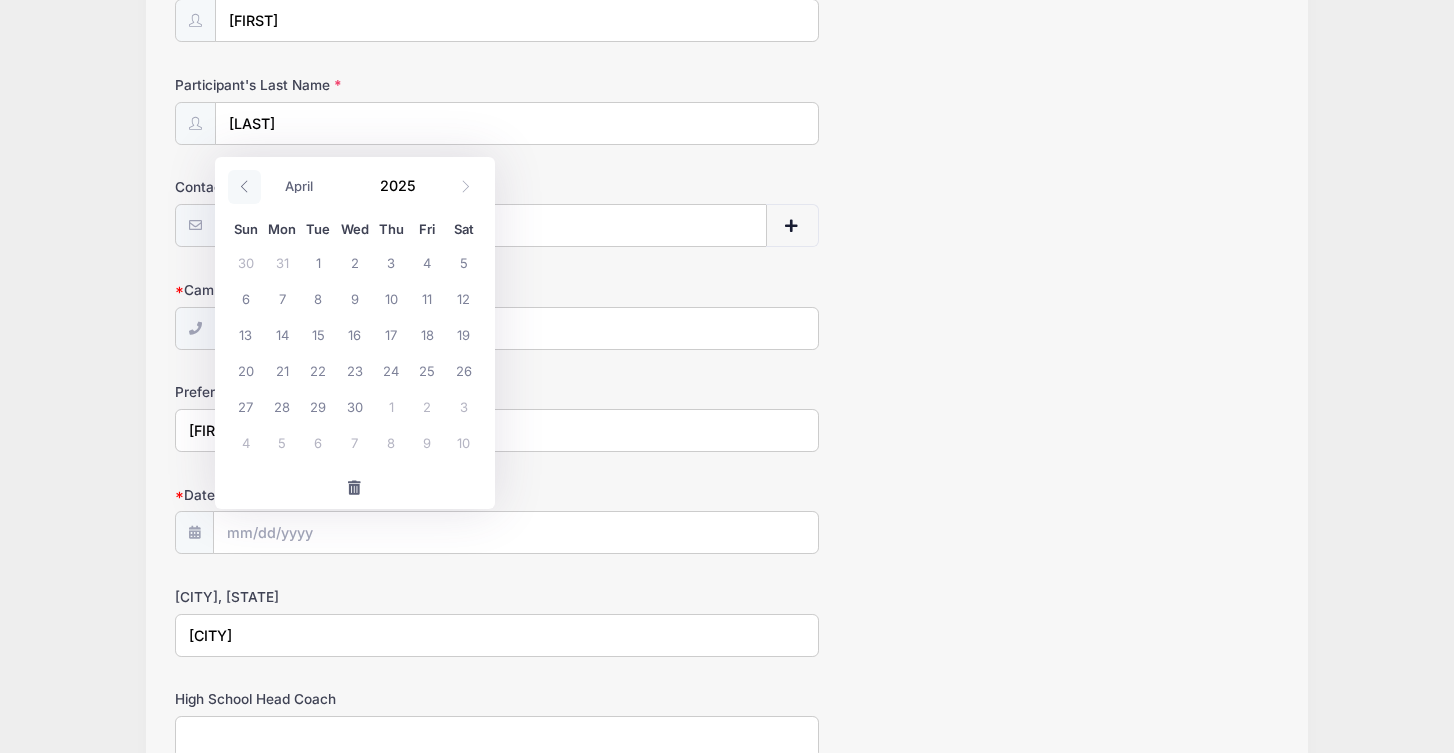 click 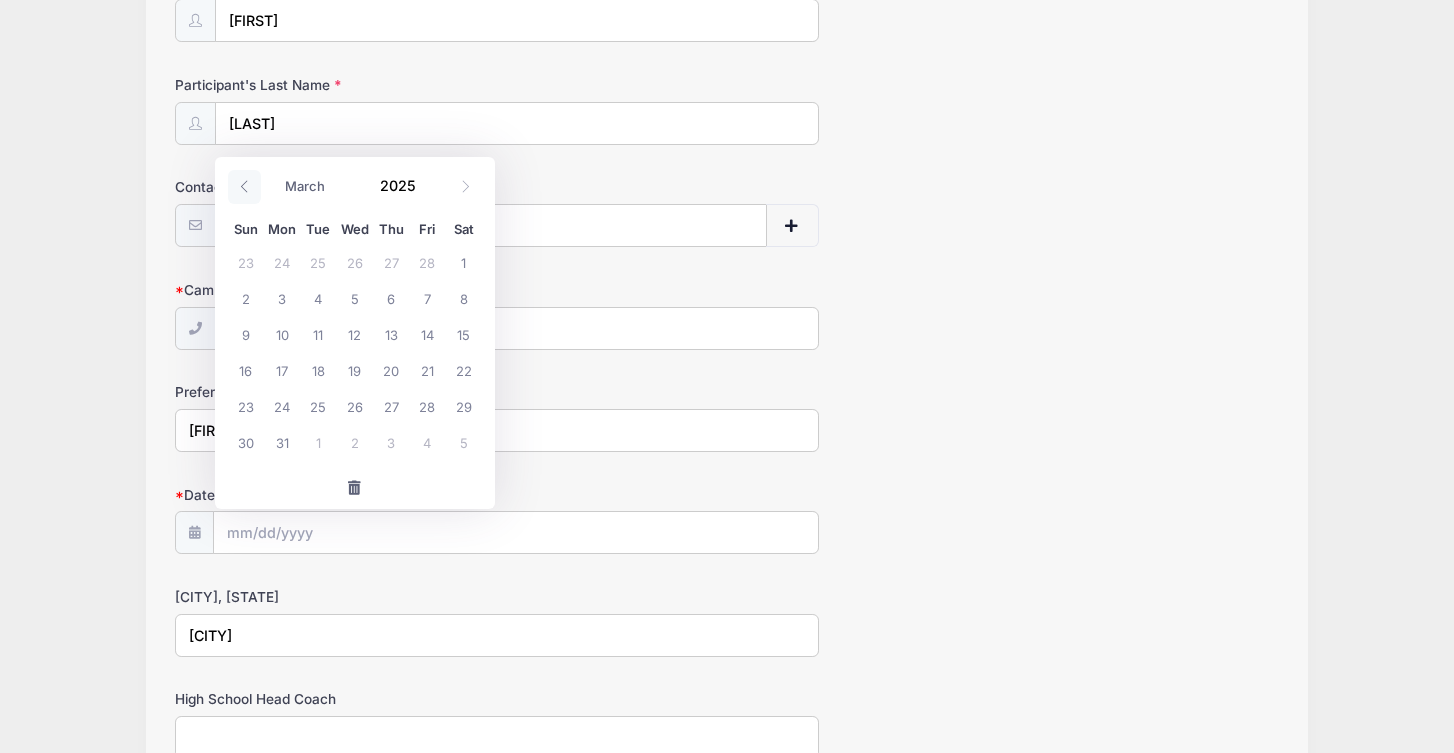 click 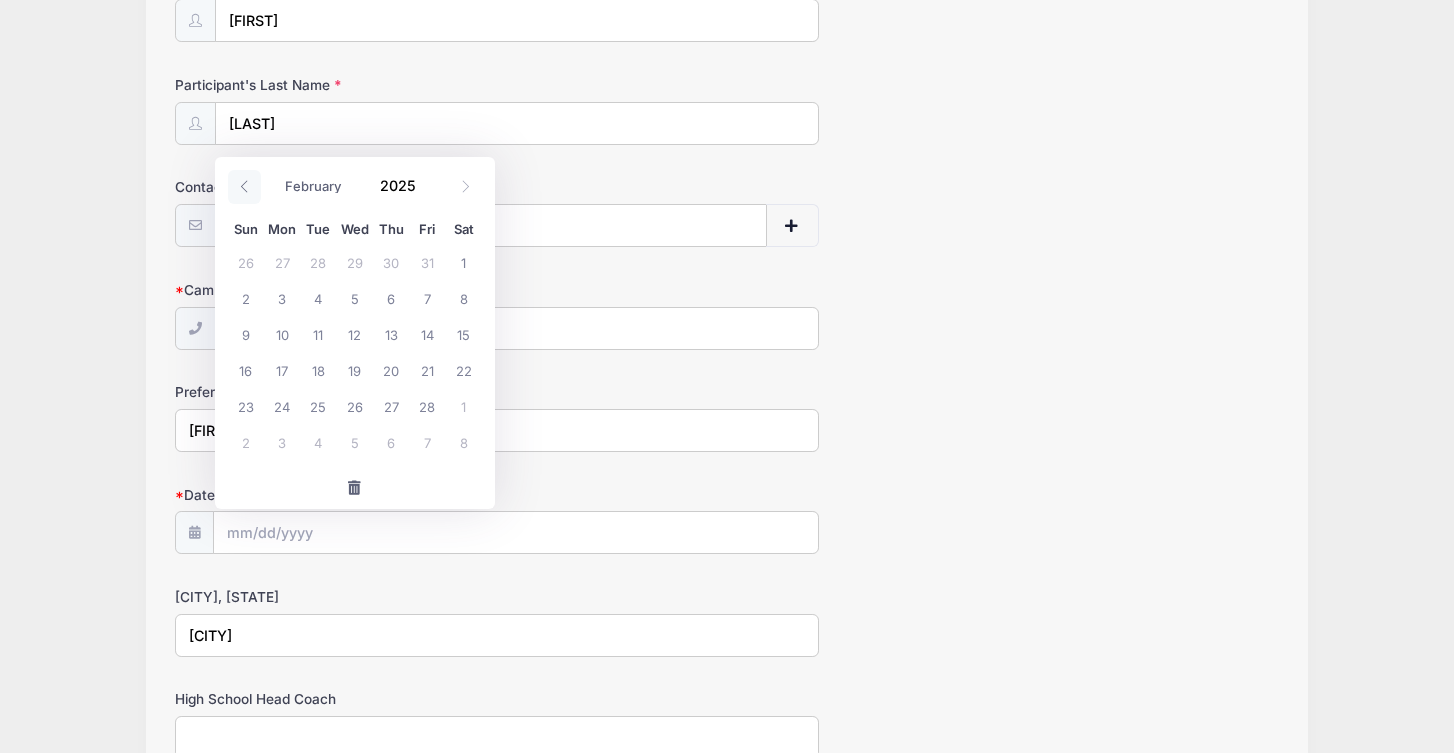 click 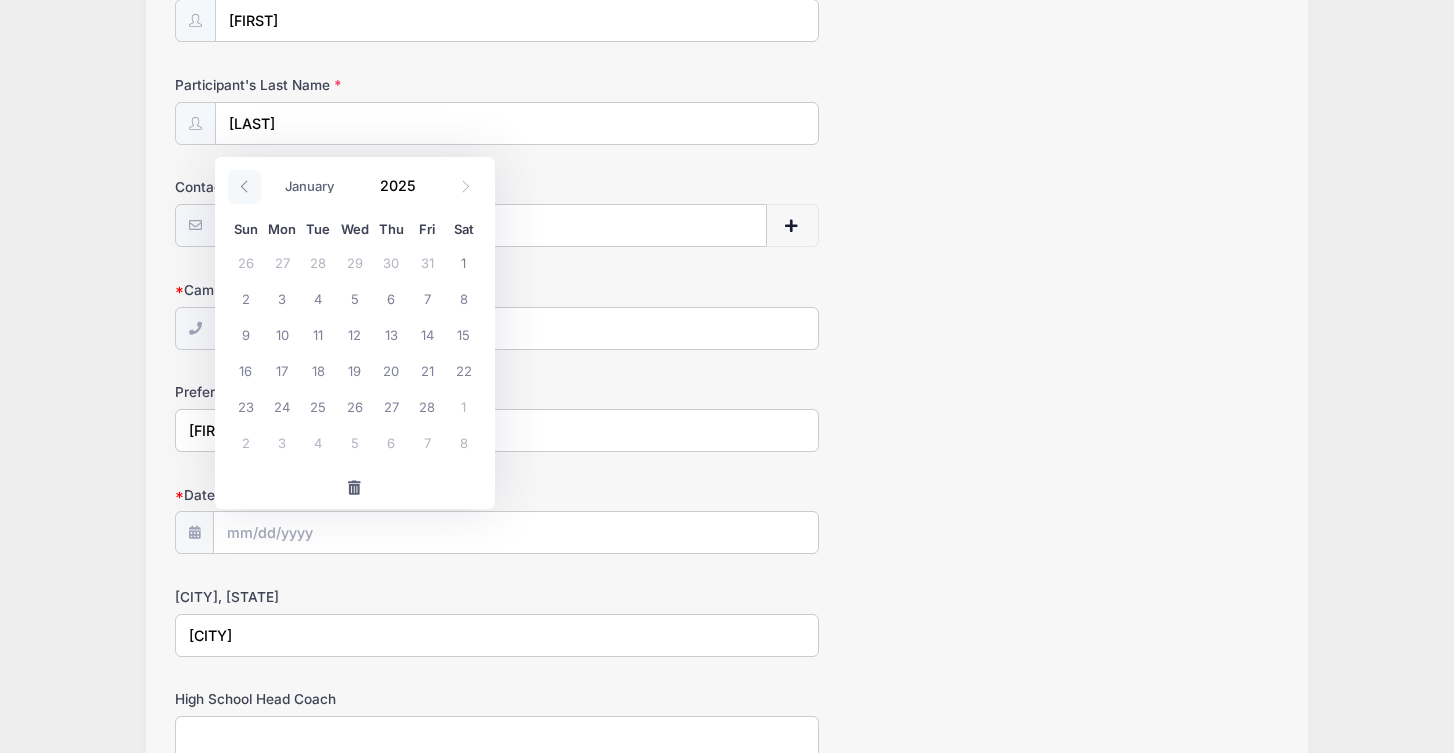 click 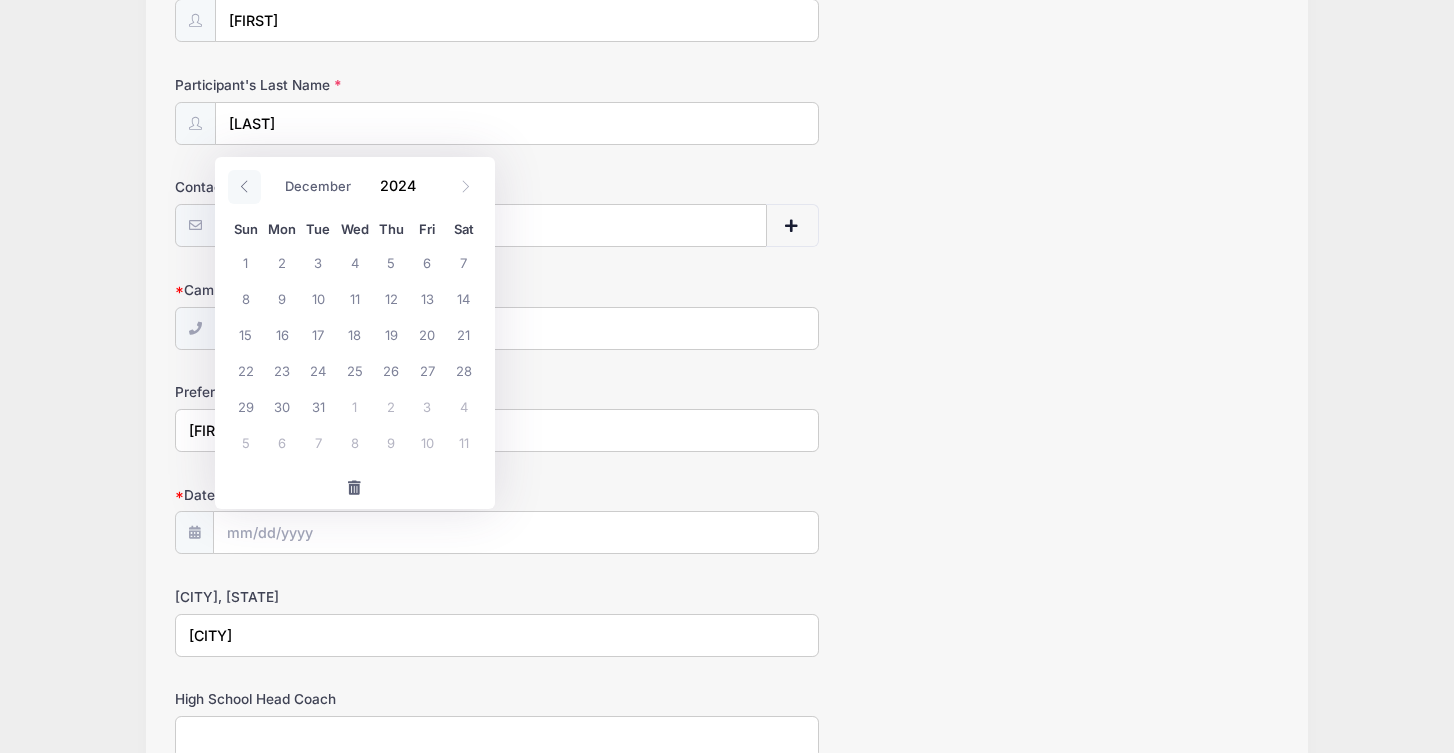 click 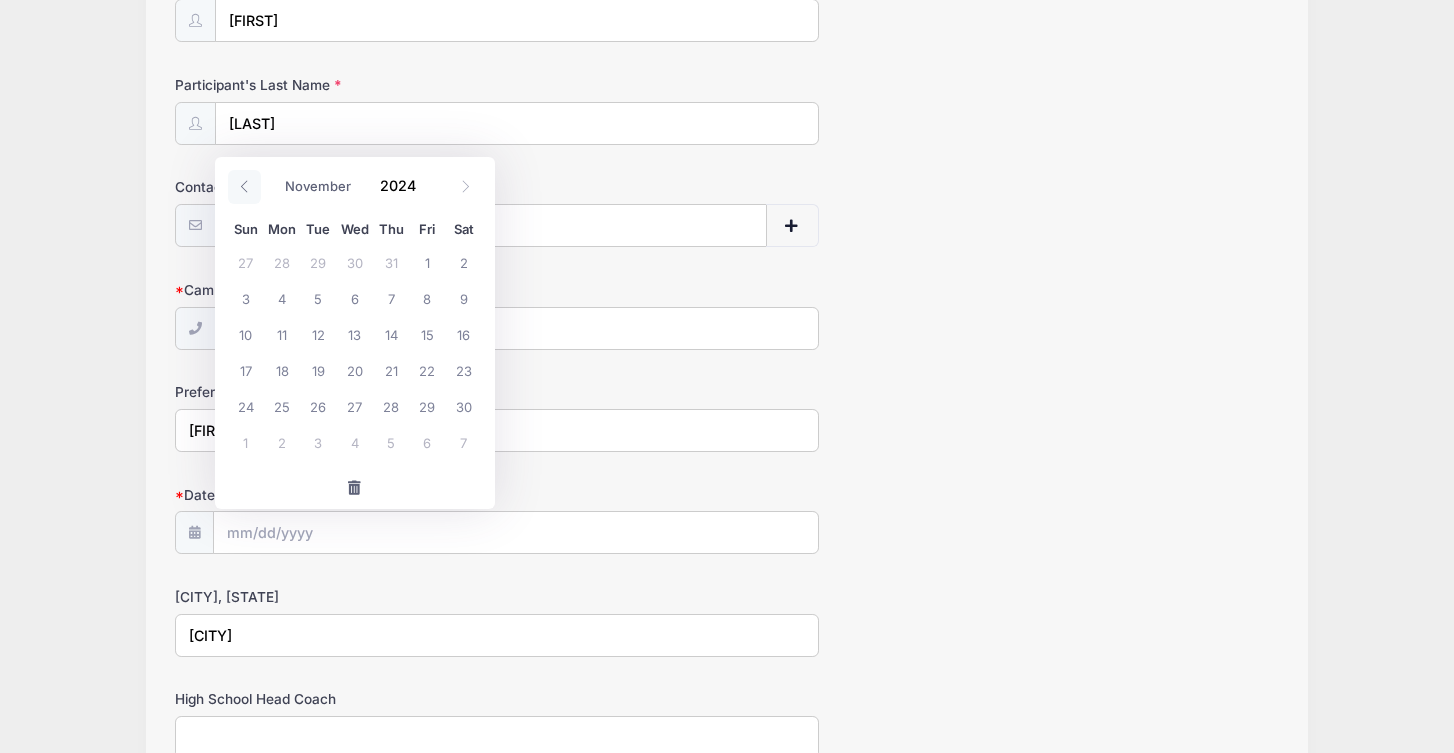 click 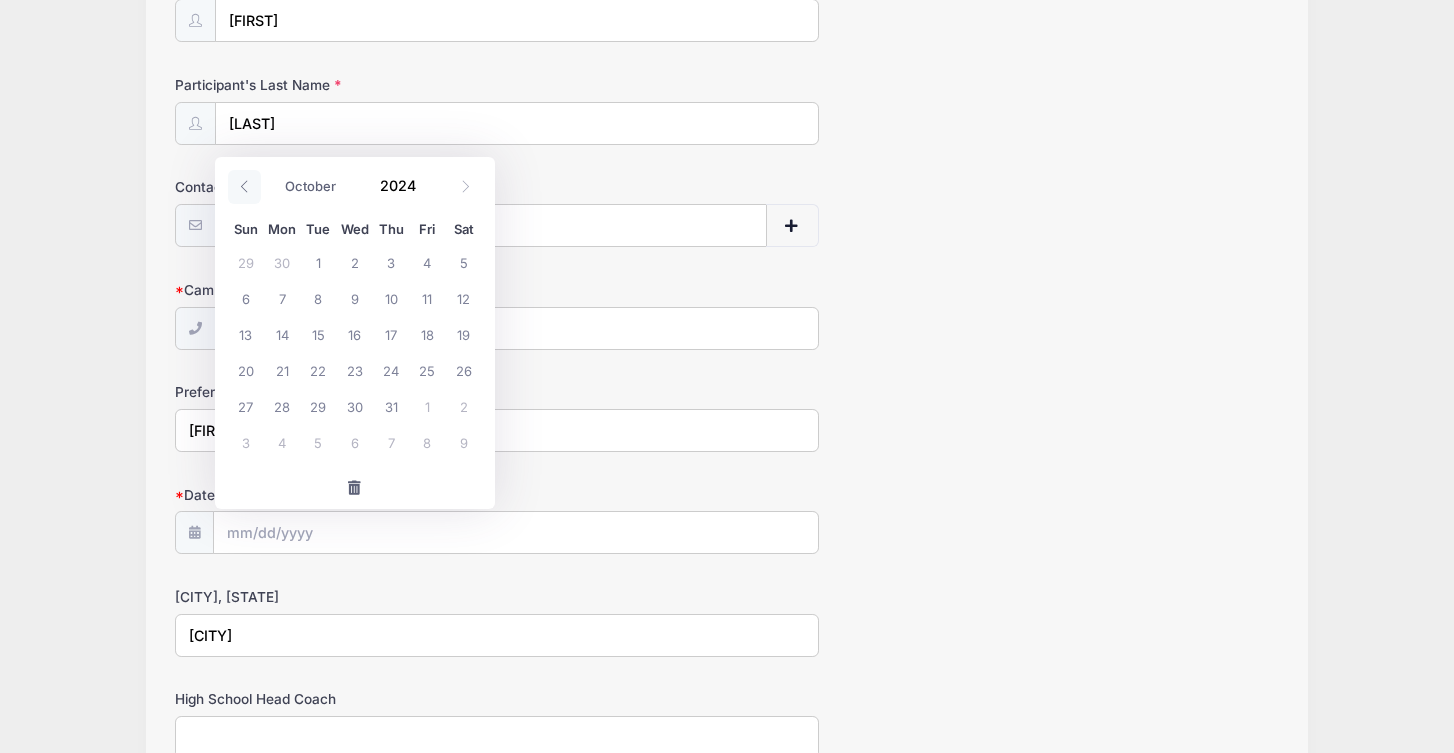 click 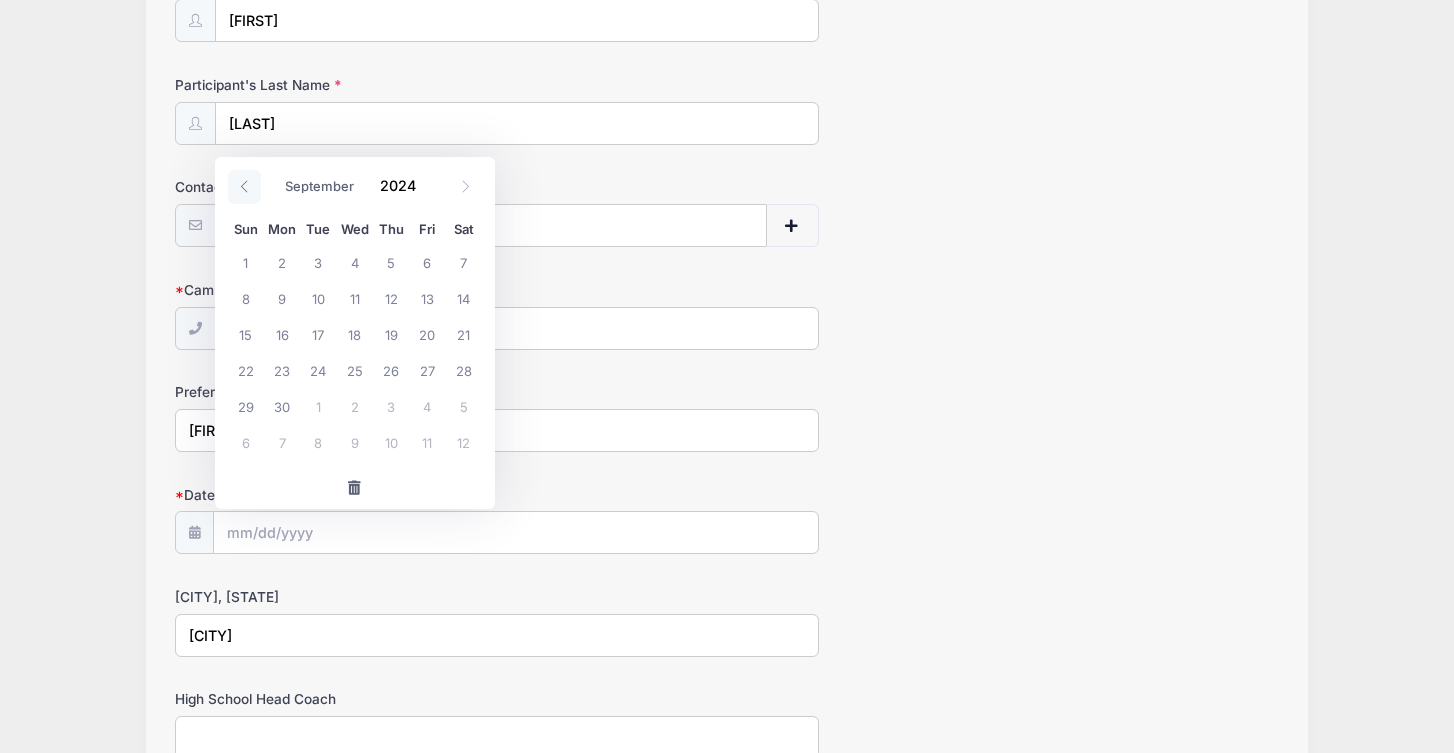 click 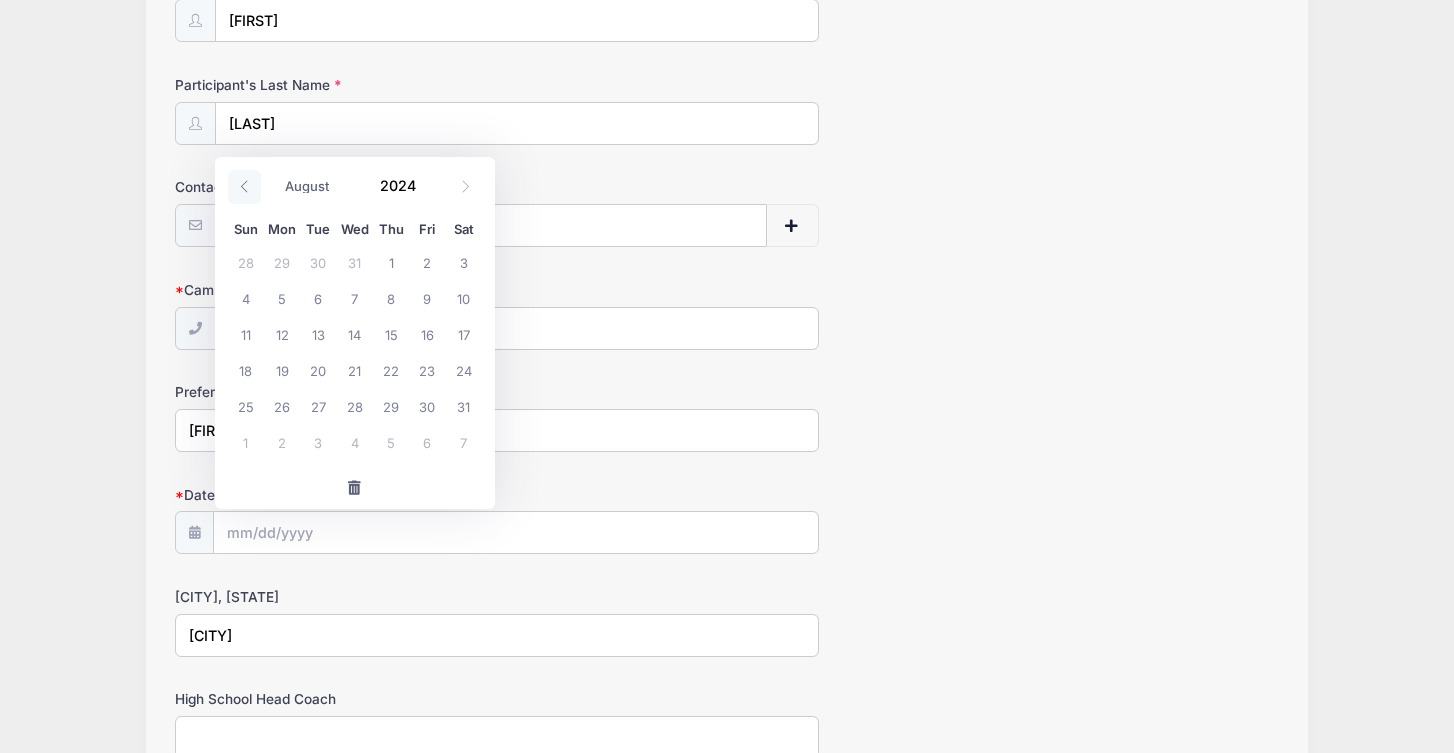 click 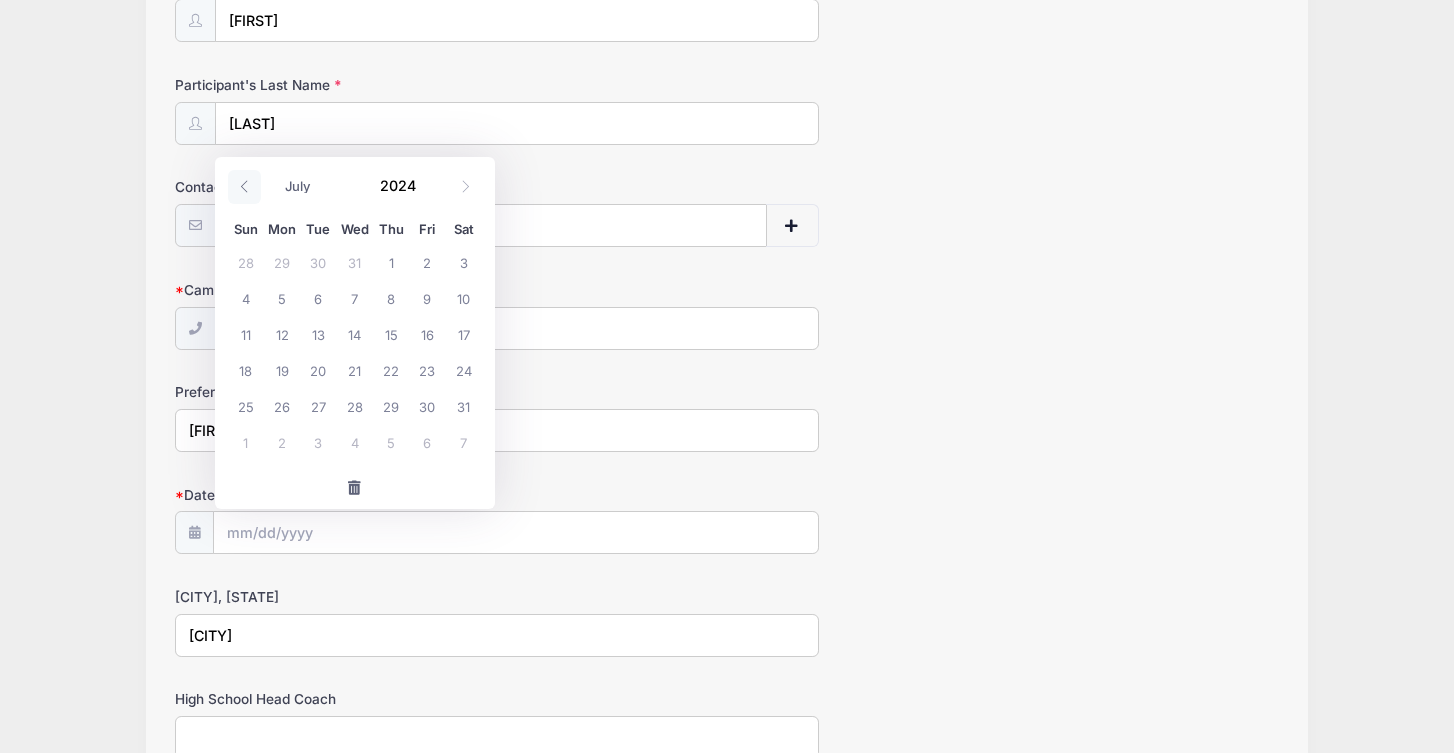 click 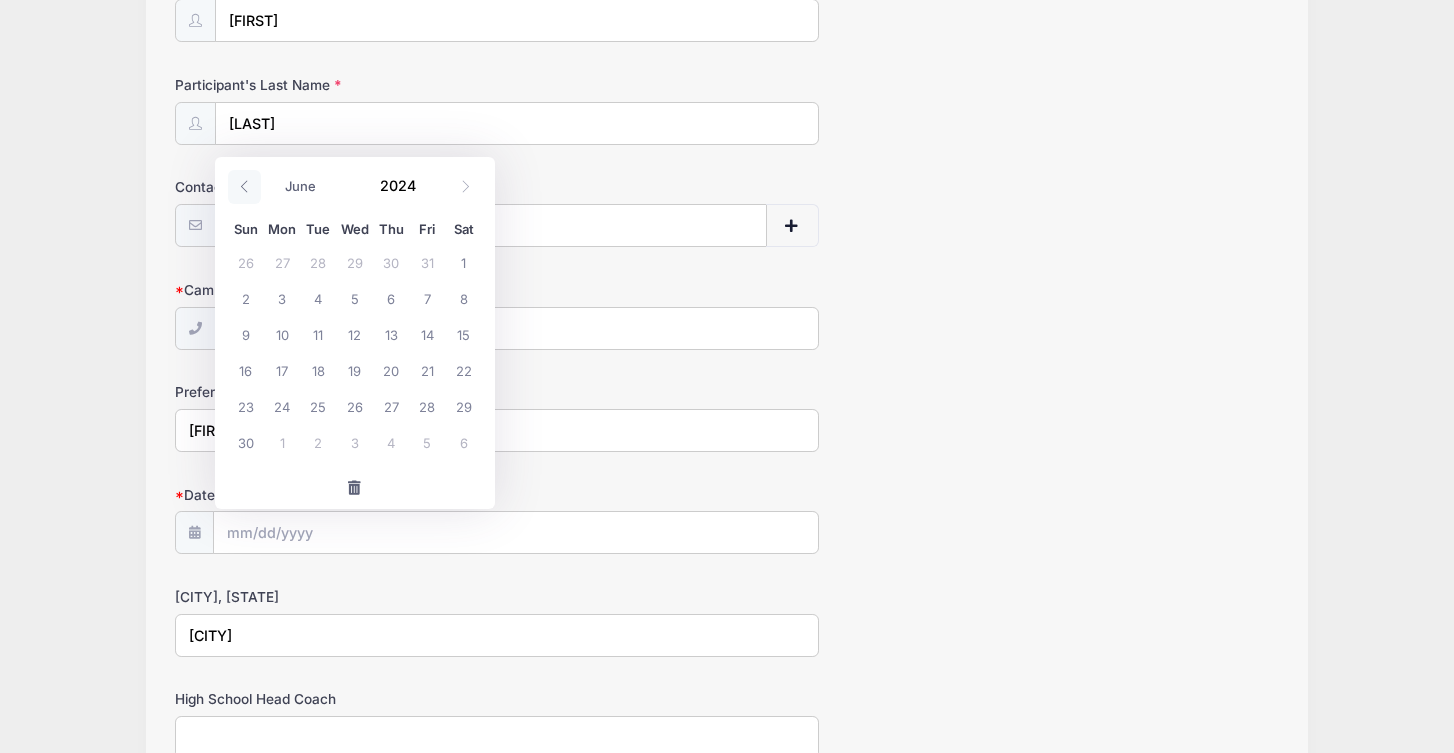 click 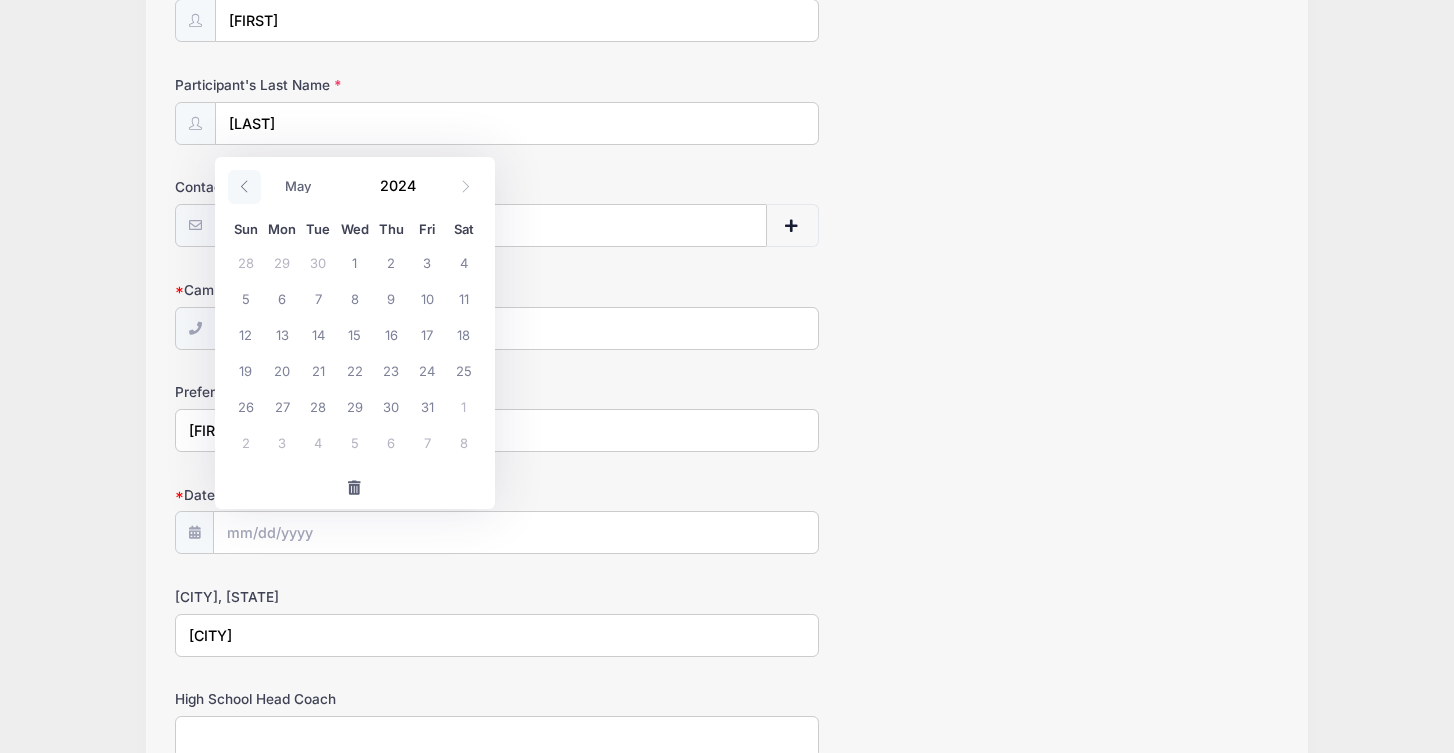 click 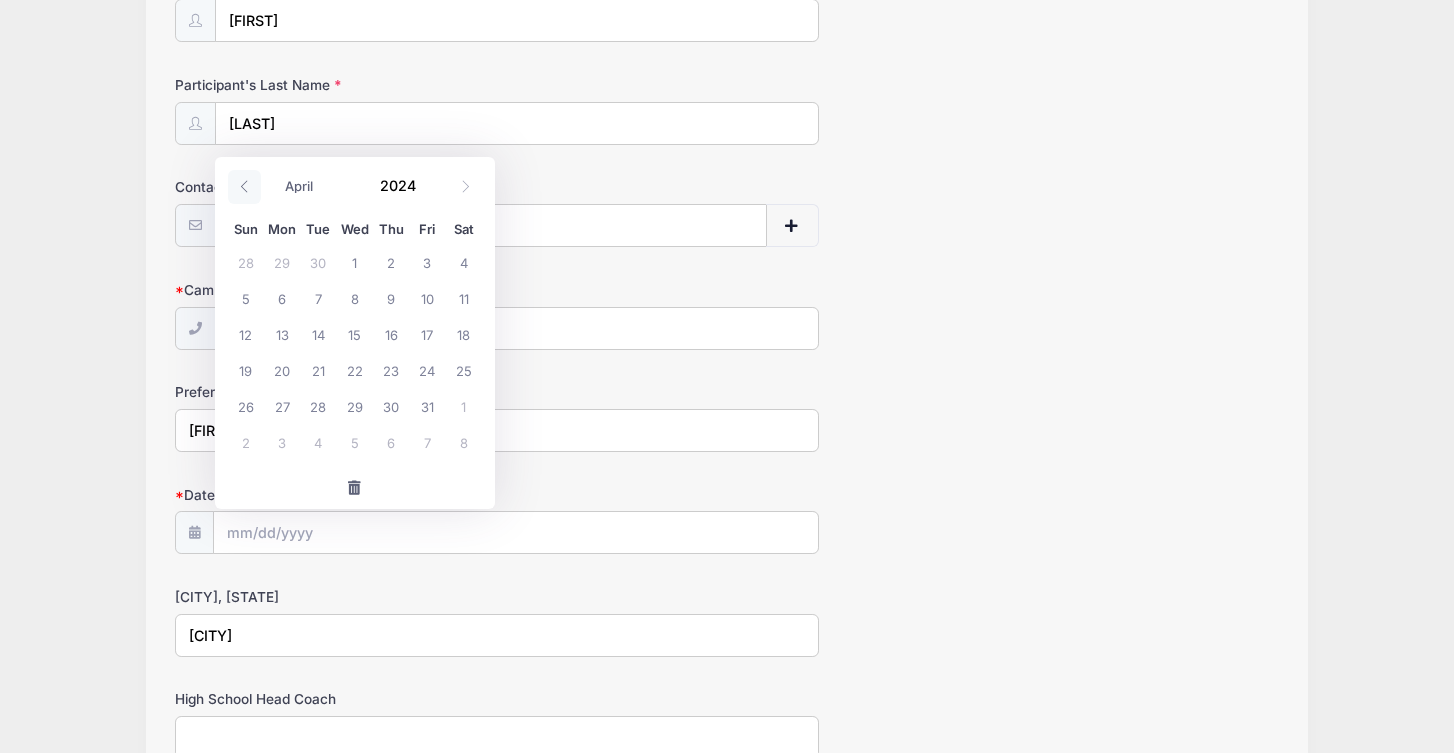 click 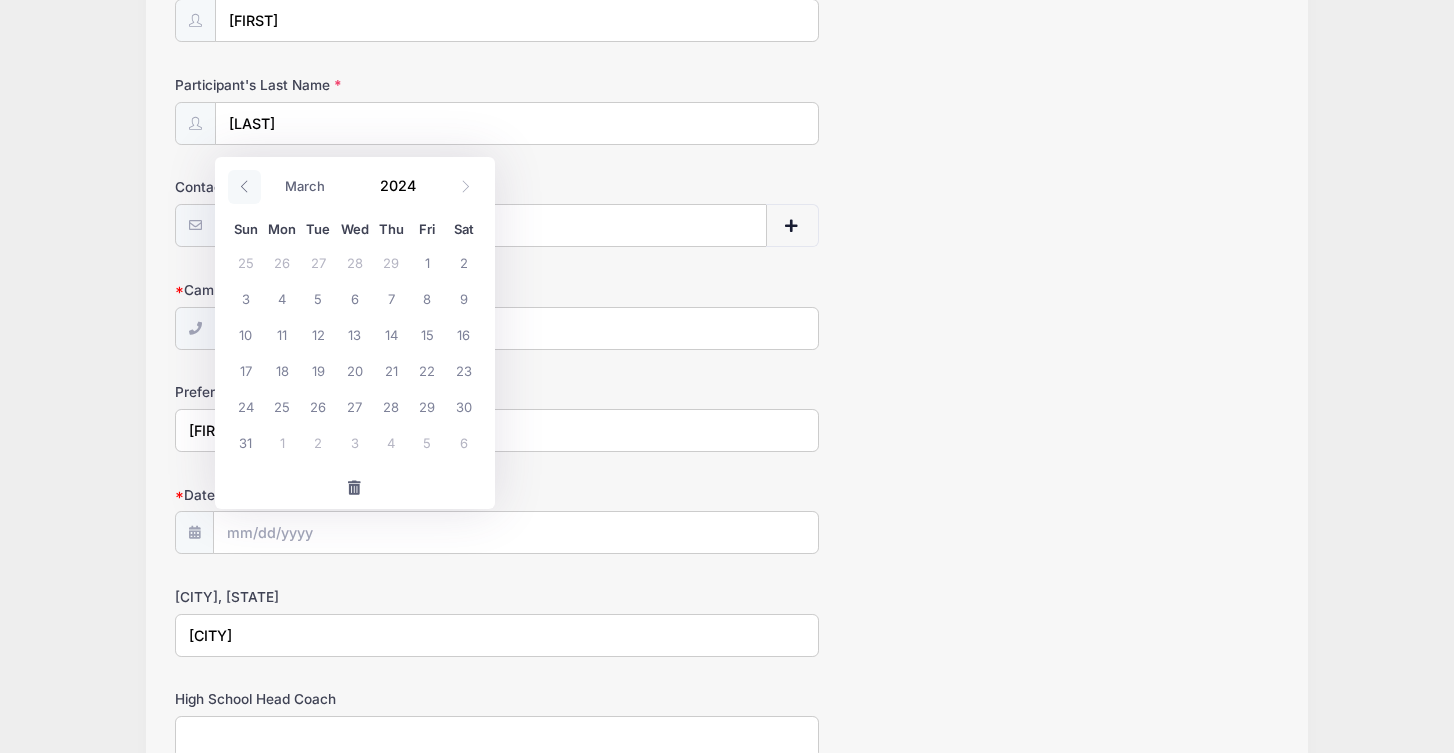 click 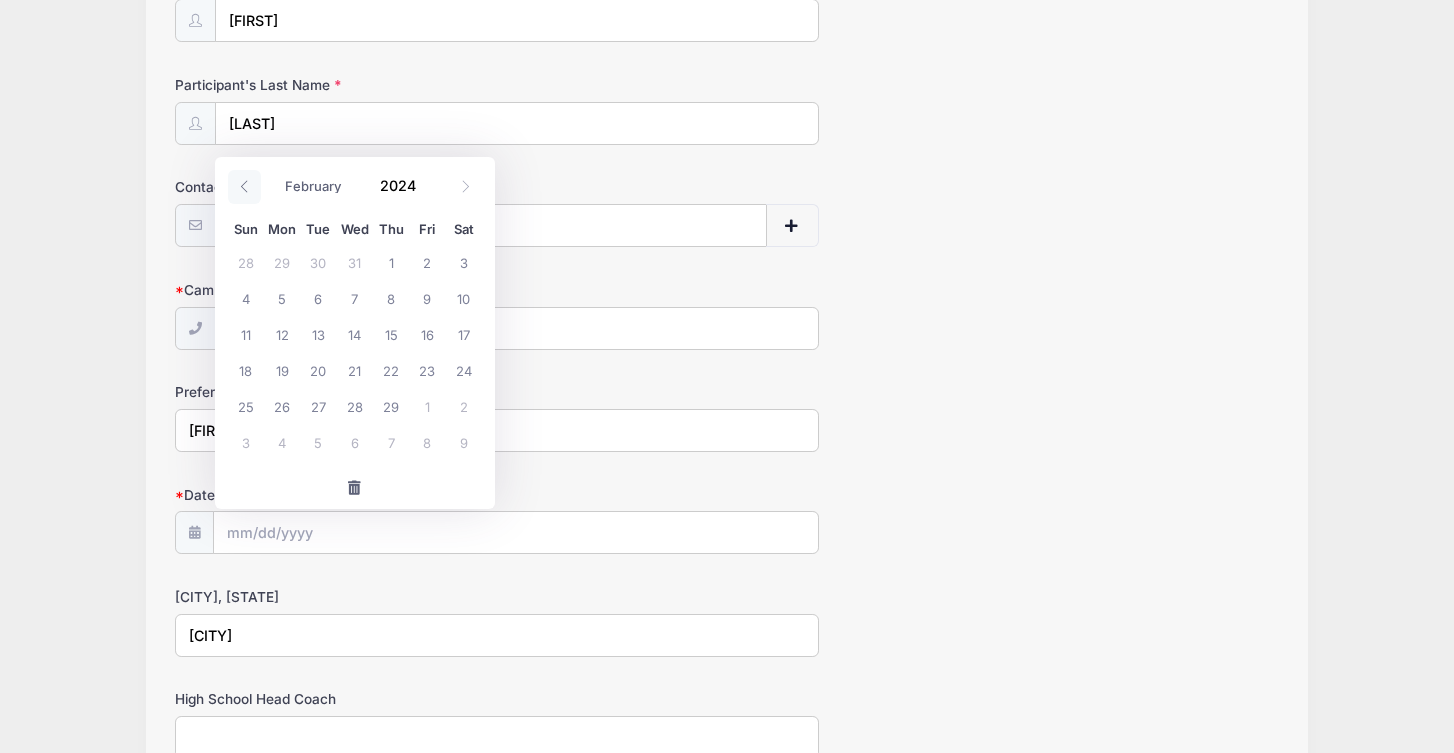 click 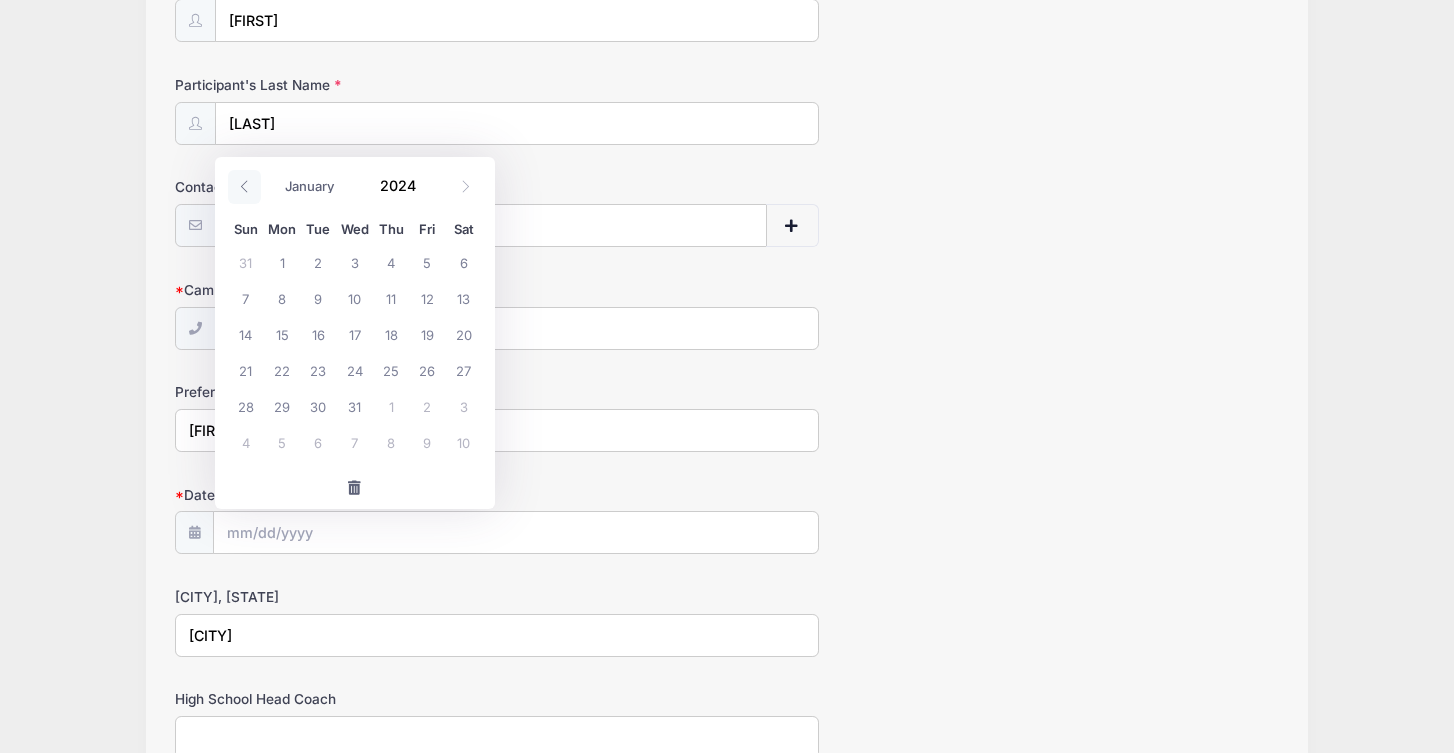 click 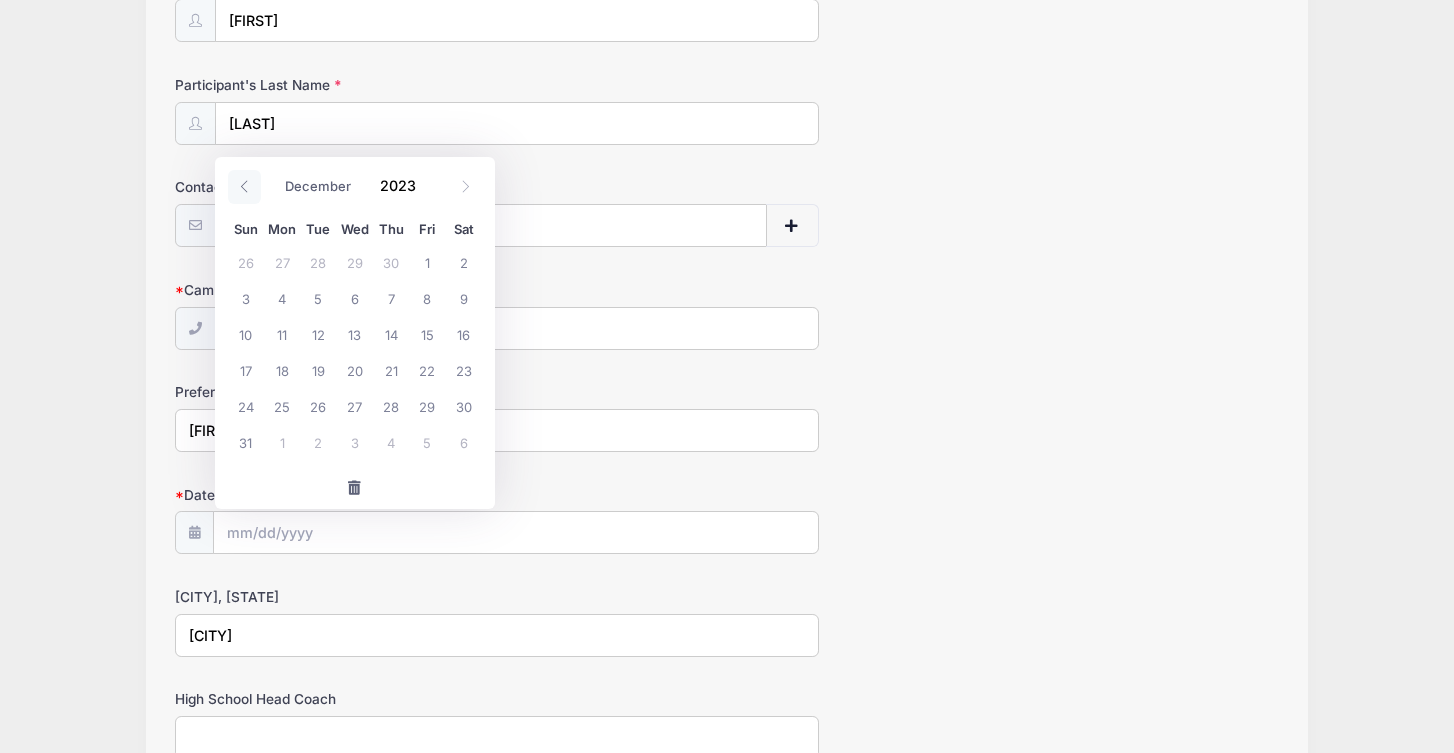 click 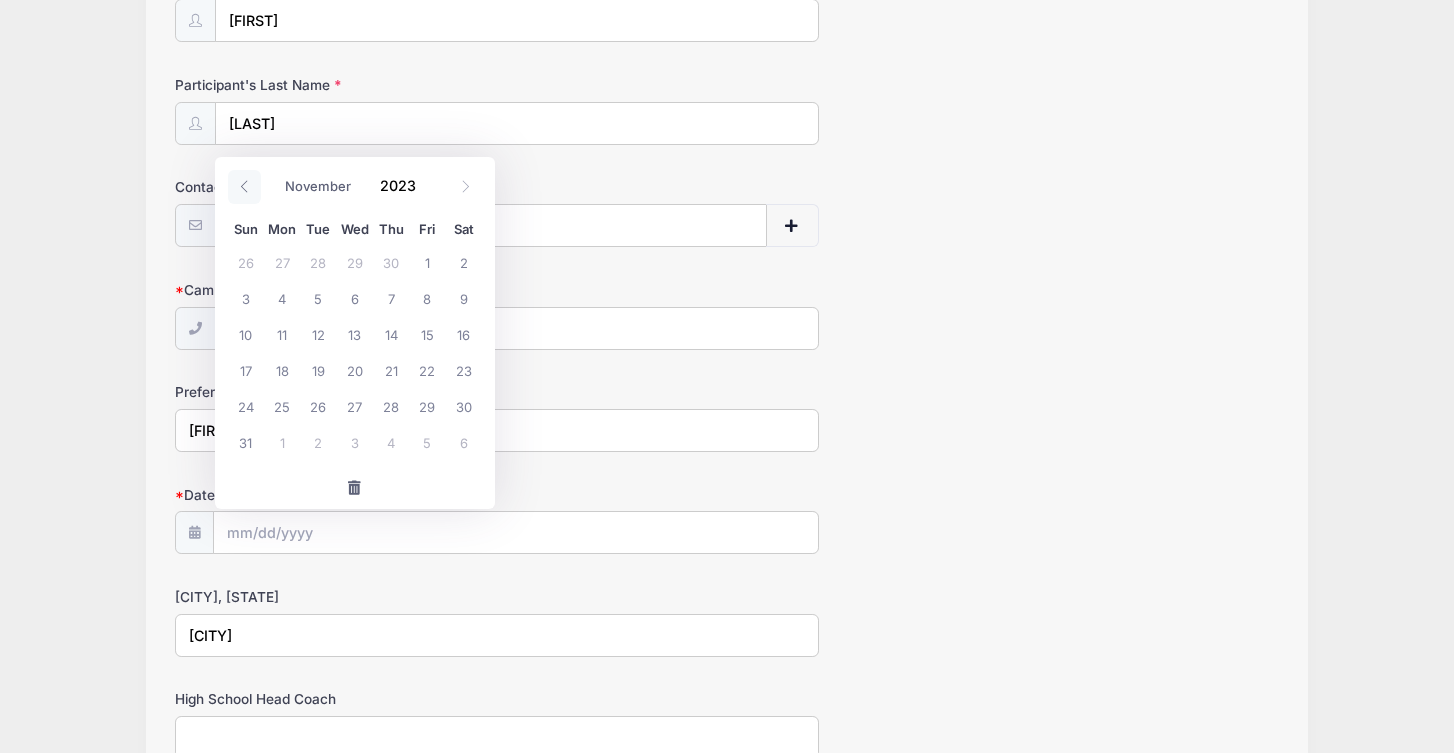 click 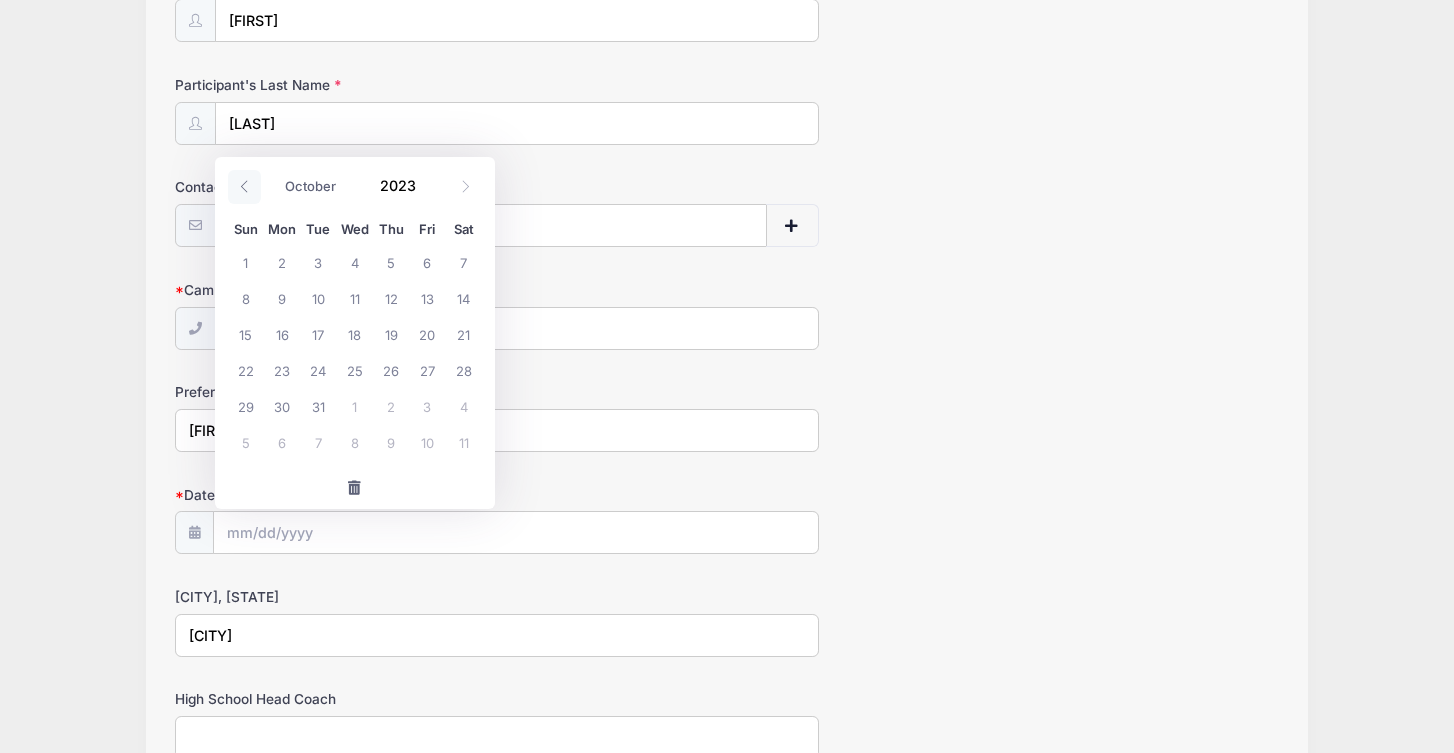 click 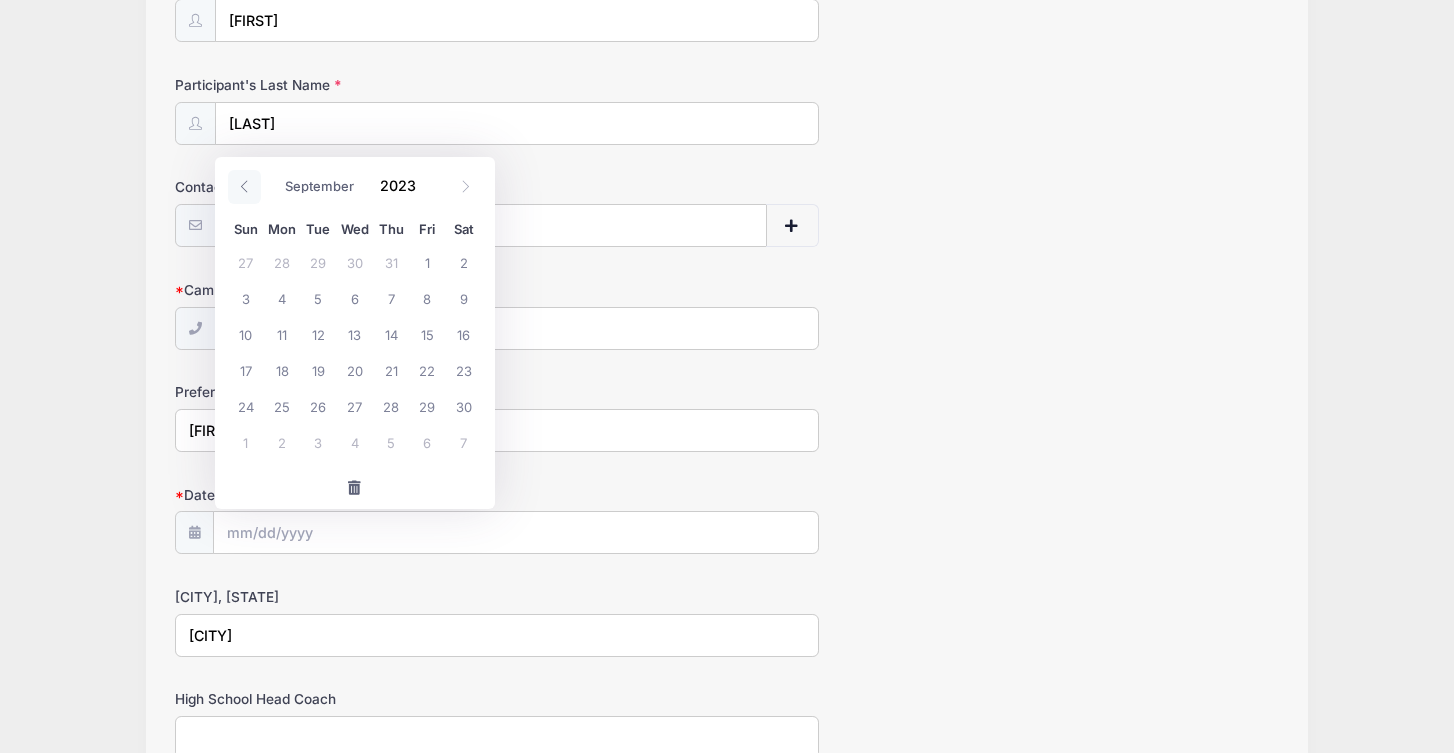 click 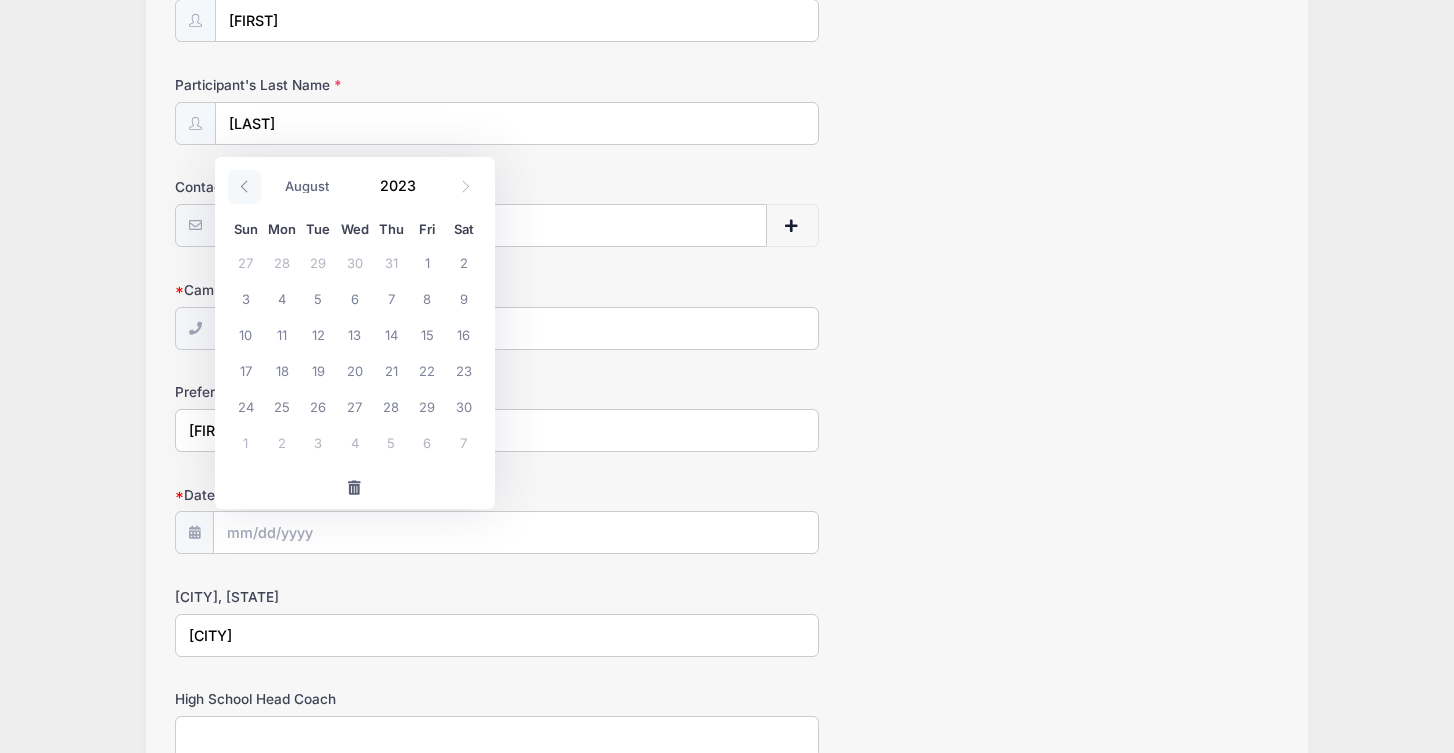 click 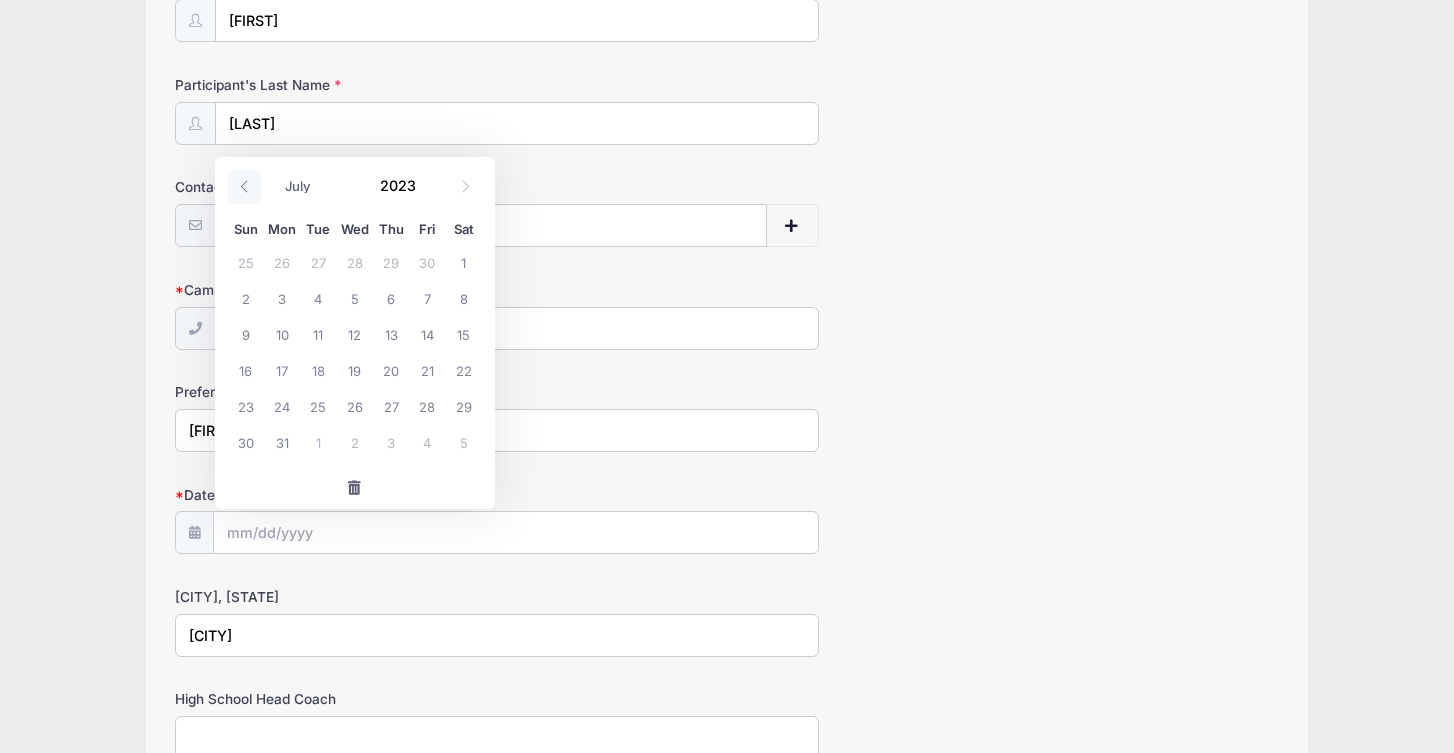 click 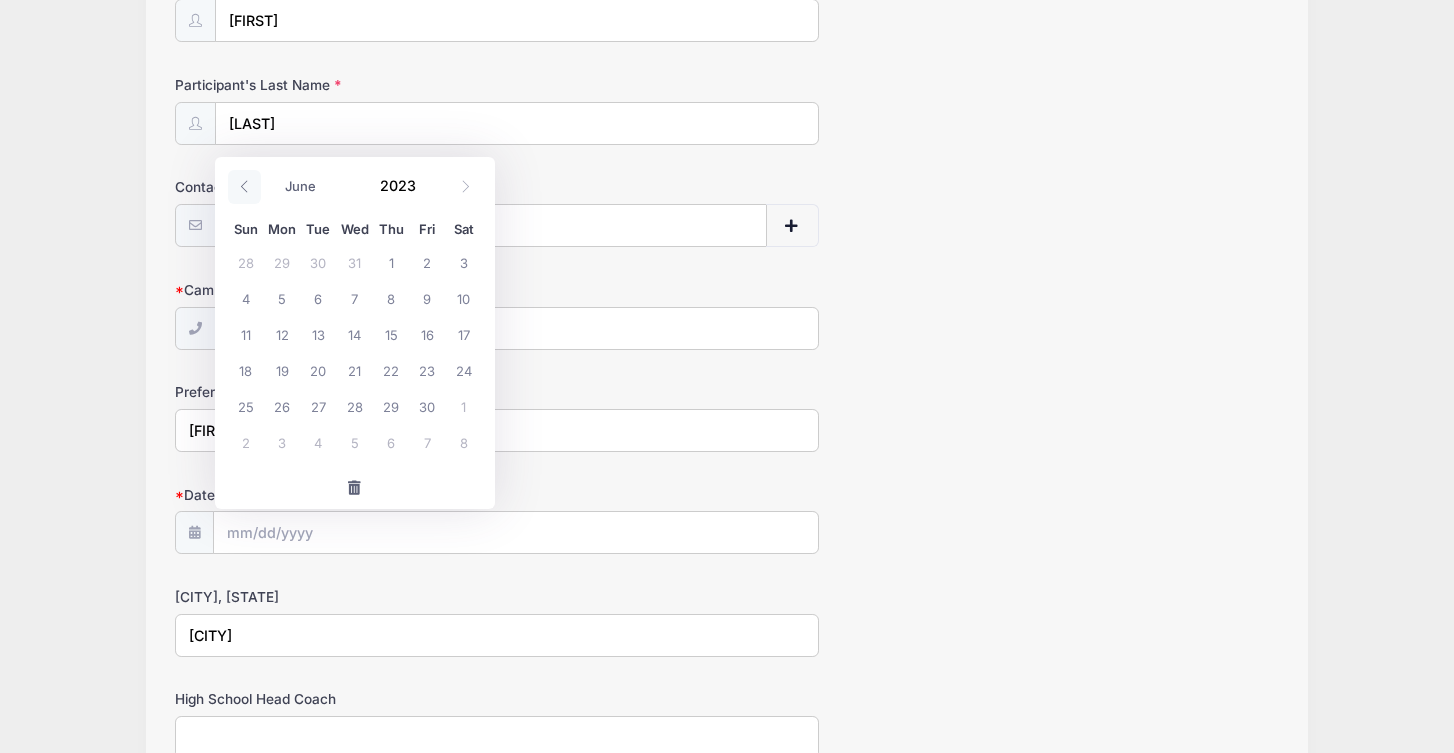 click 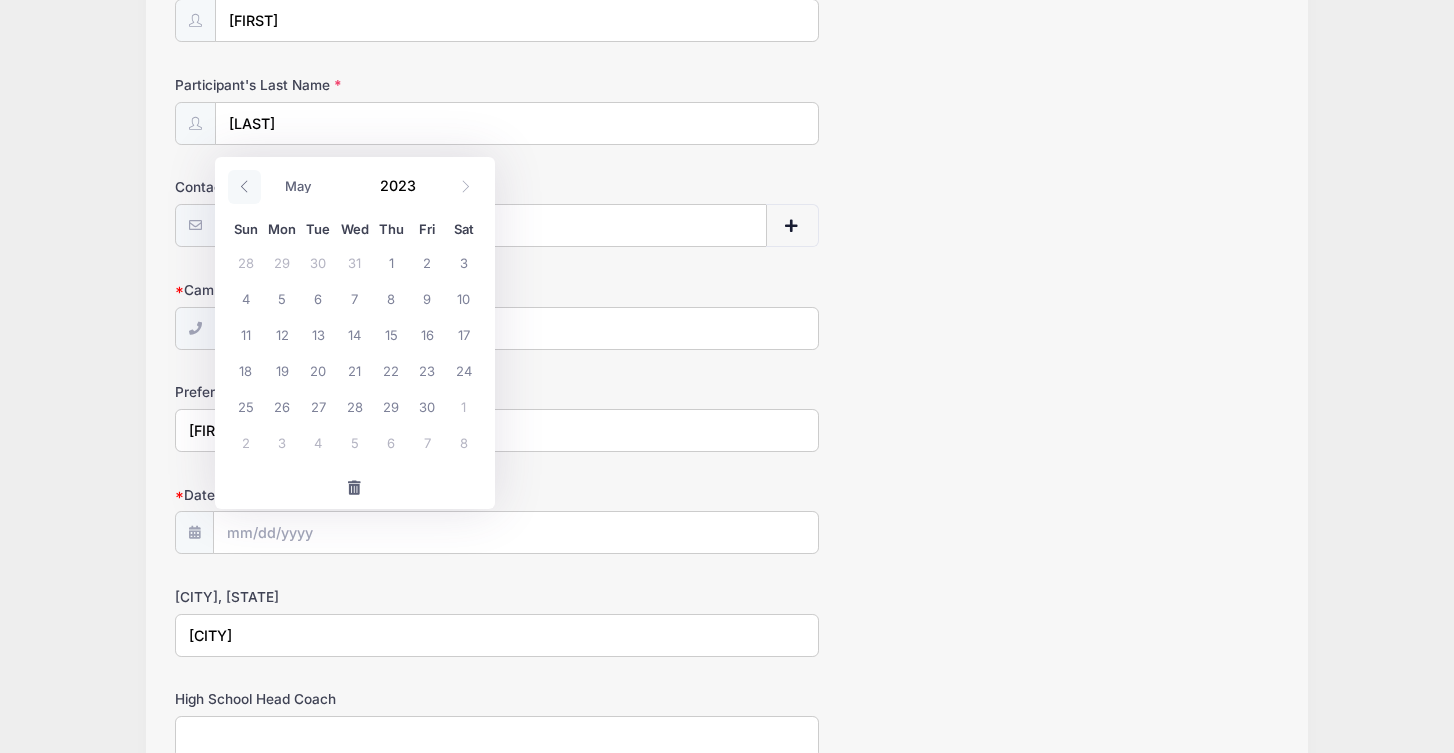 click 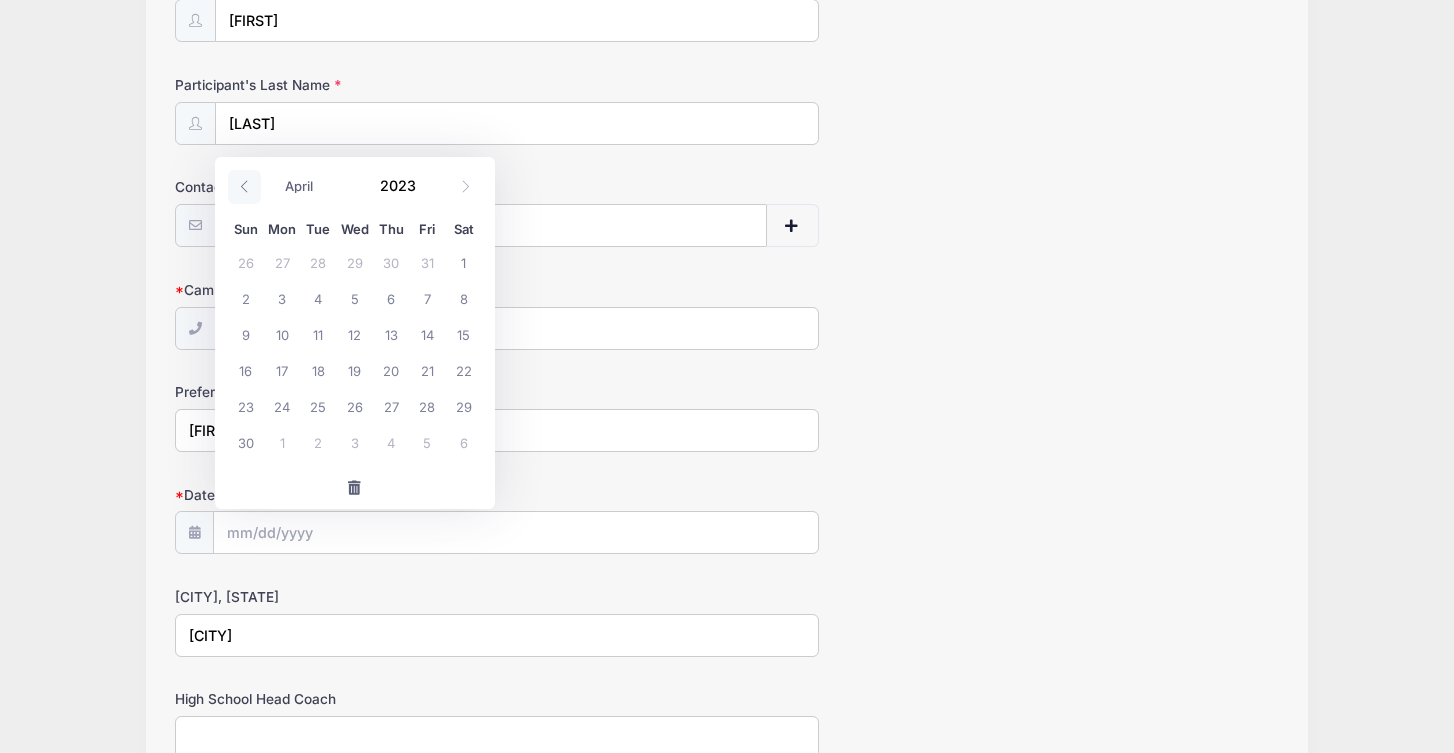click 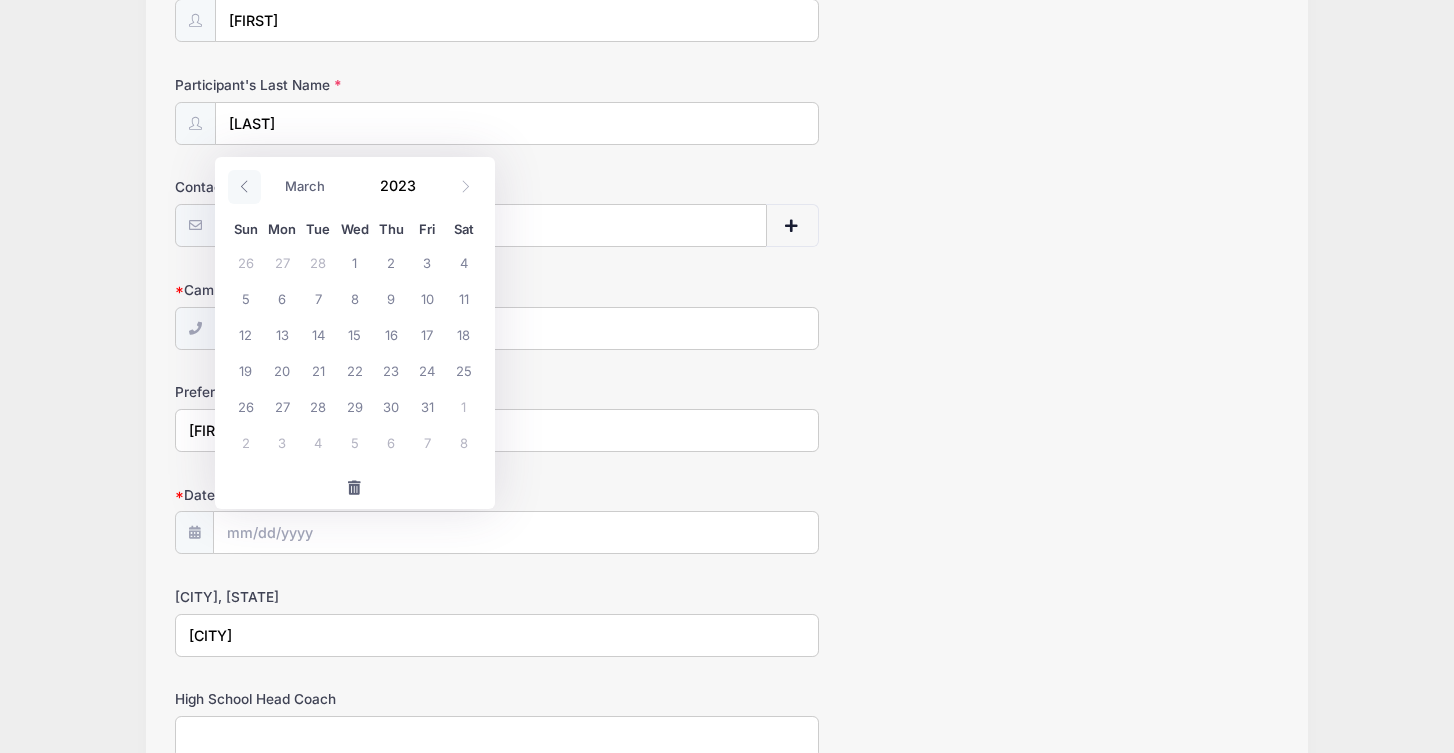 click 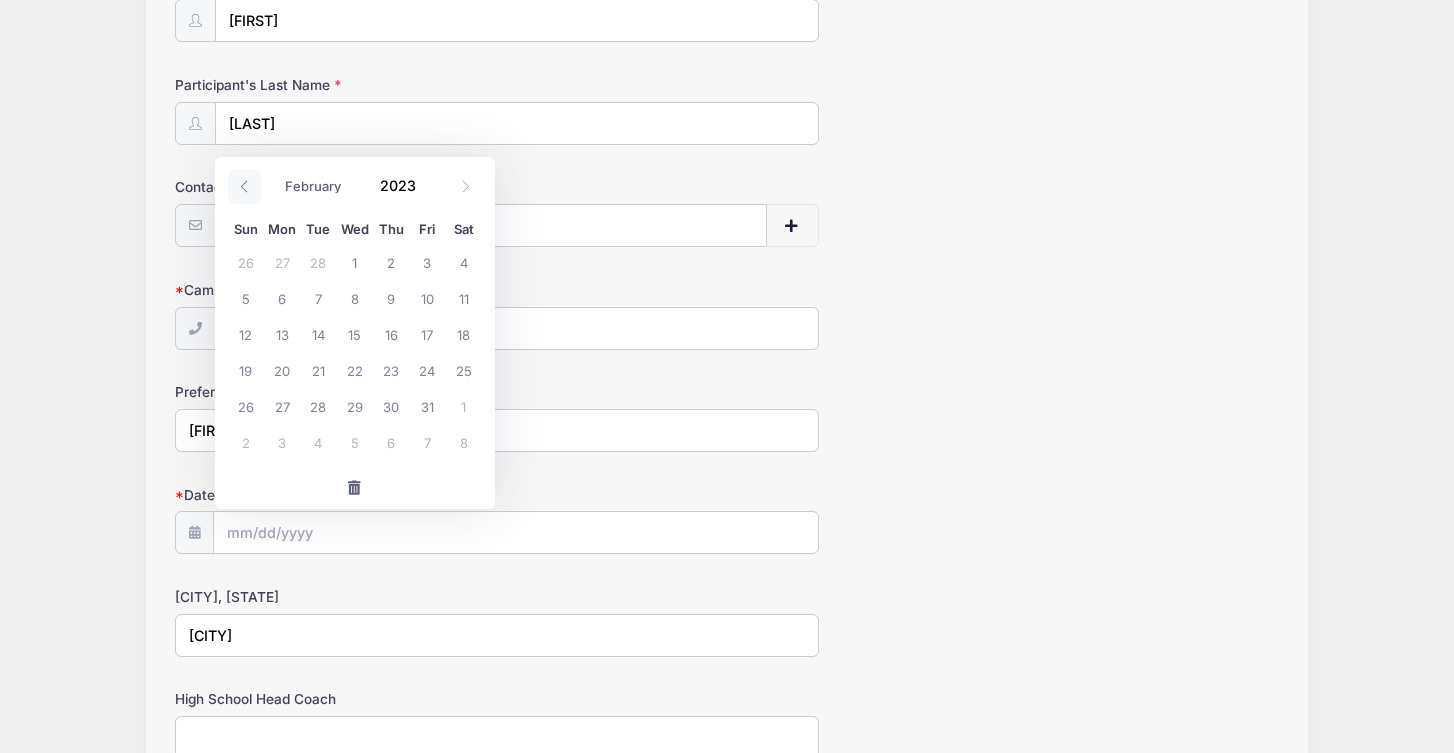 click 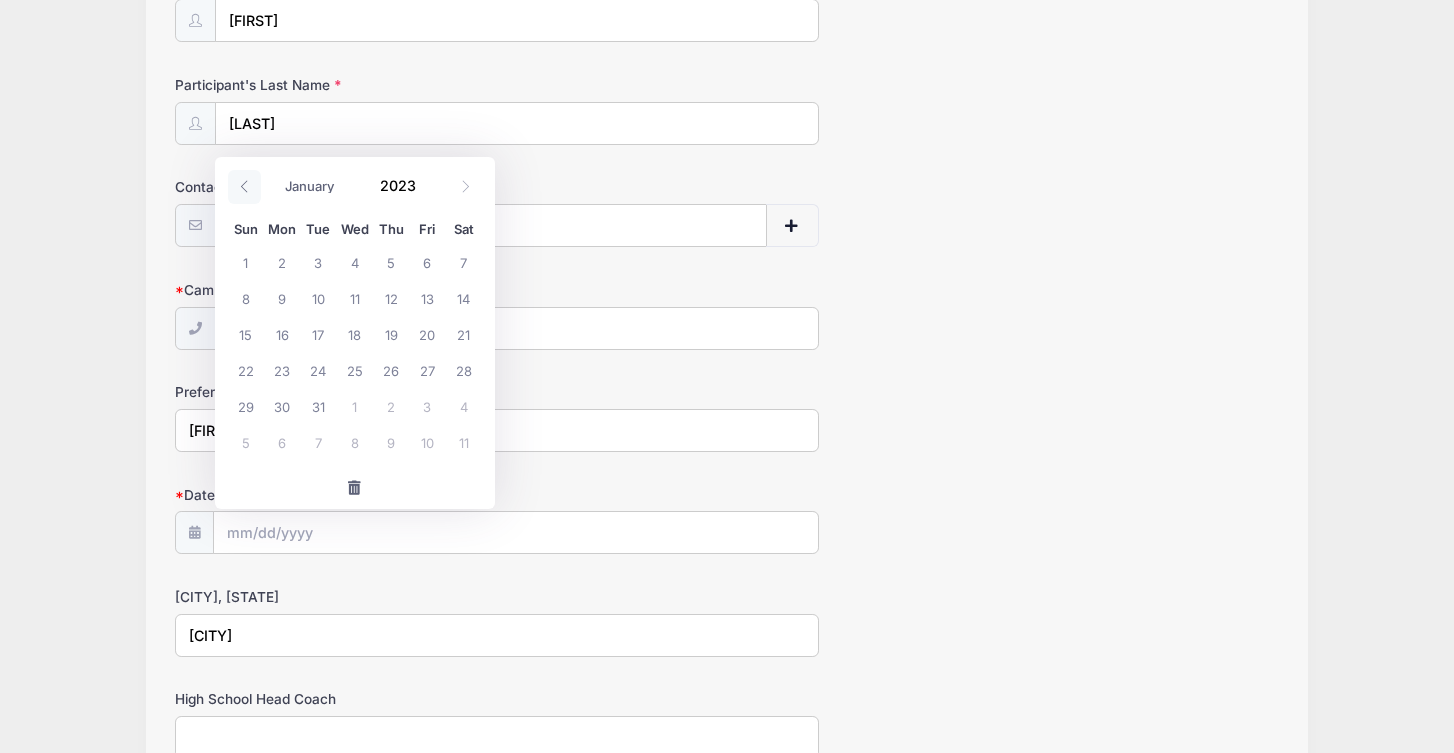 click 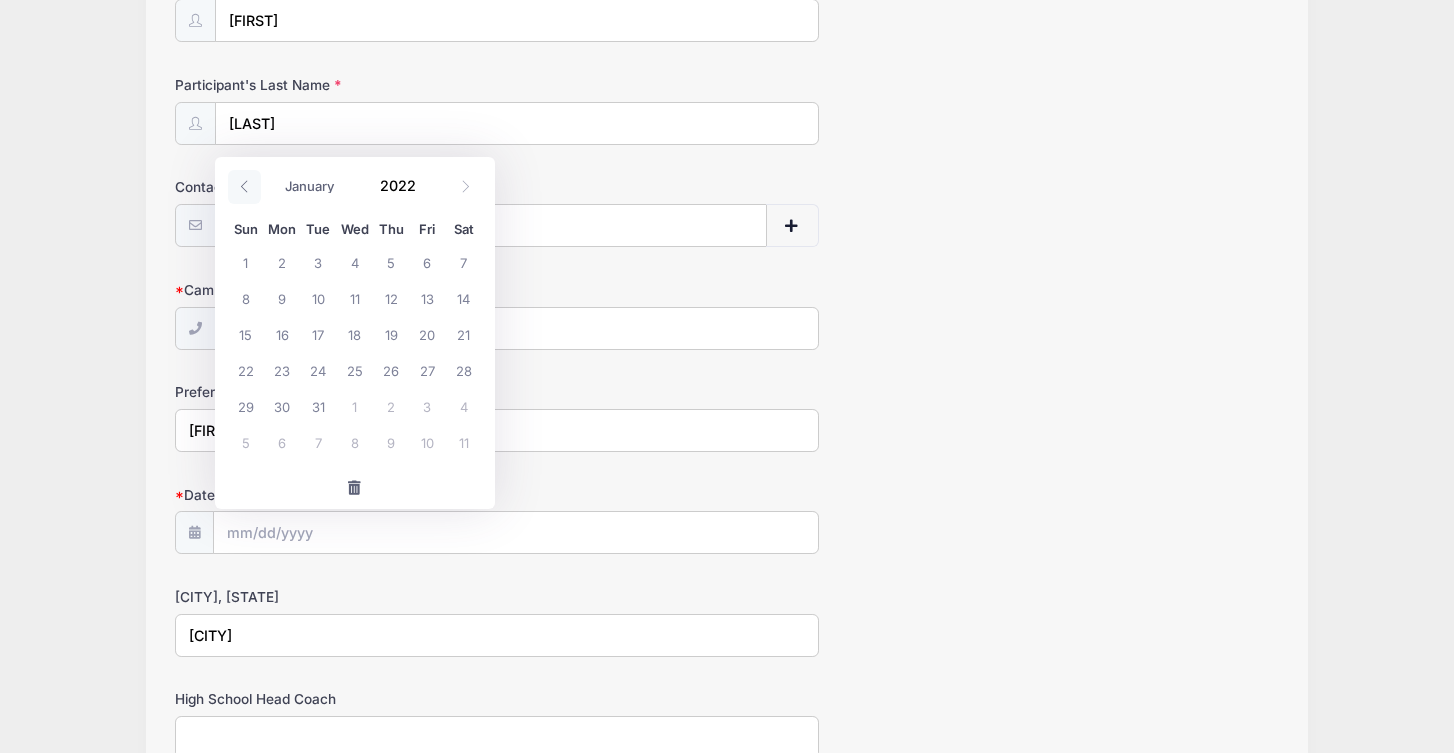 click 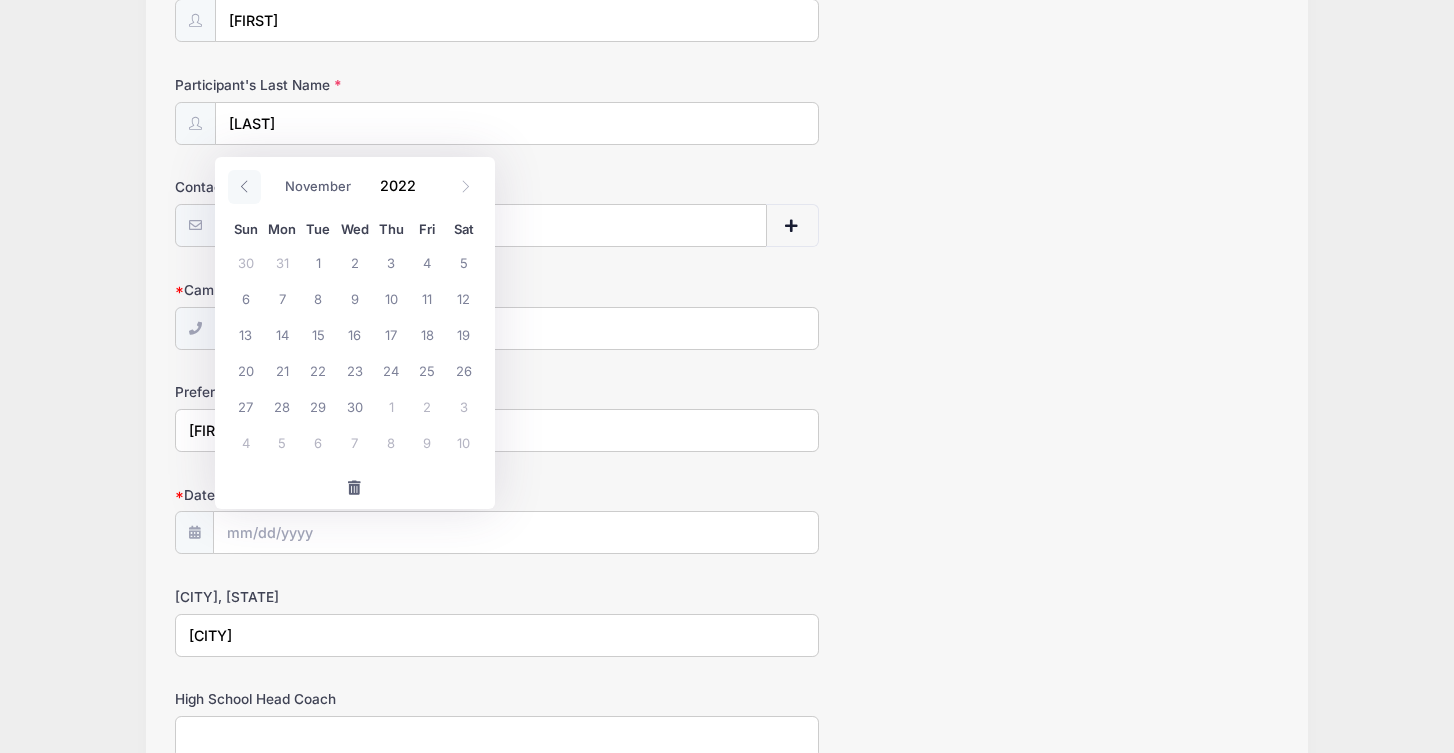 click 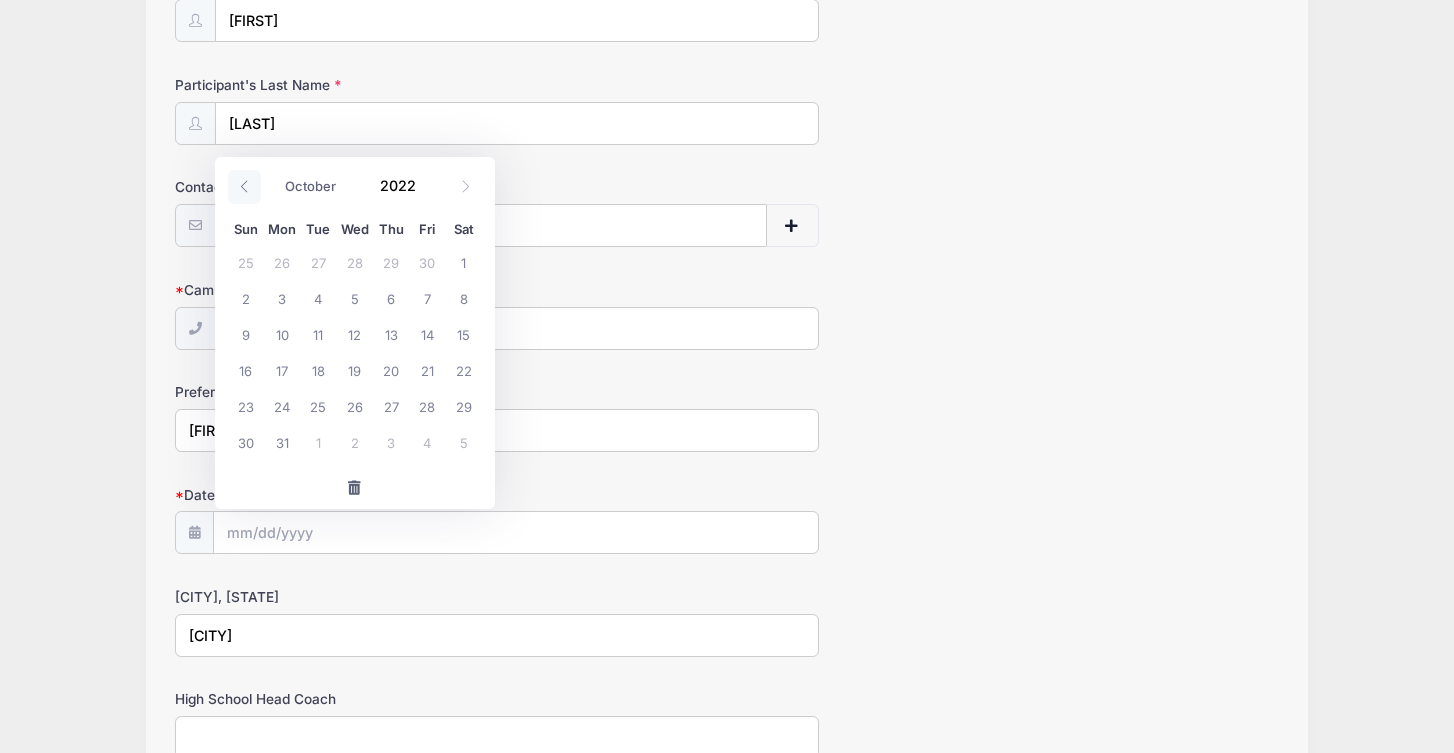 click 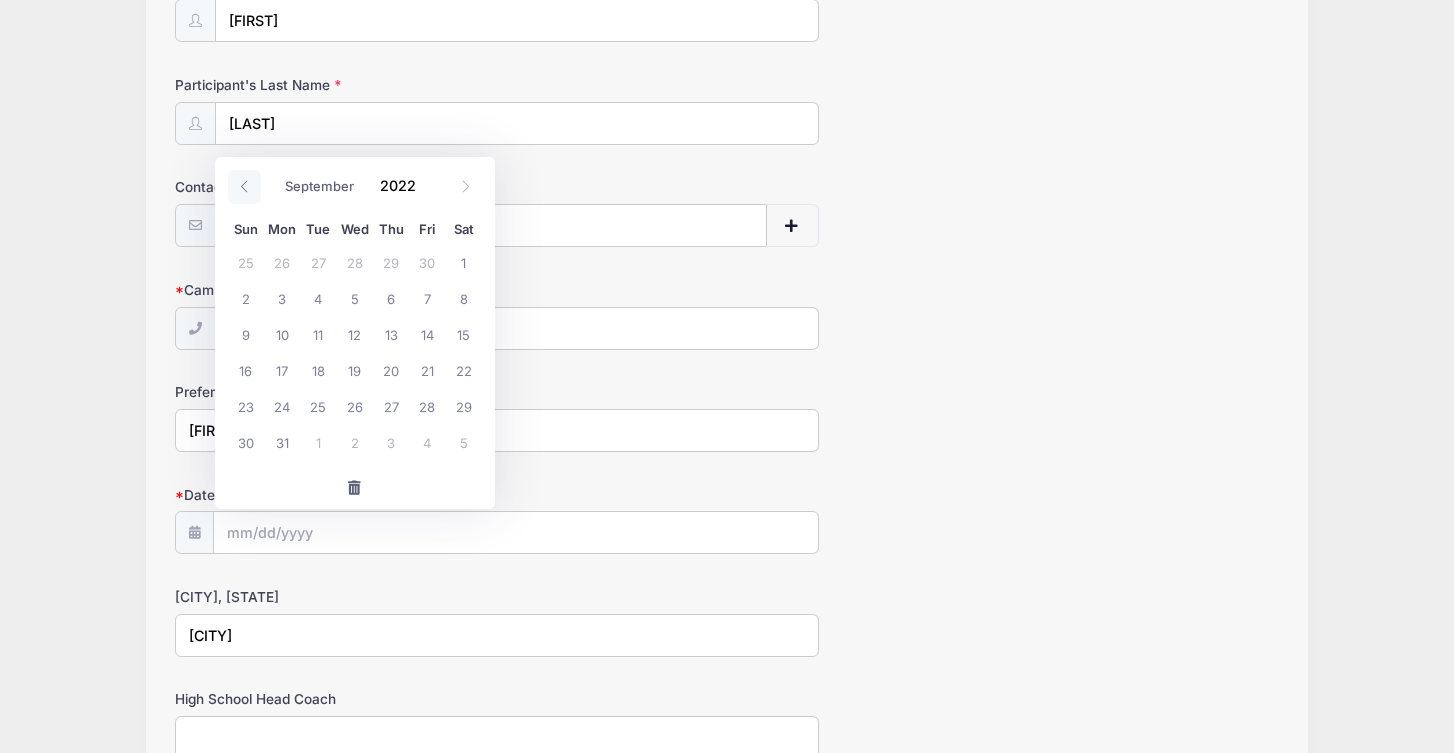 click 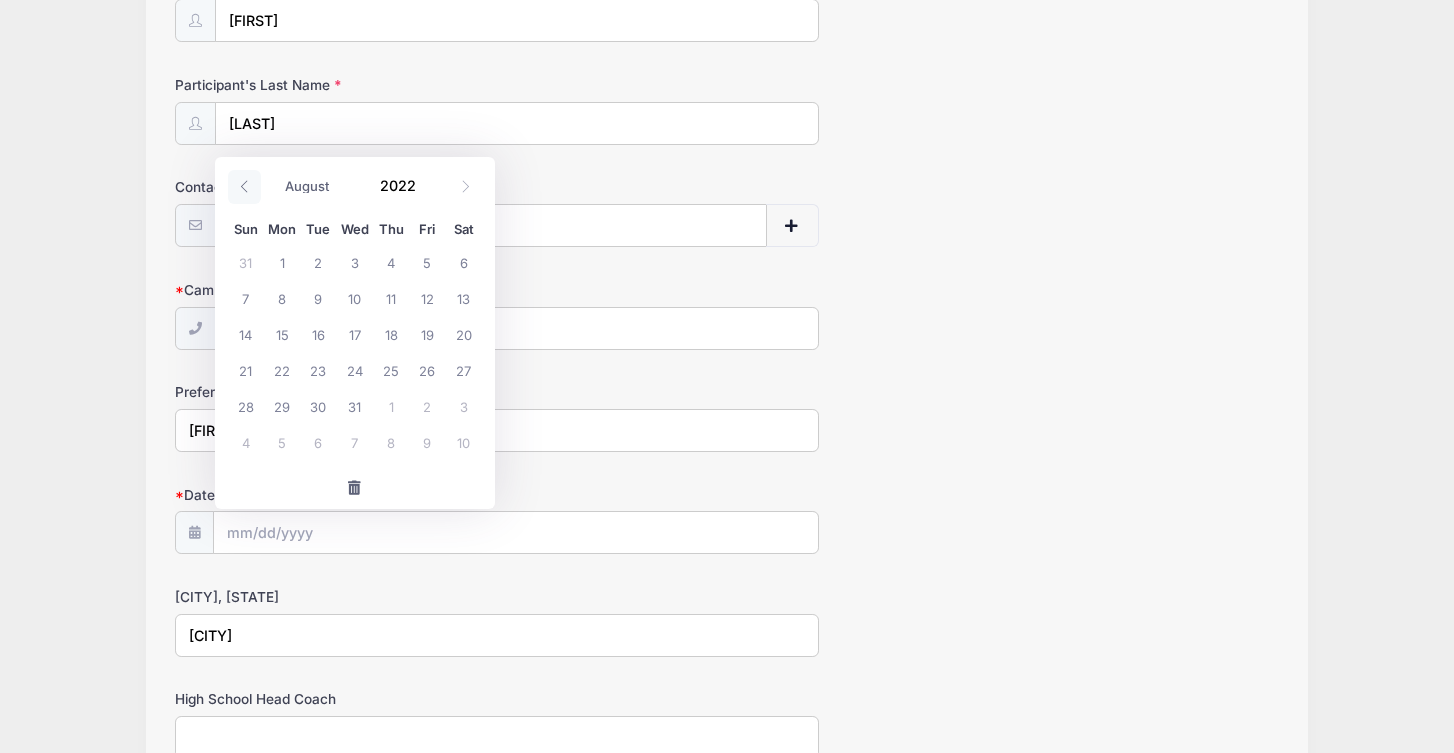 click 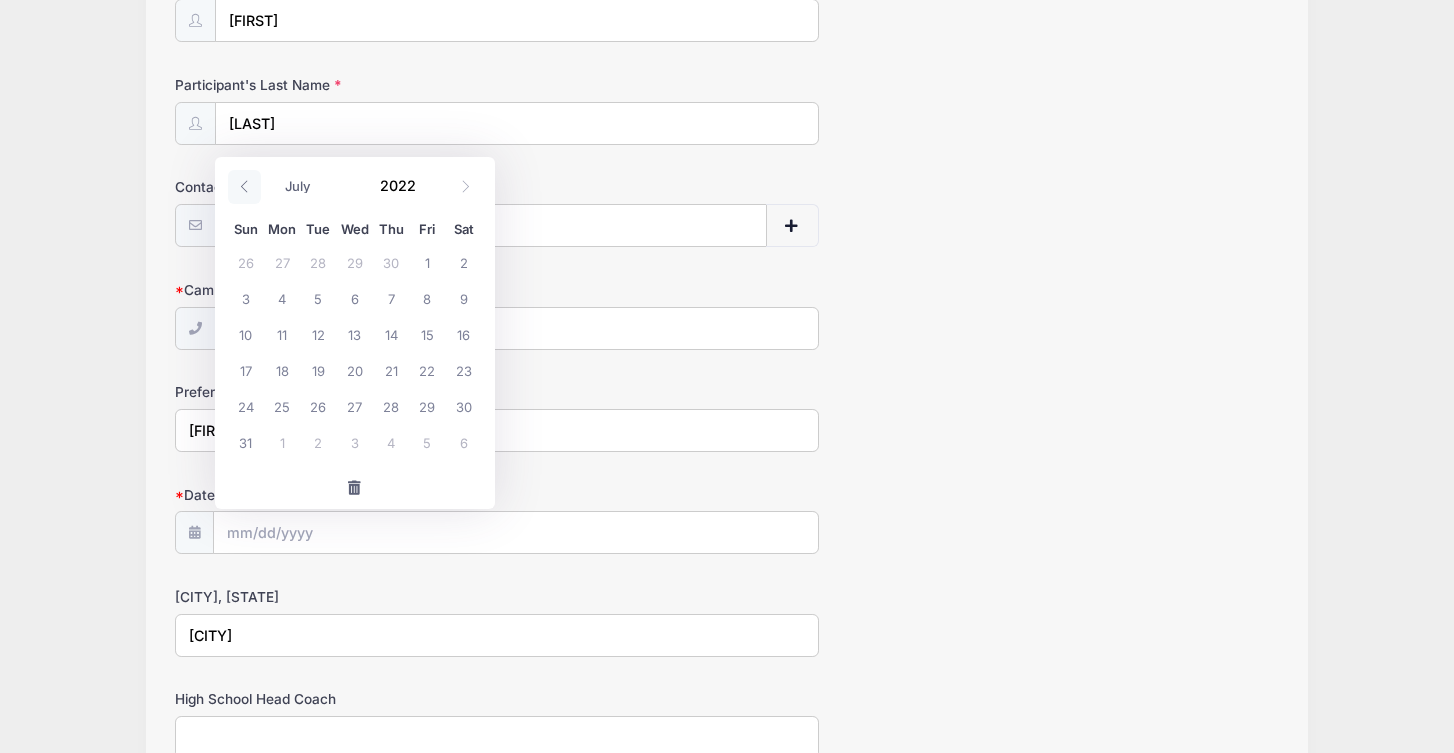 click 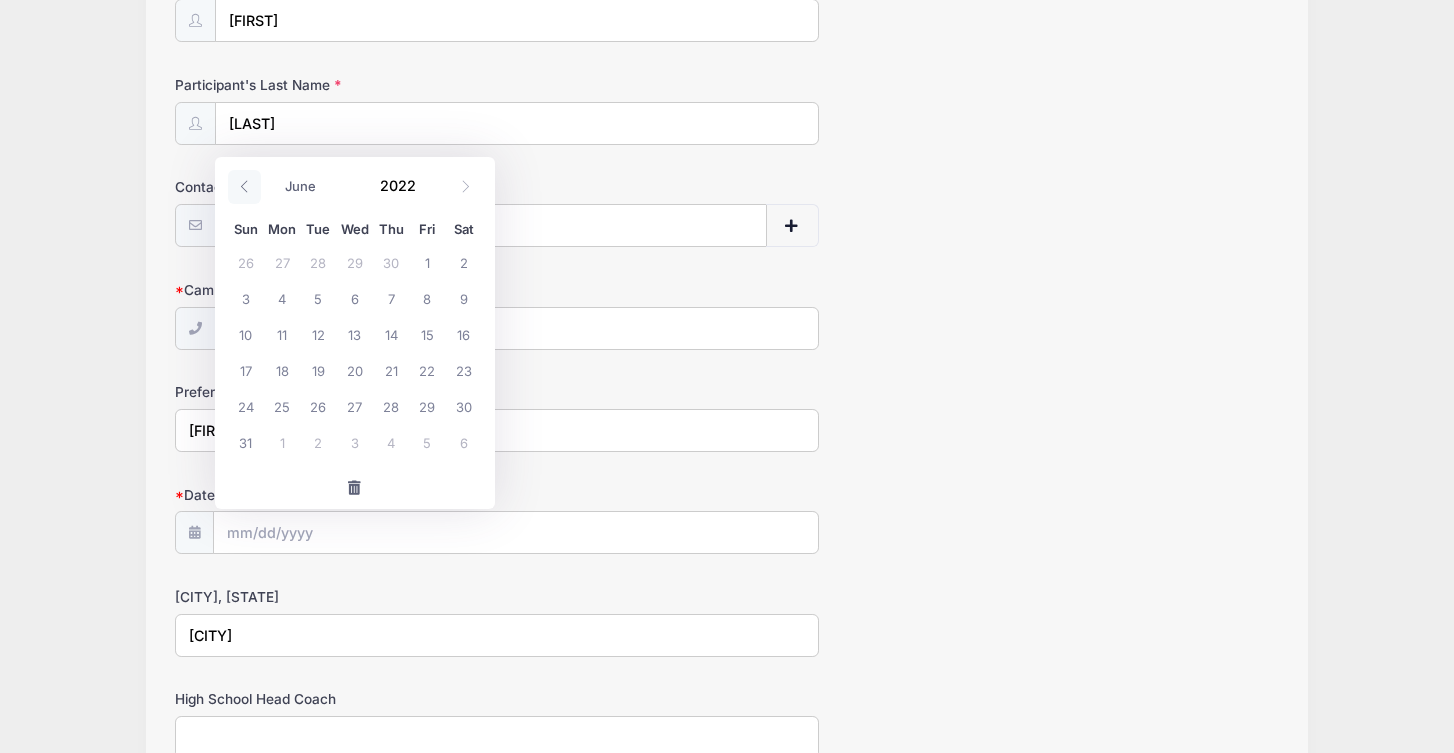 click 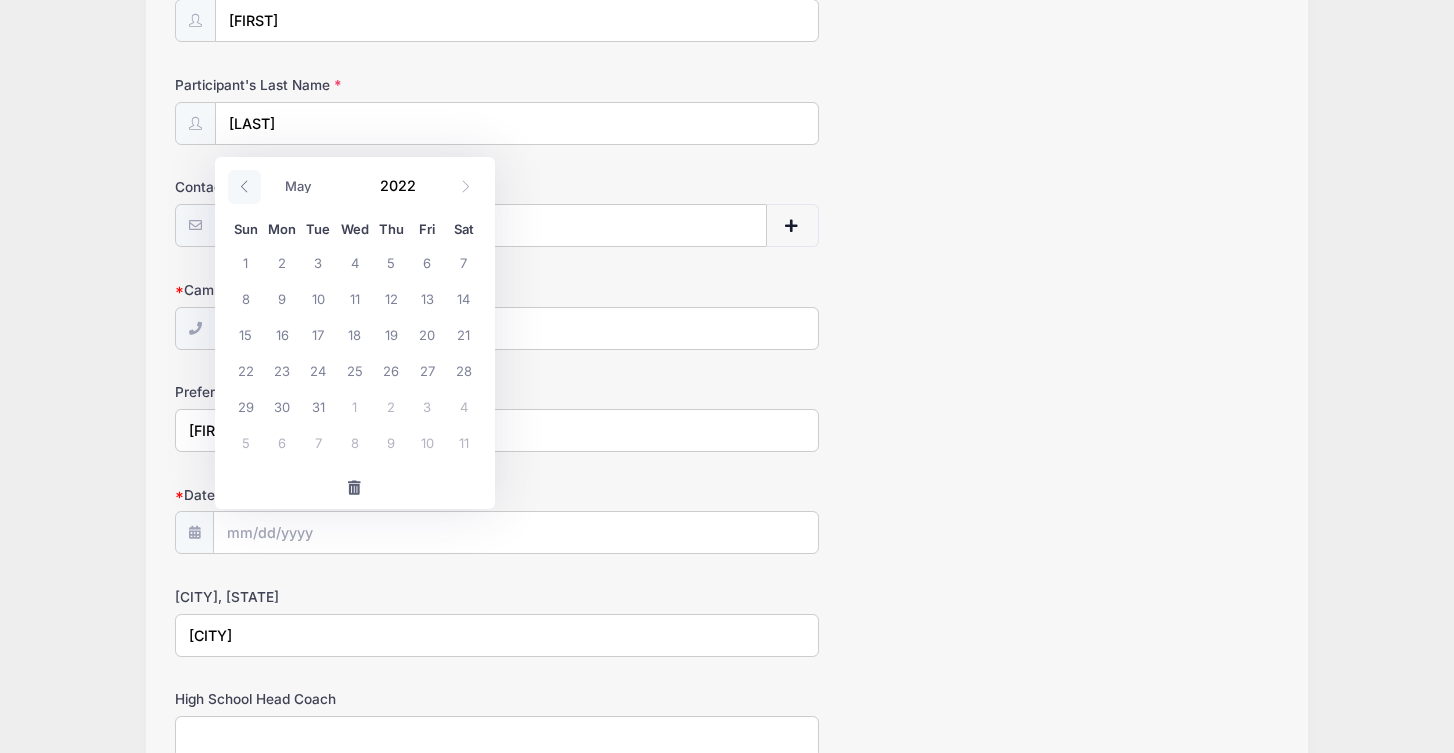 click 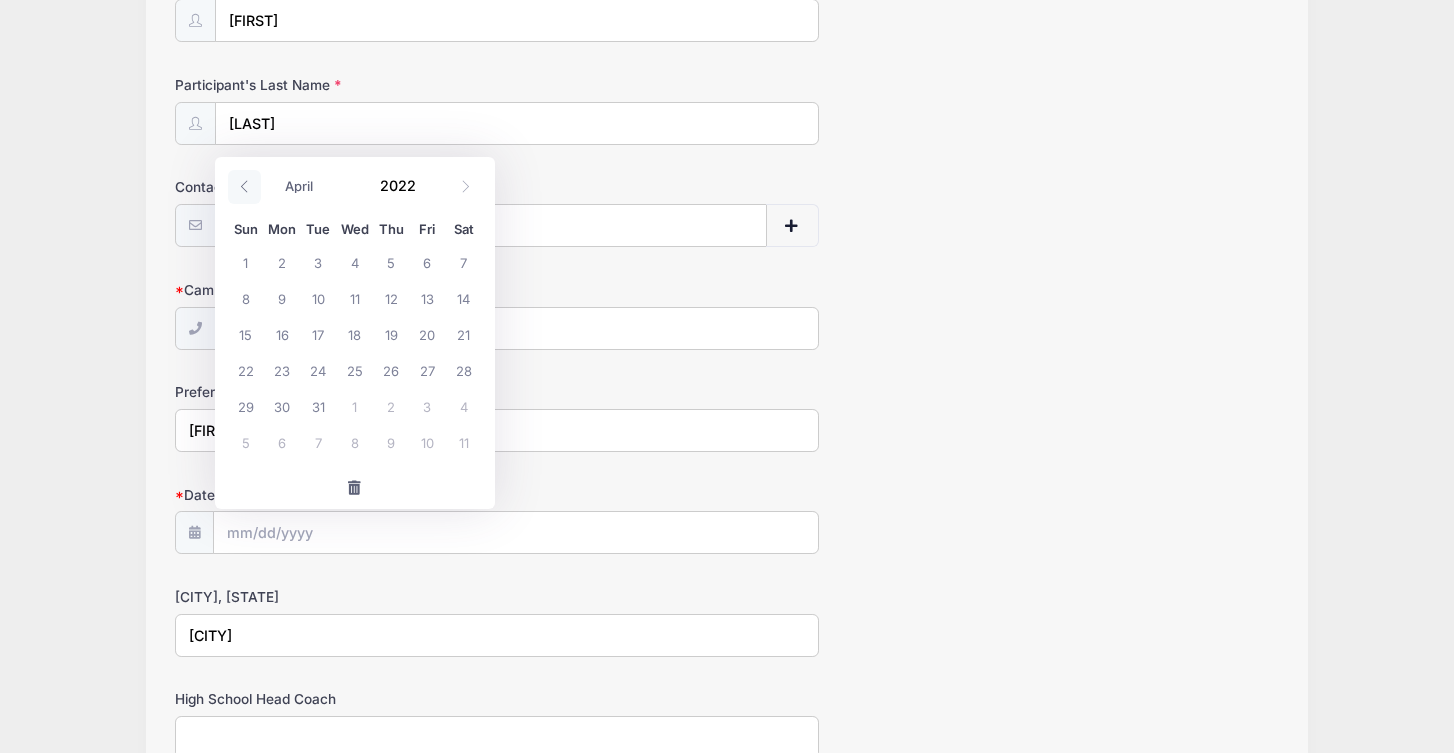 click 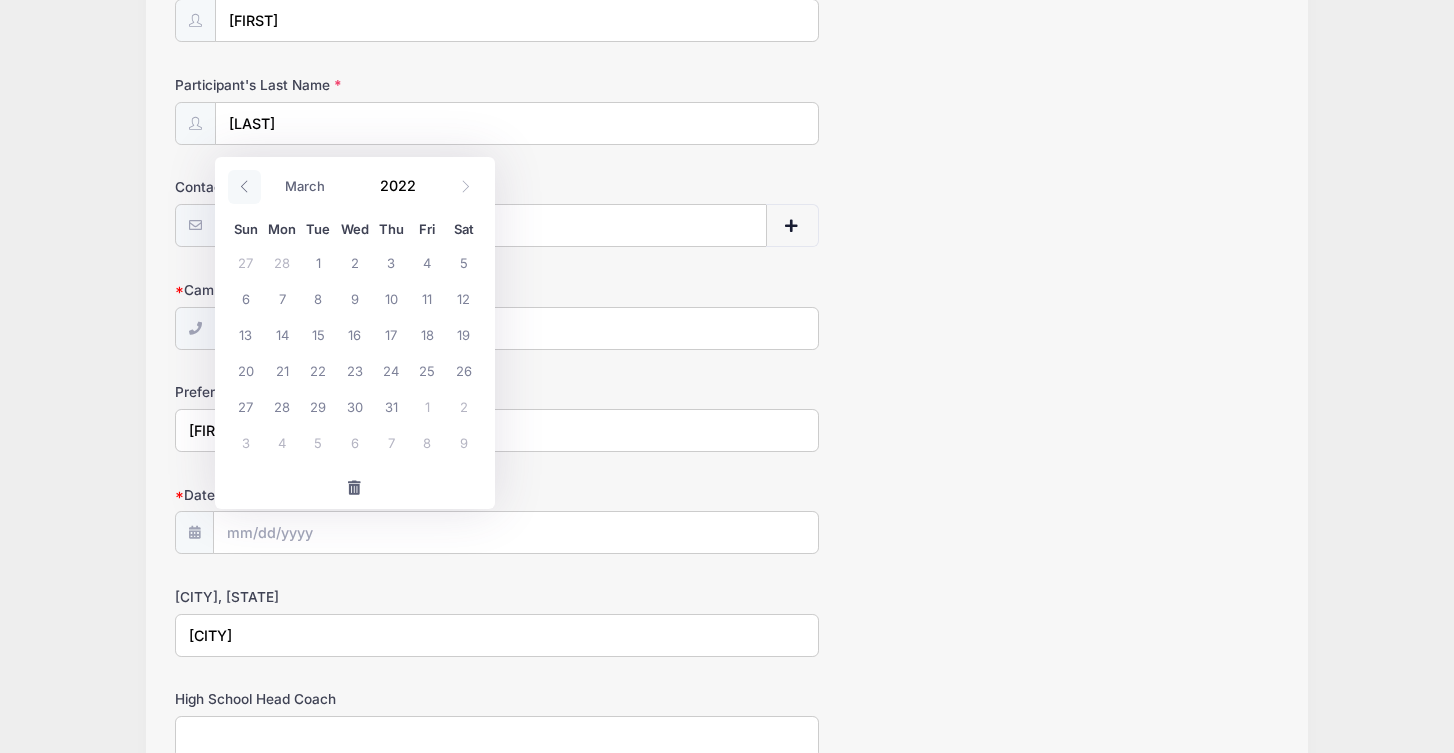click 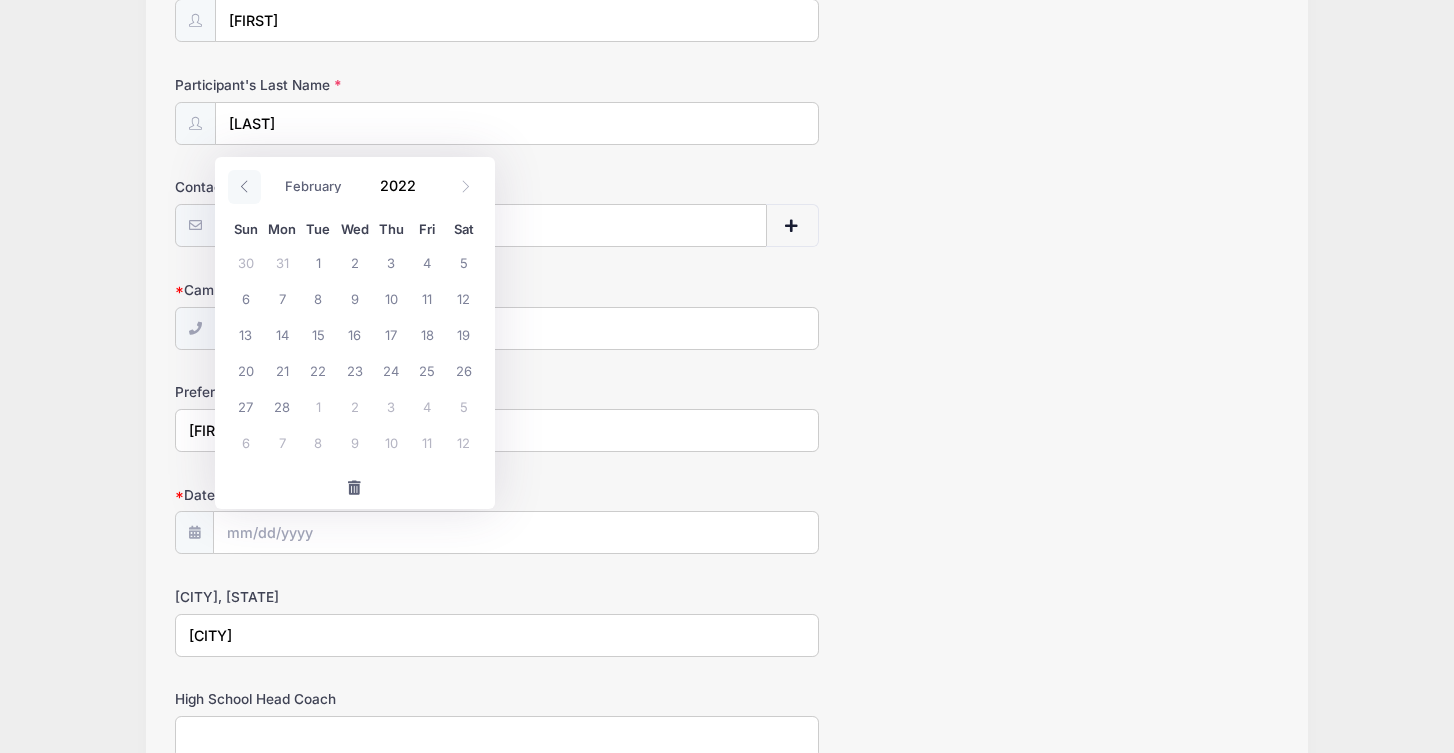 click 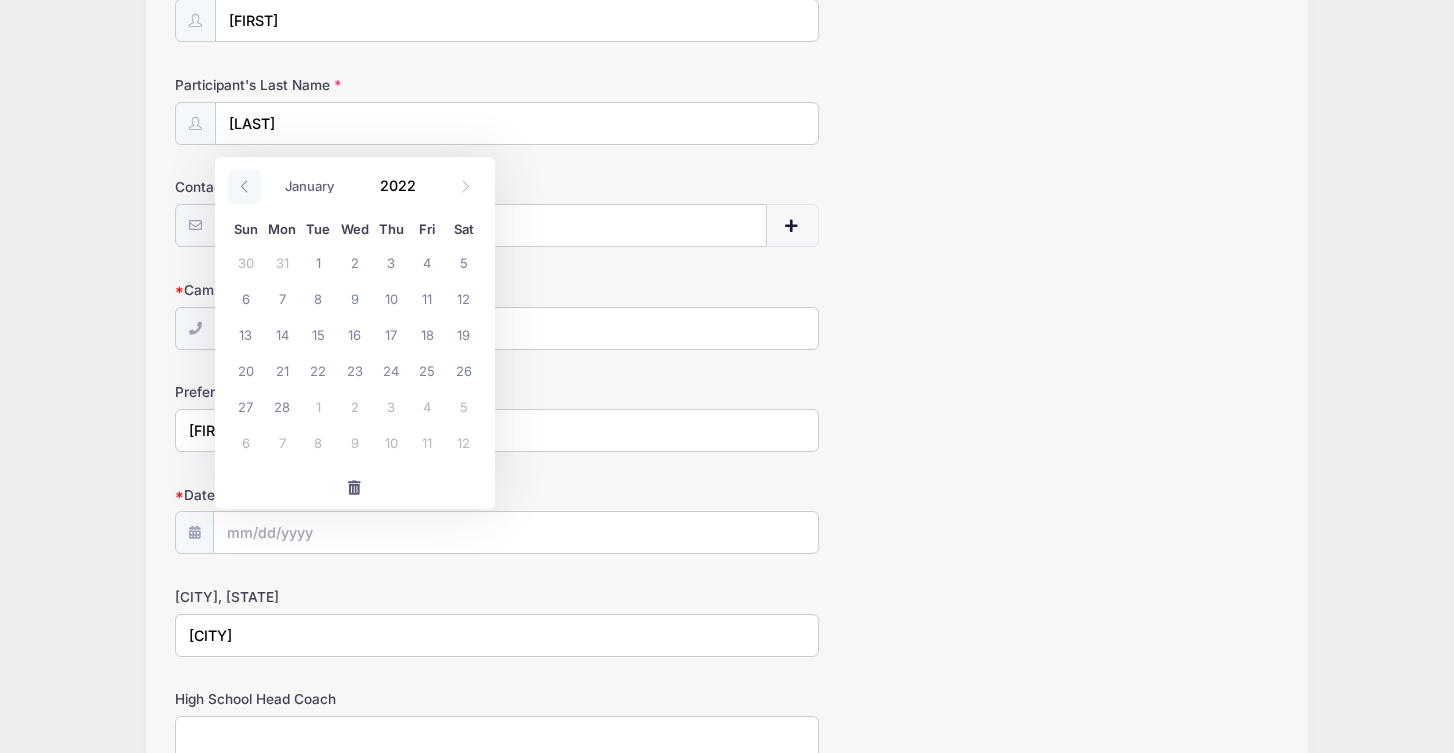 click 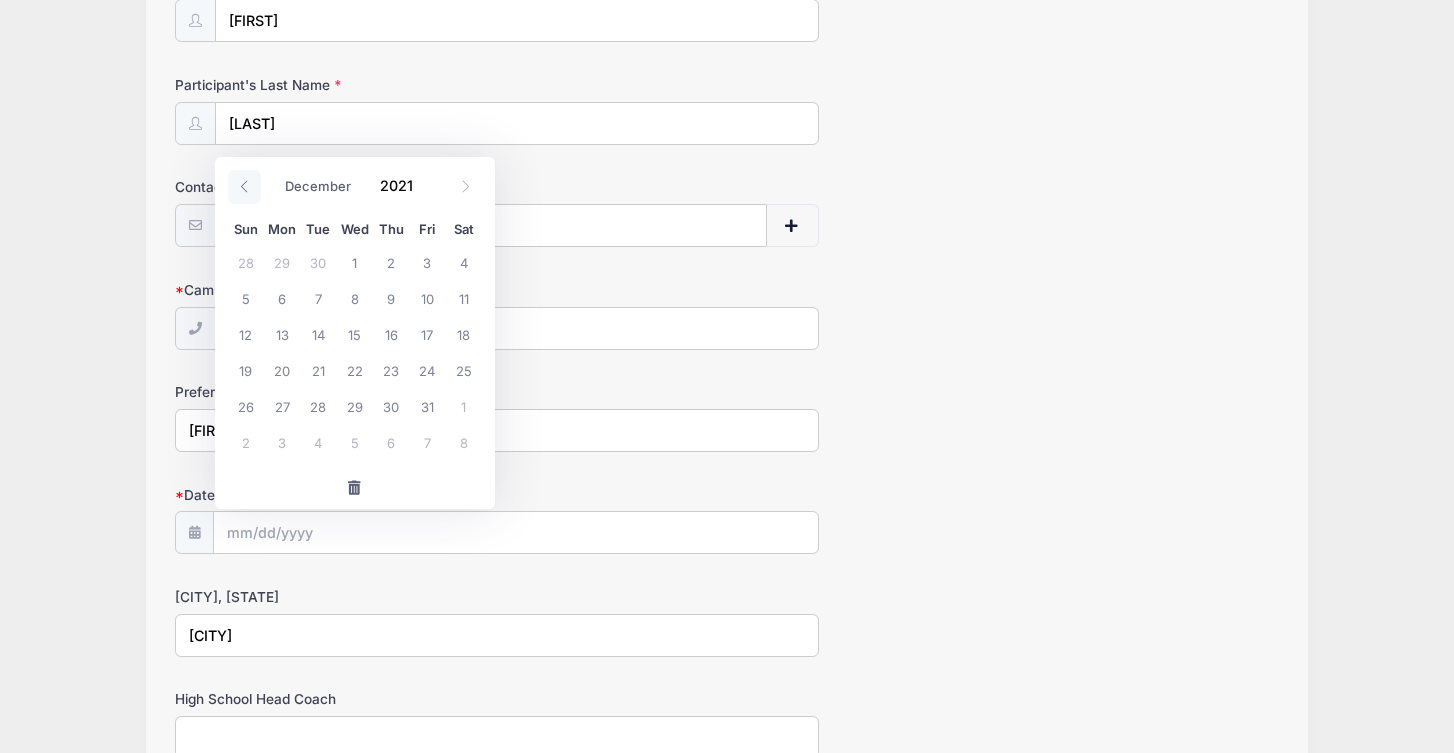 click 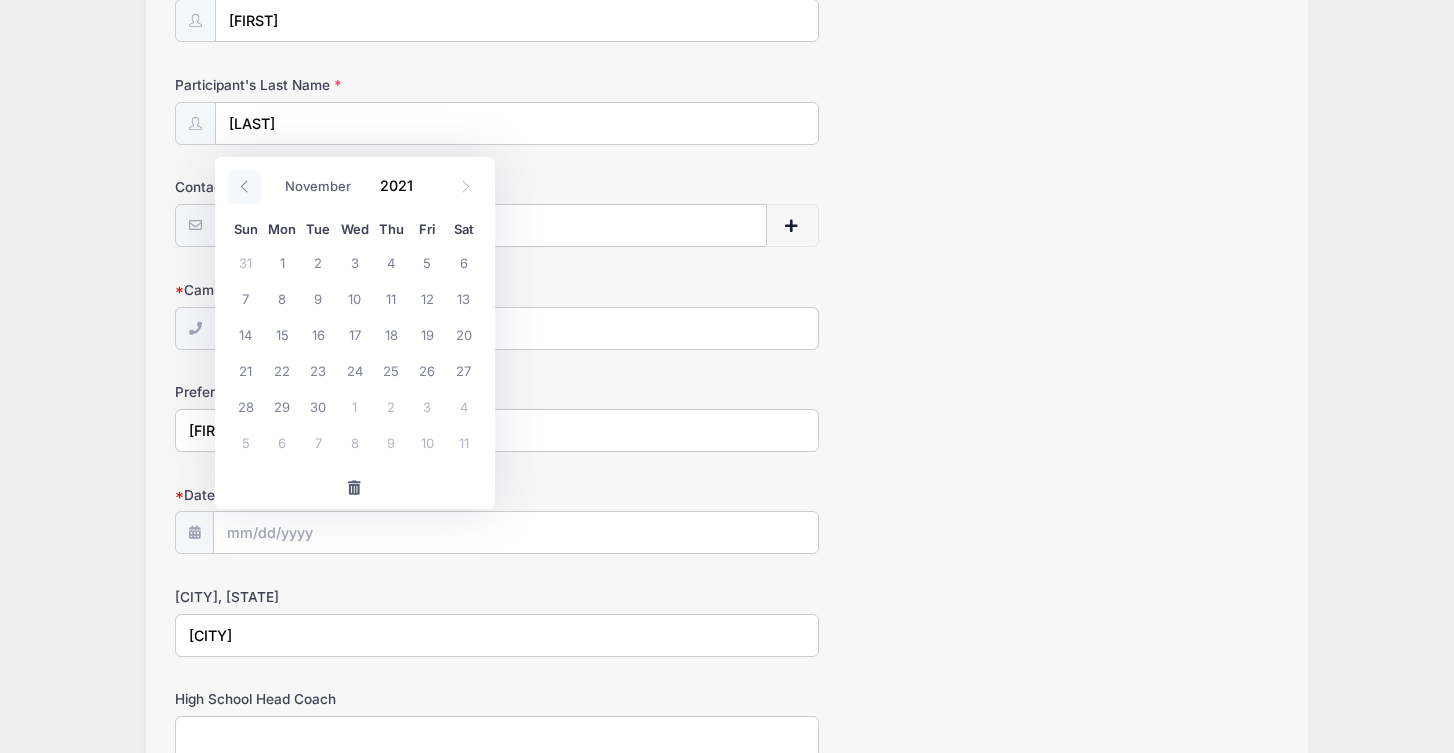 click 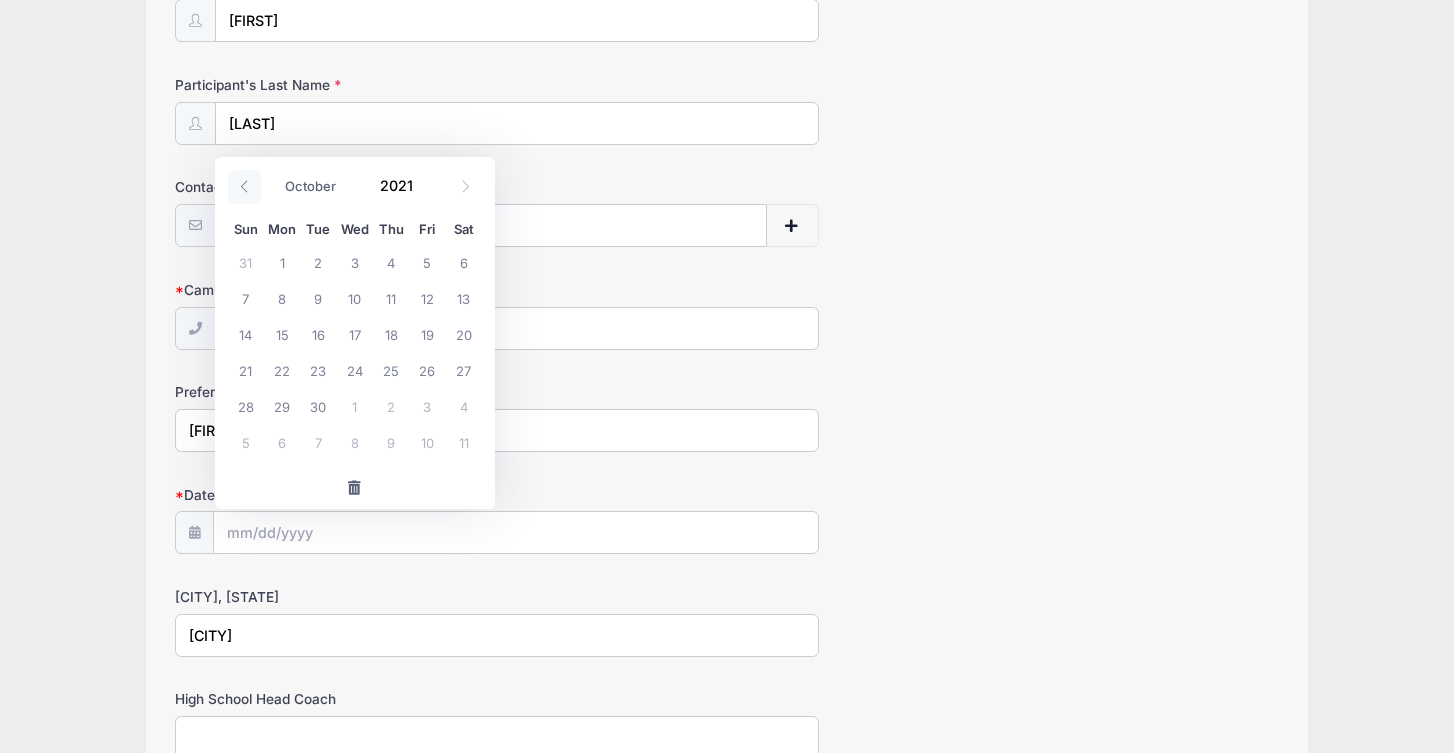 click 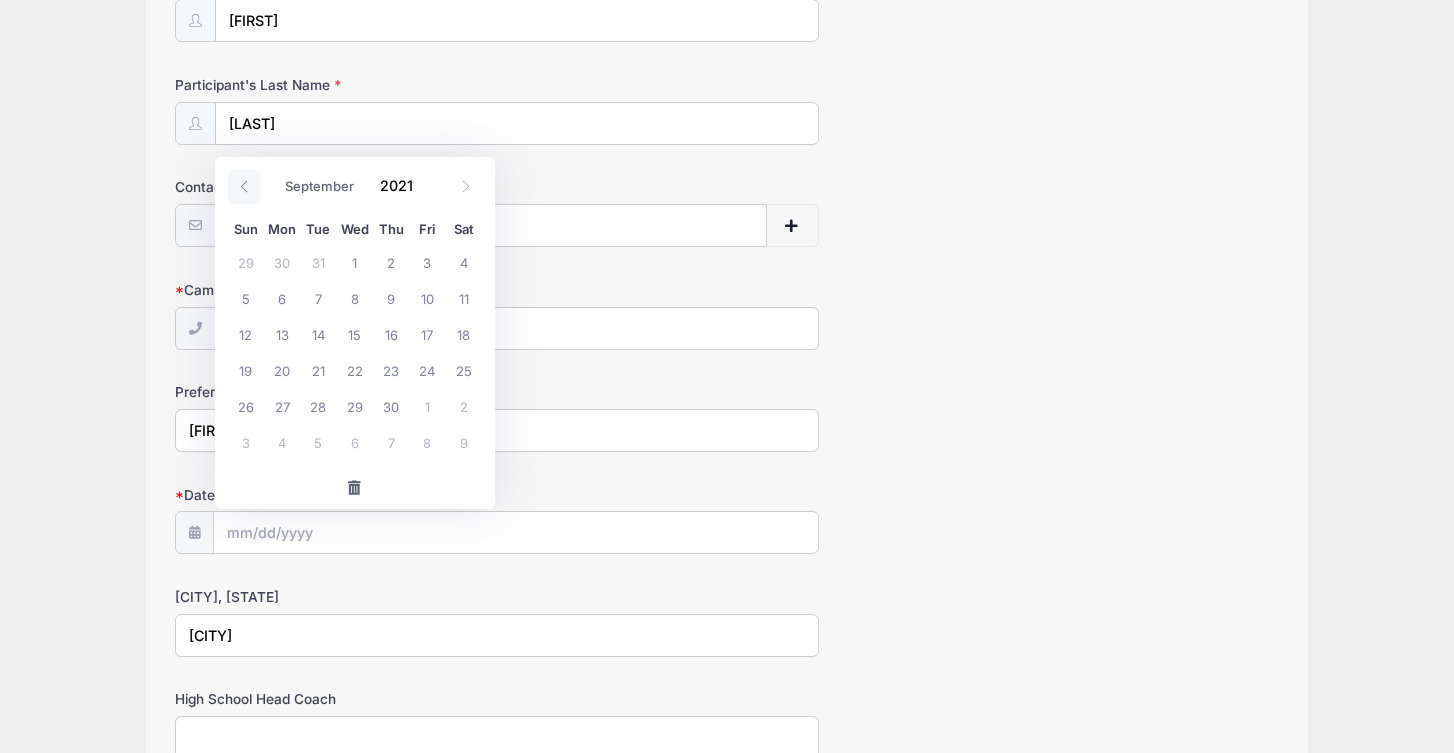 click 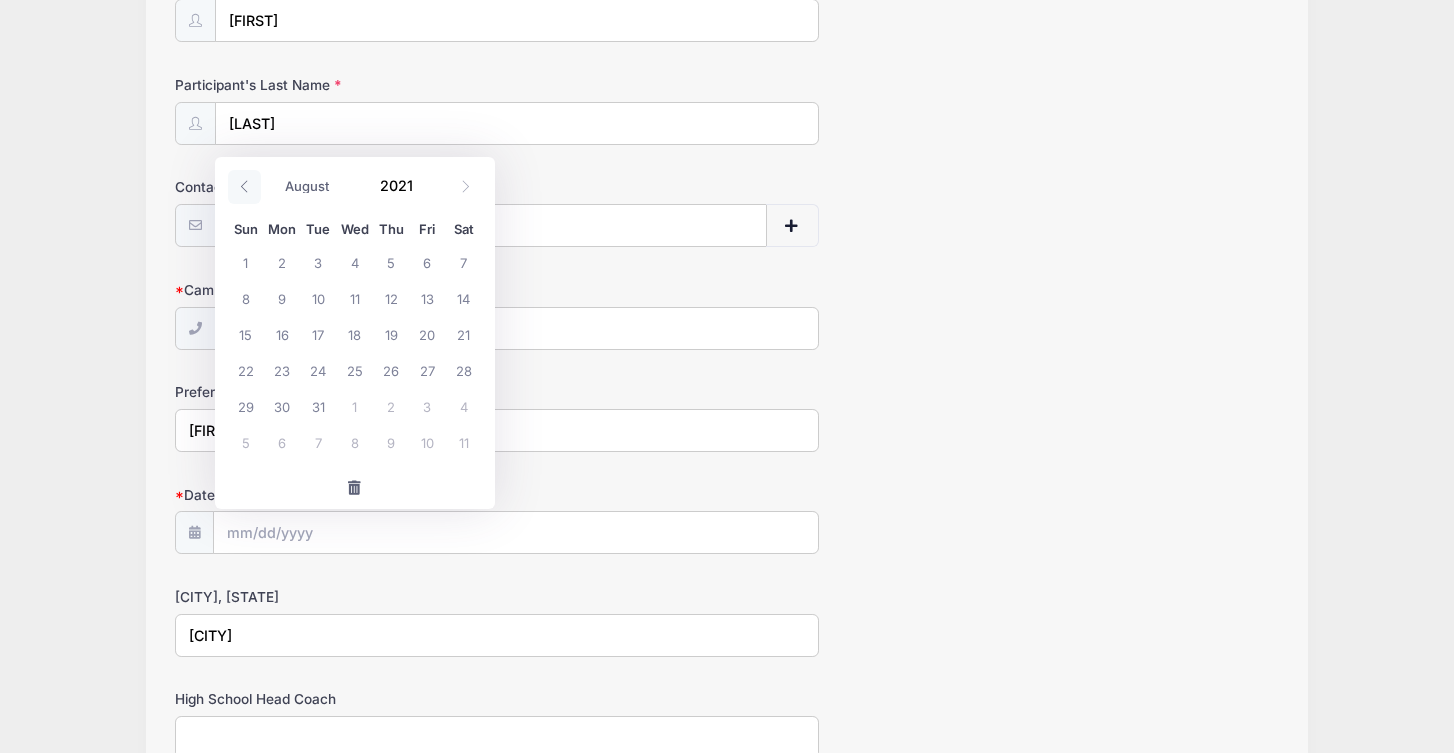 click 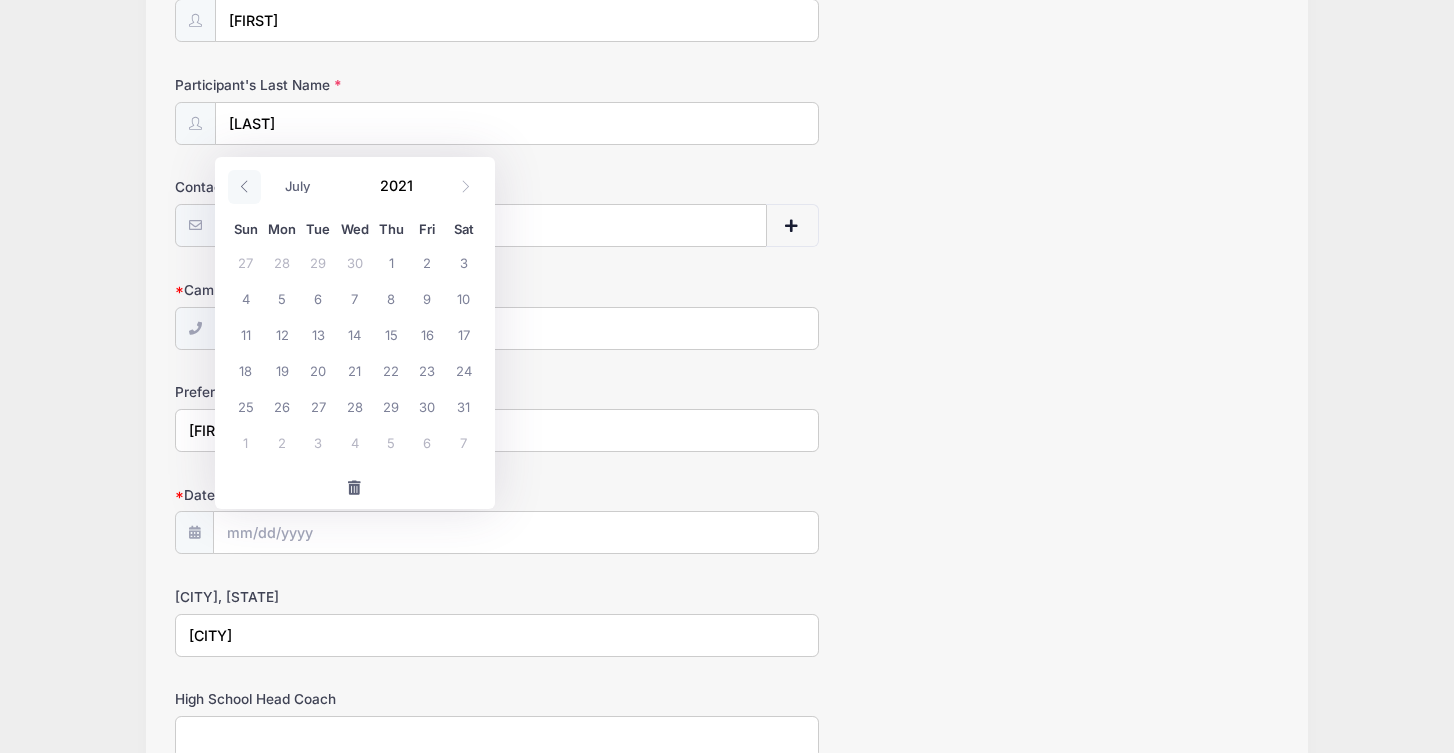 click 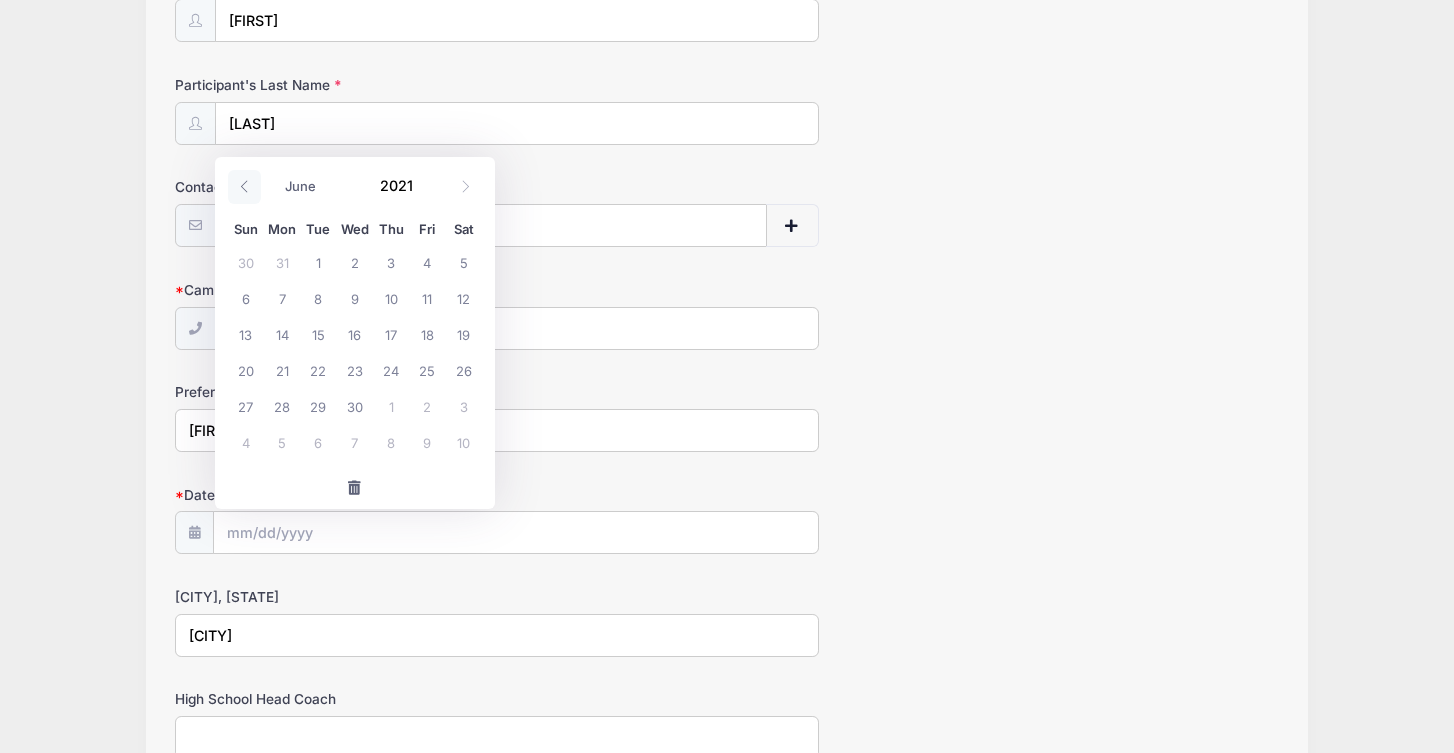 click 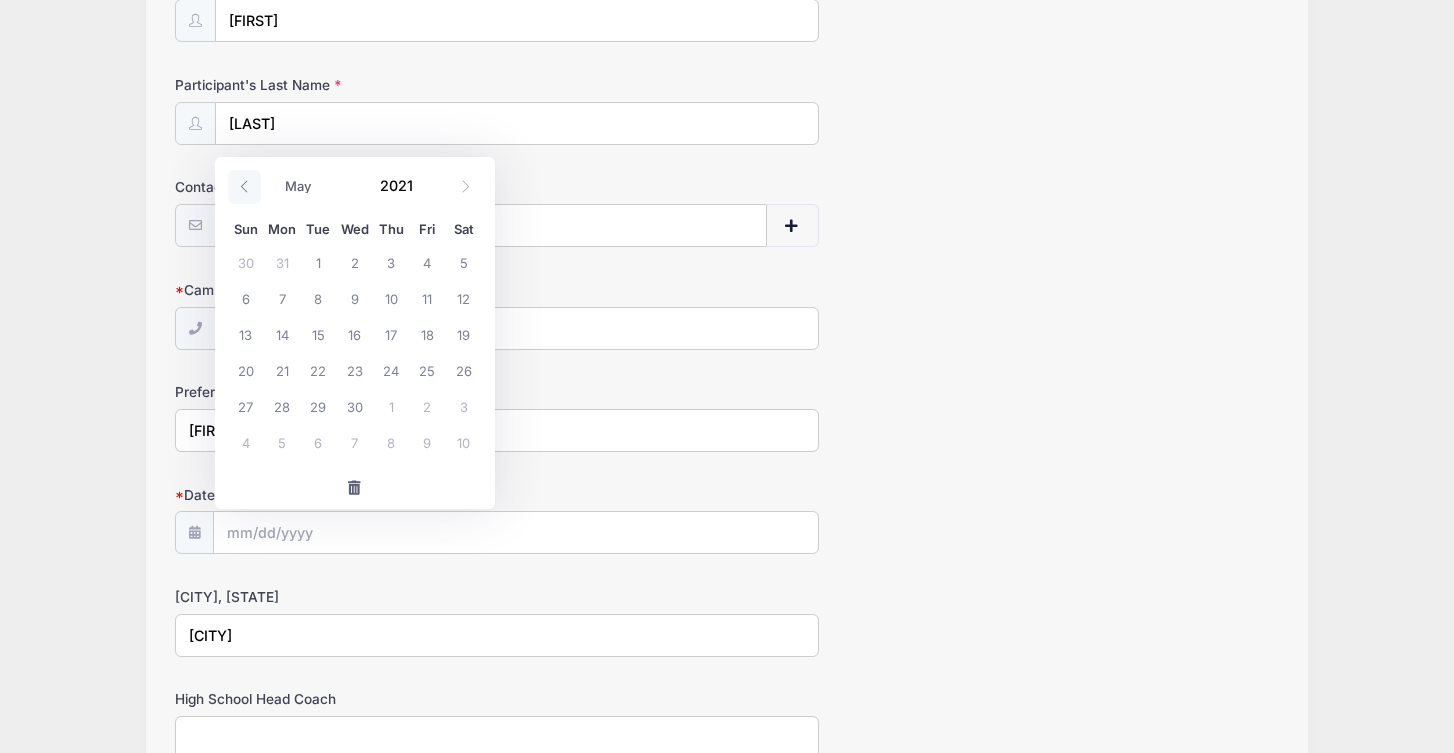 click 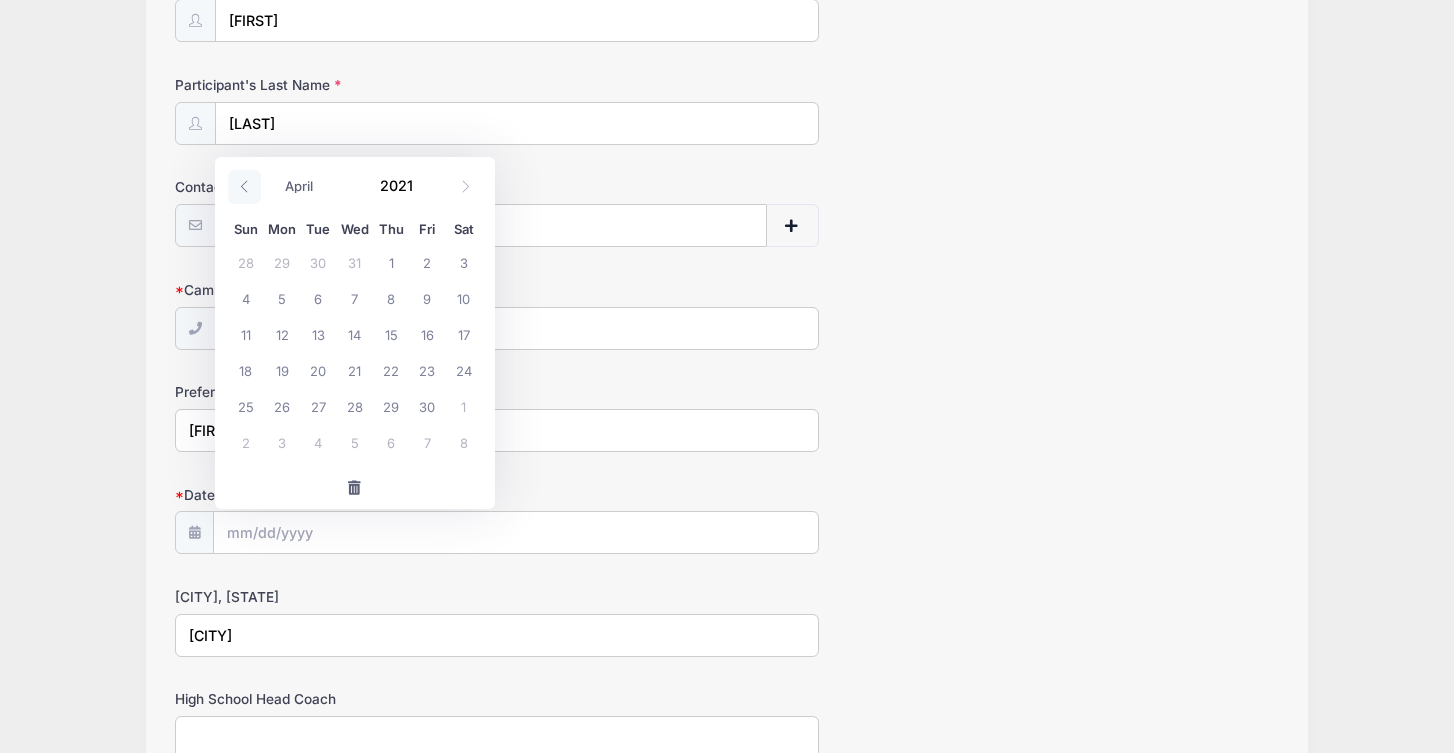 click 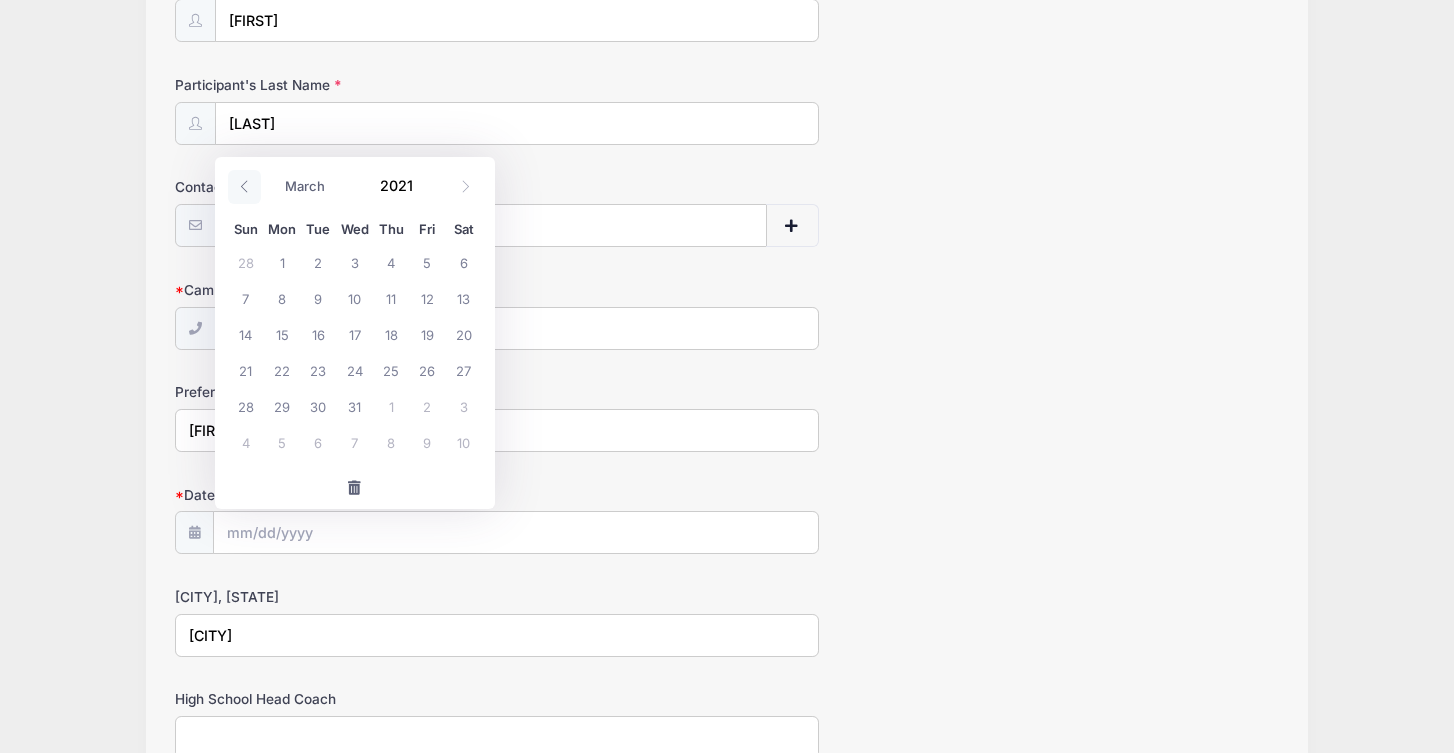 click 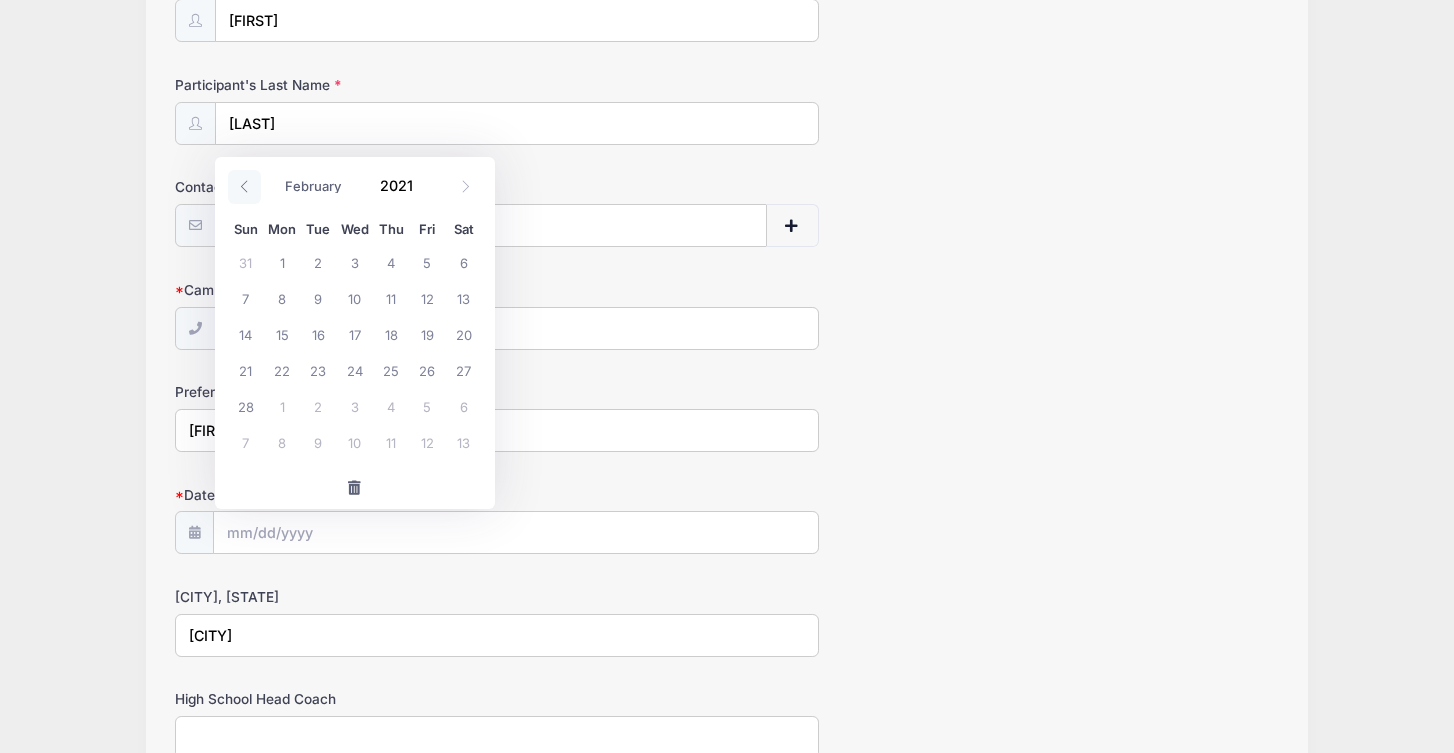 click 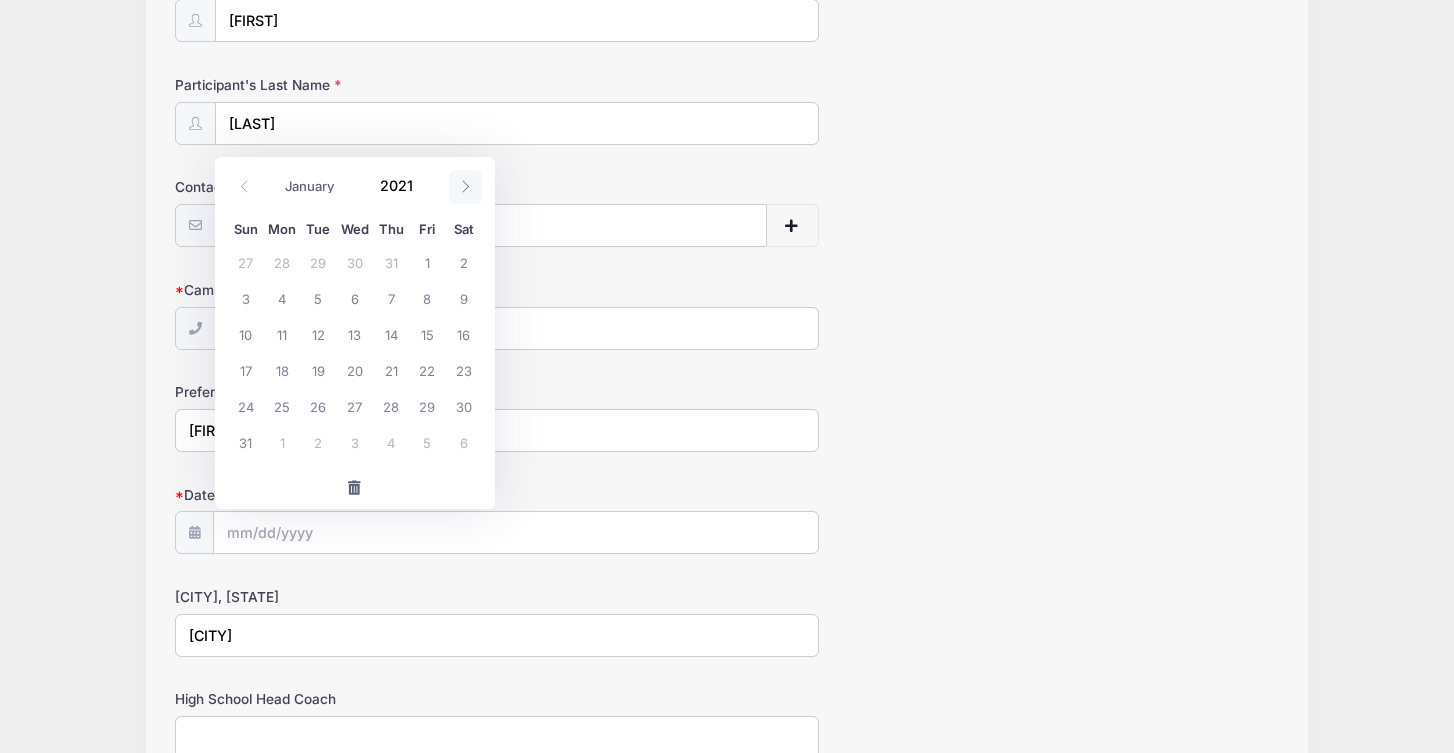 click 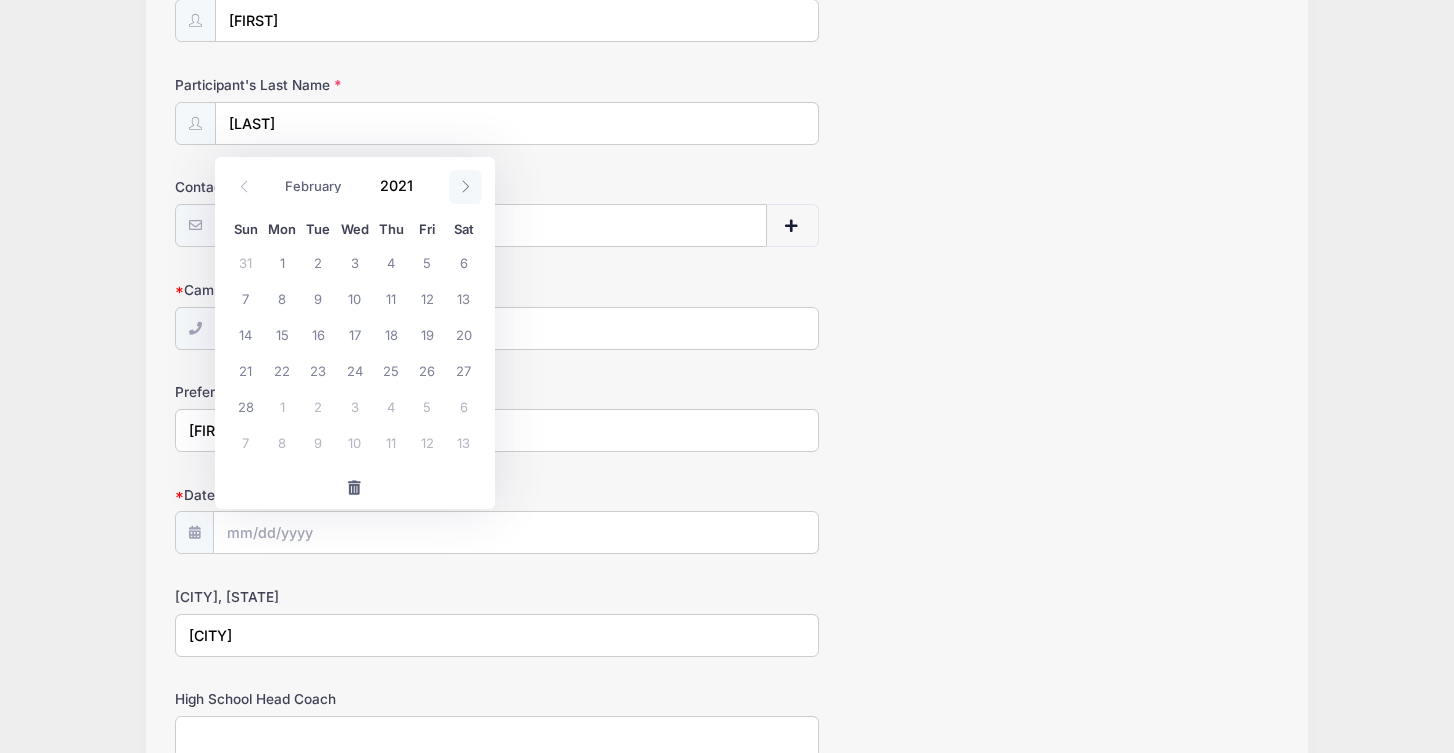 click 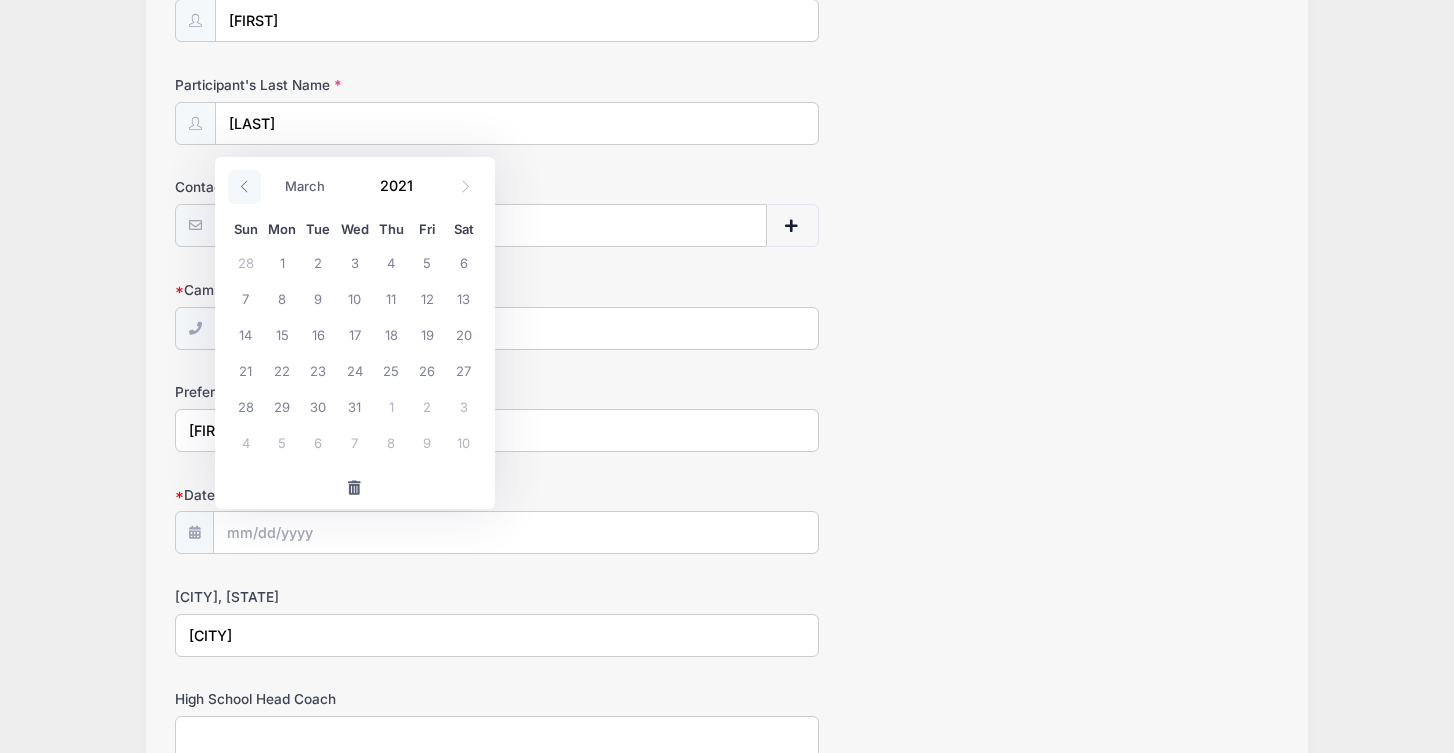 click 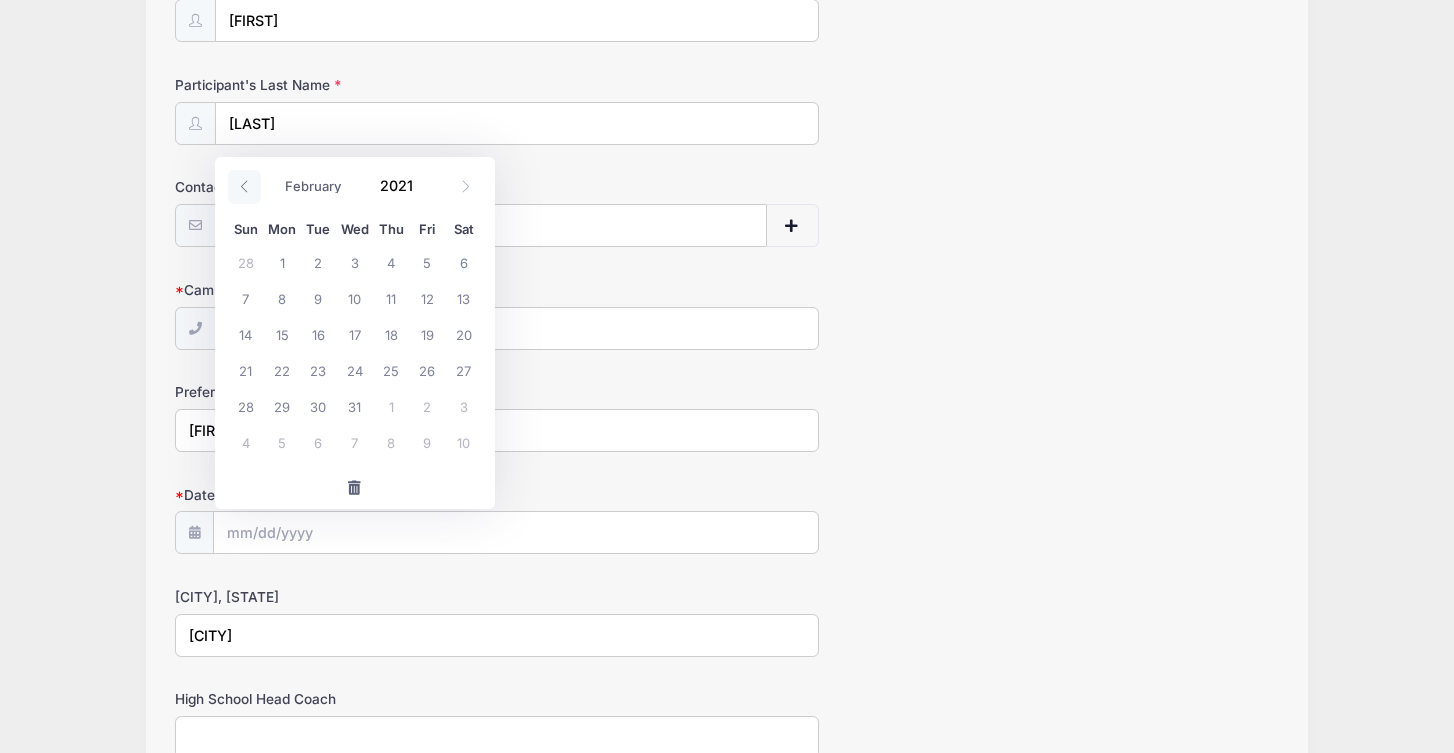 click 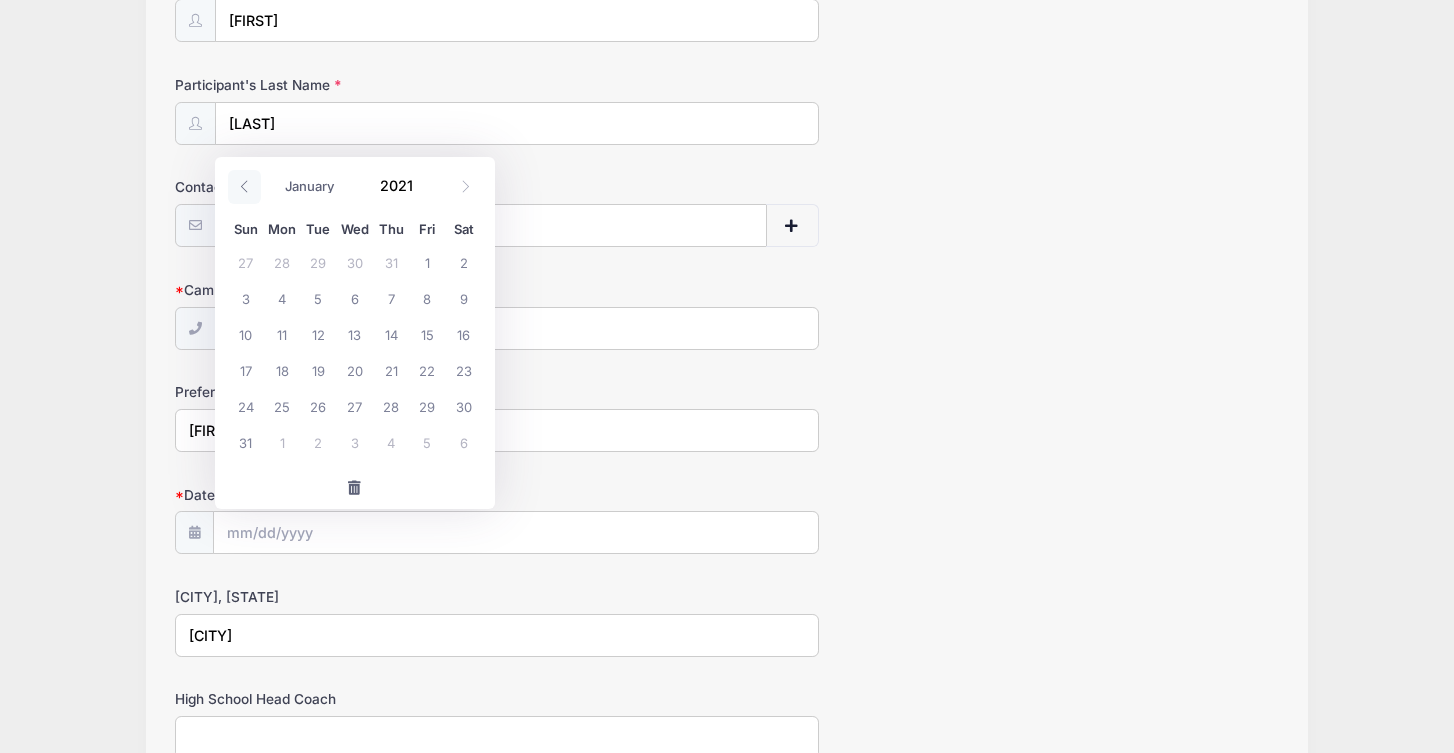 click 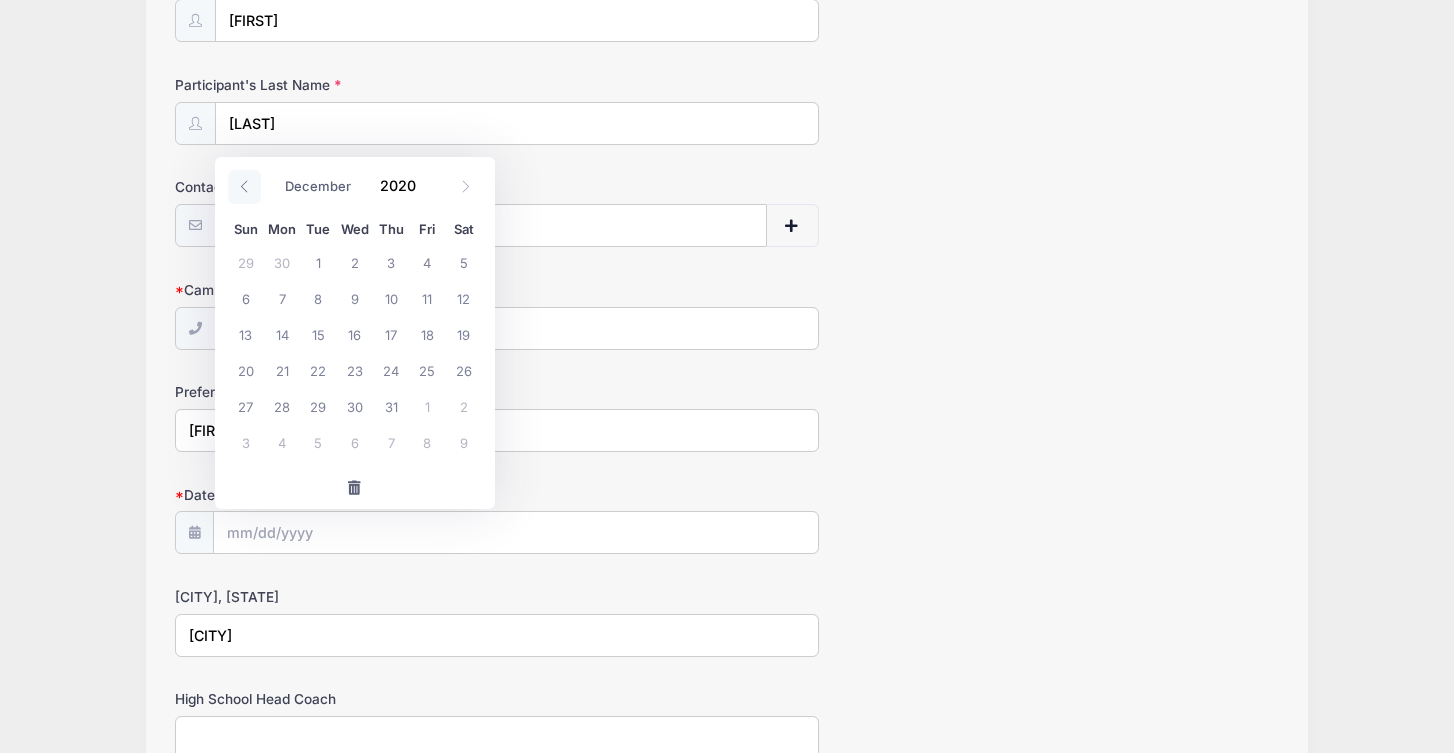 click 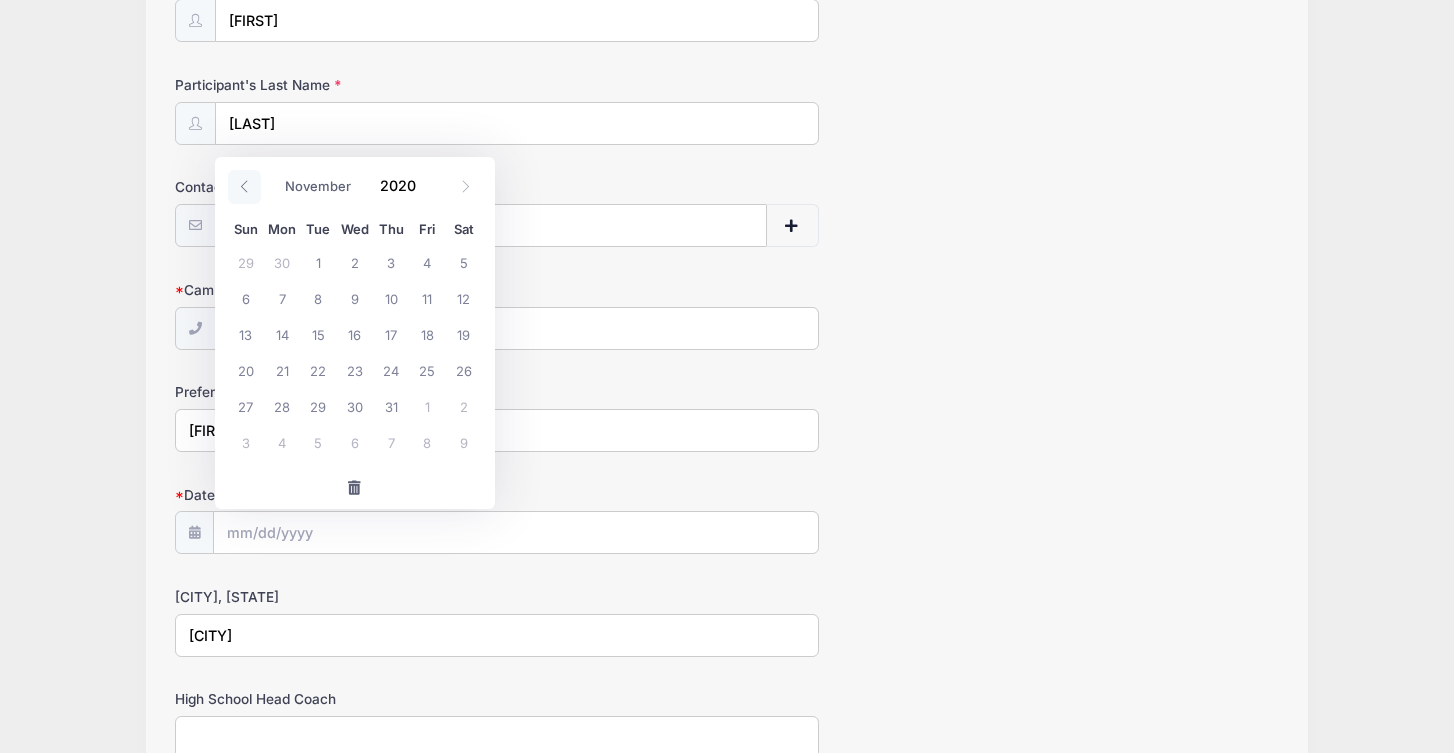 click 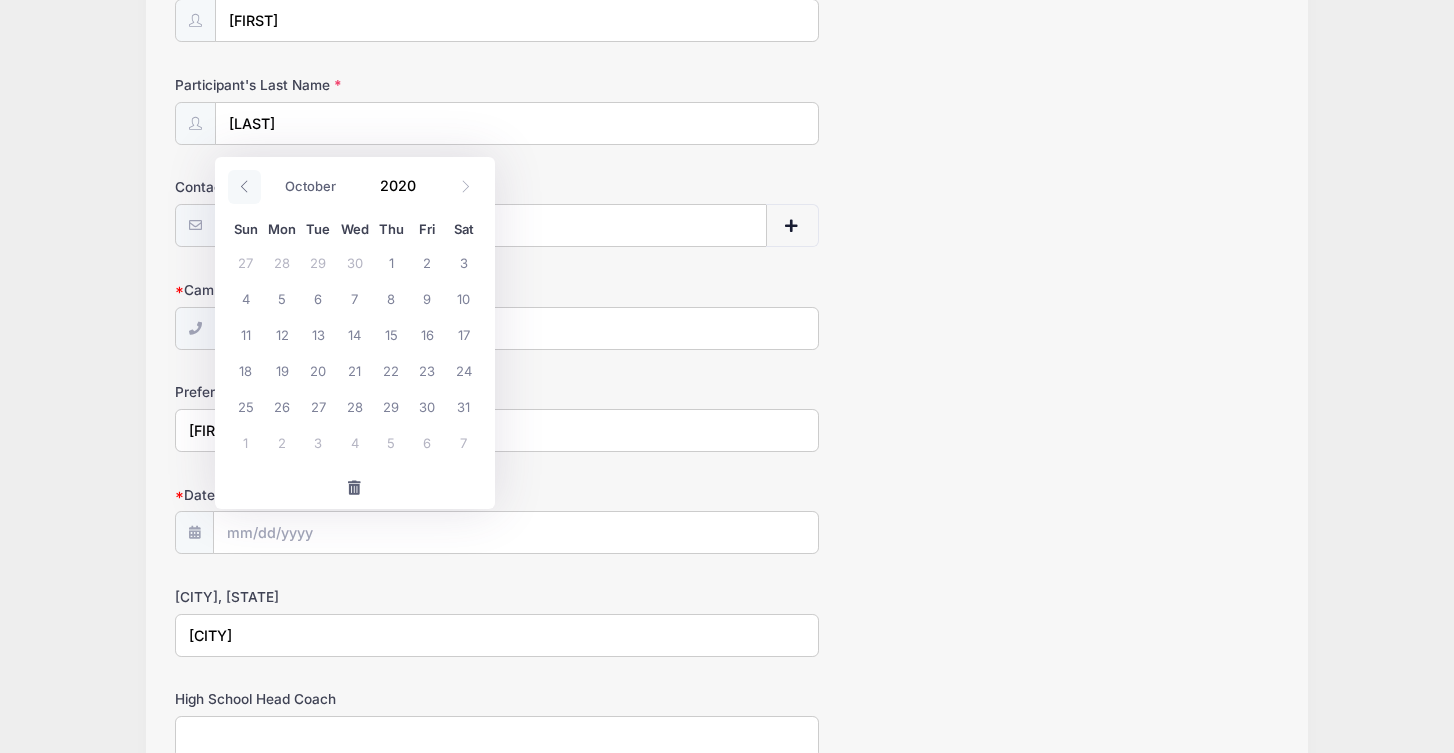 click 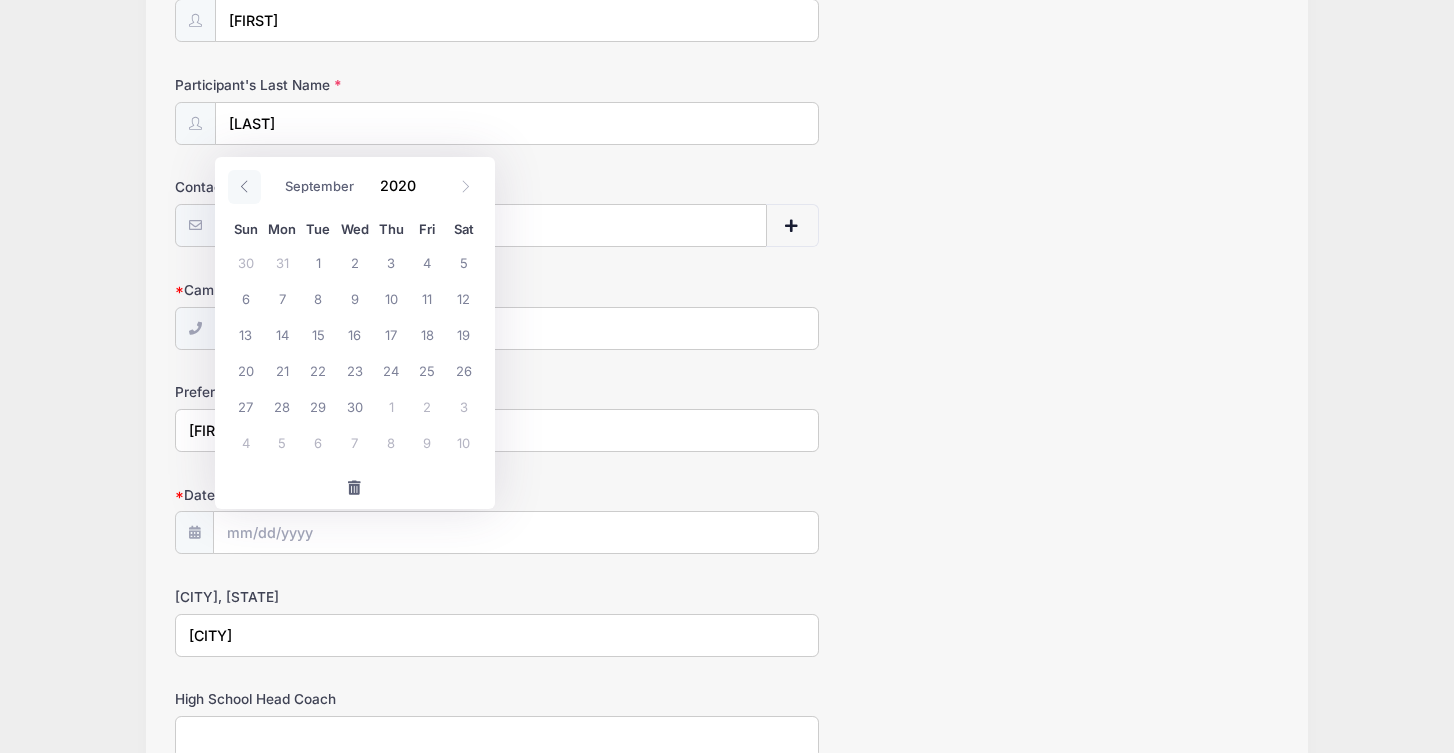 click 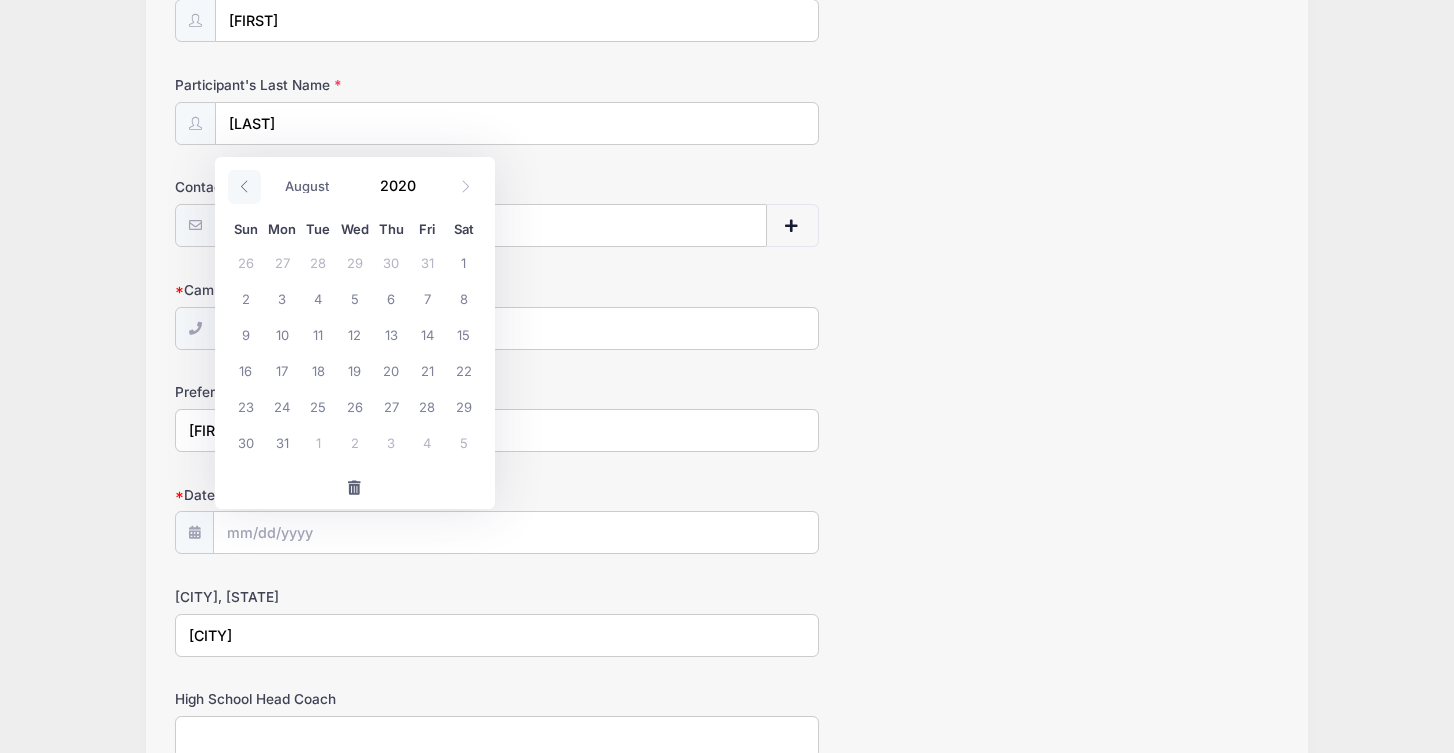 click 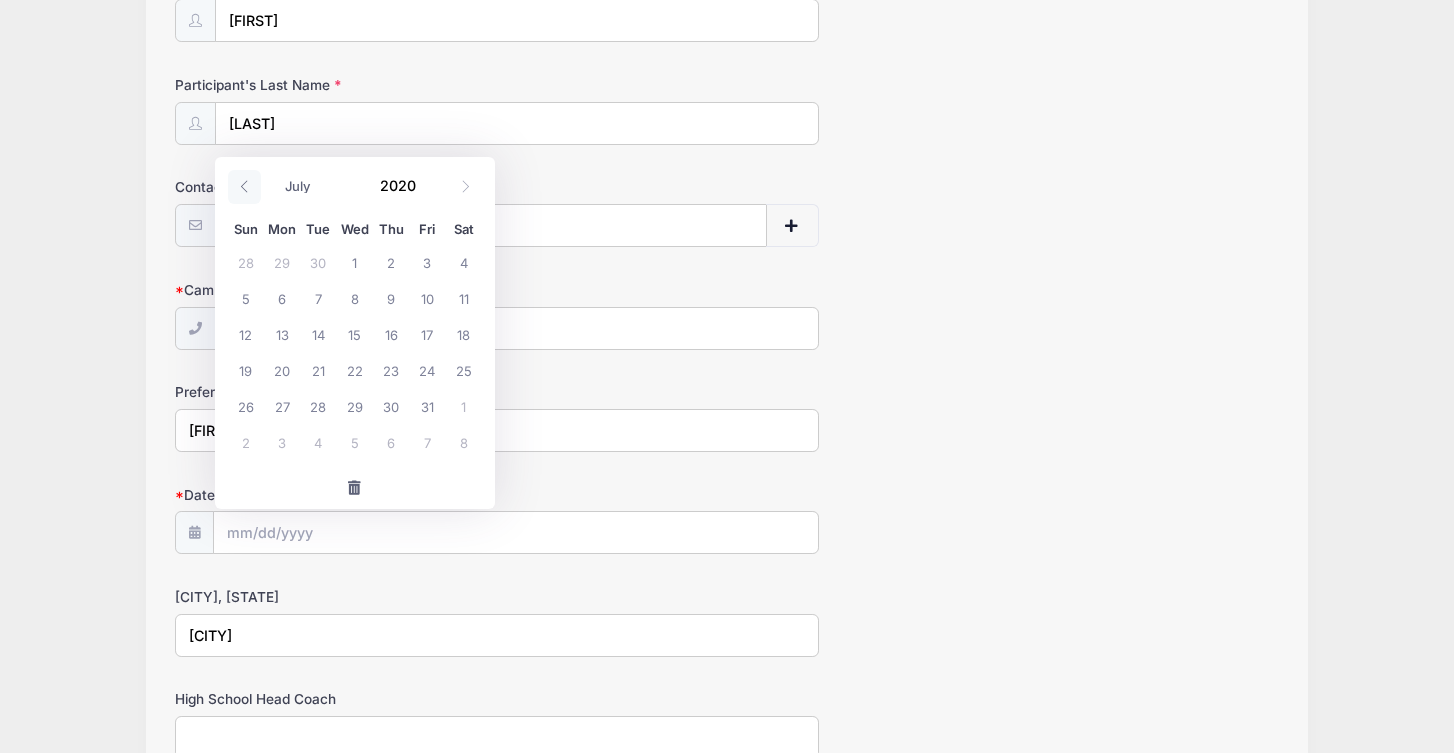 click 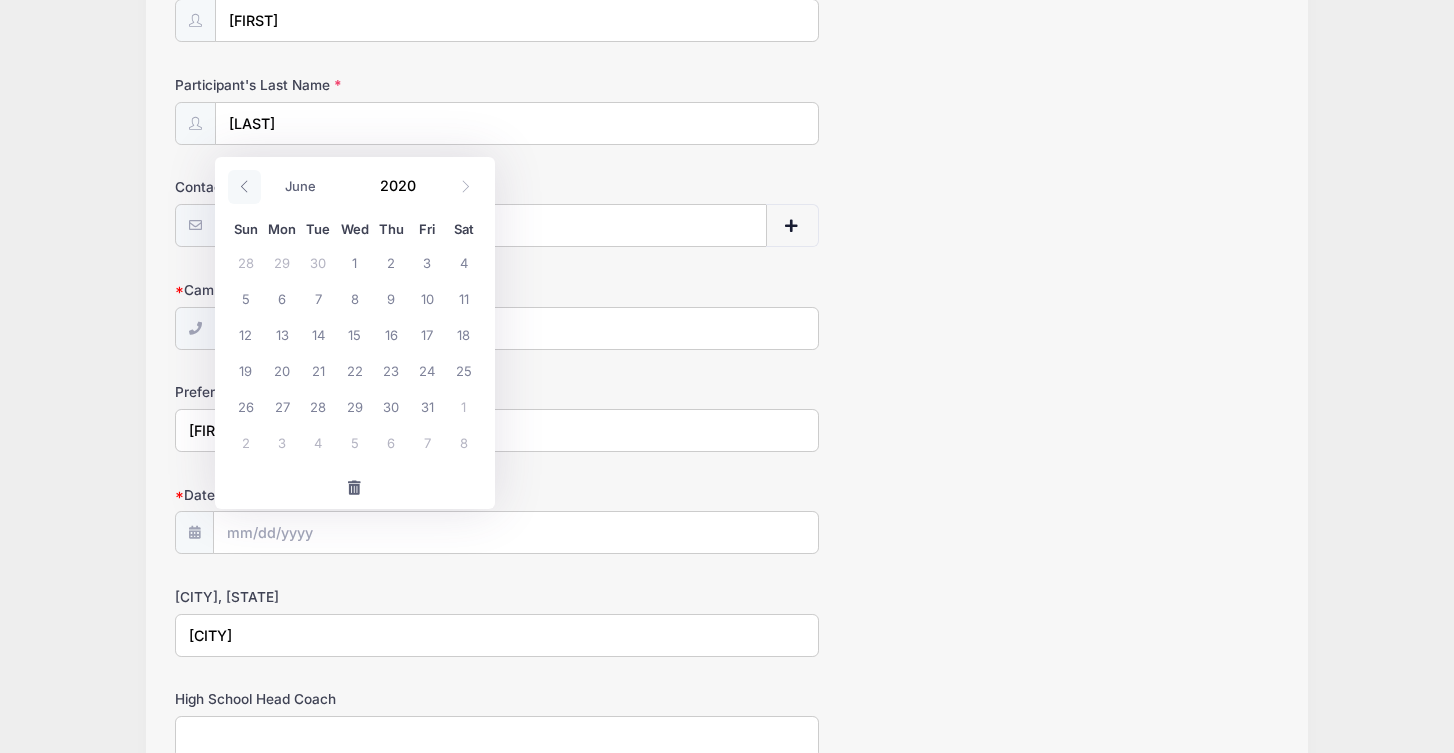 click 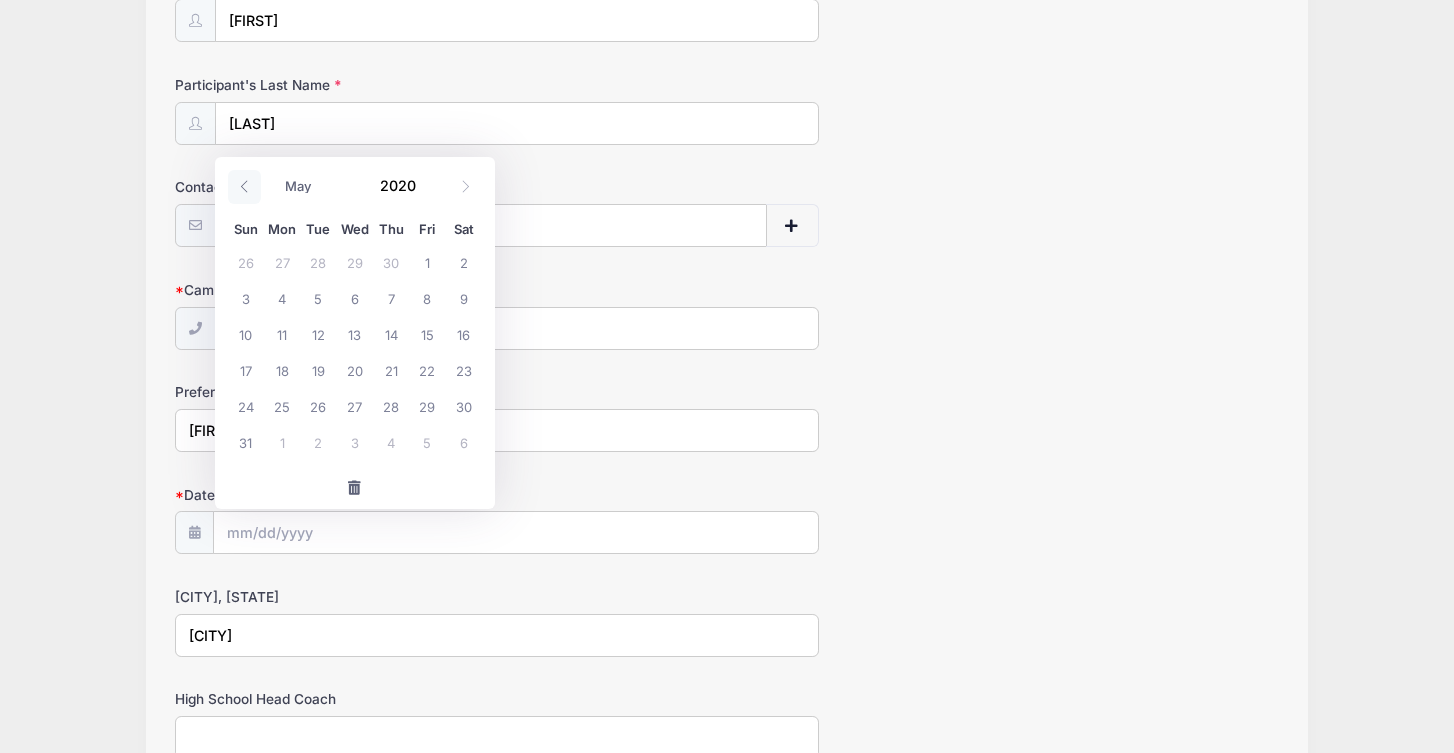 click 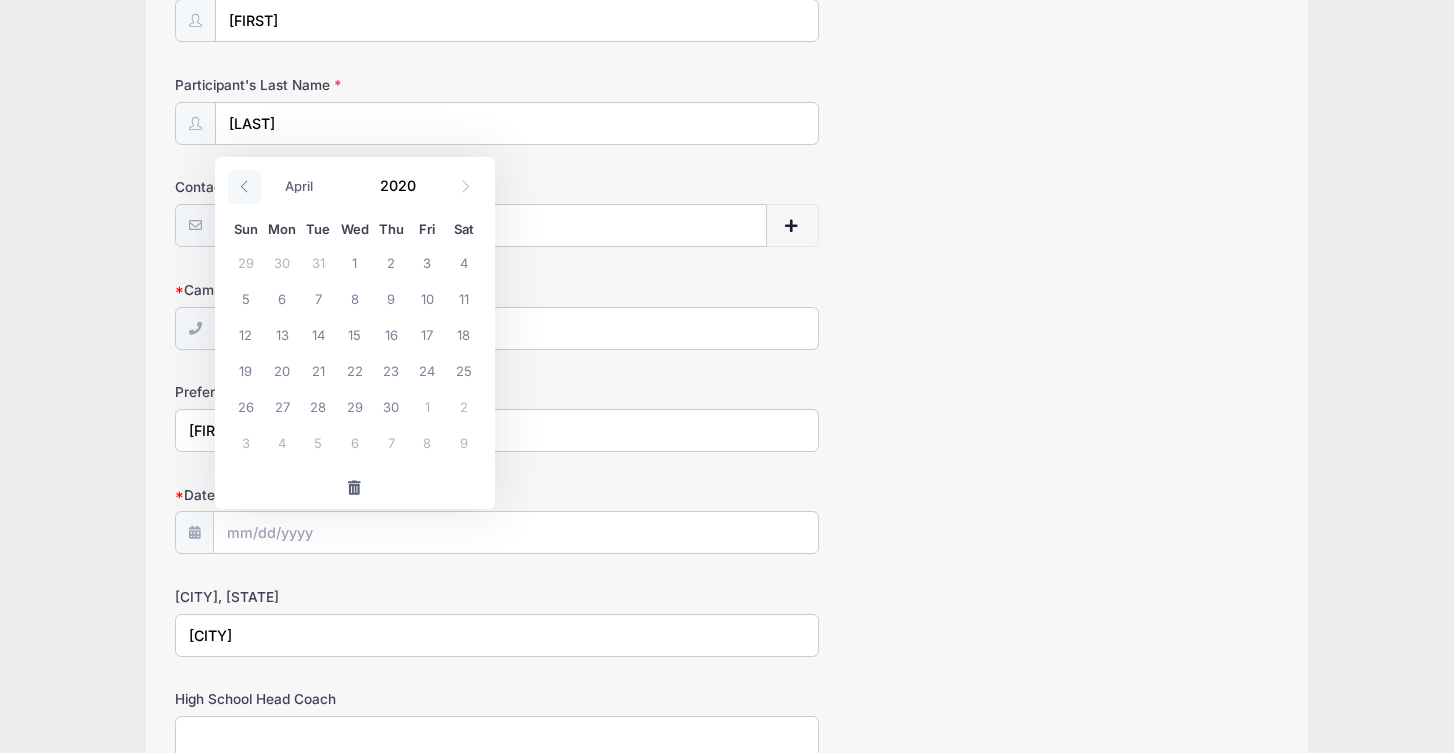 click 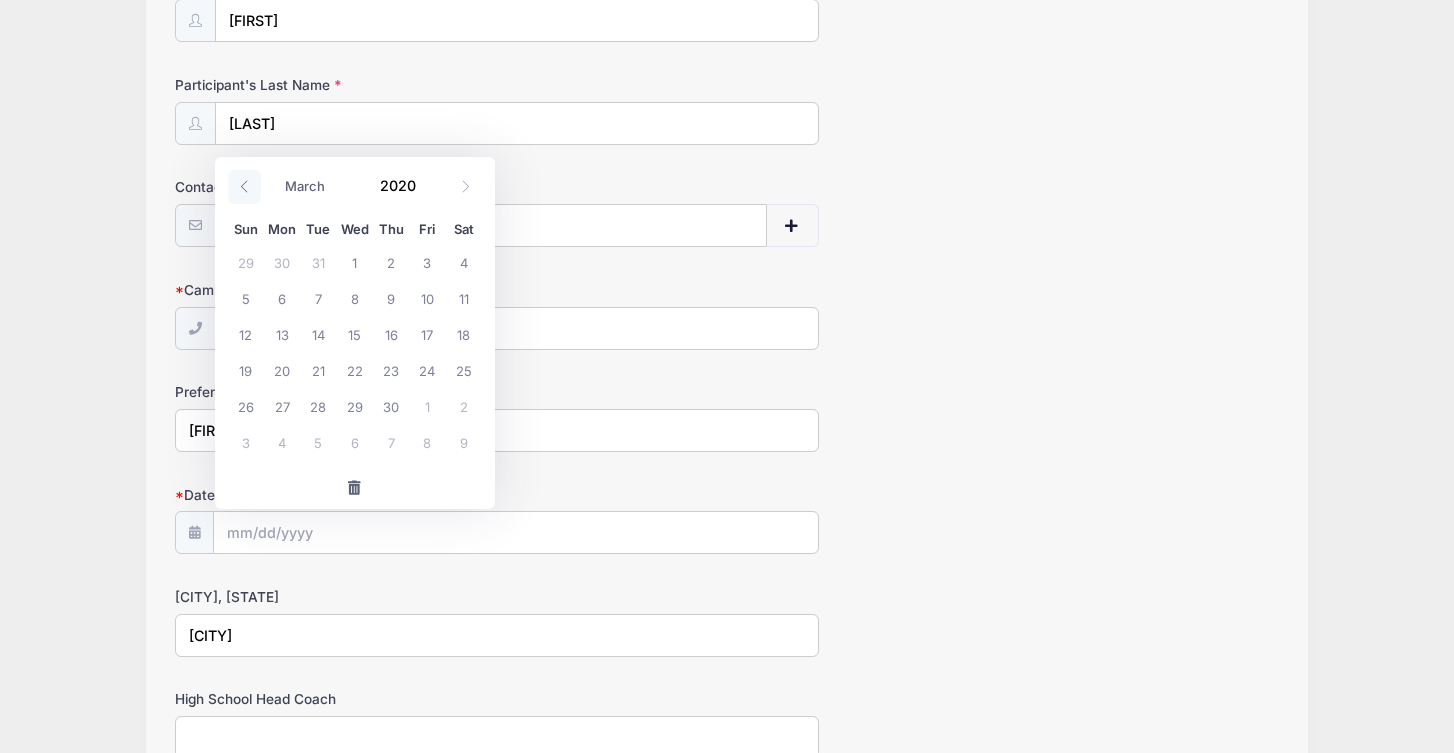 click 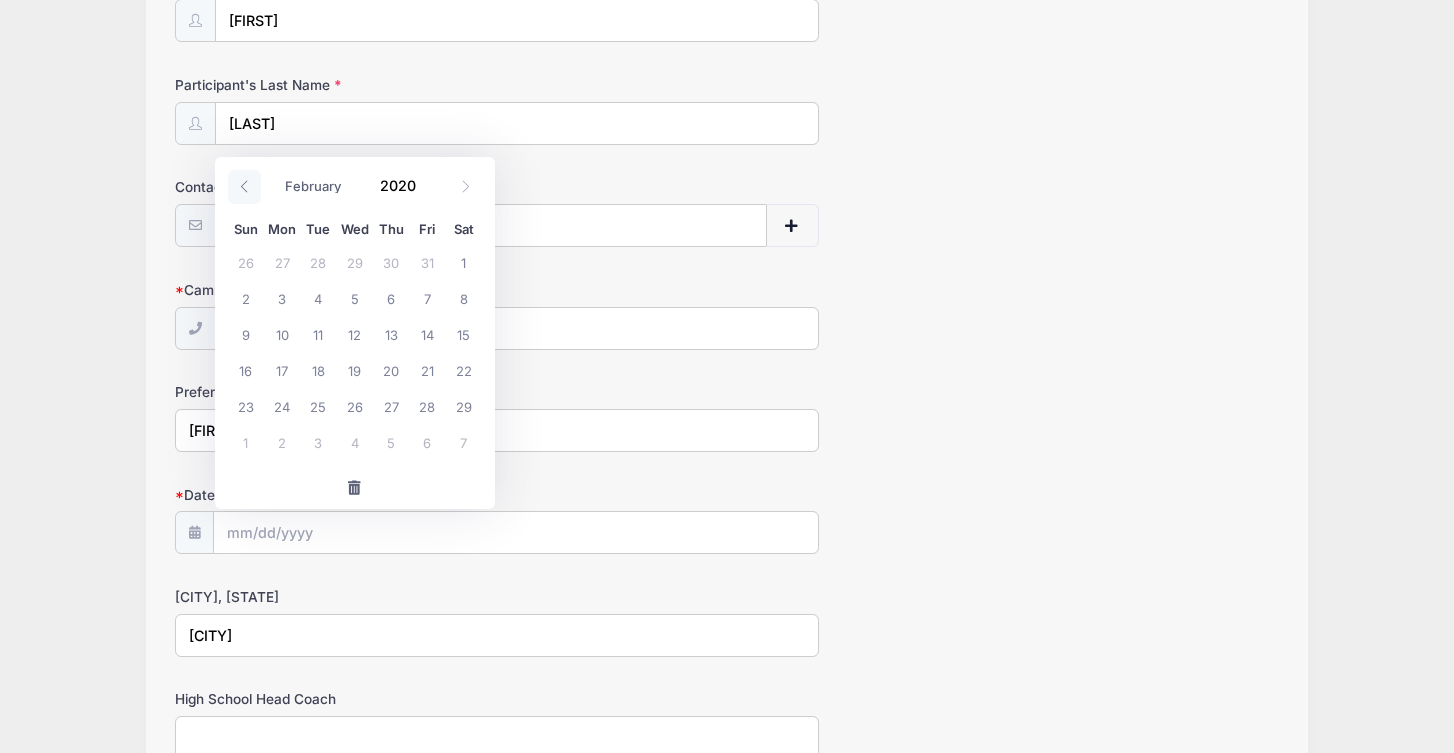 click 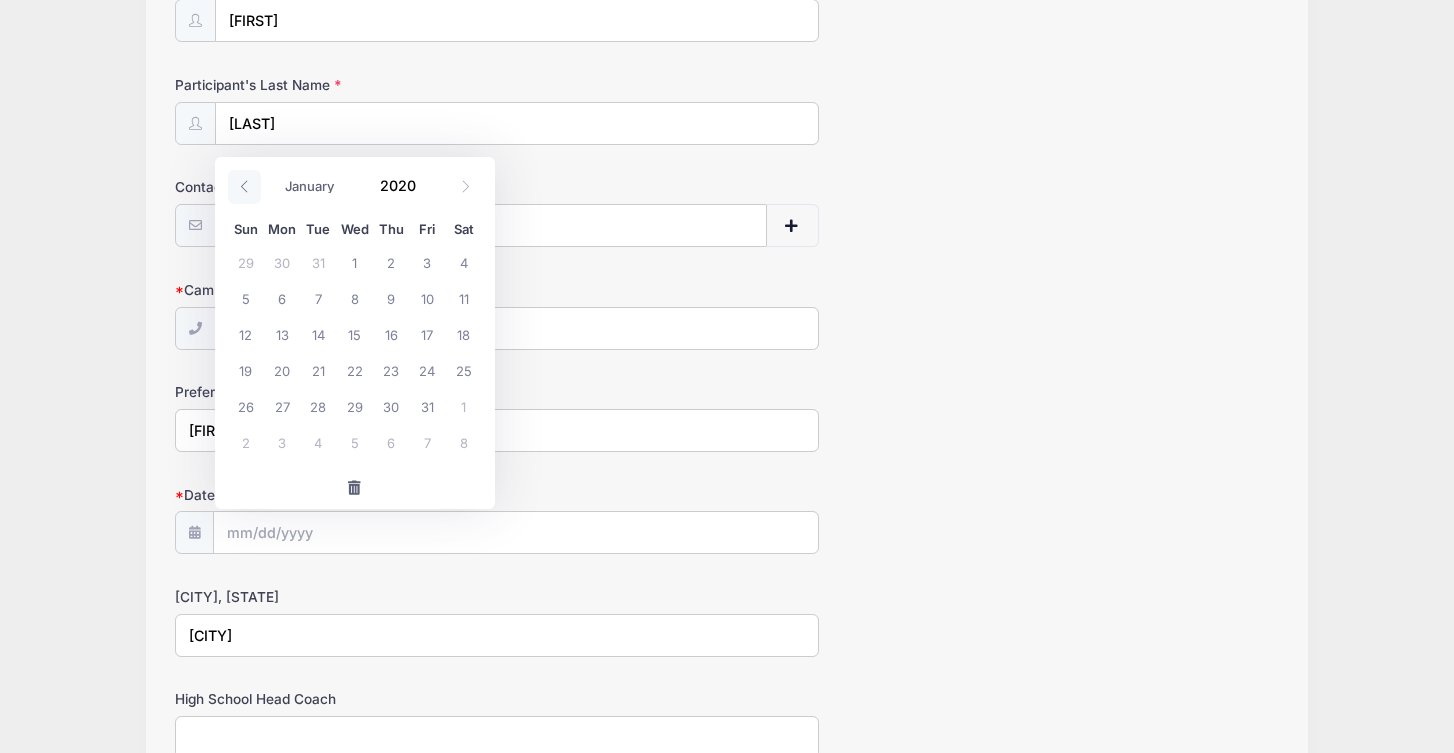 click 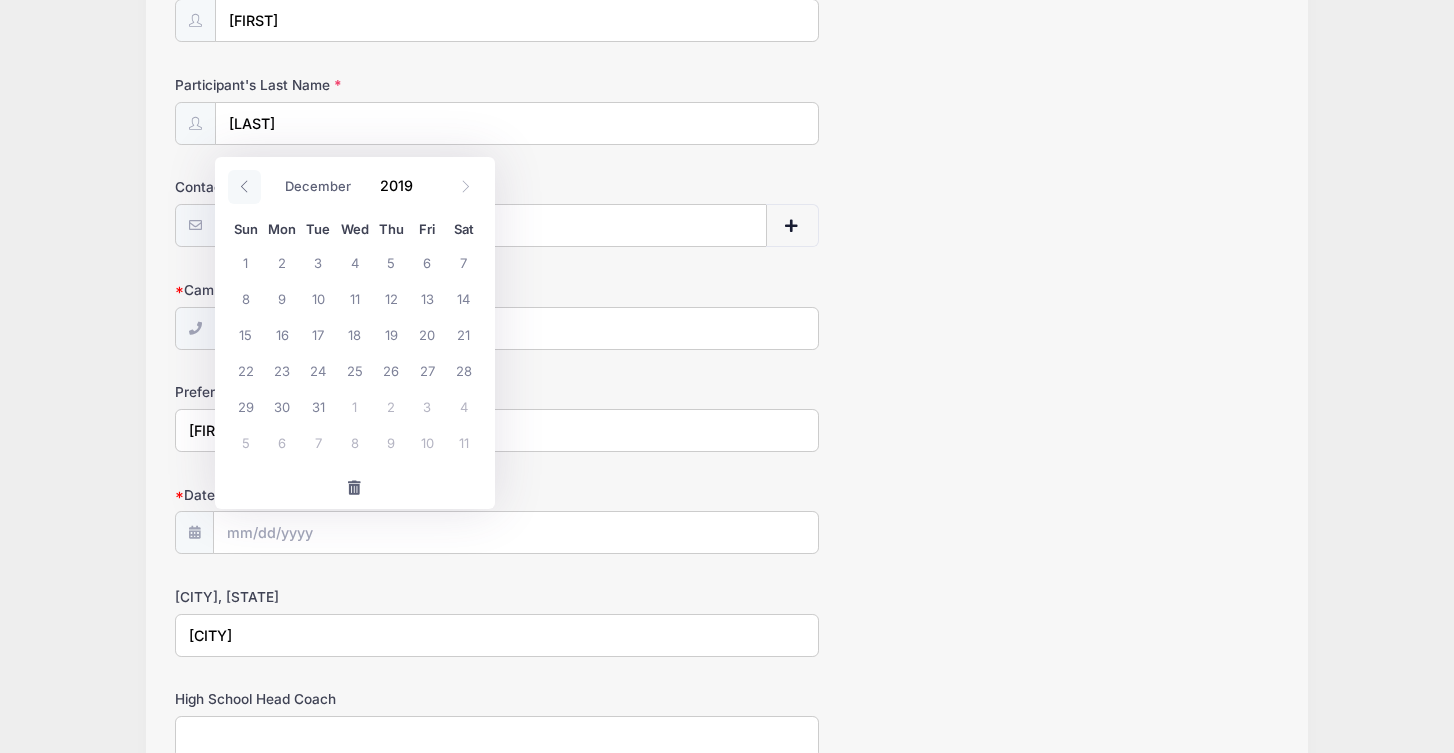 click 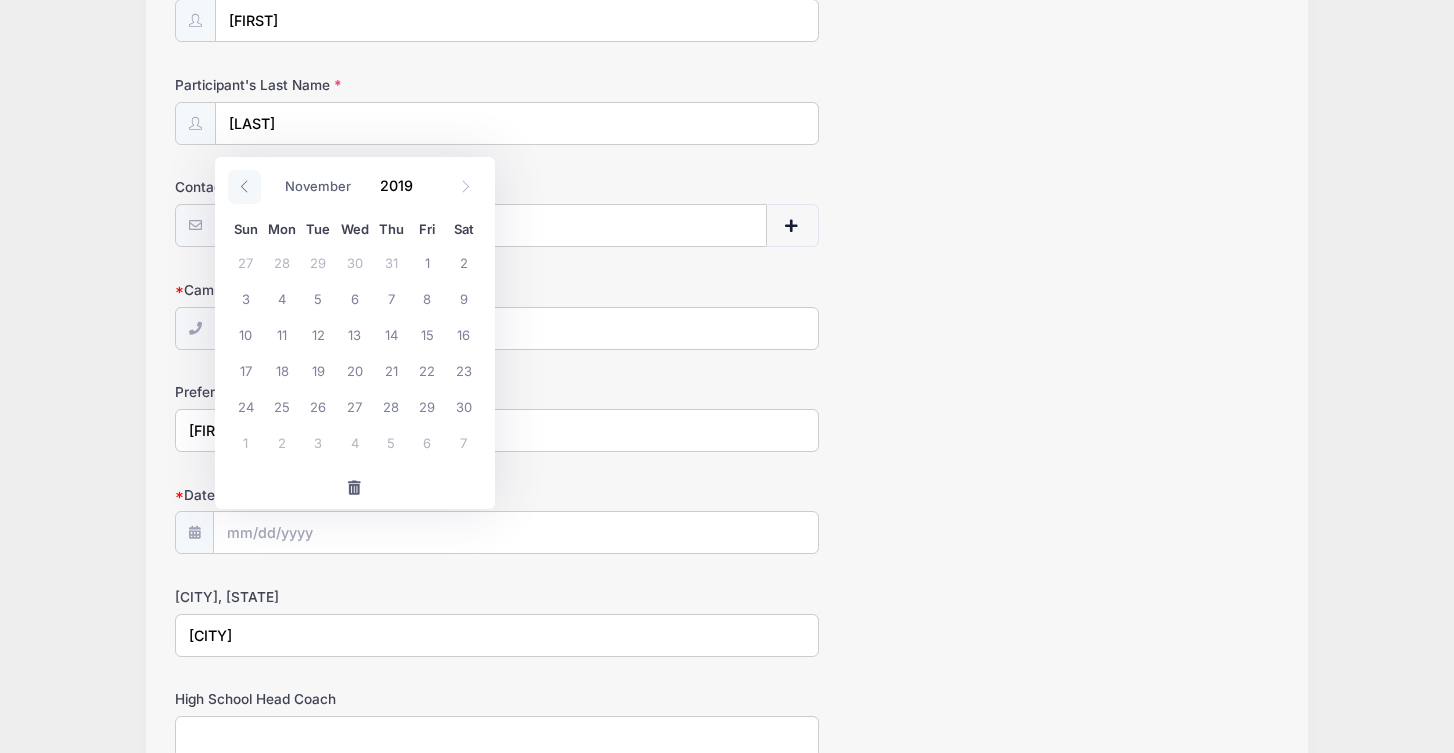 click 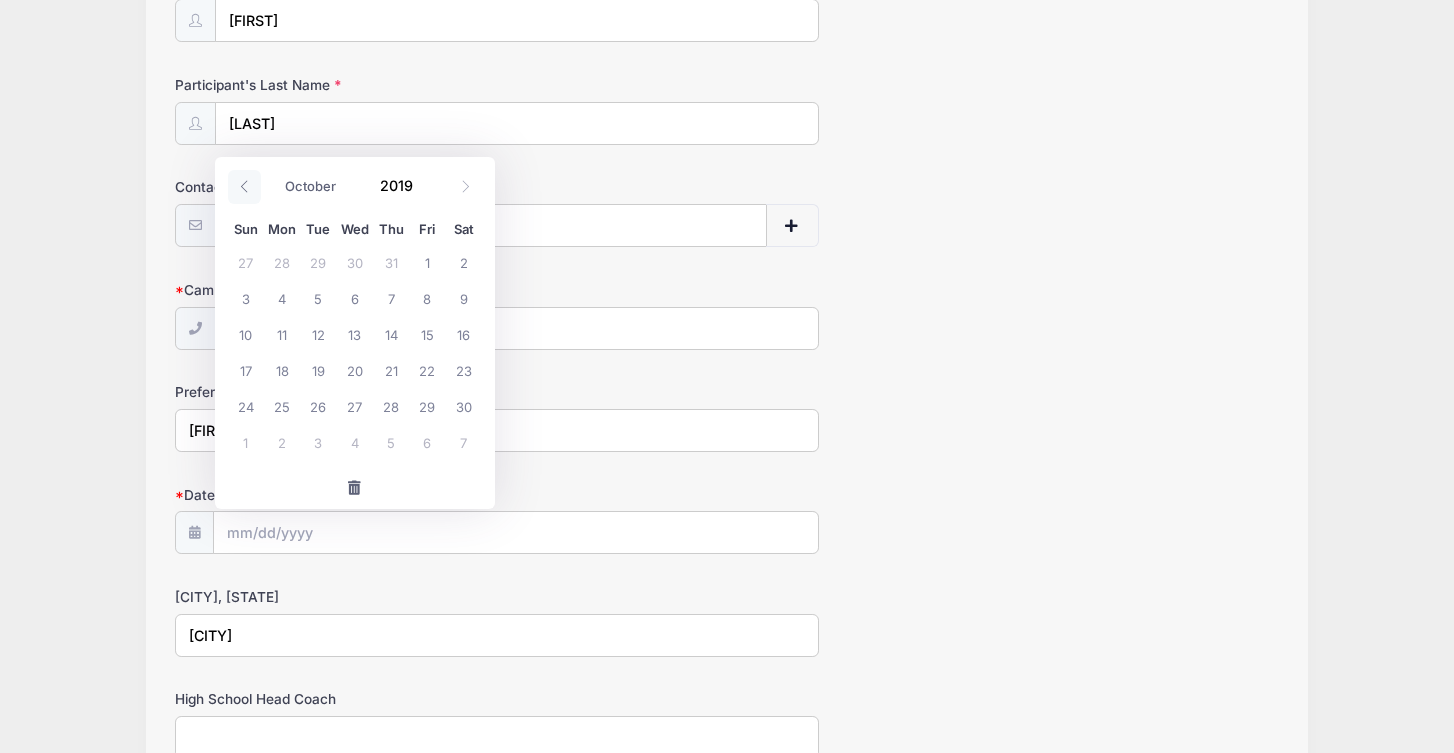 click 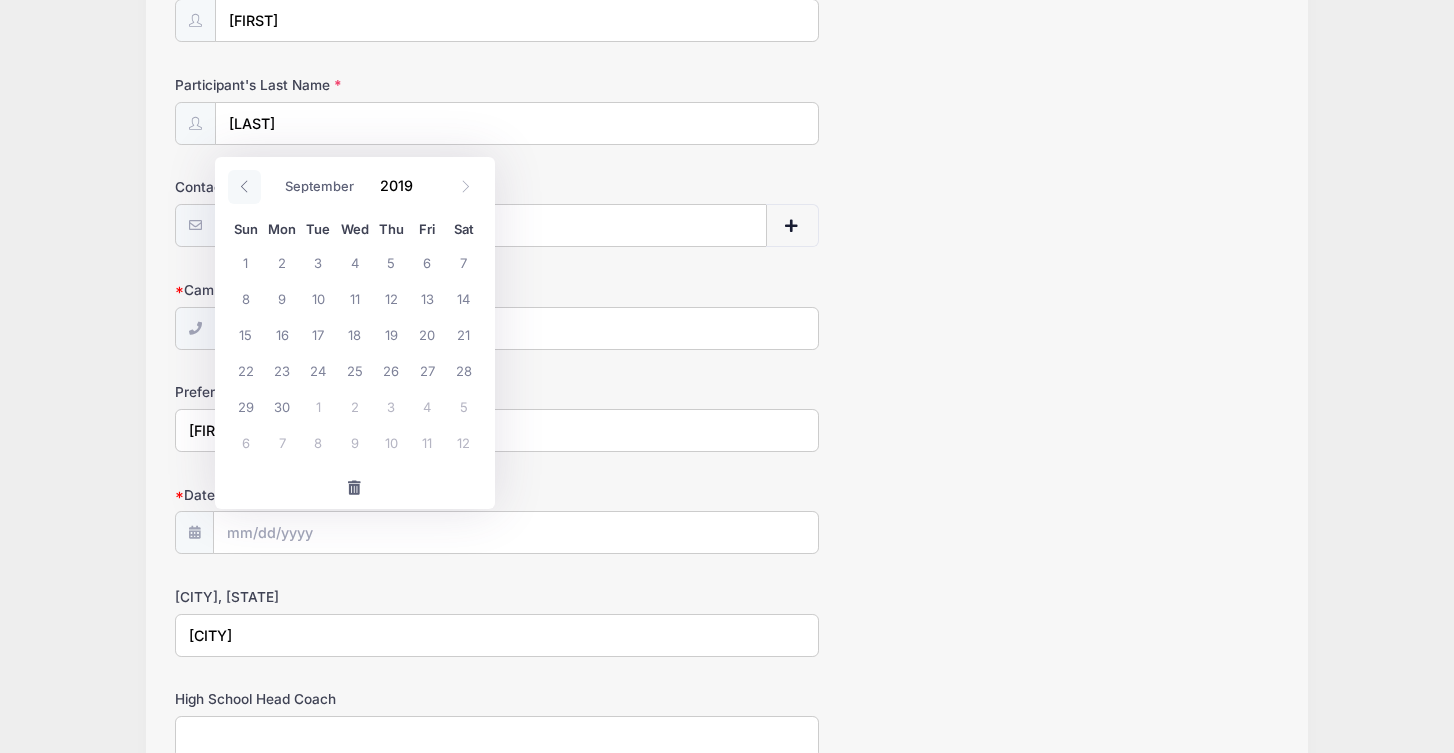 click 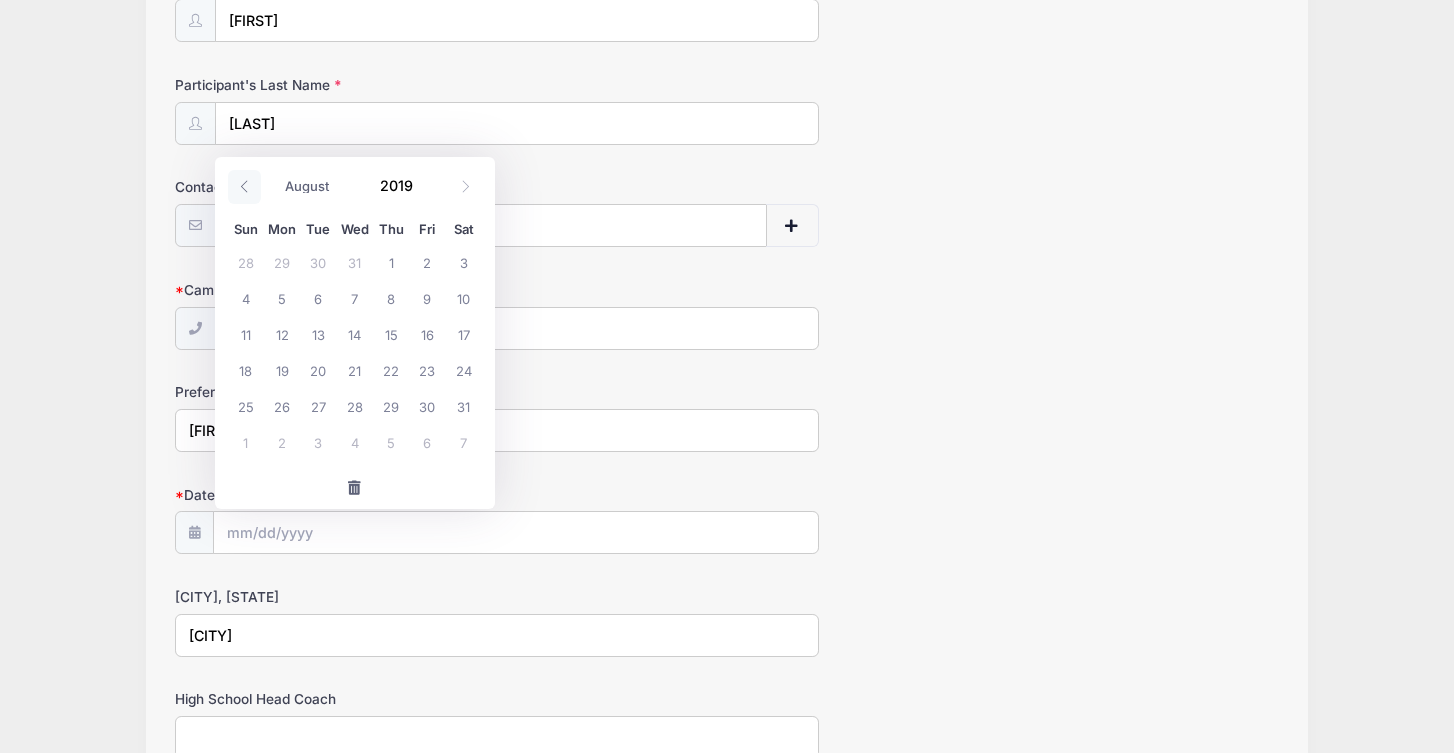 click 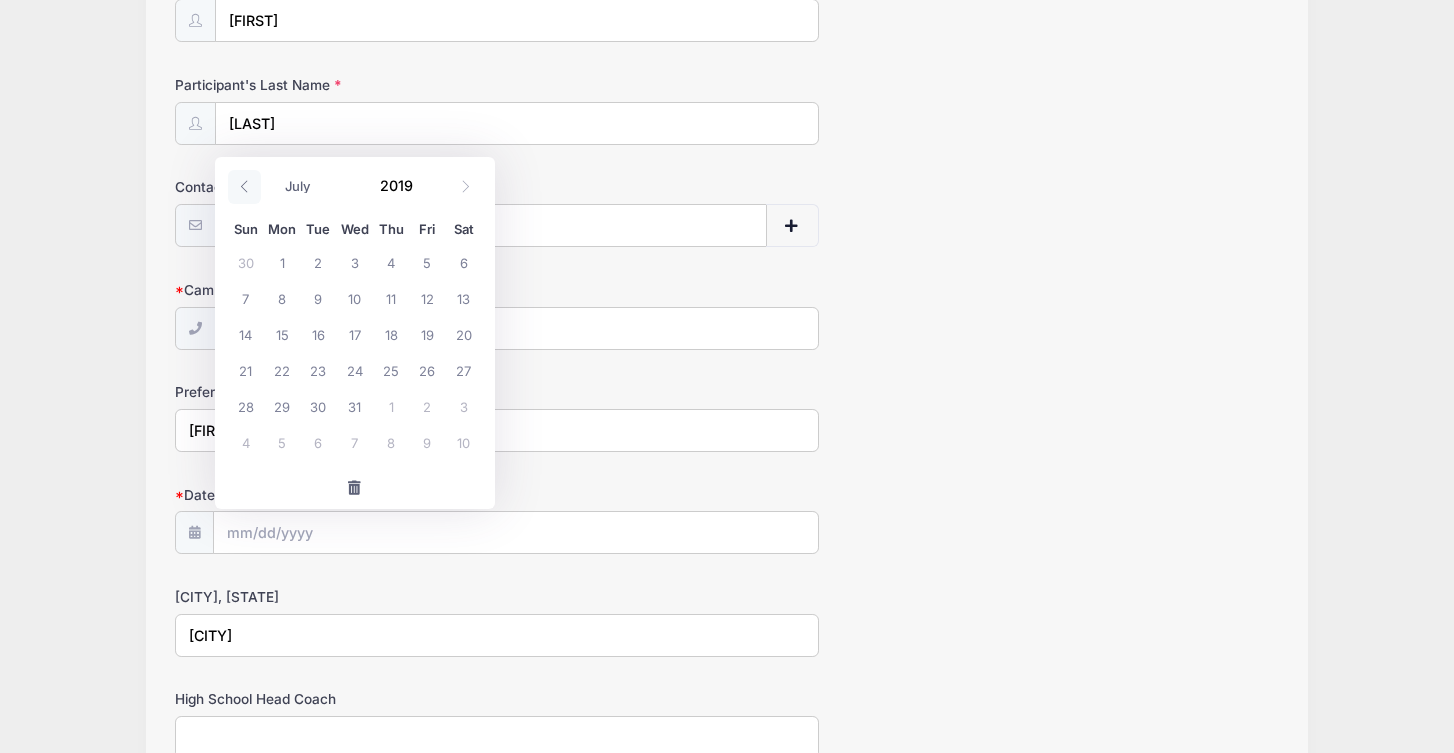 click 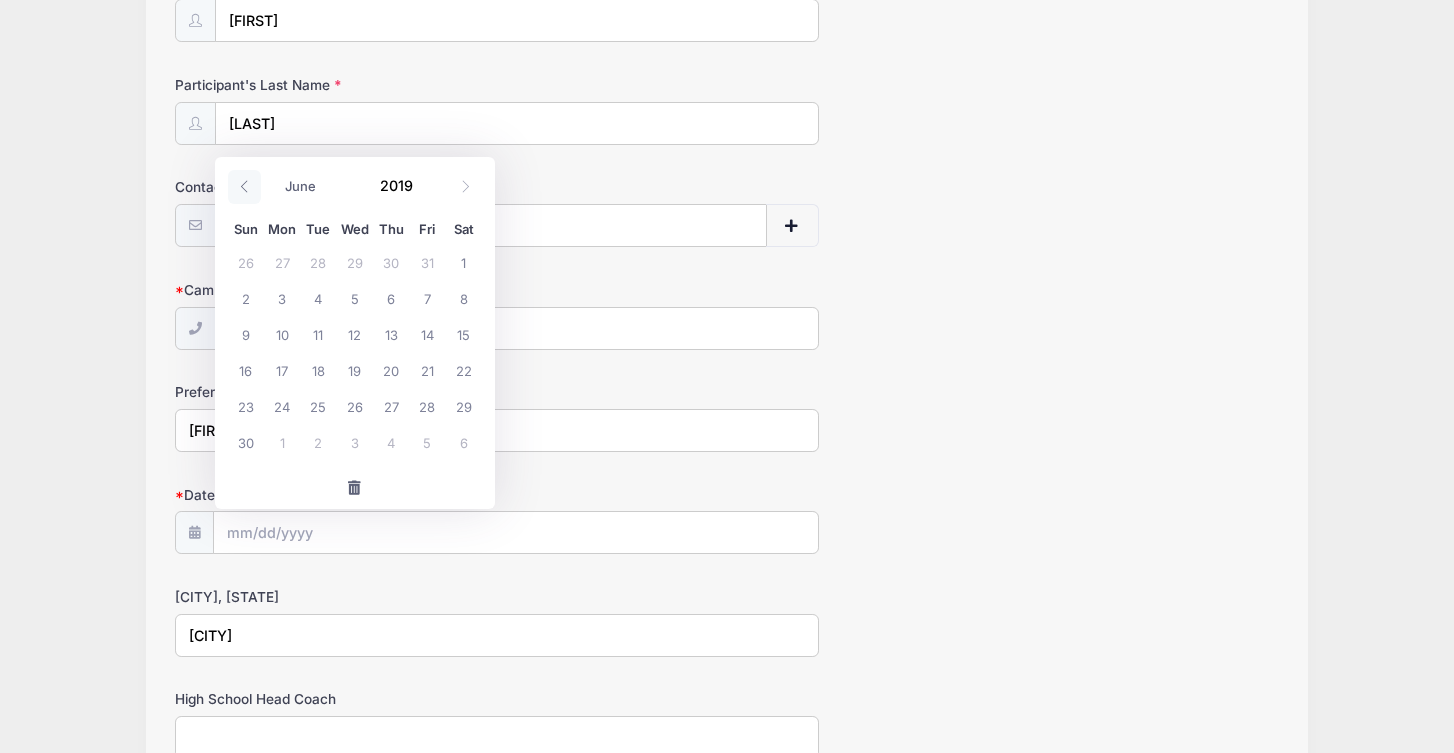 click 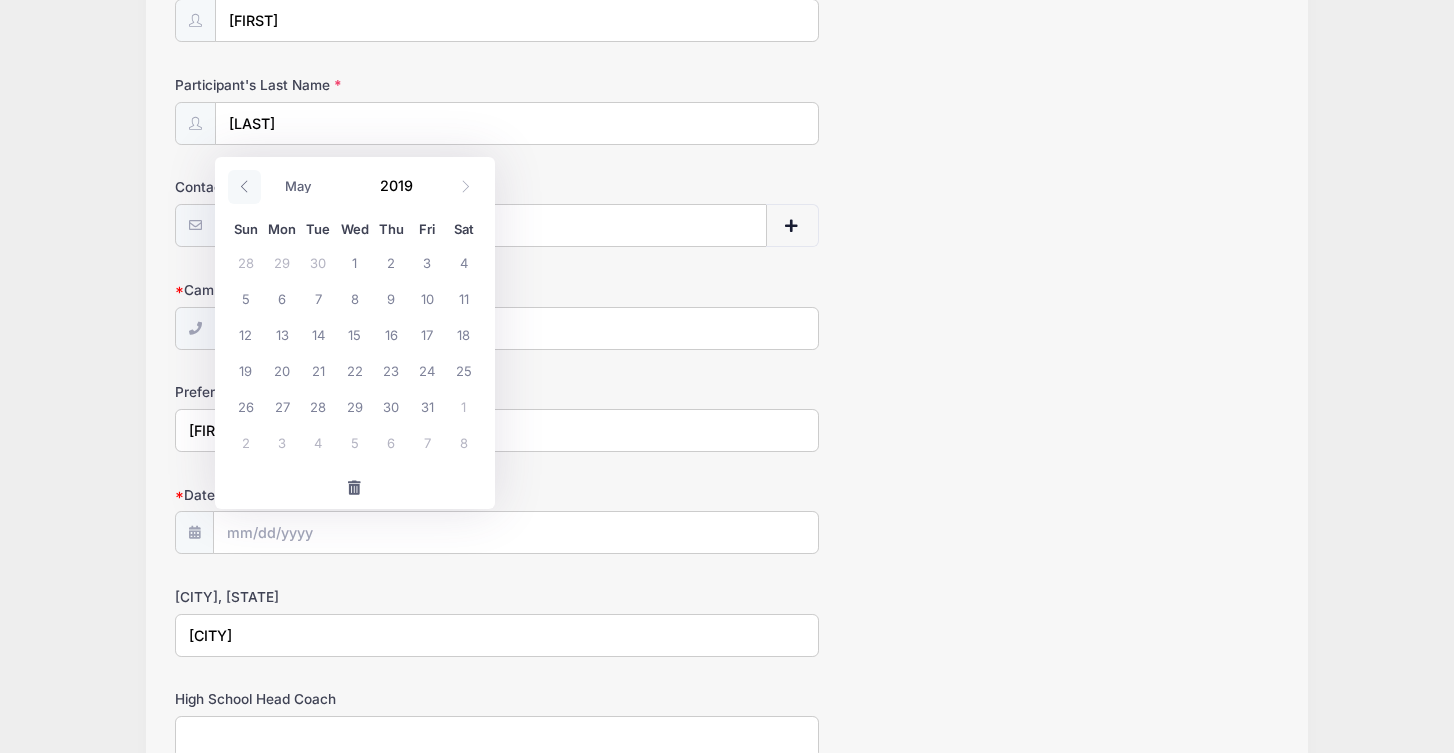 click 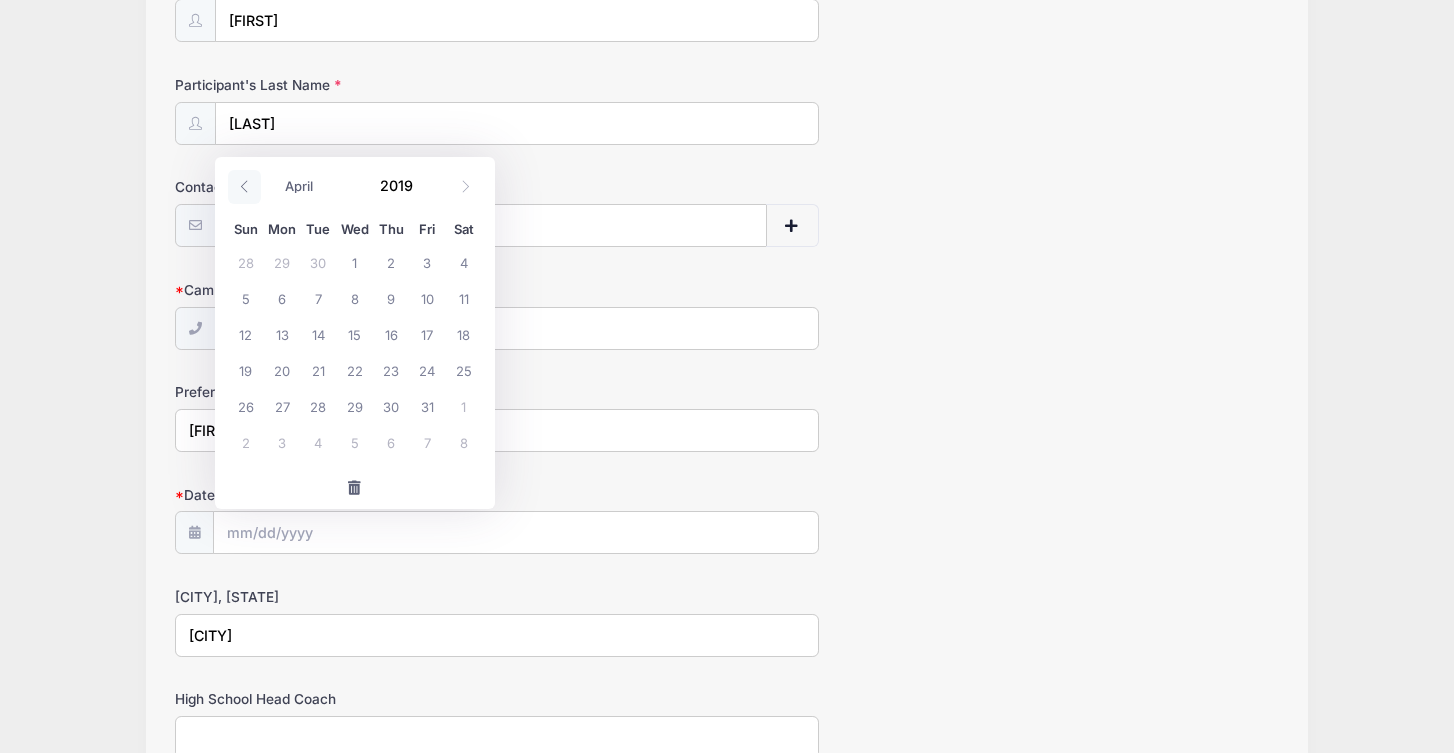 click 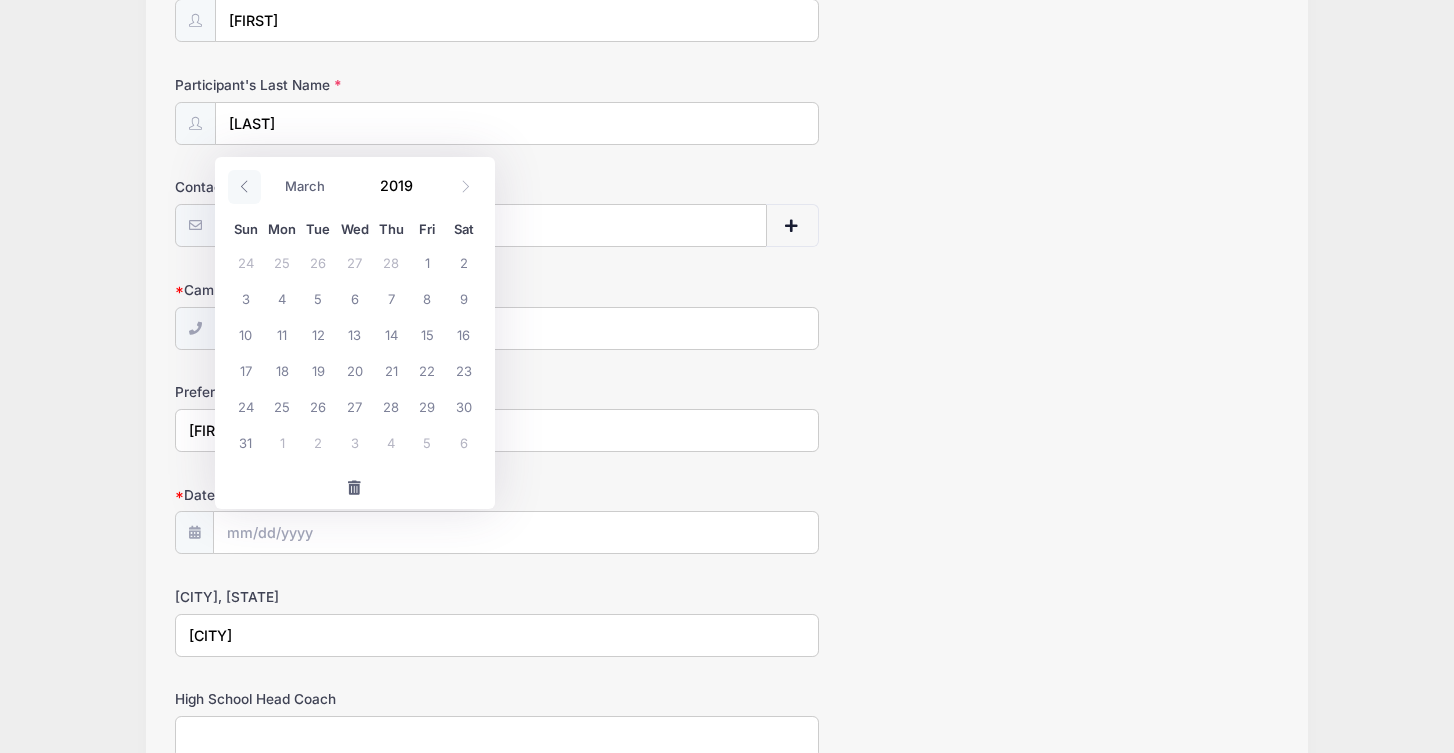 click 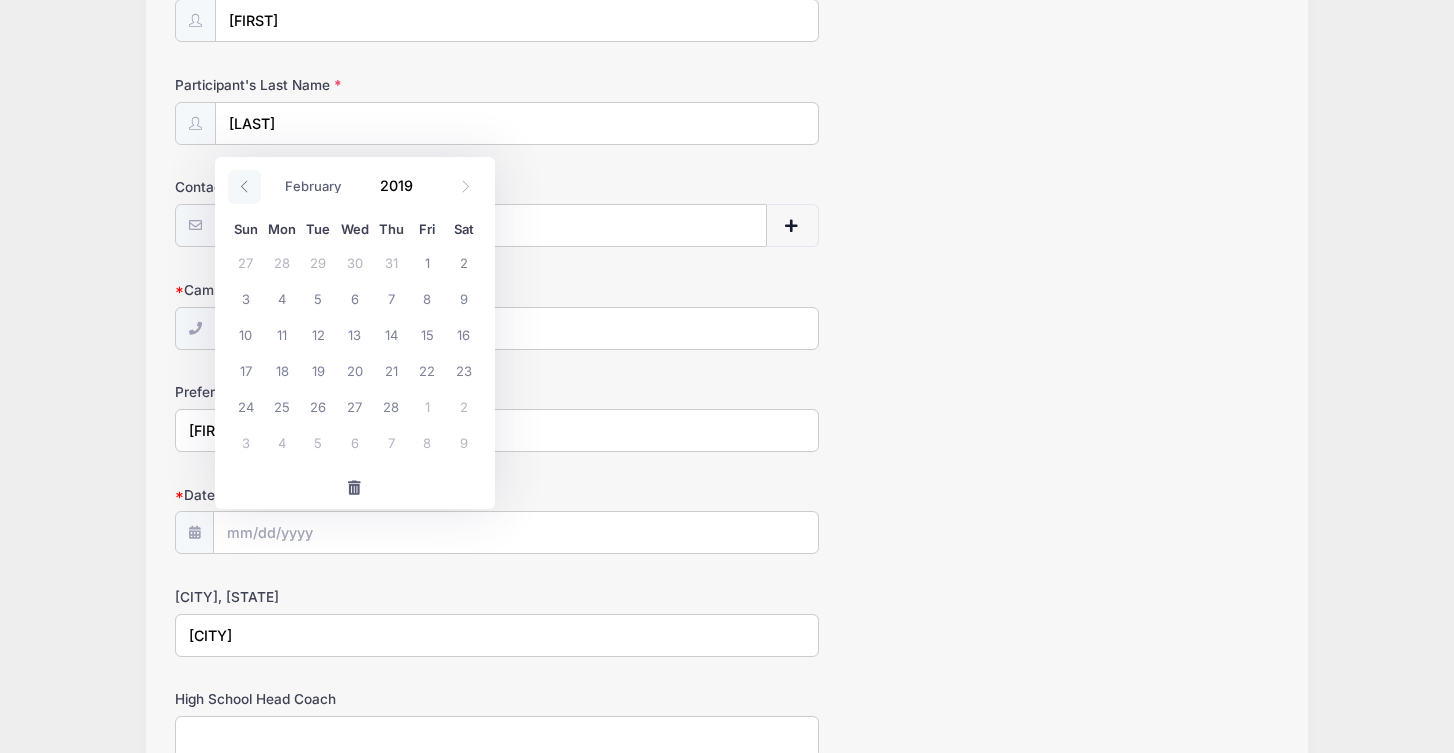 click 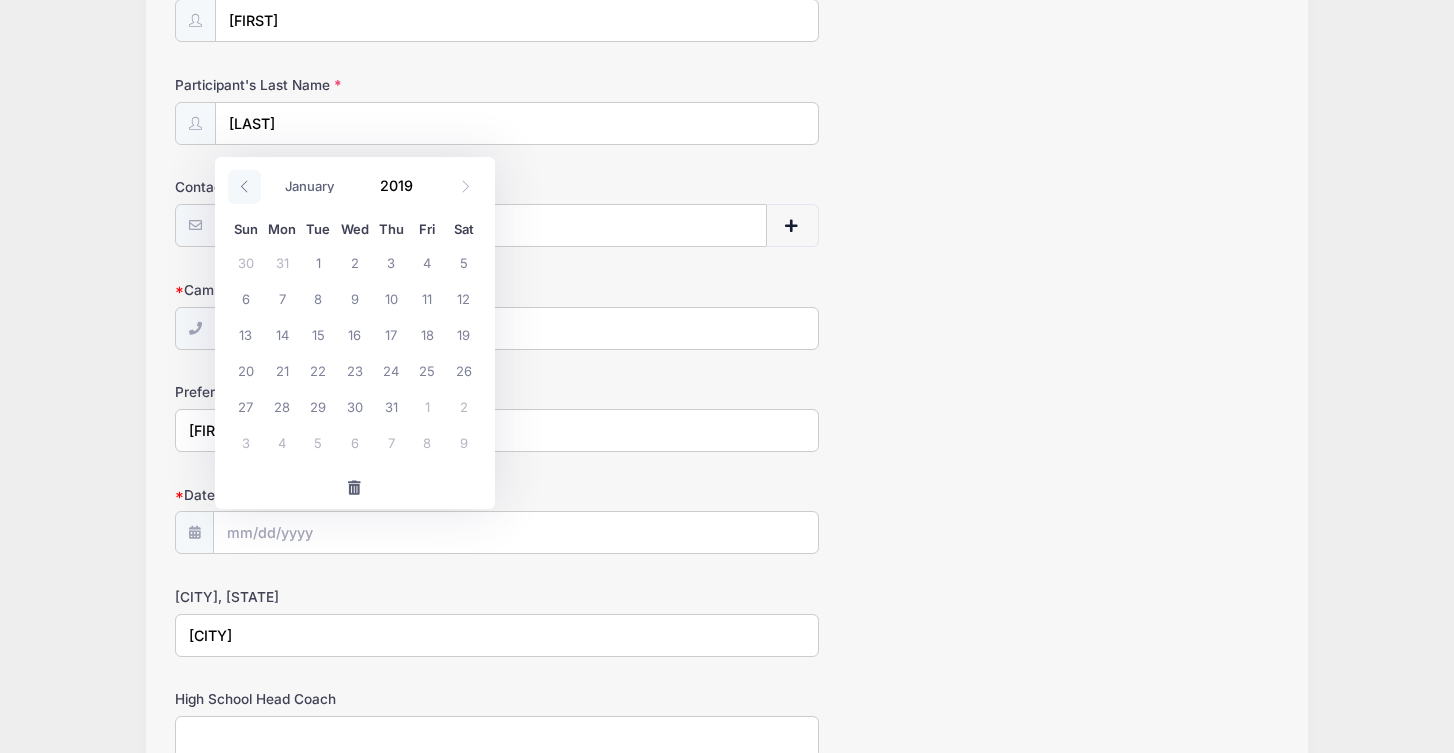 click 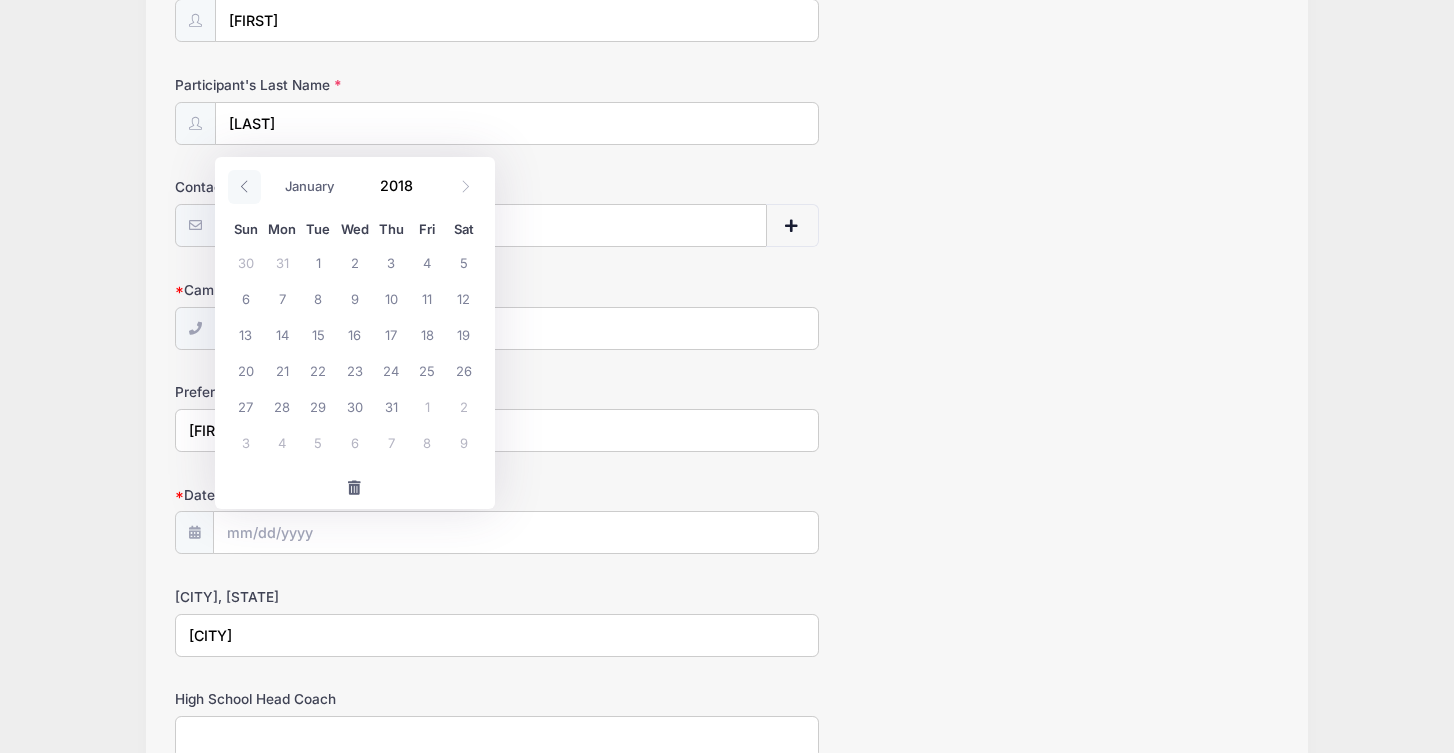 click 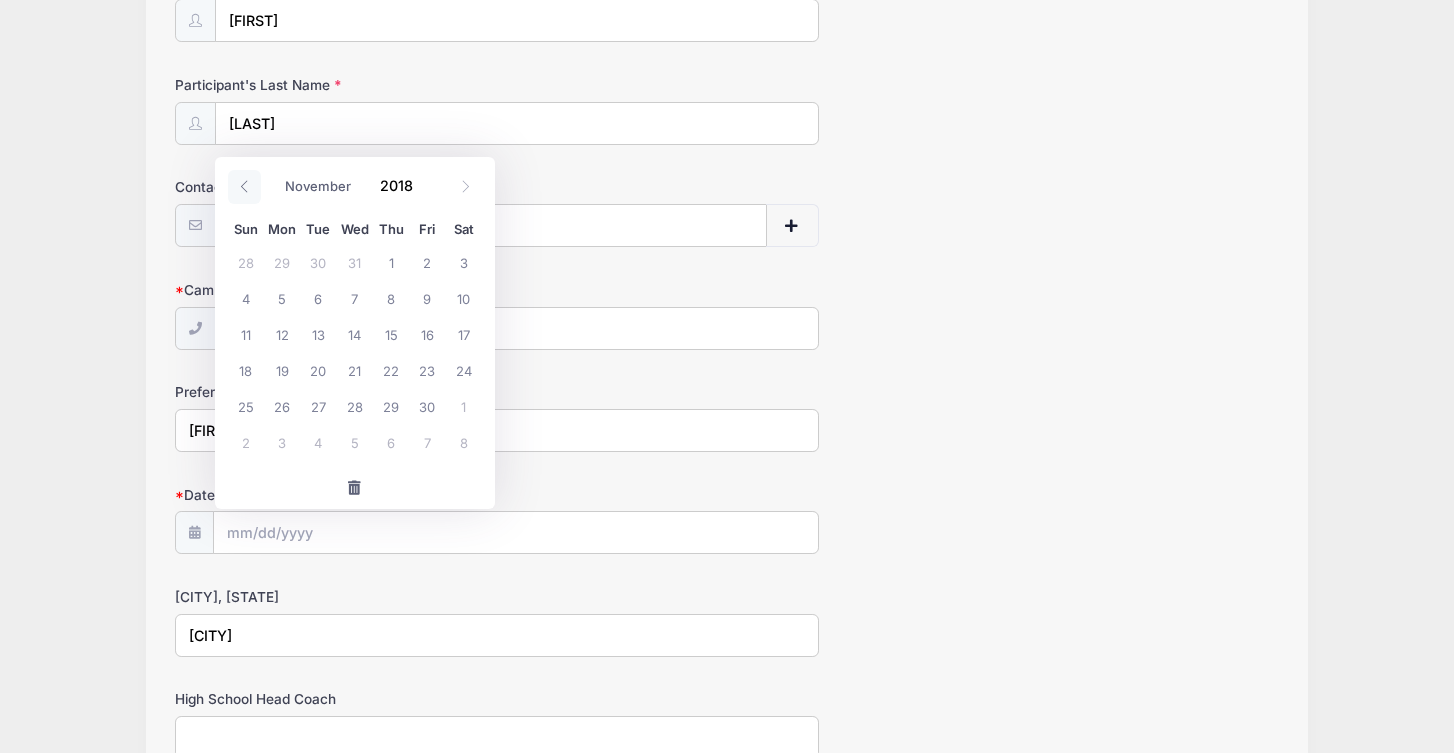 click 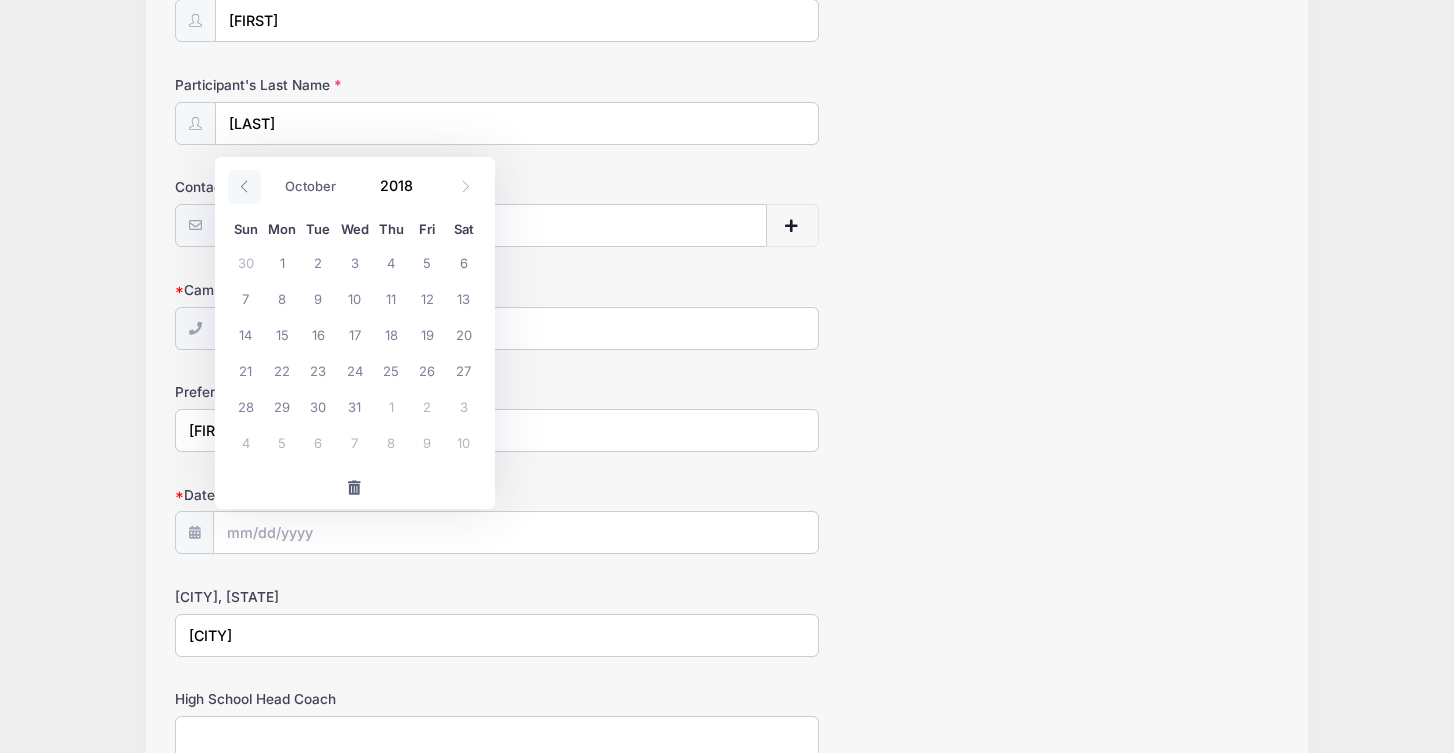 click 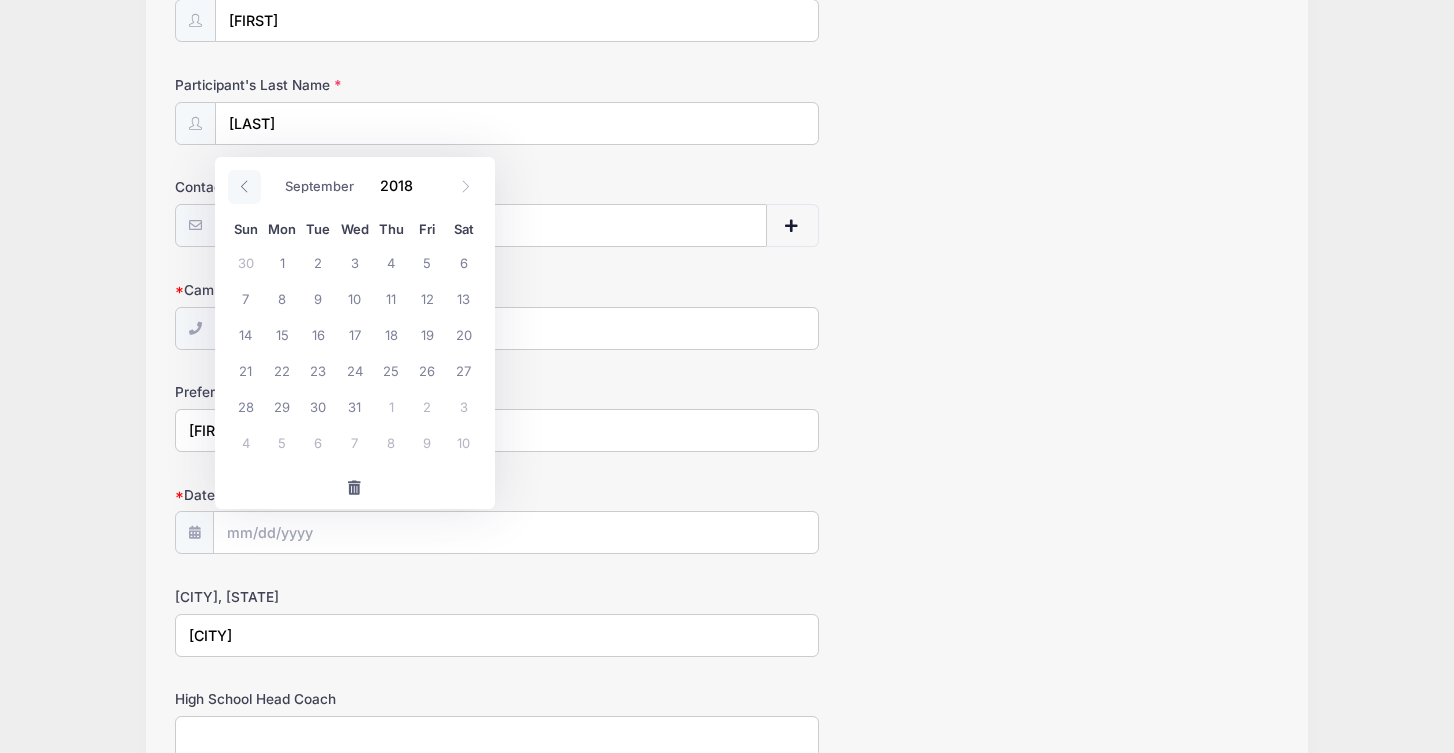 click 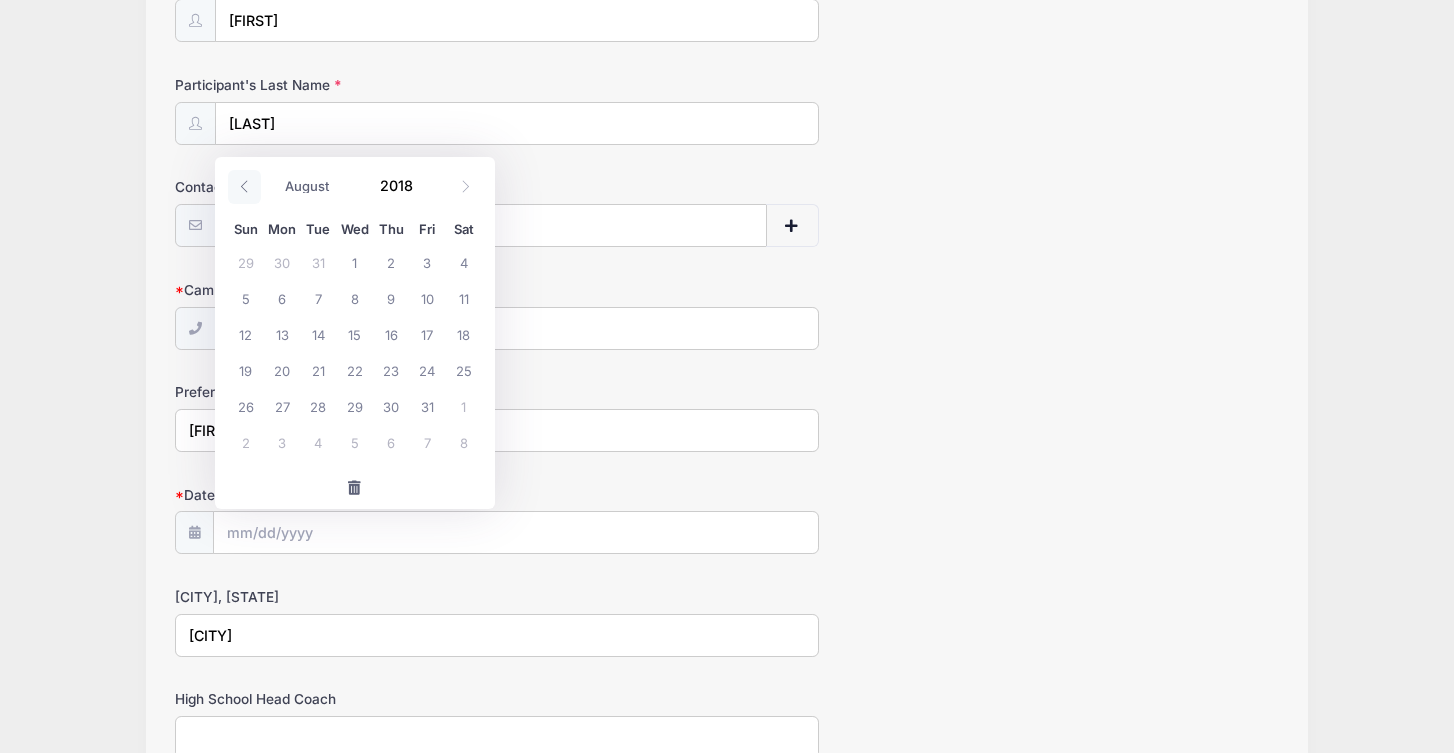 click 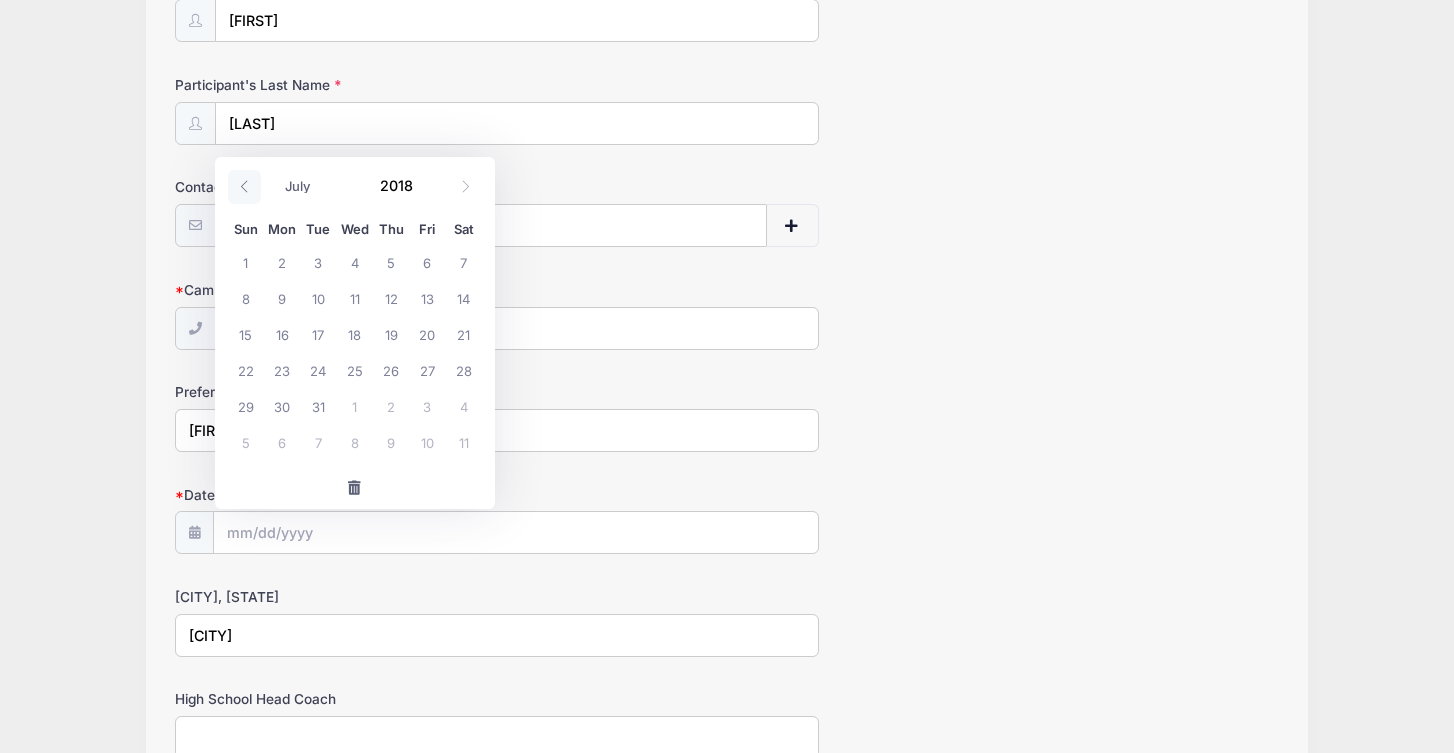 click 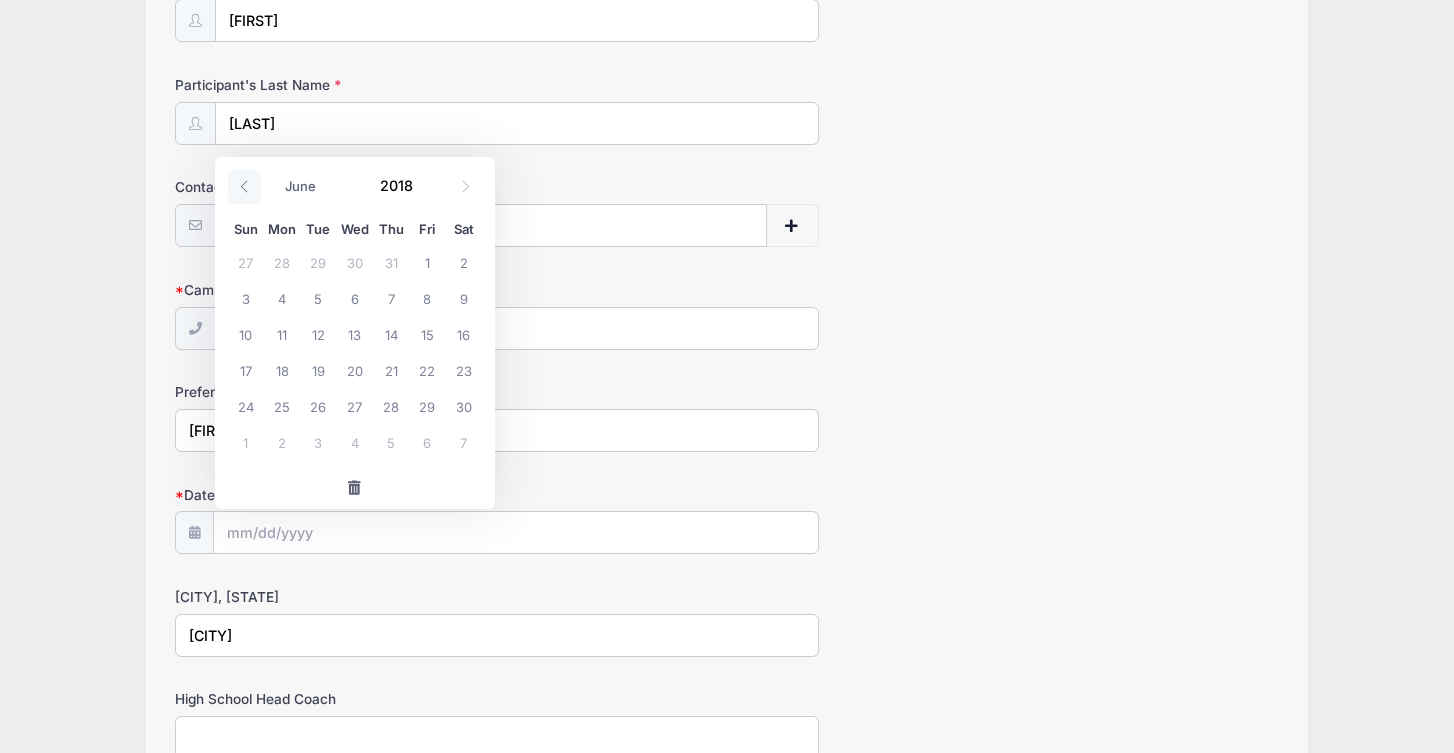 click 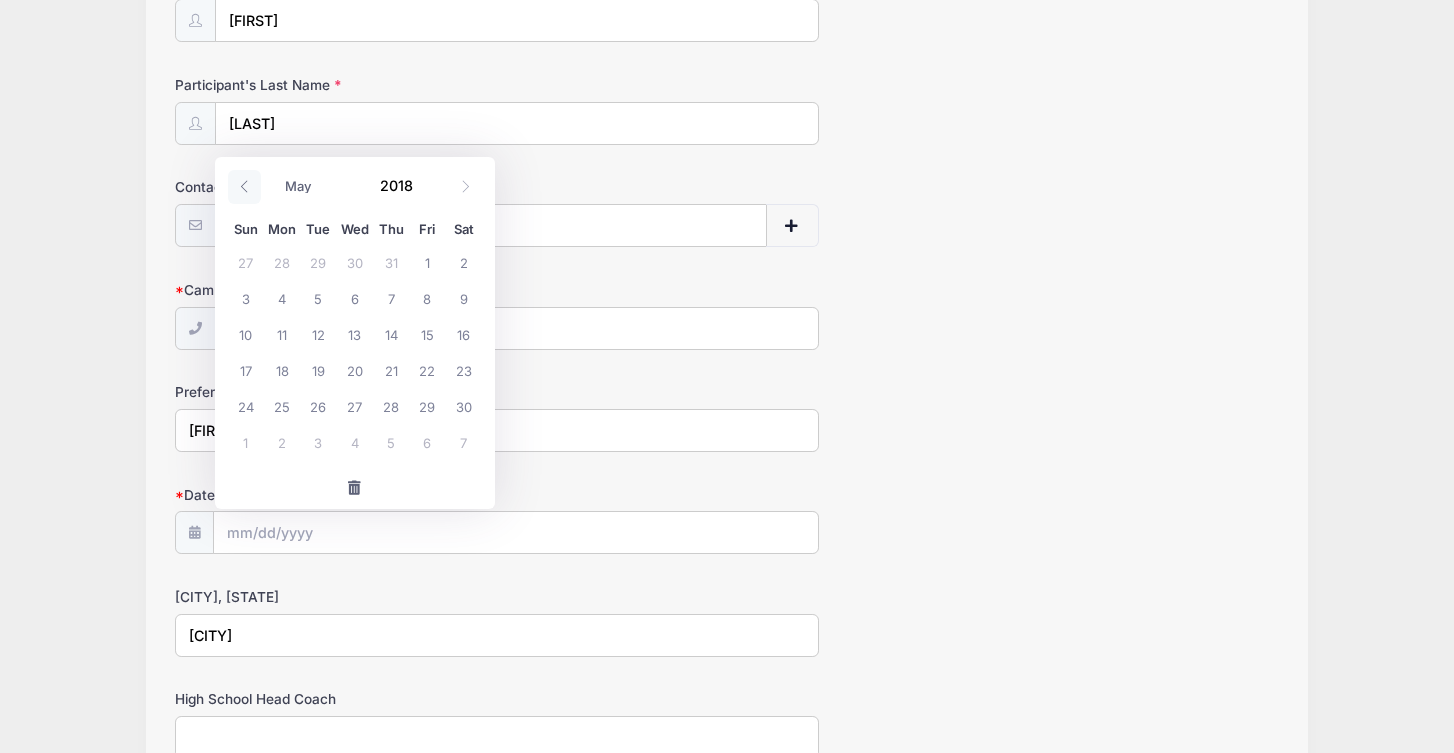 click 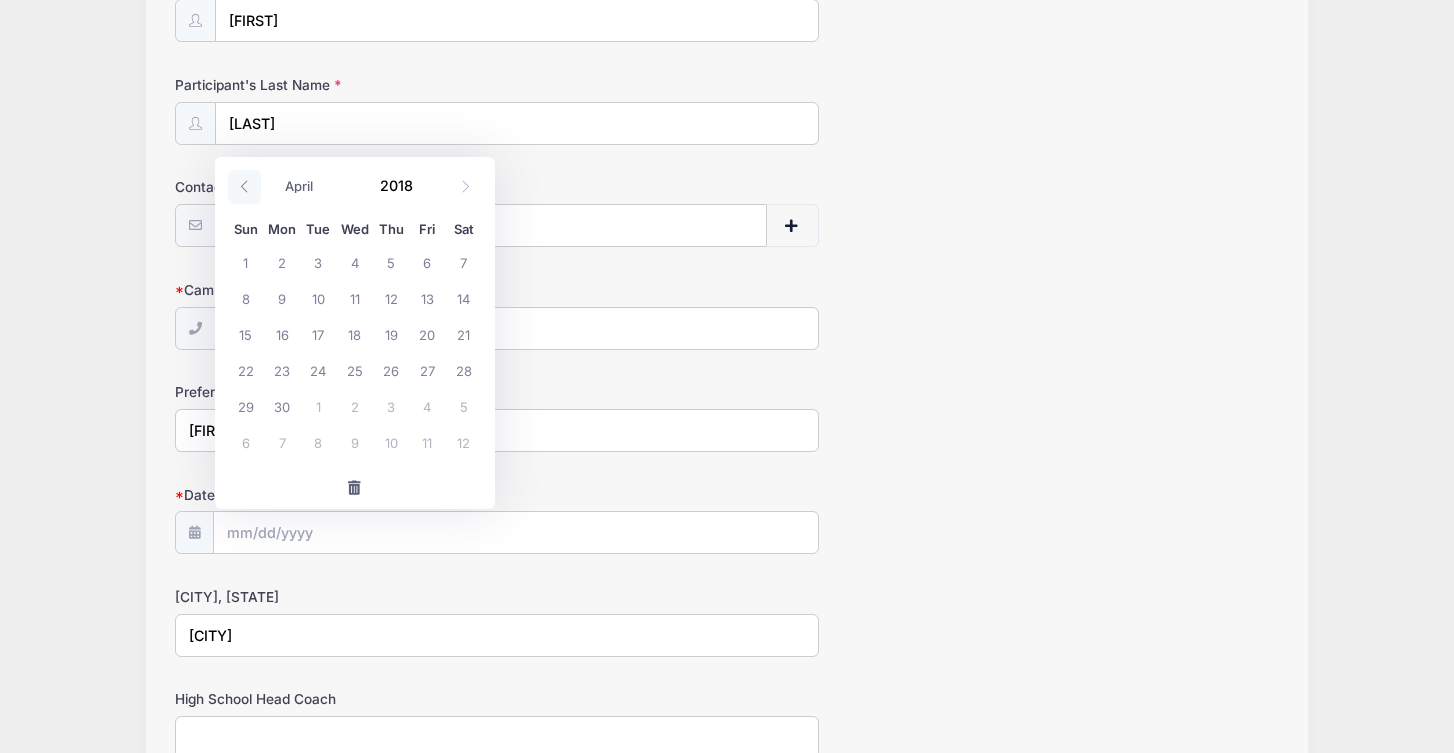 click 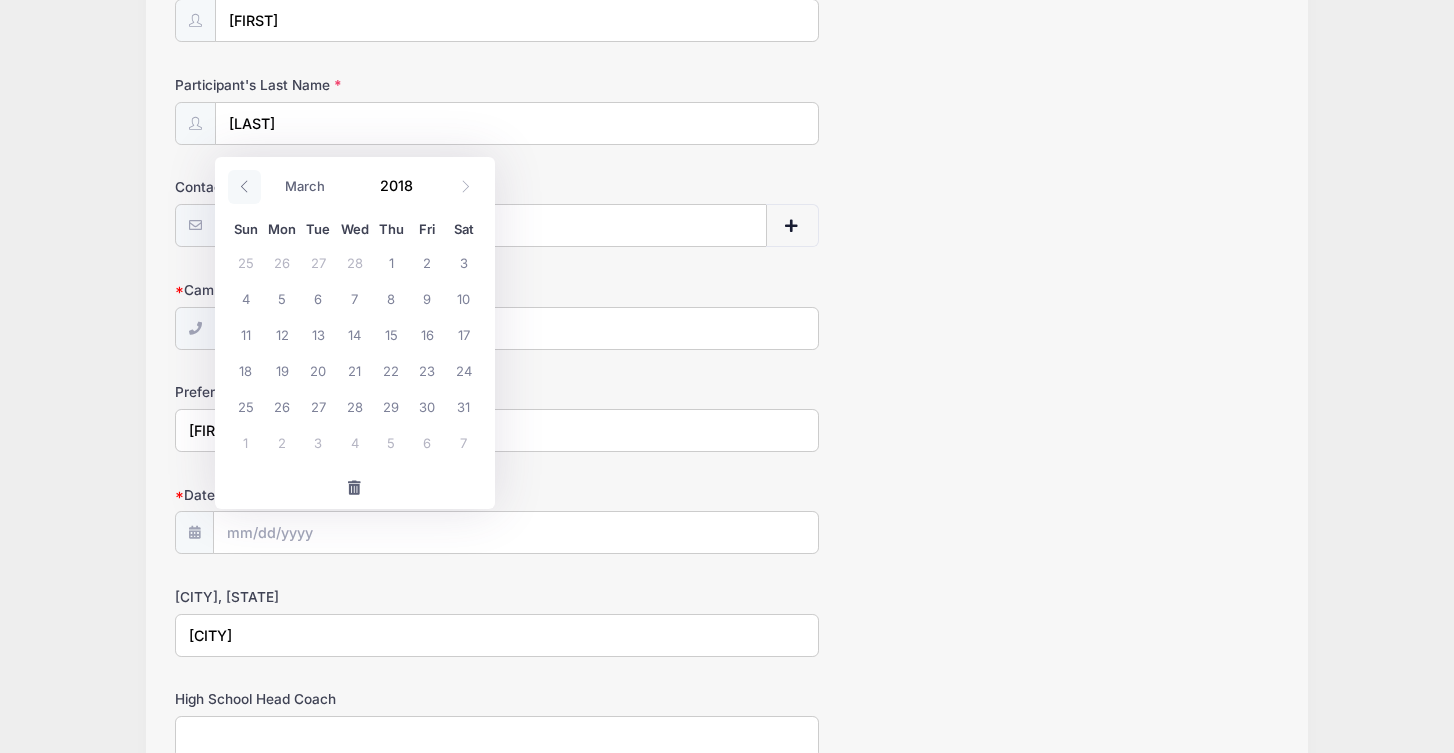 click 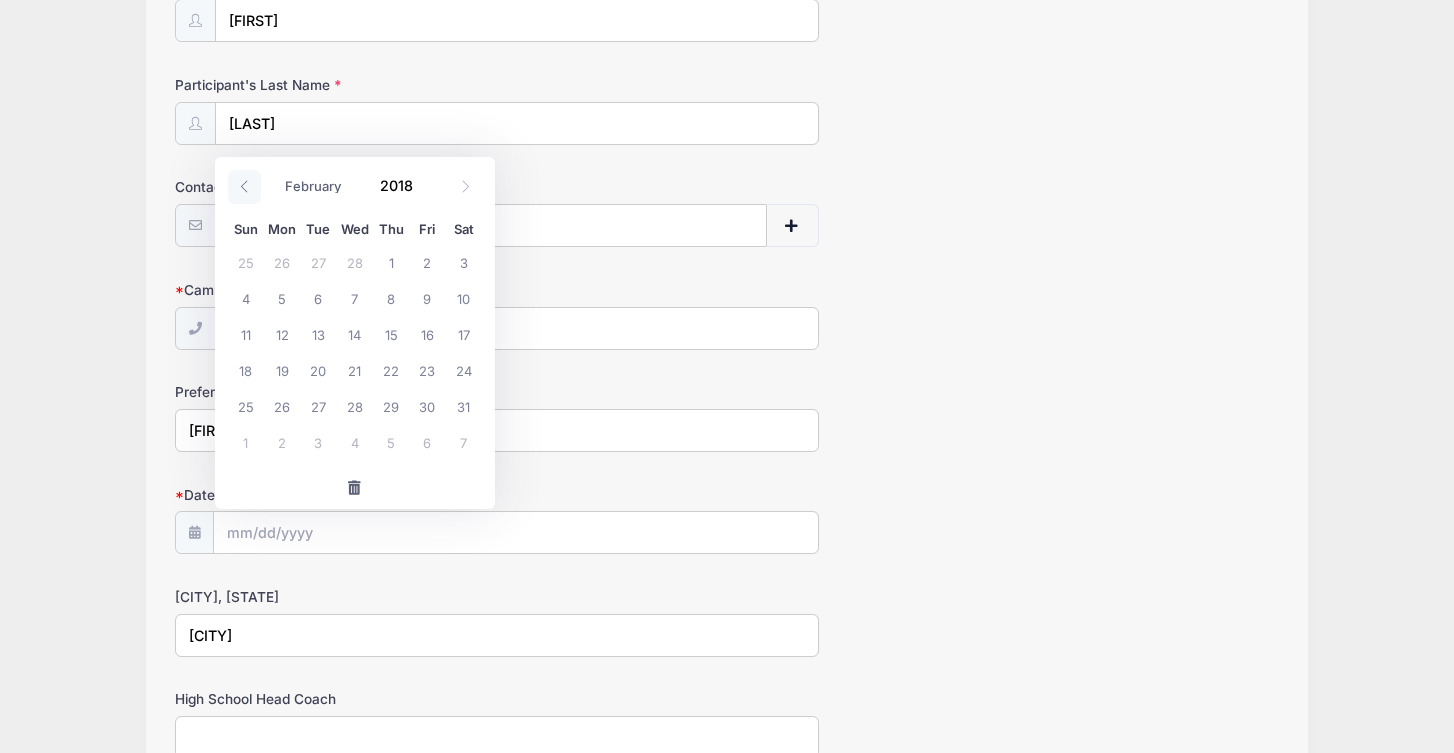 click 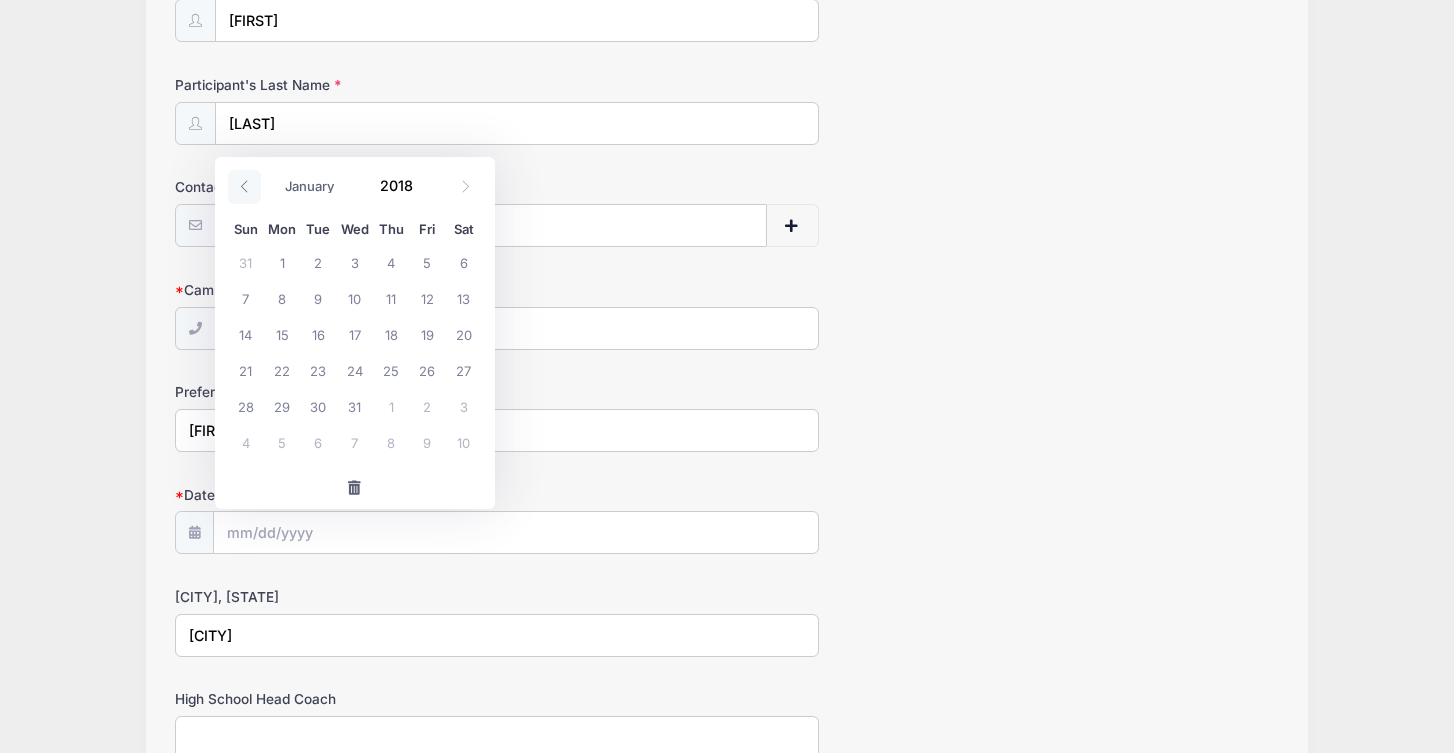 click 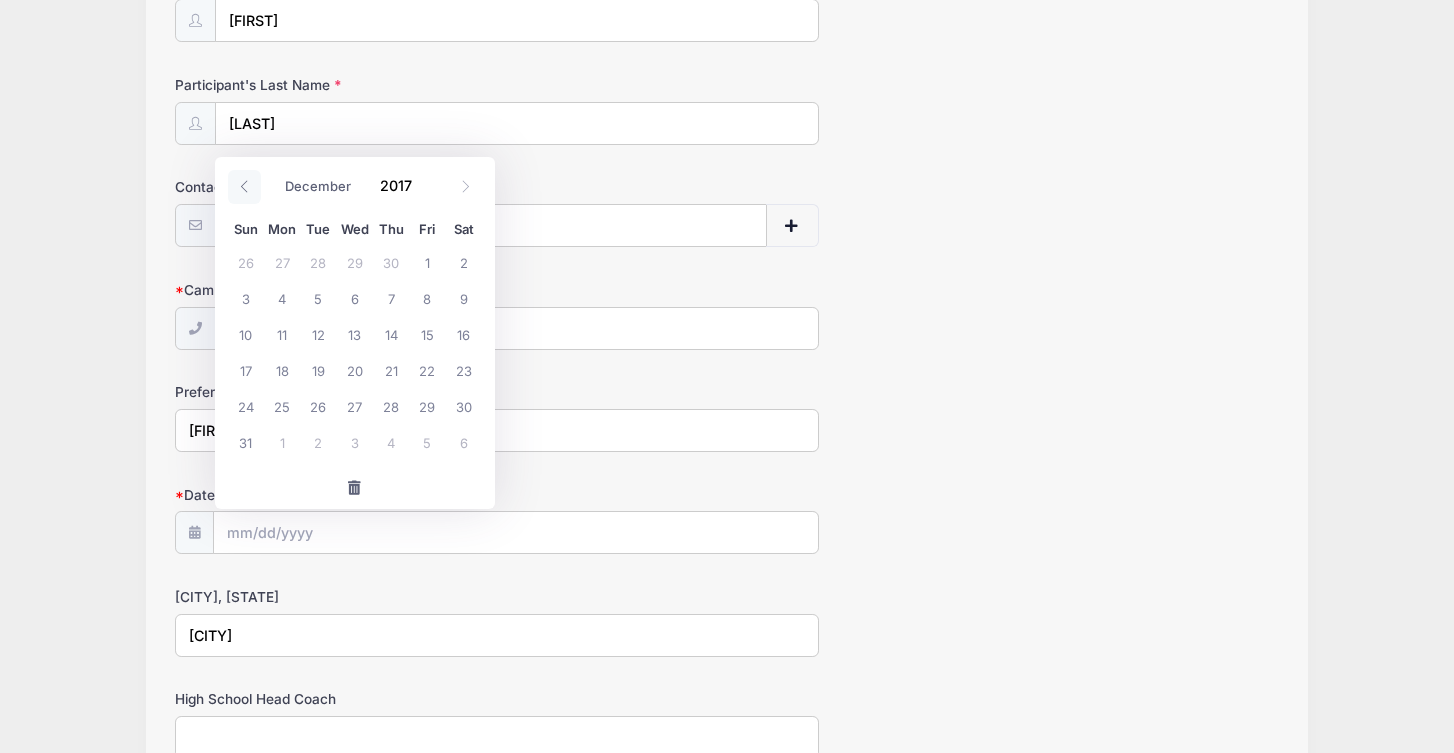 click 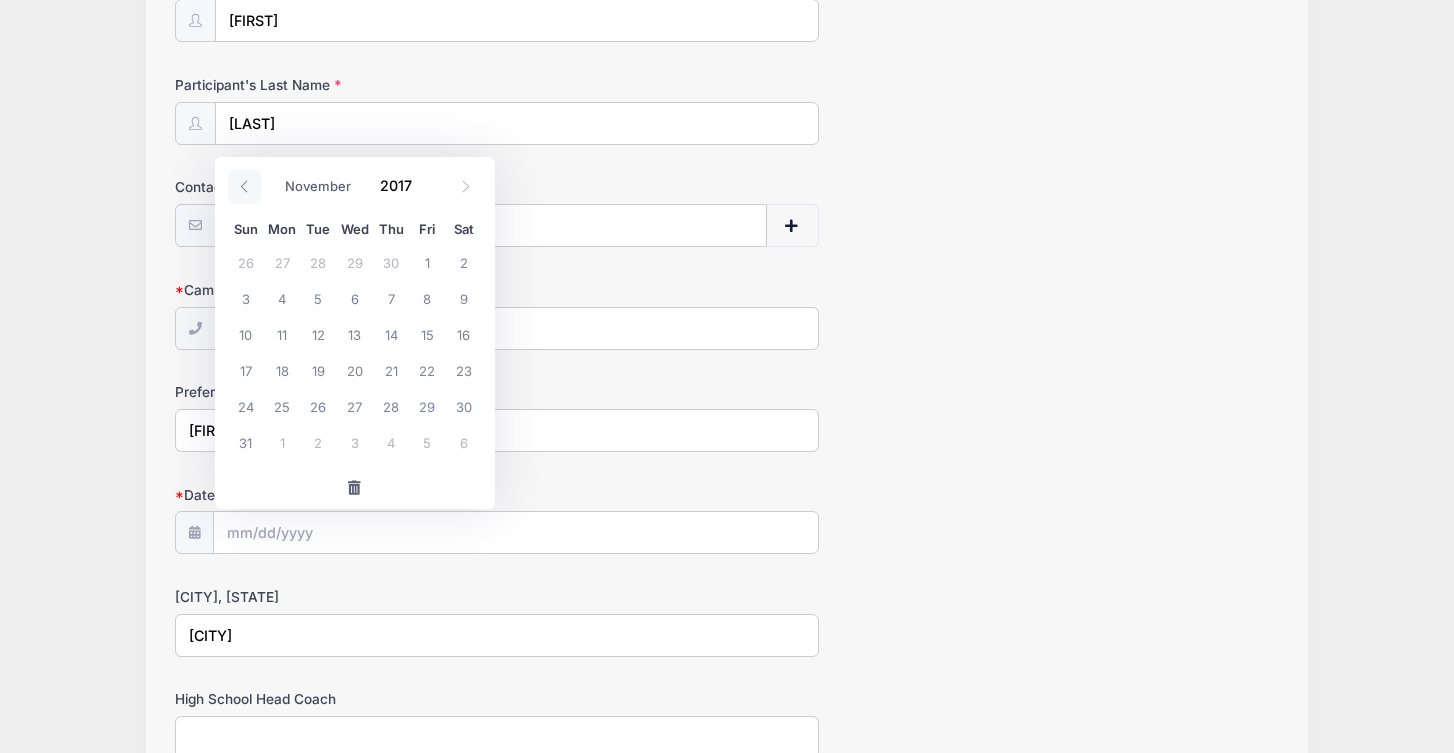 click 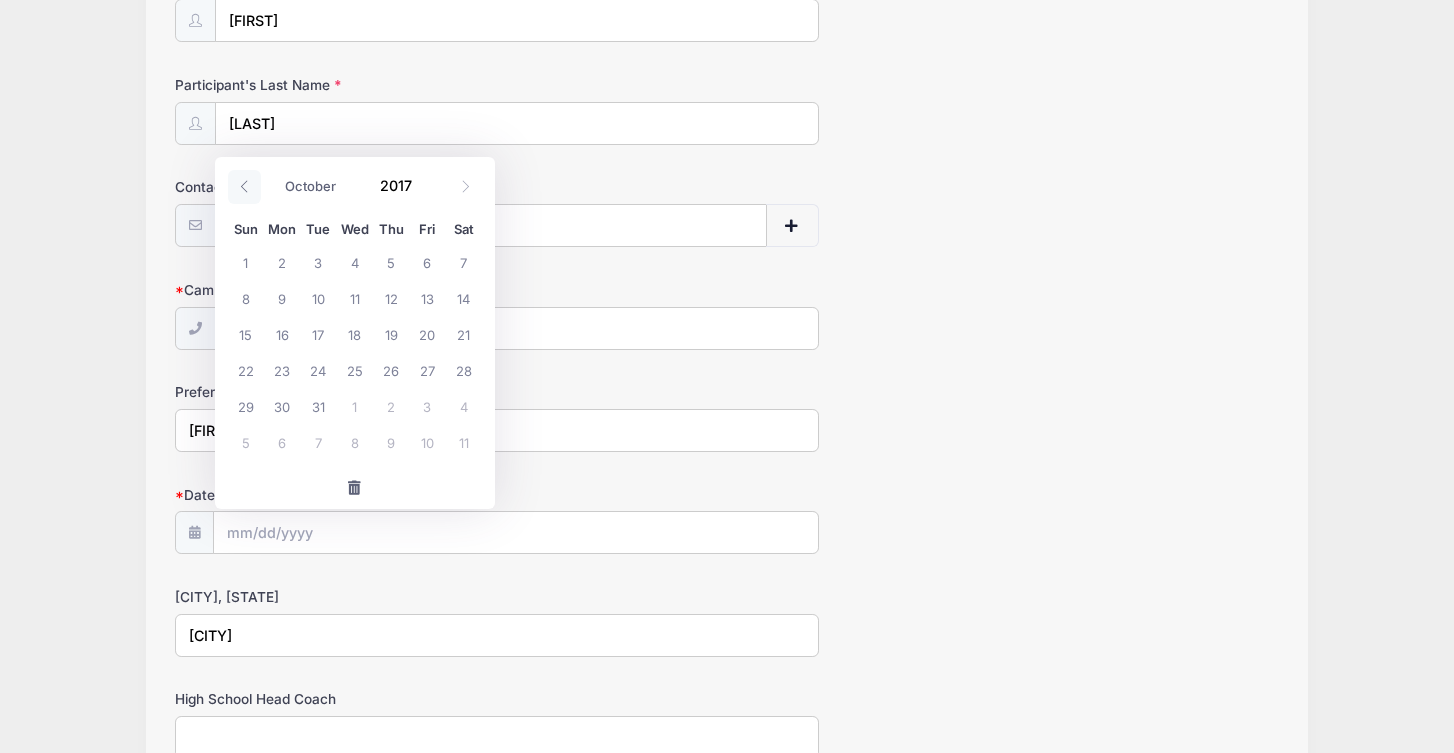 click 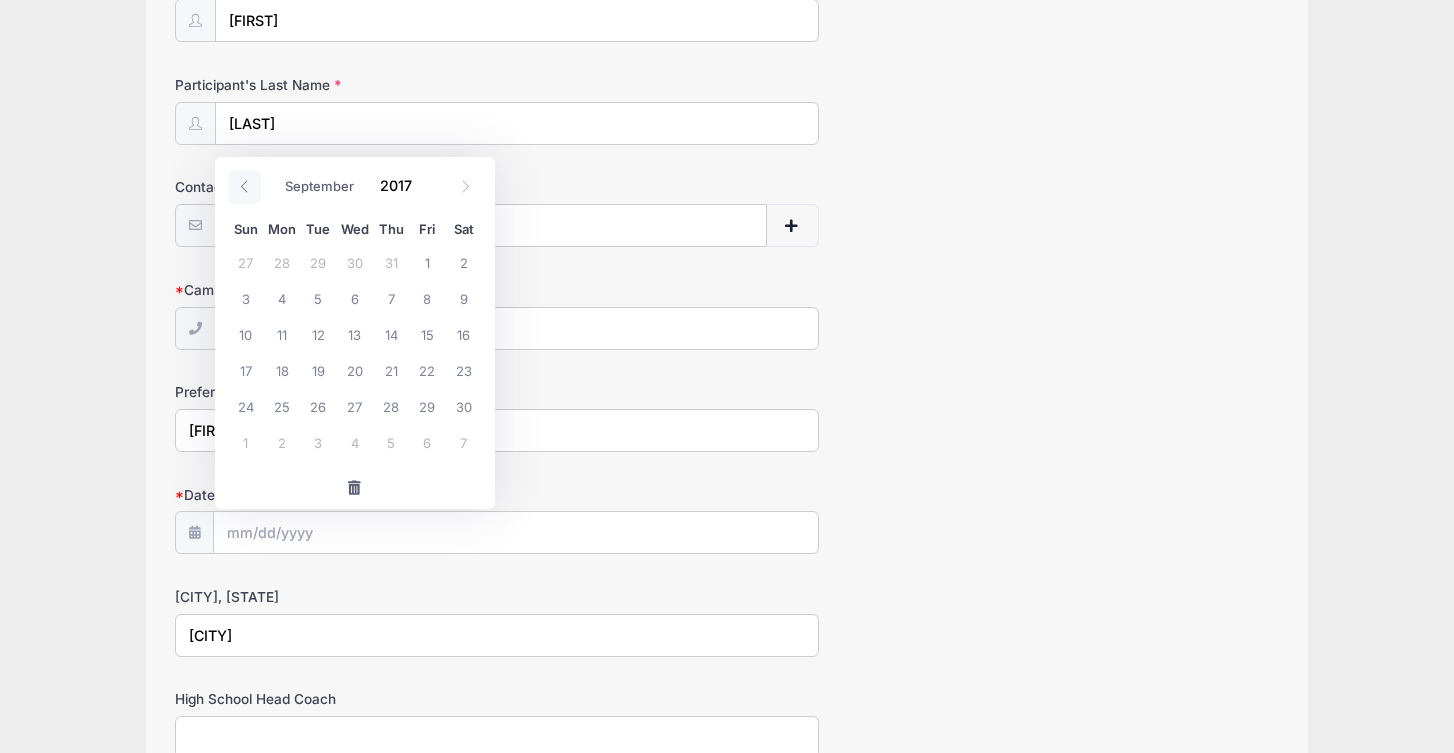 click 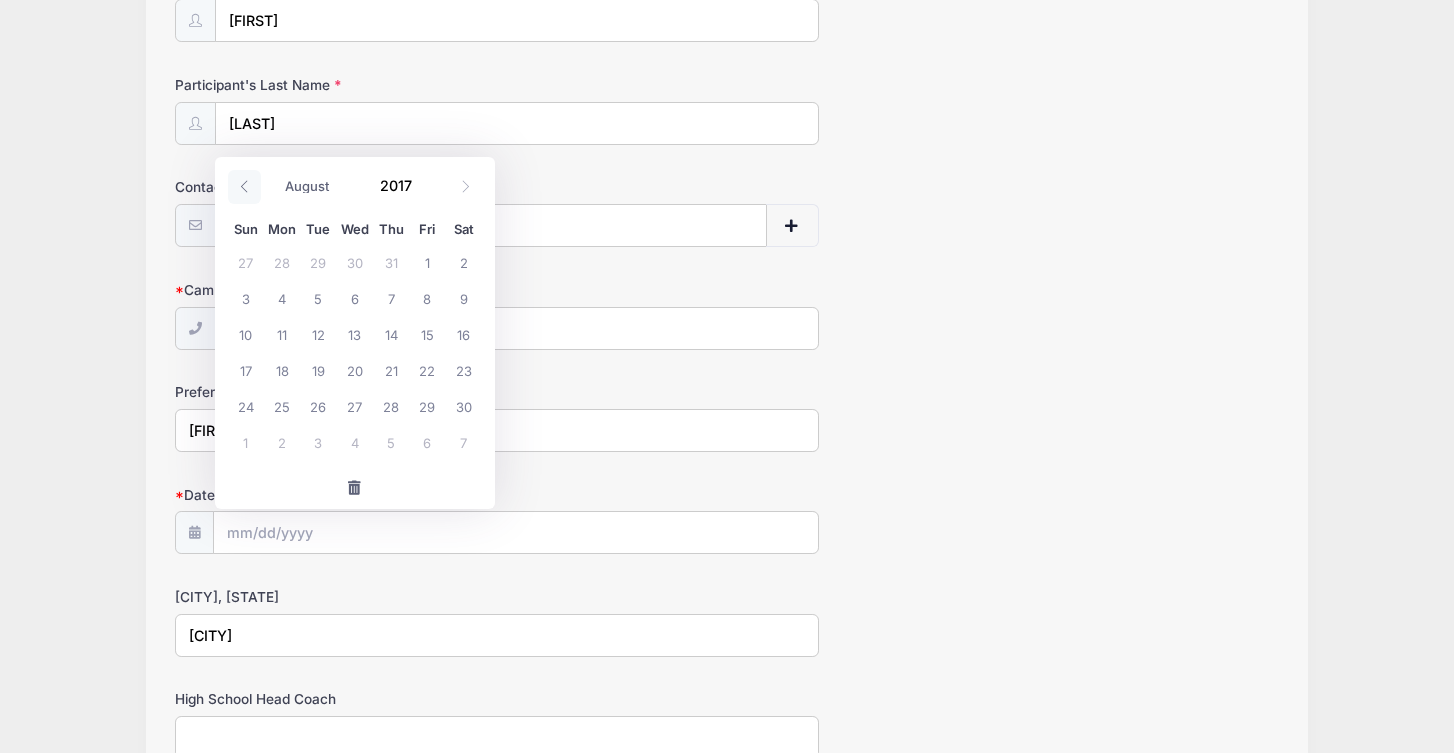 click 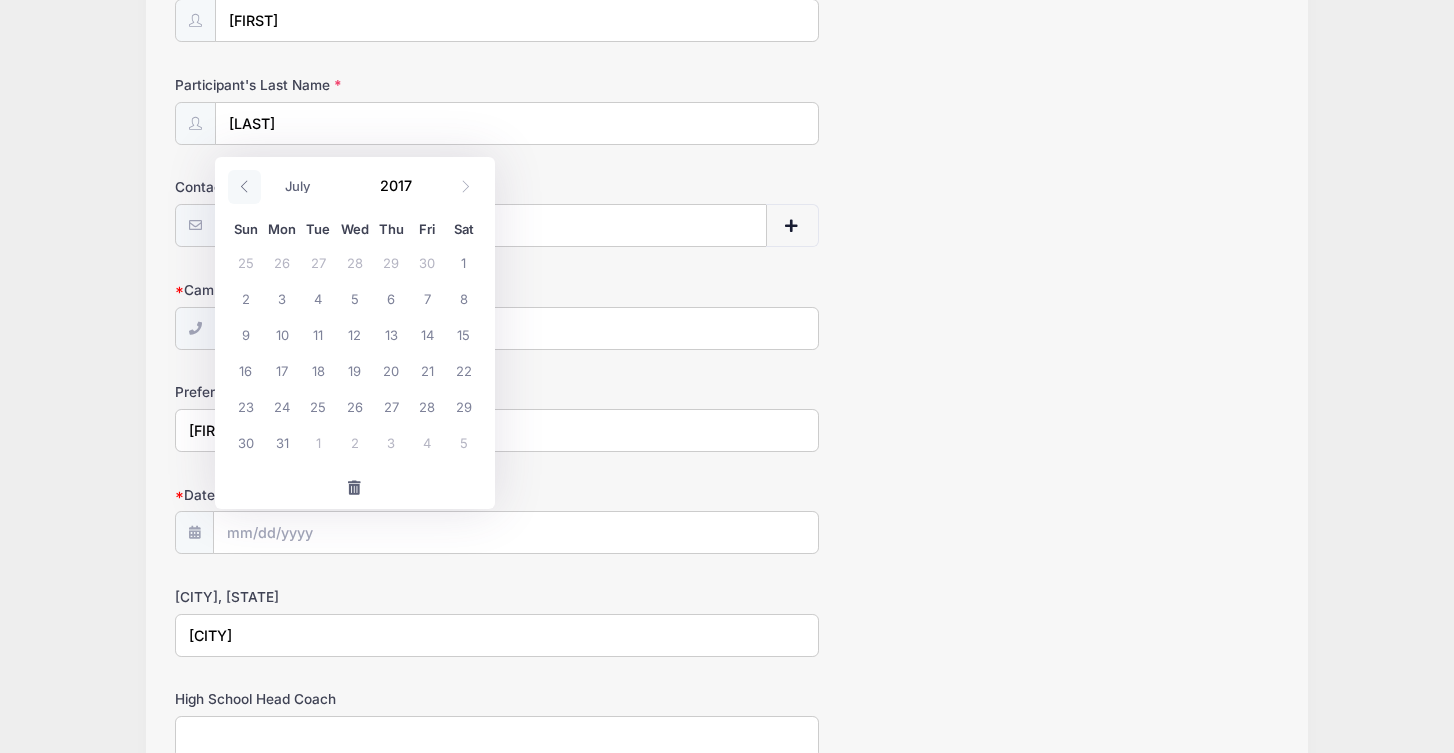 click 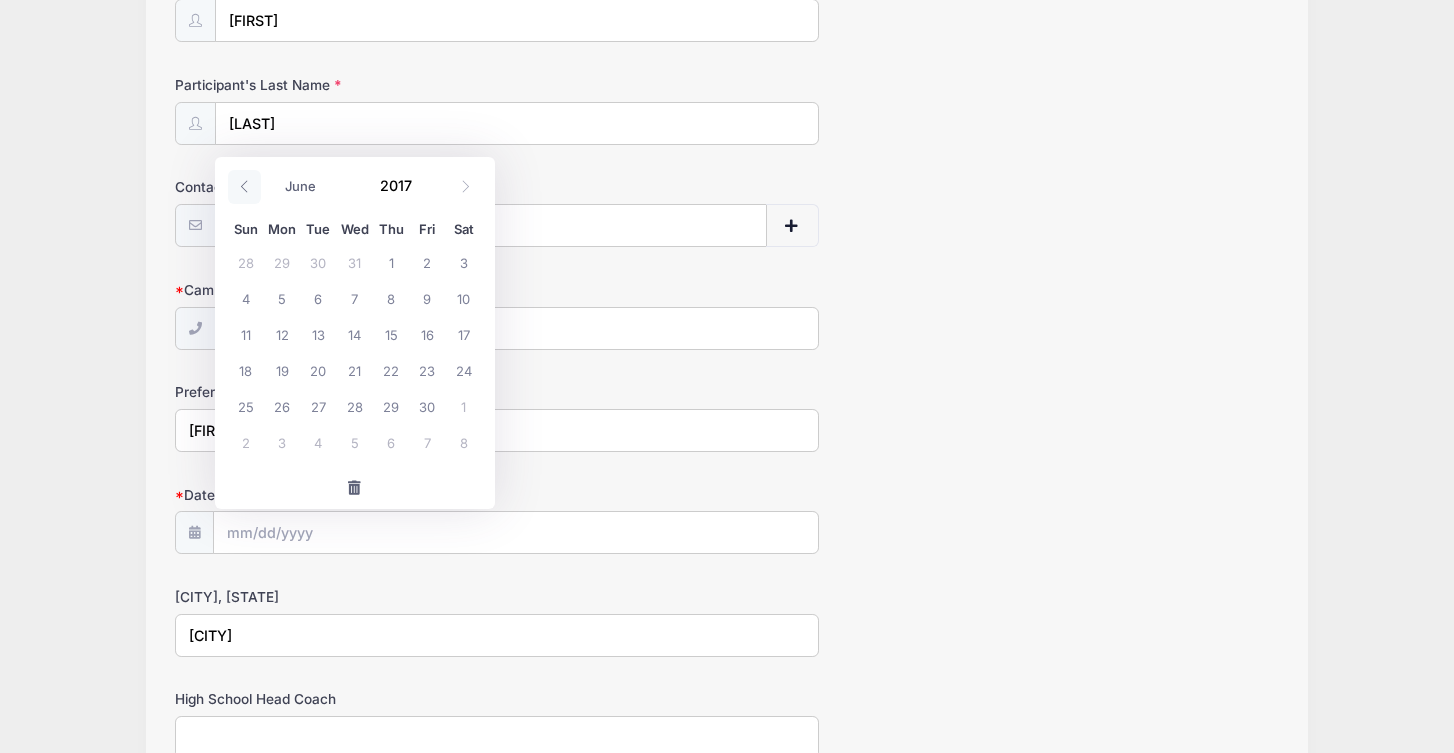 click 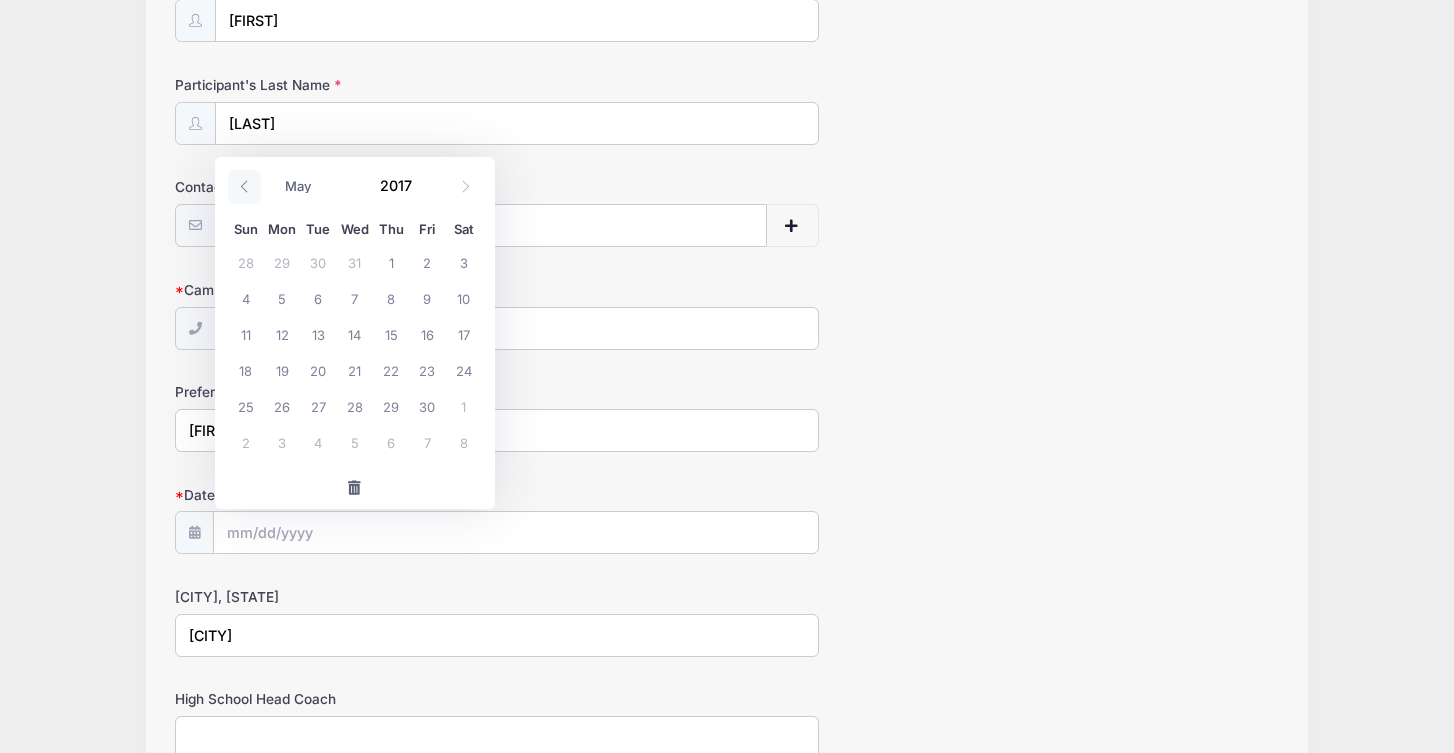 click 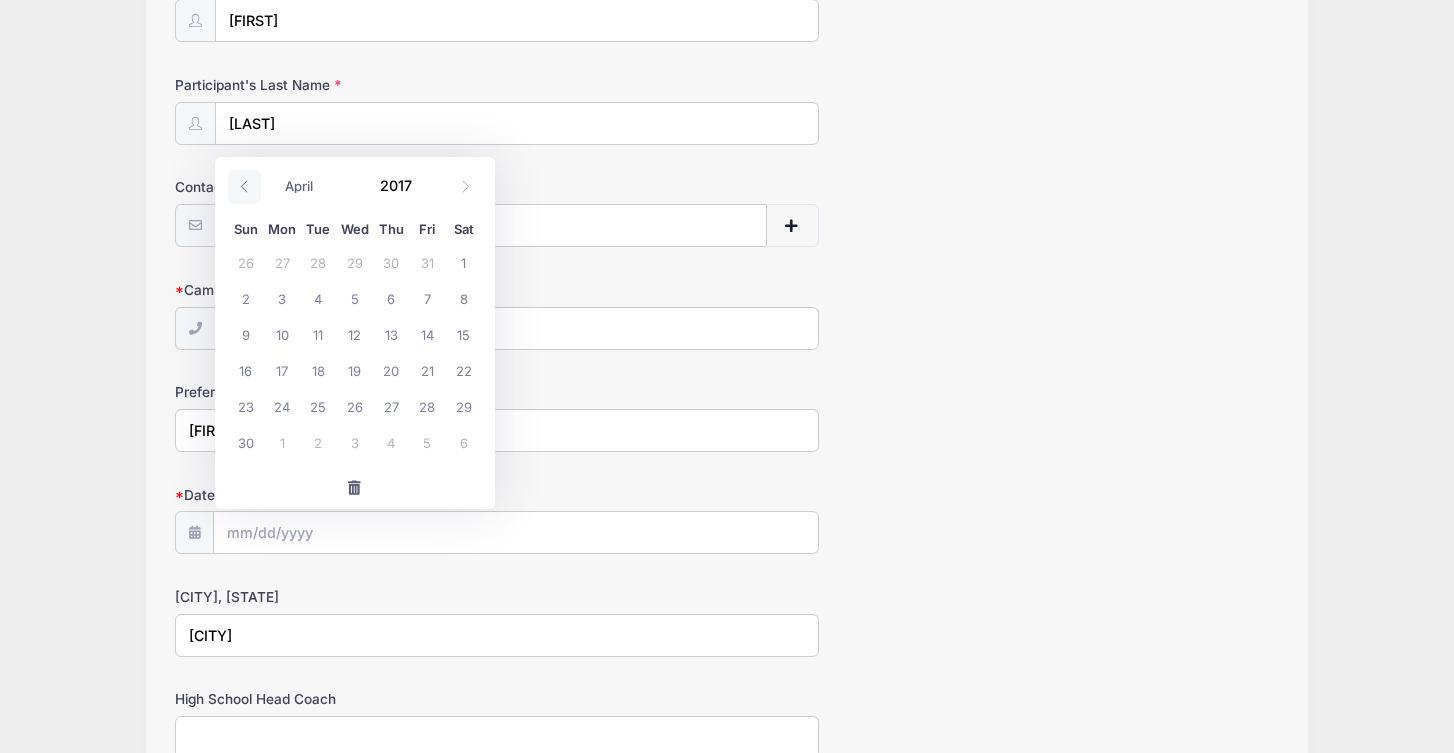 click 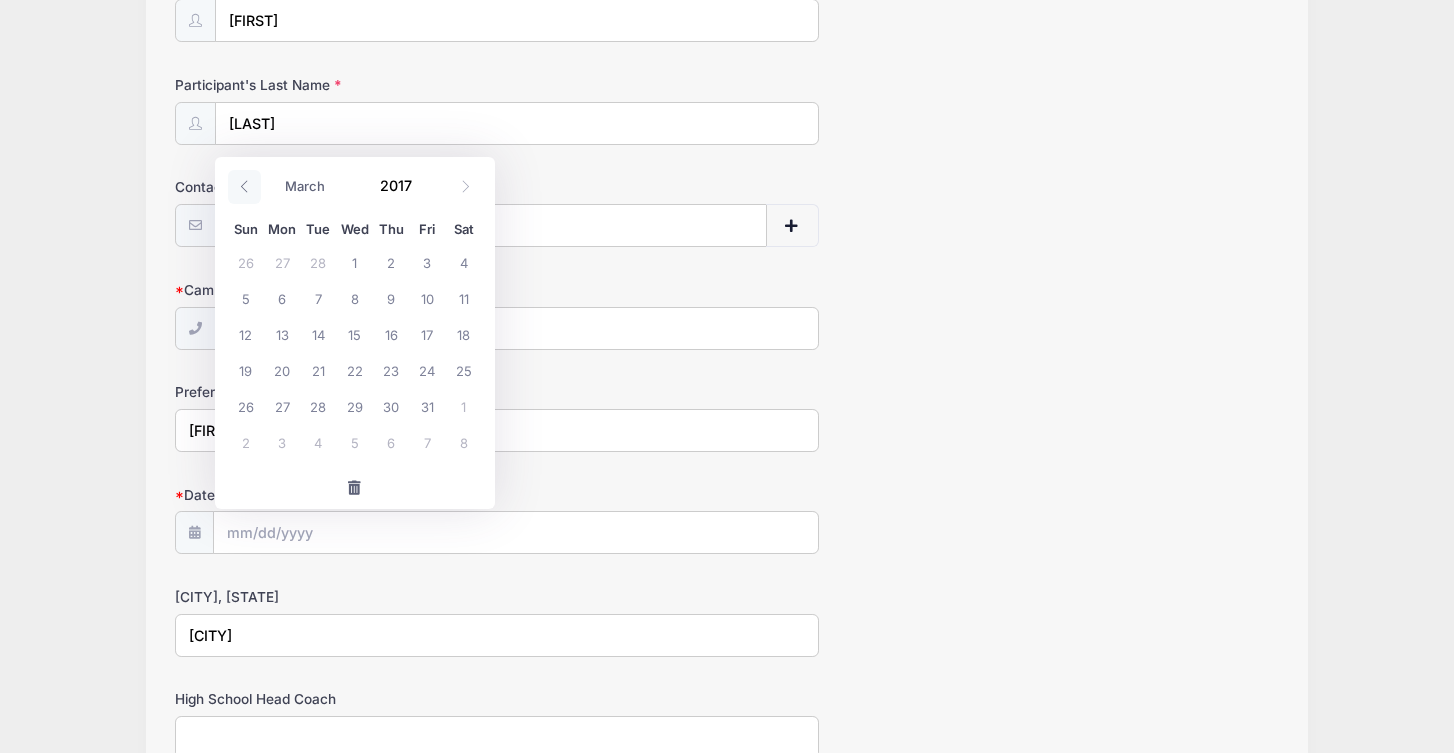 click 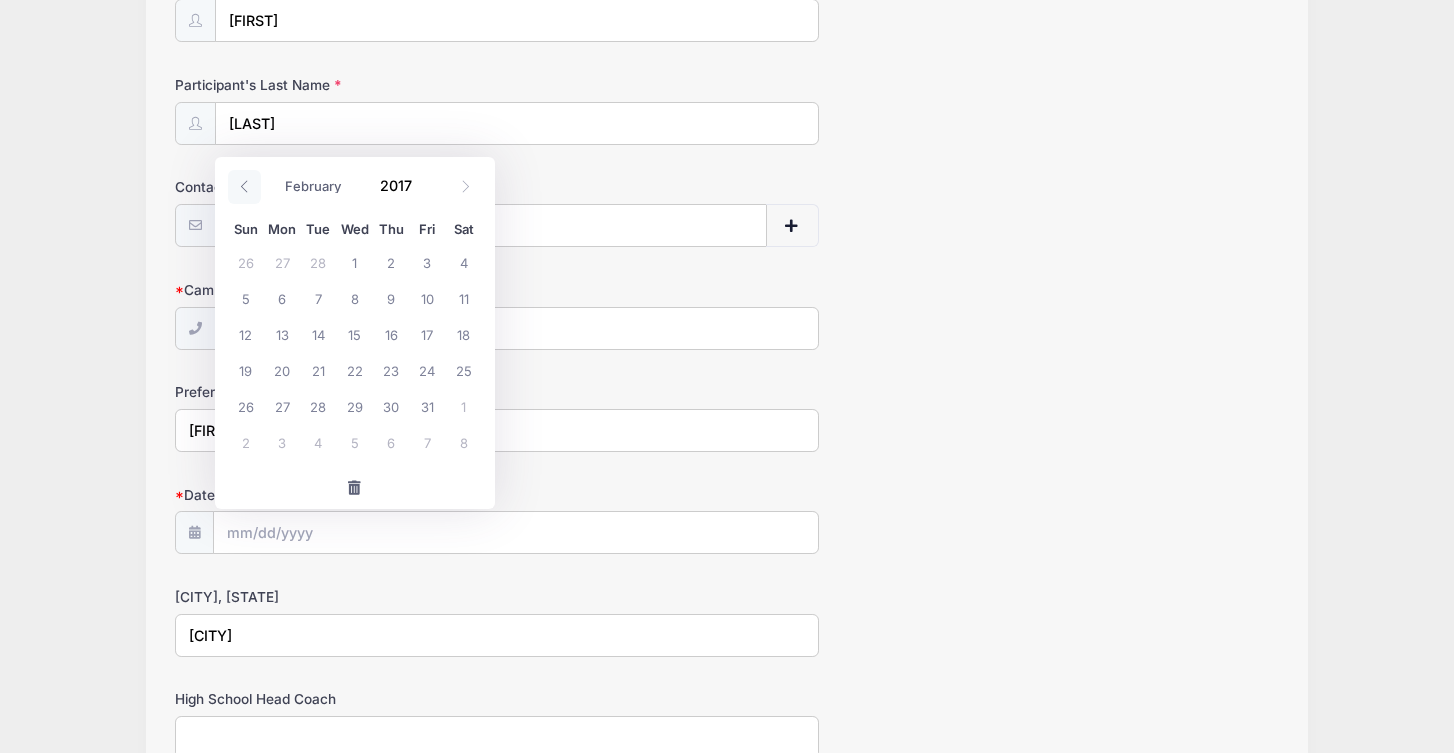 click 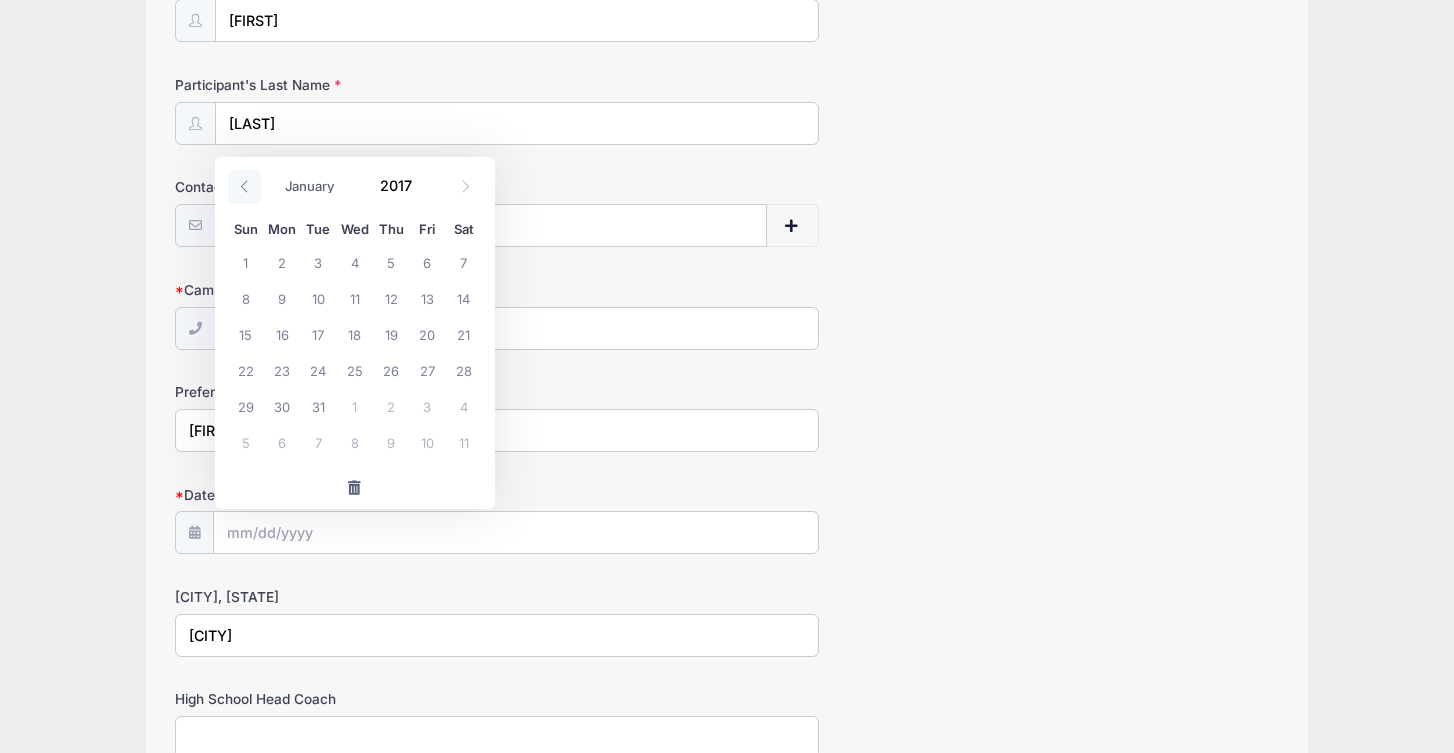 click 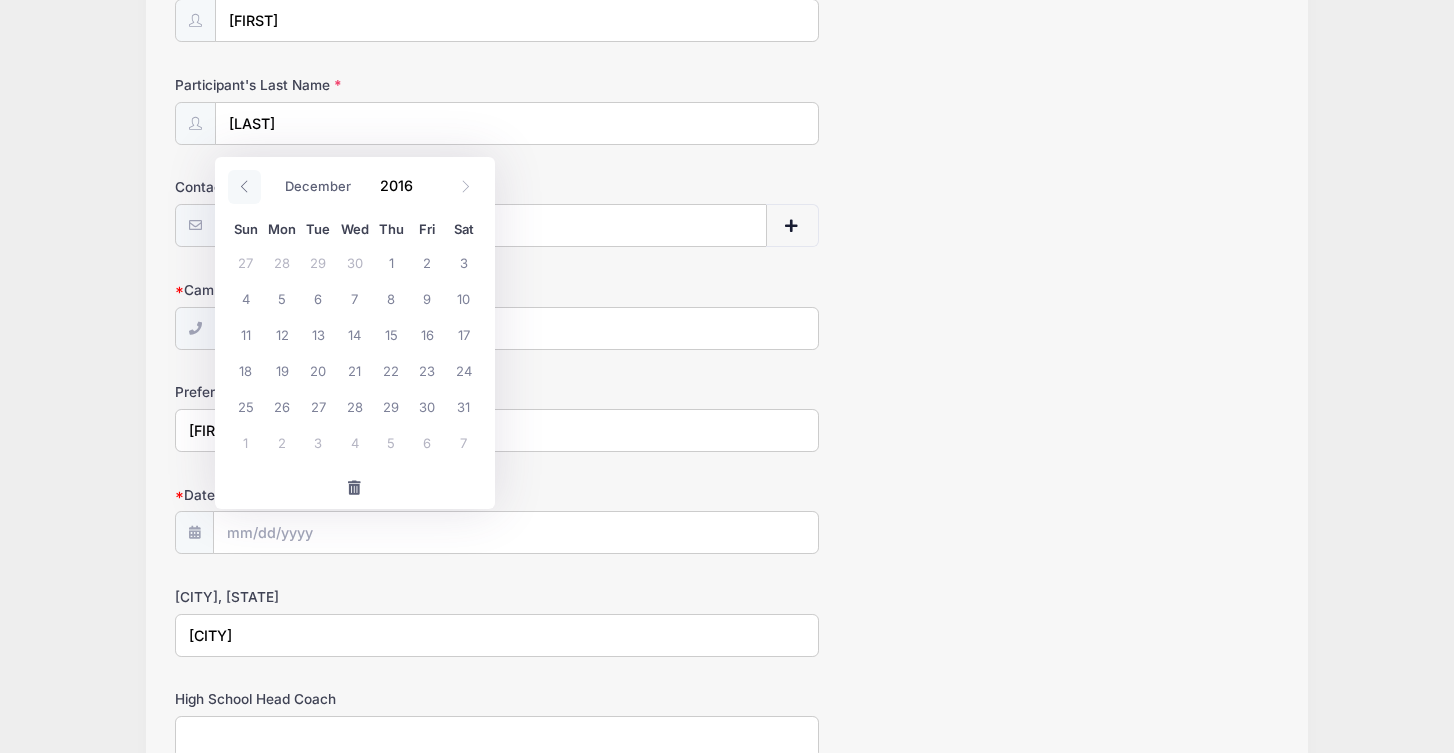 click 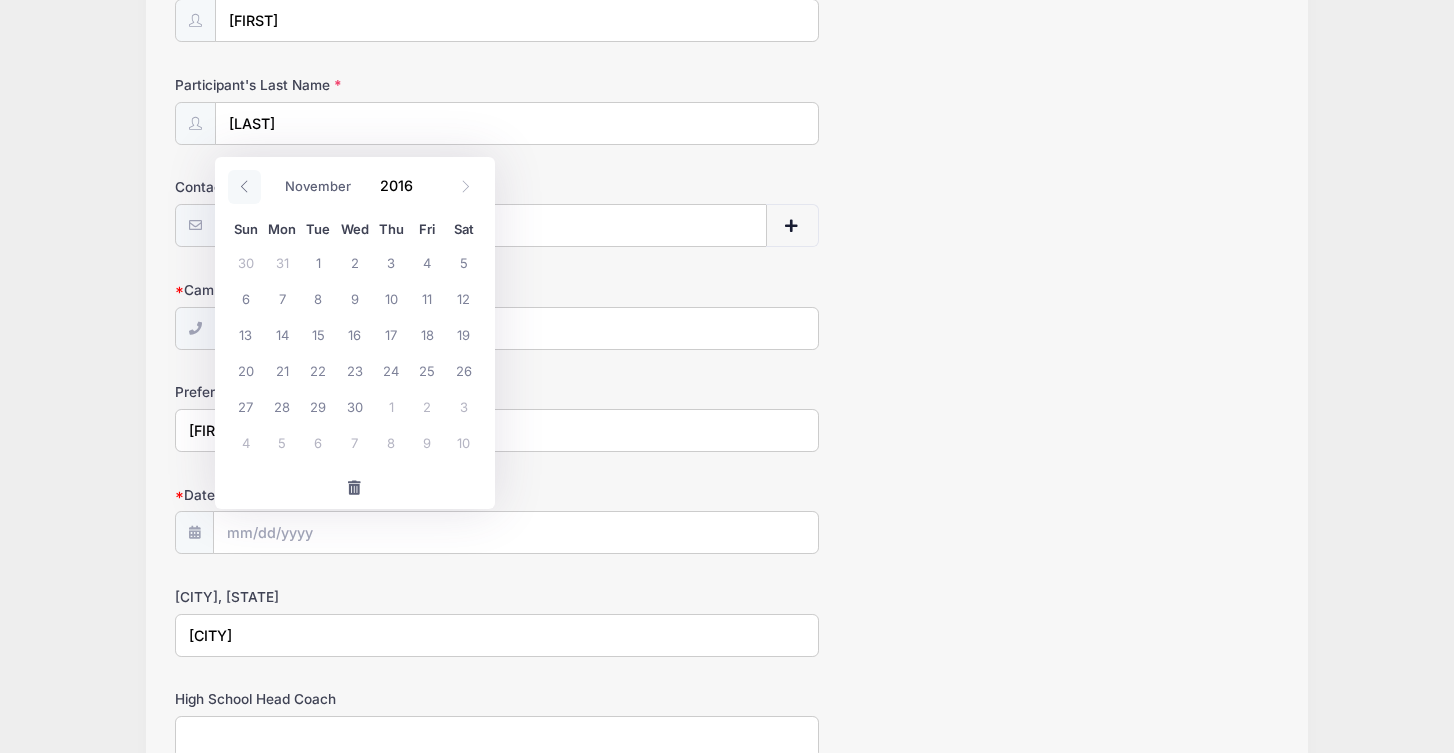 click 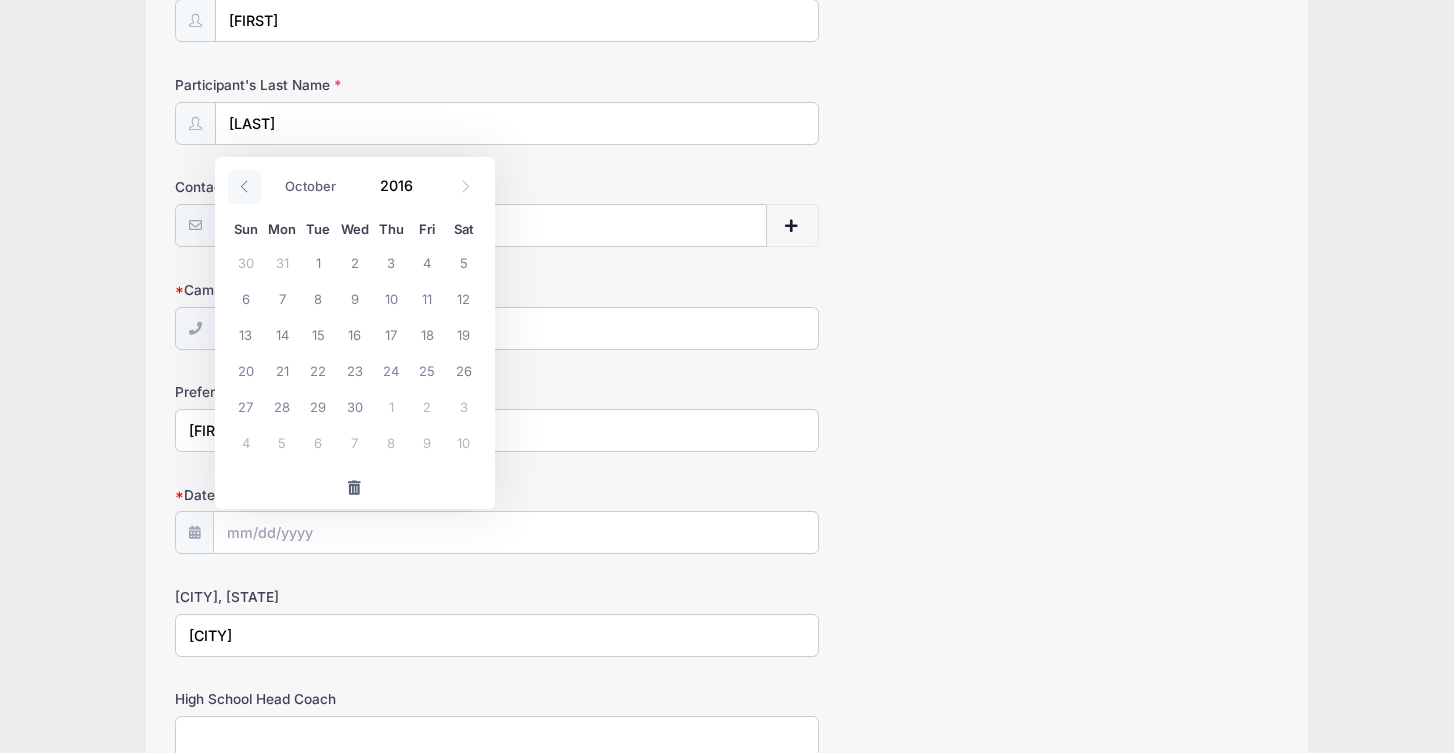click 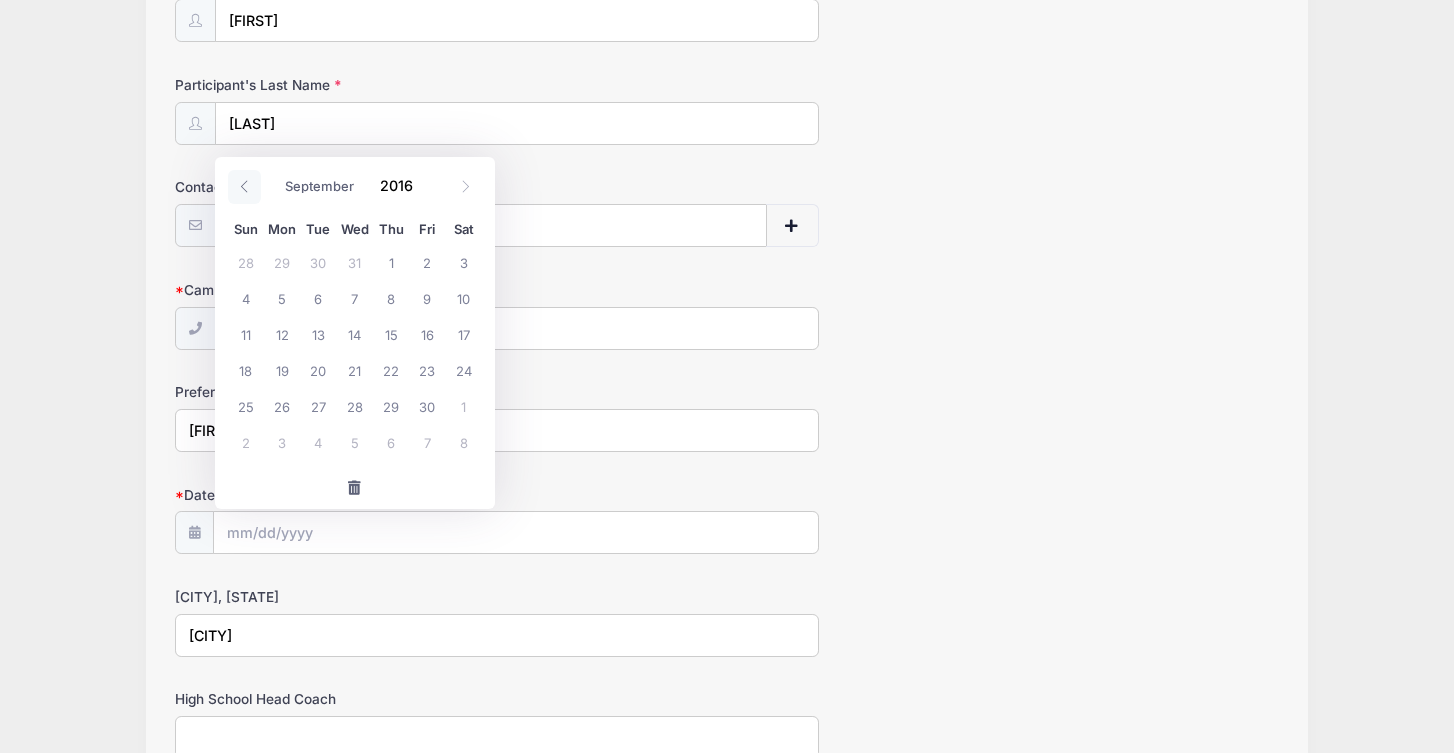 click 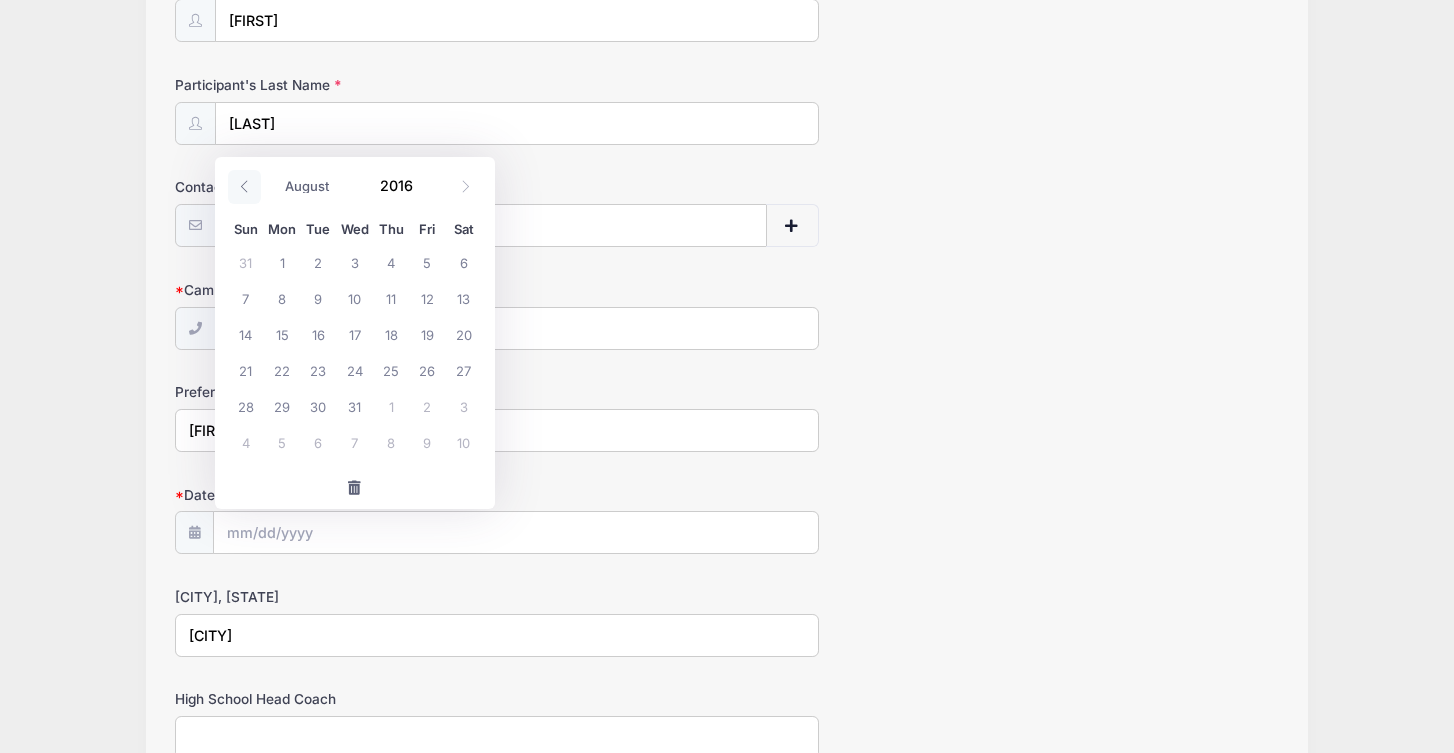 click 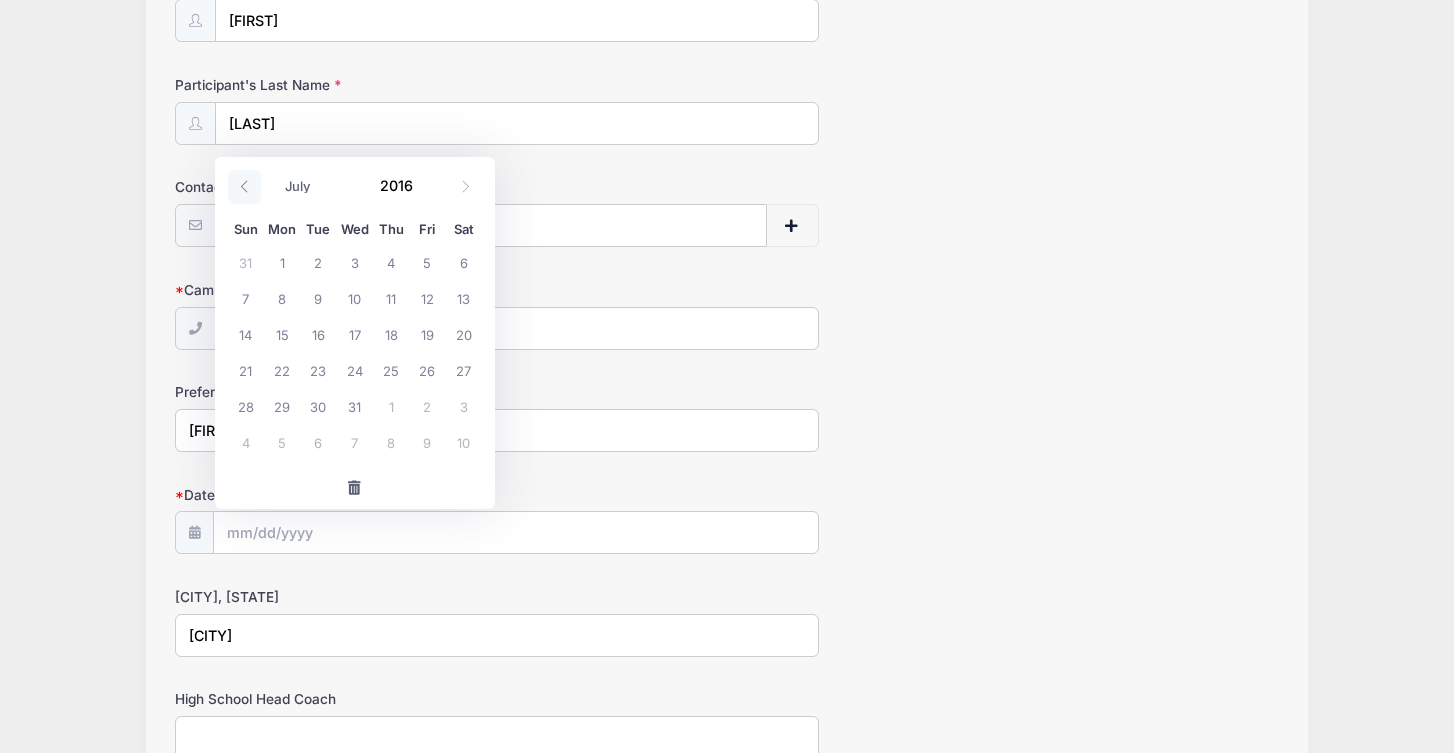 click 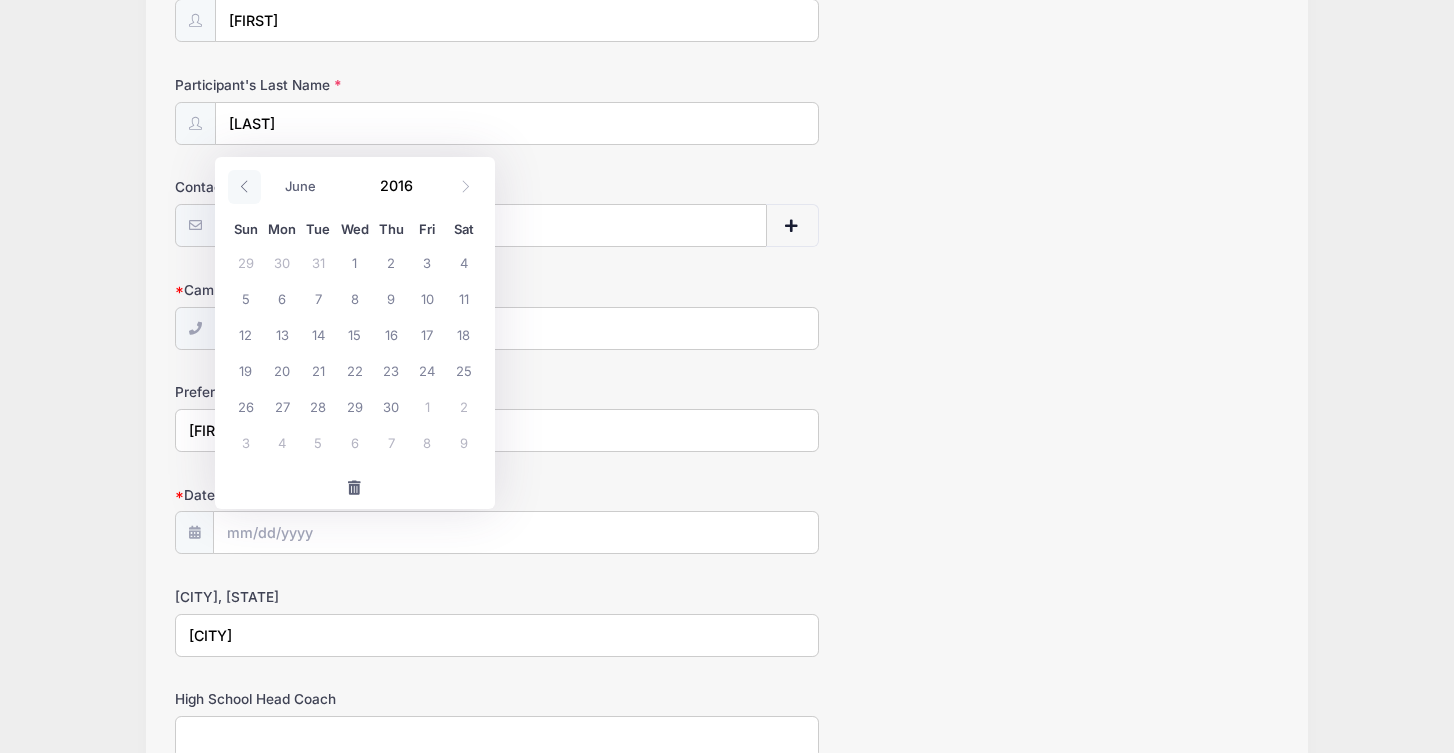 click 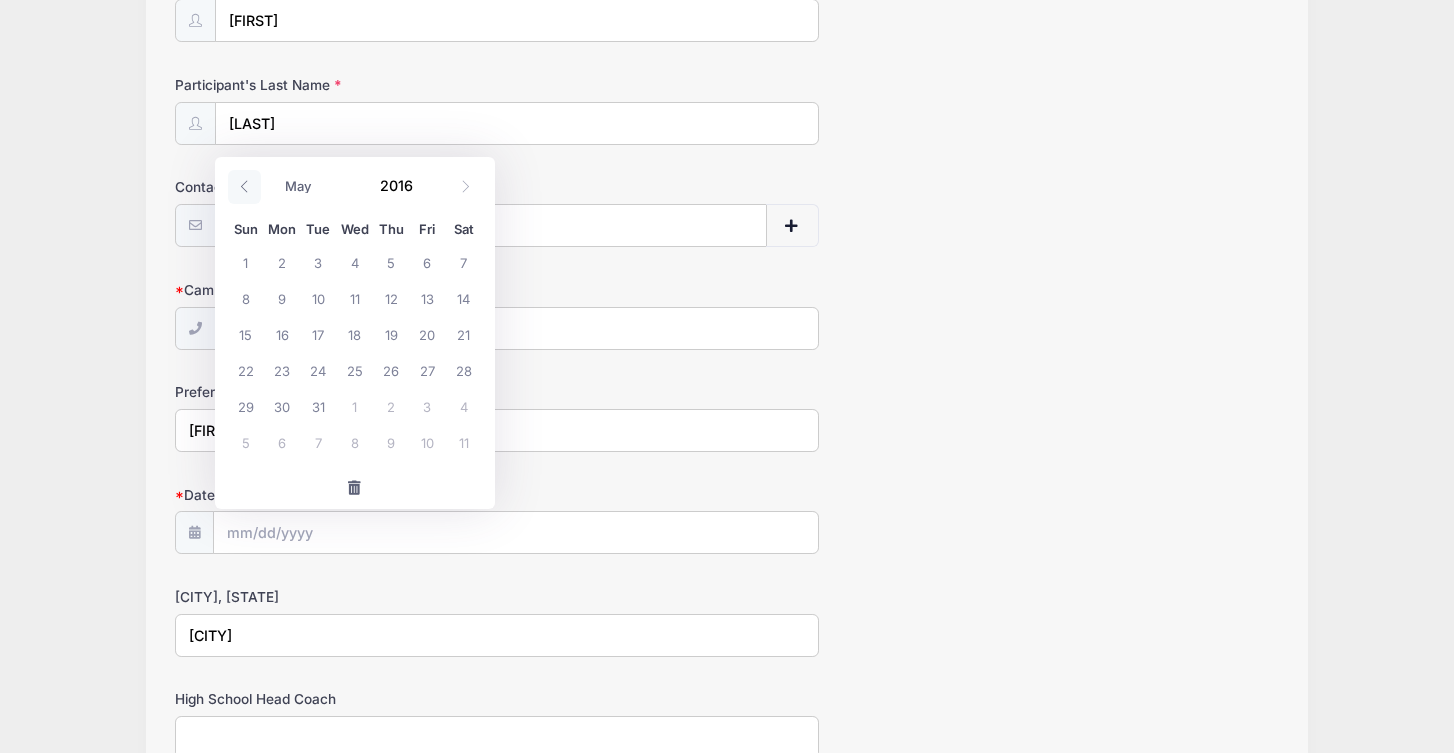 click 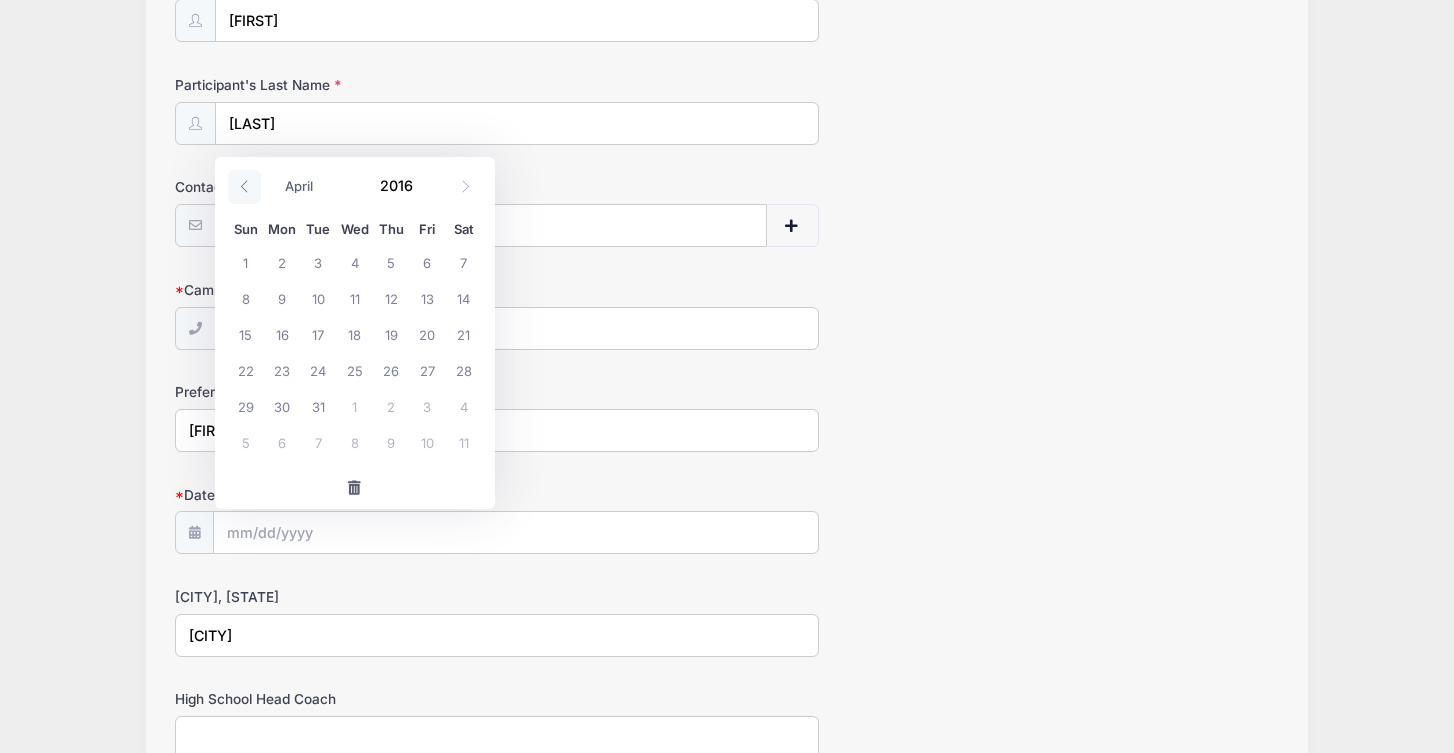 click 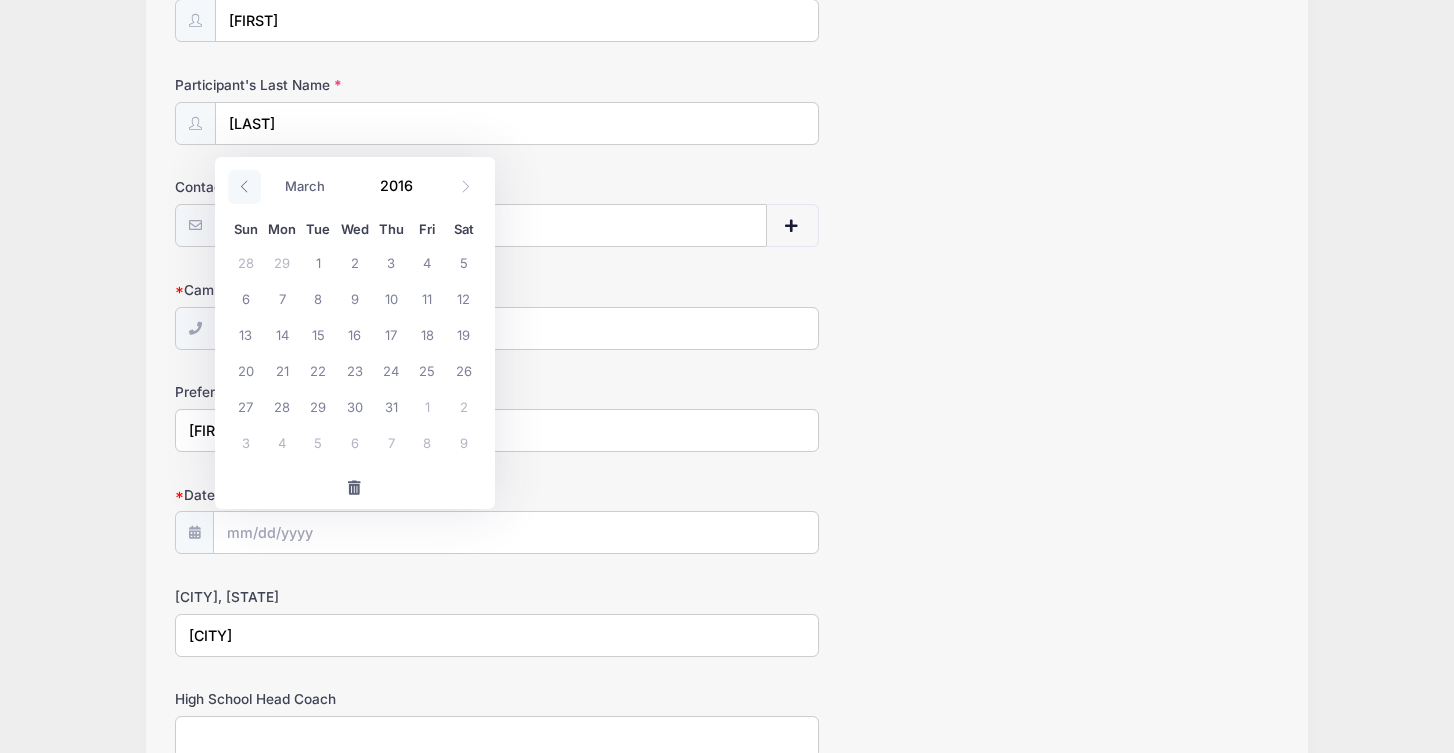 click 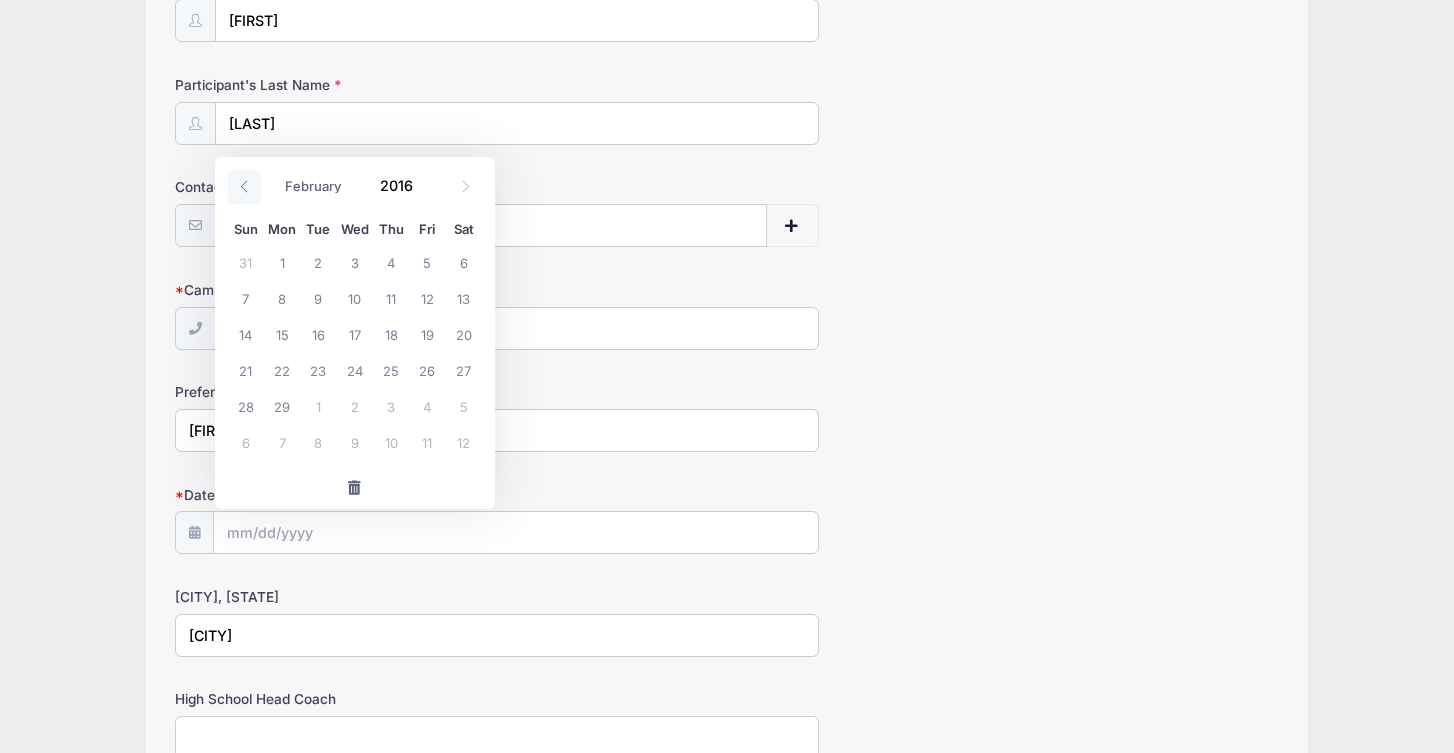 click 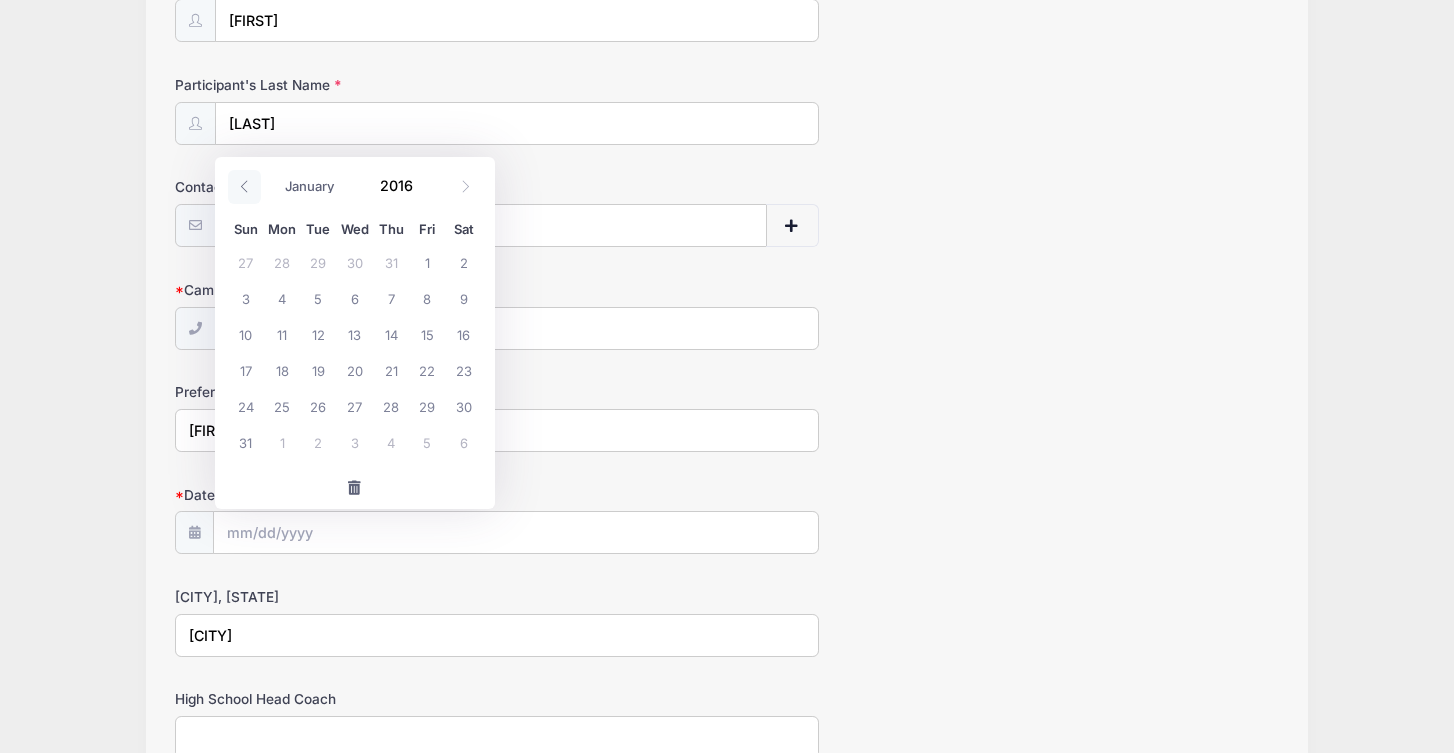 click 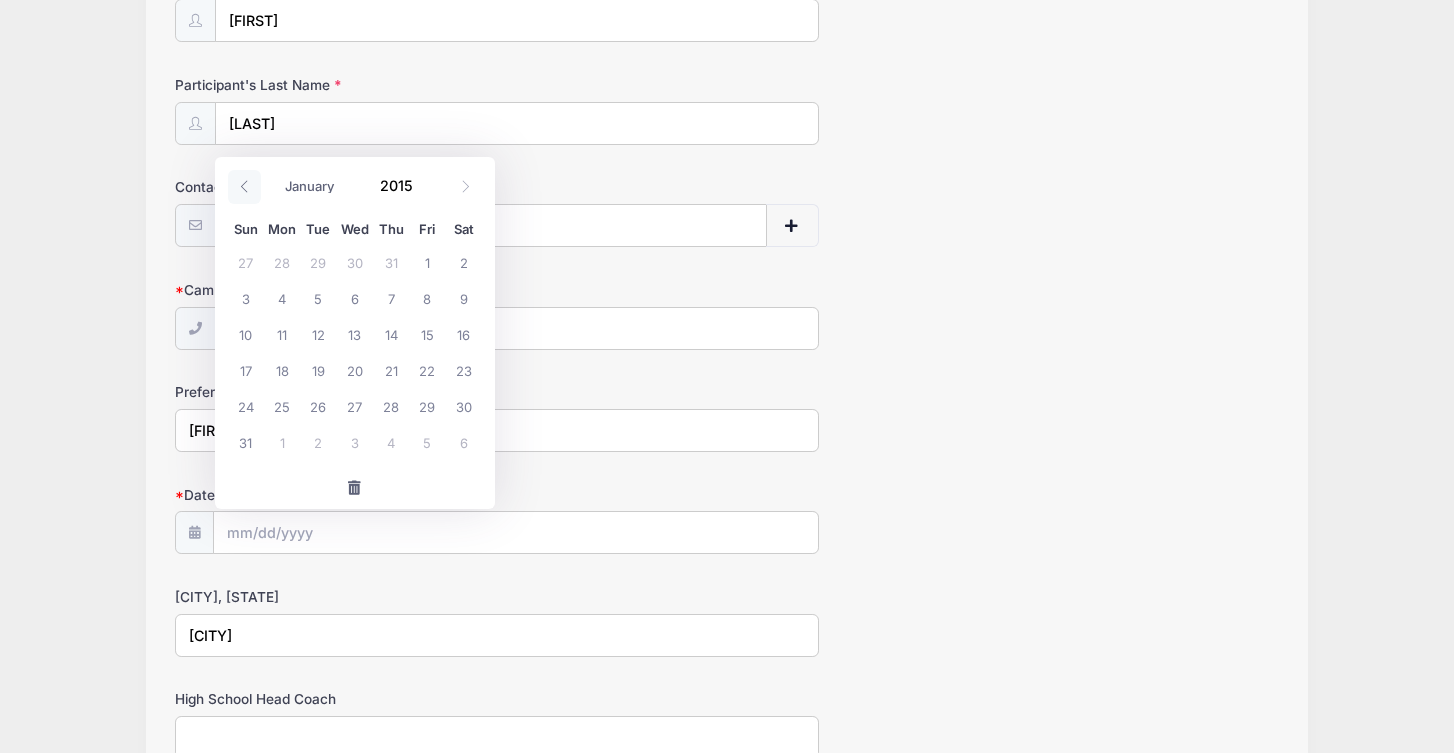 click 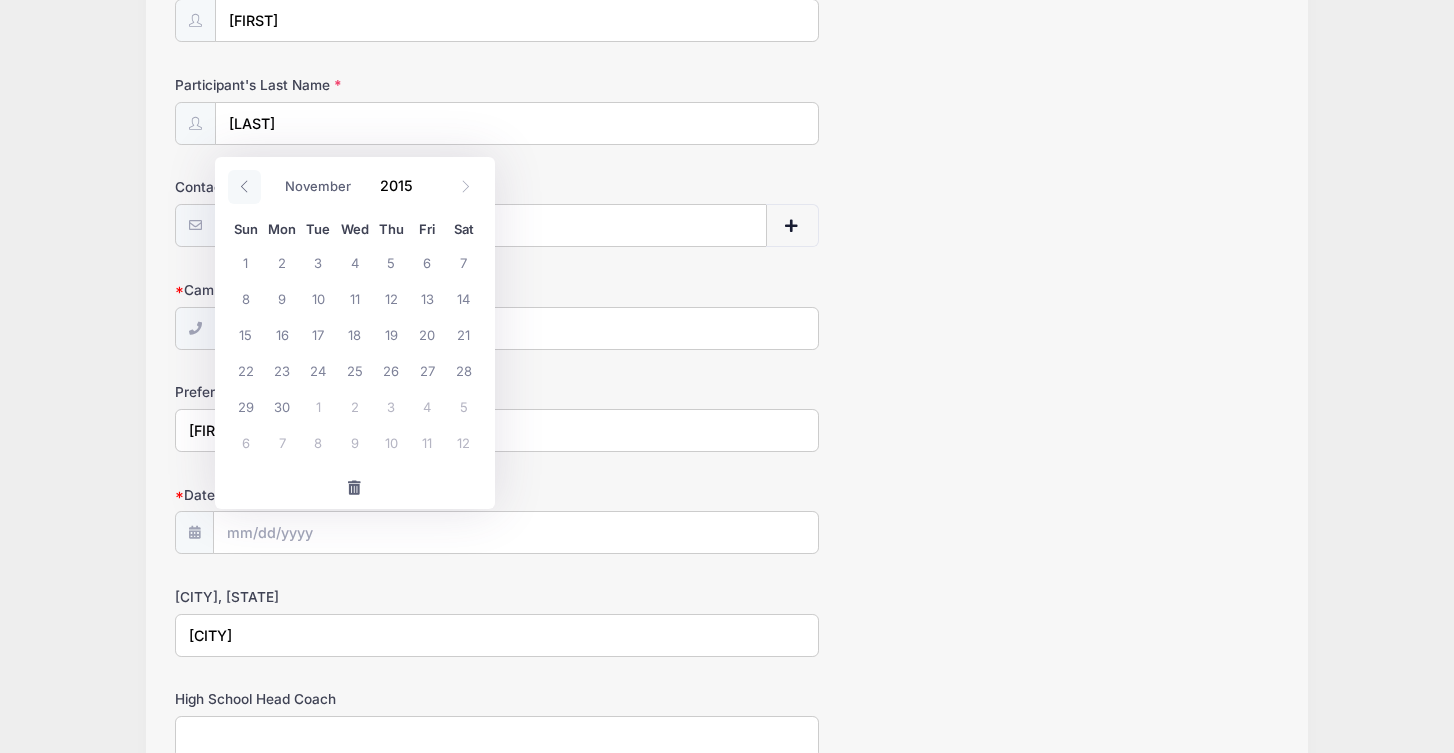 click 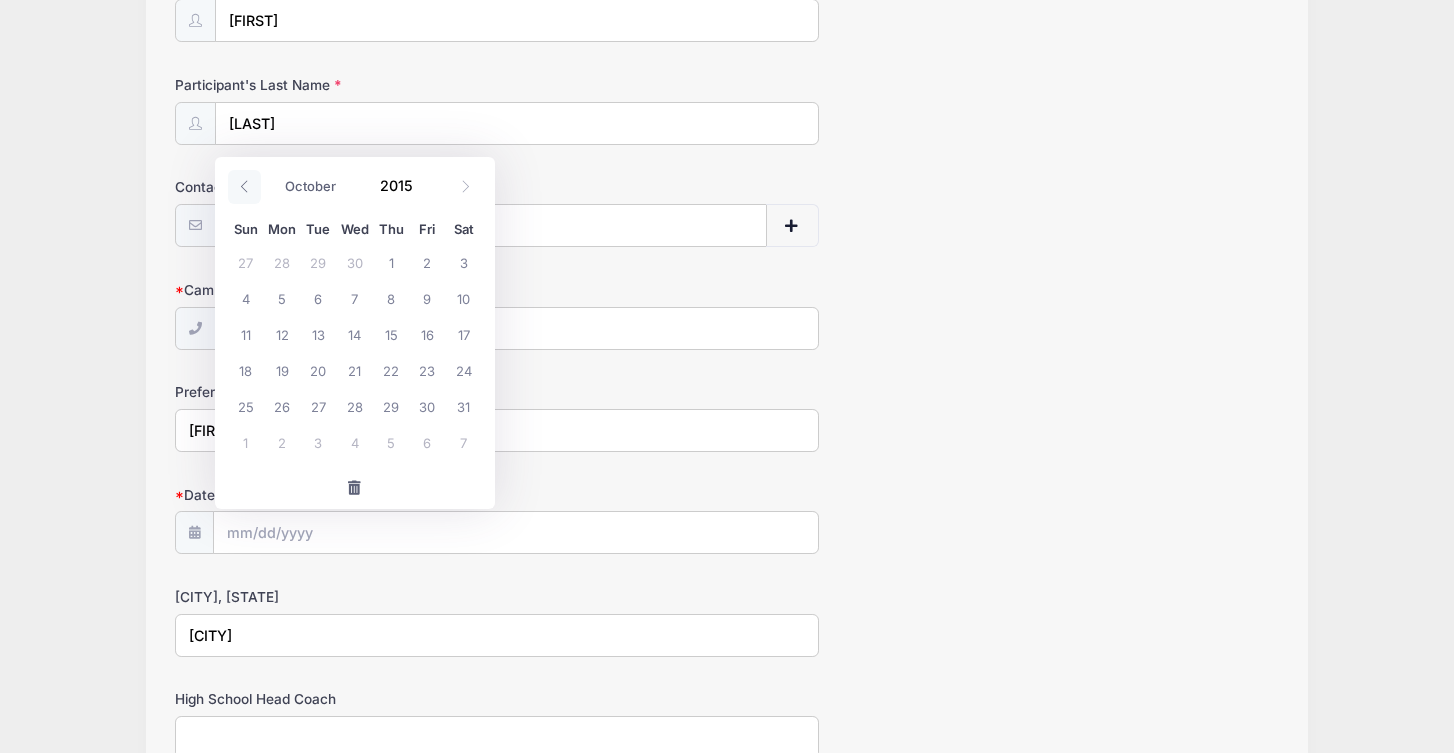 click 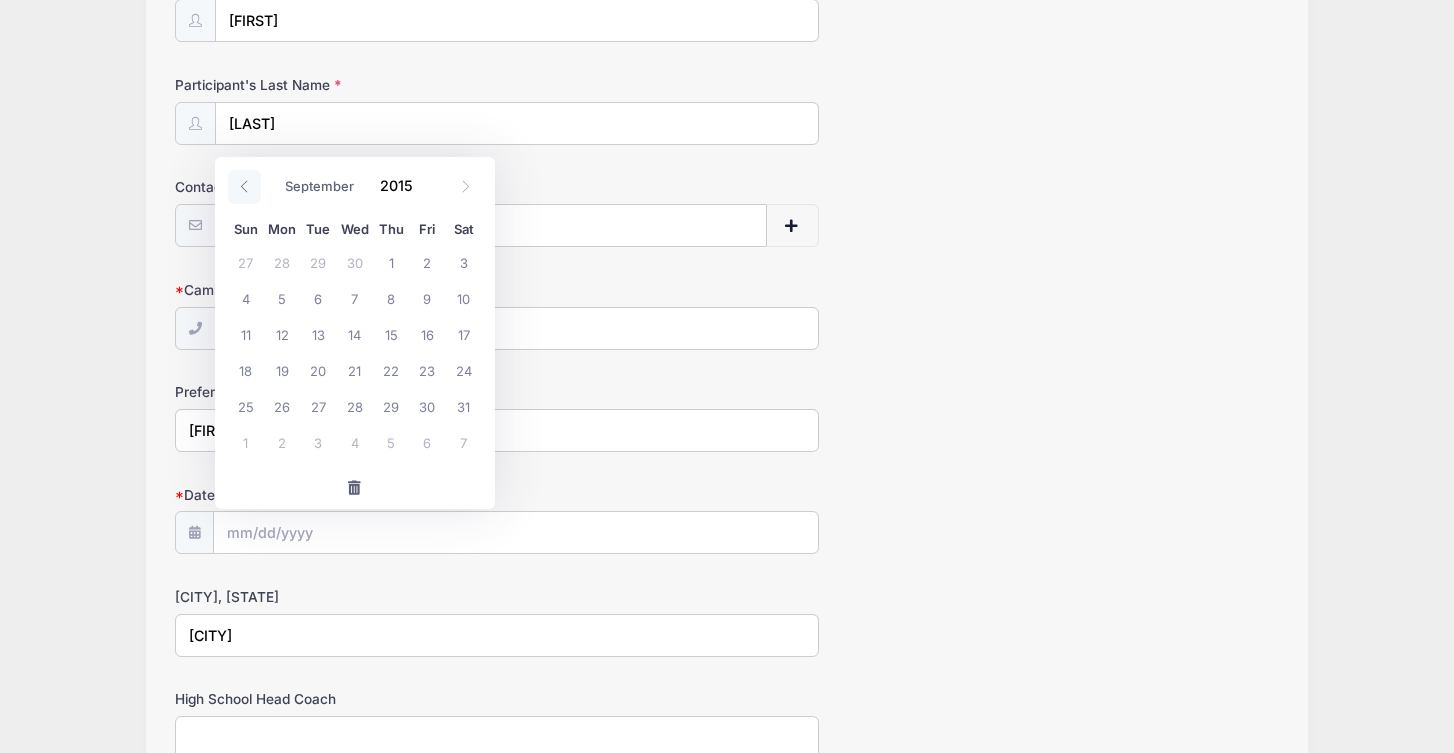 click 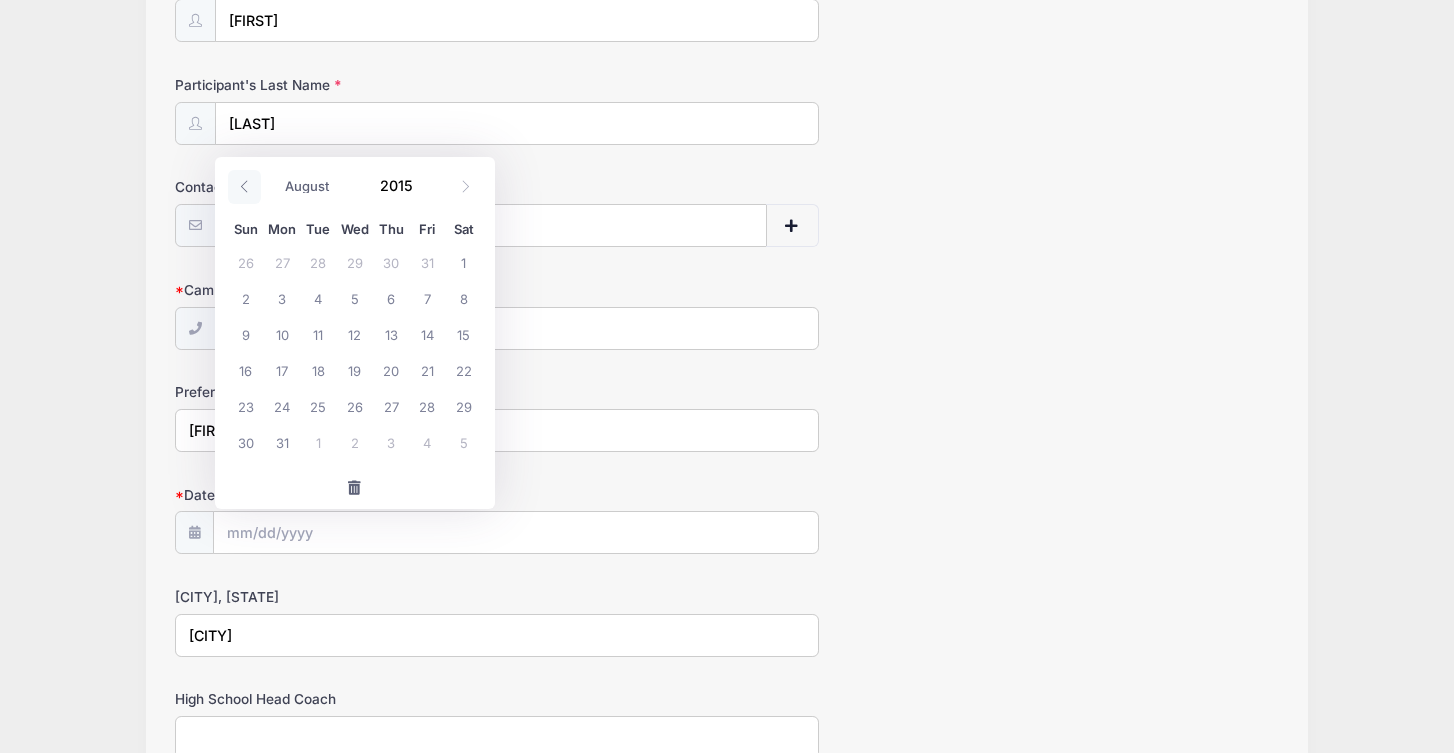 click 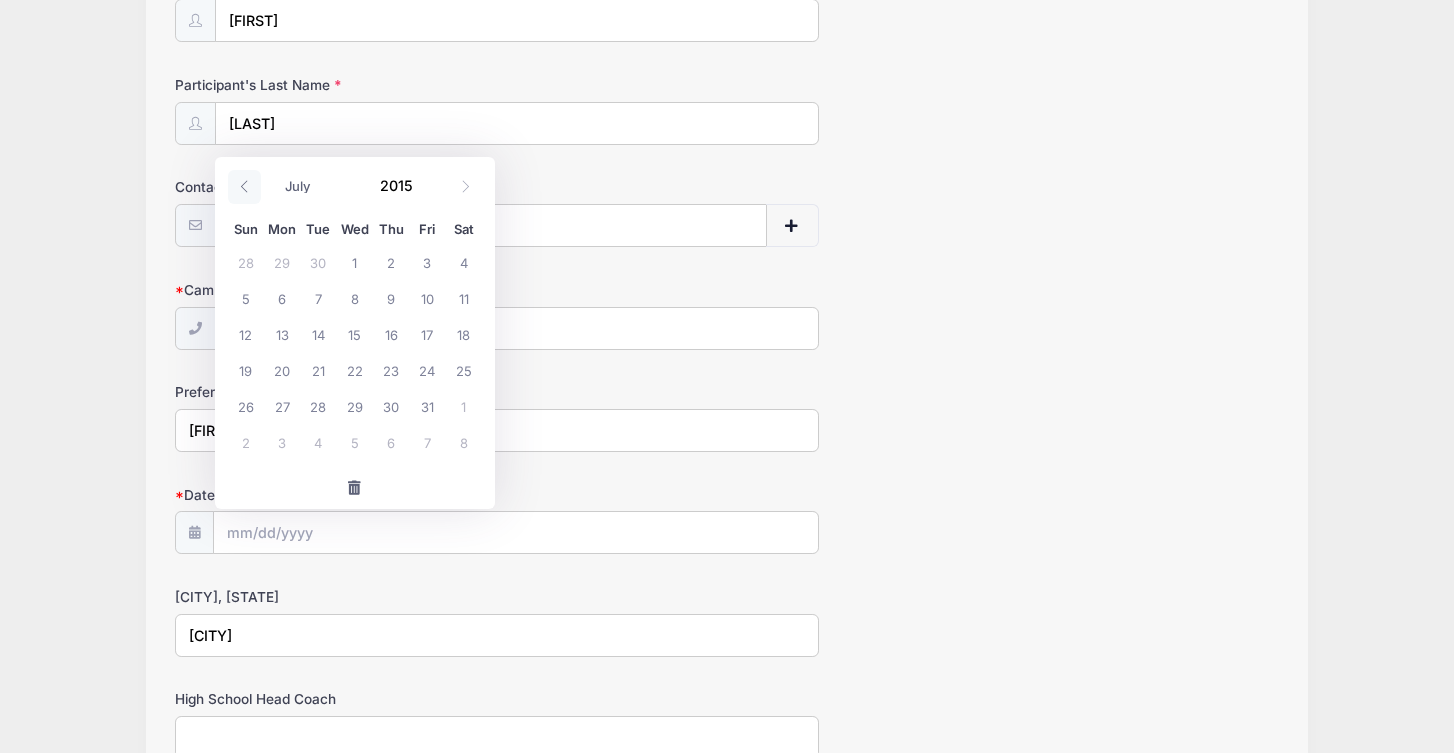 click 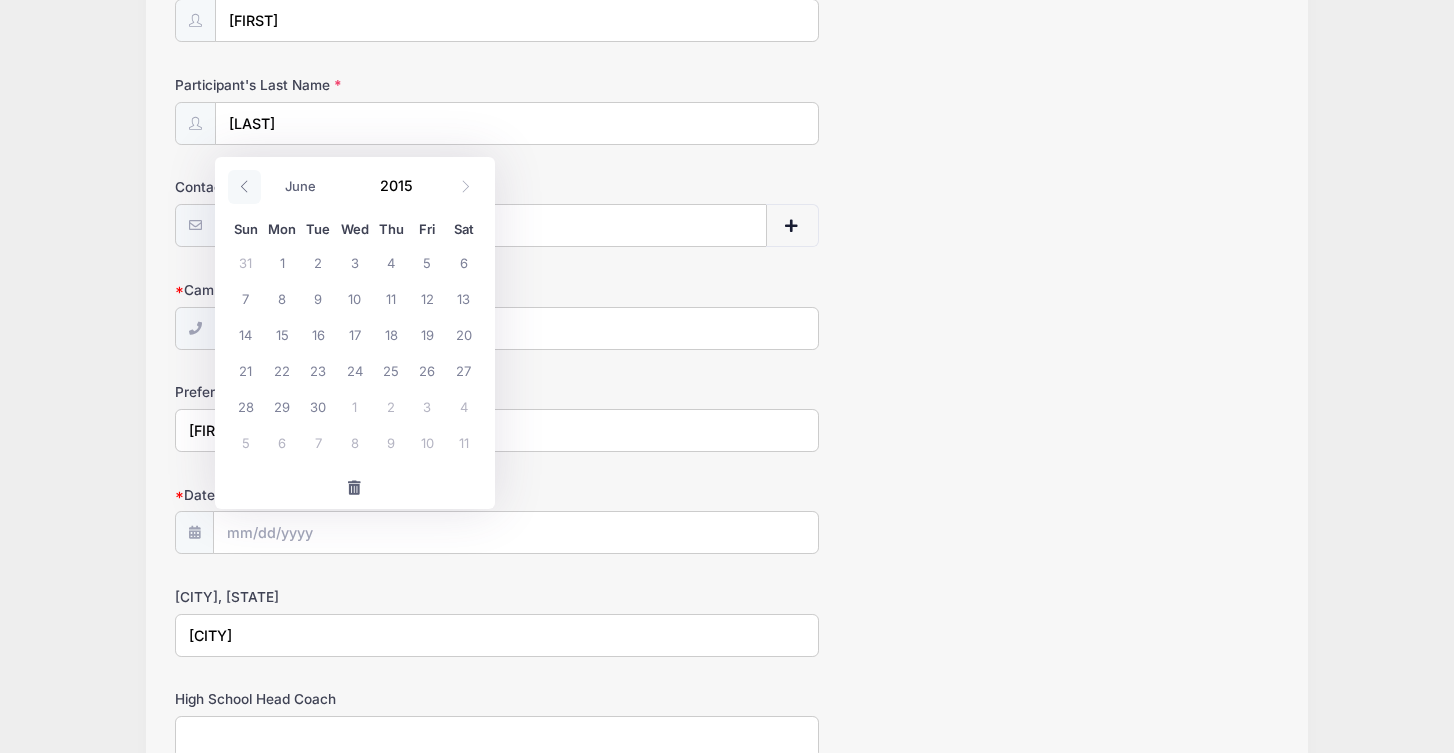 click 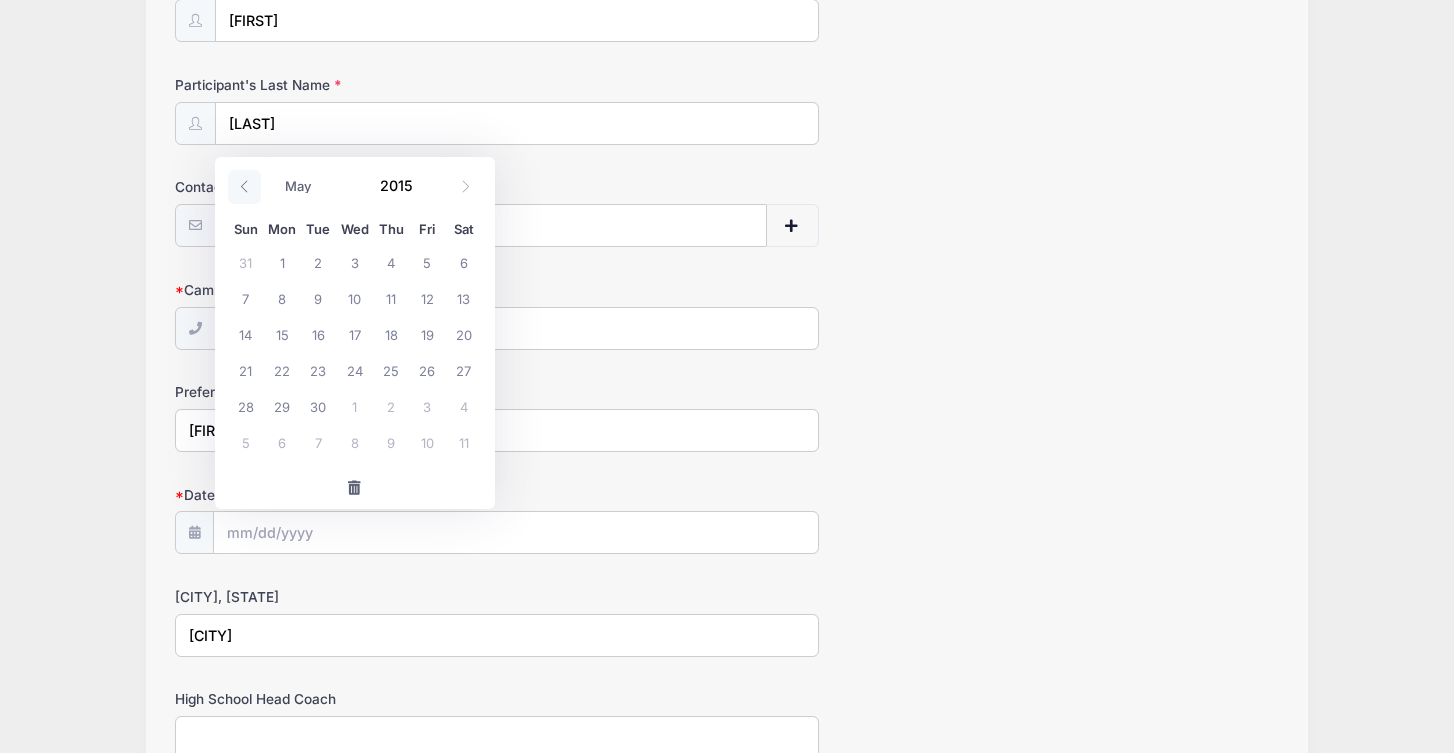 click 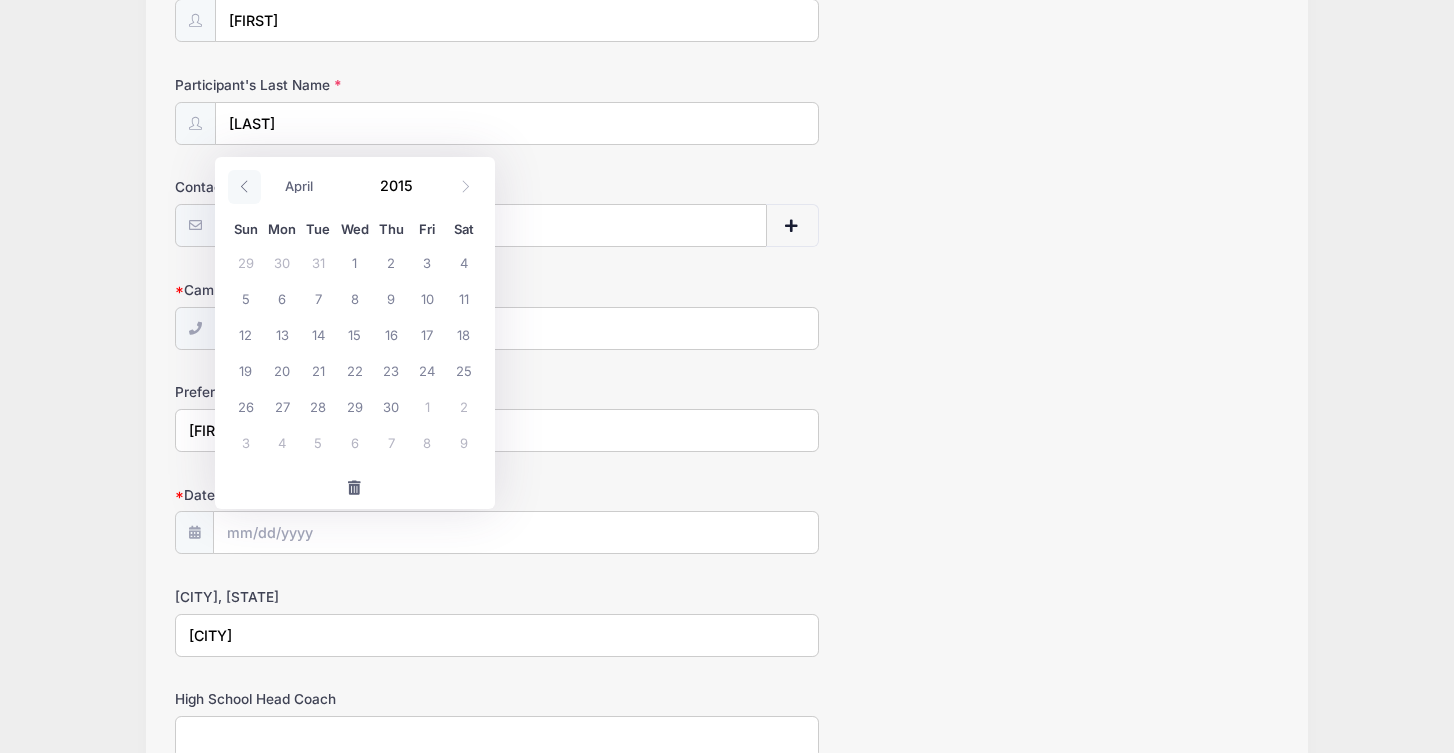 click 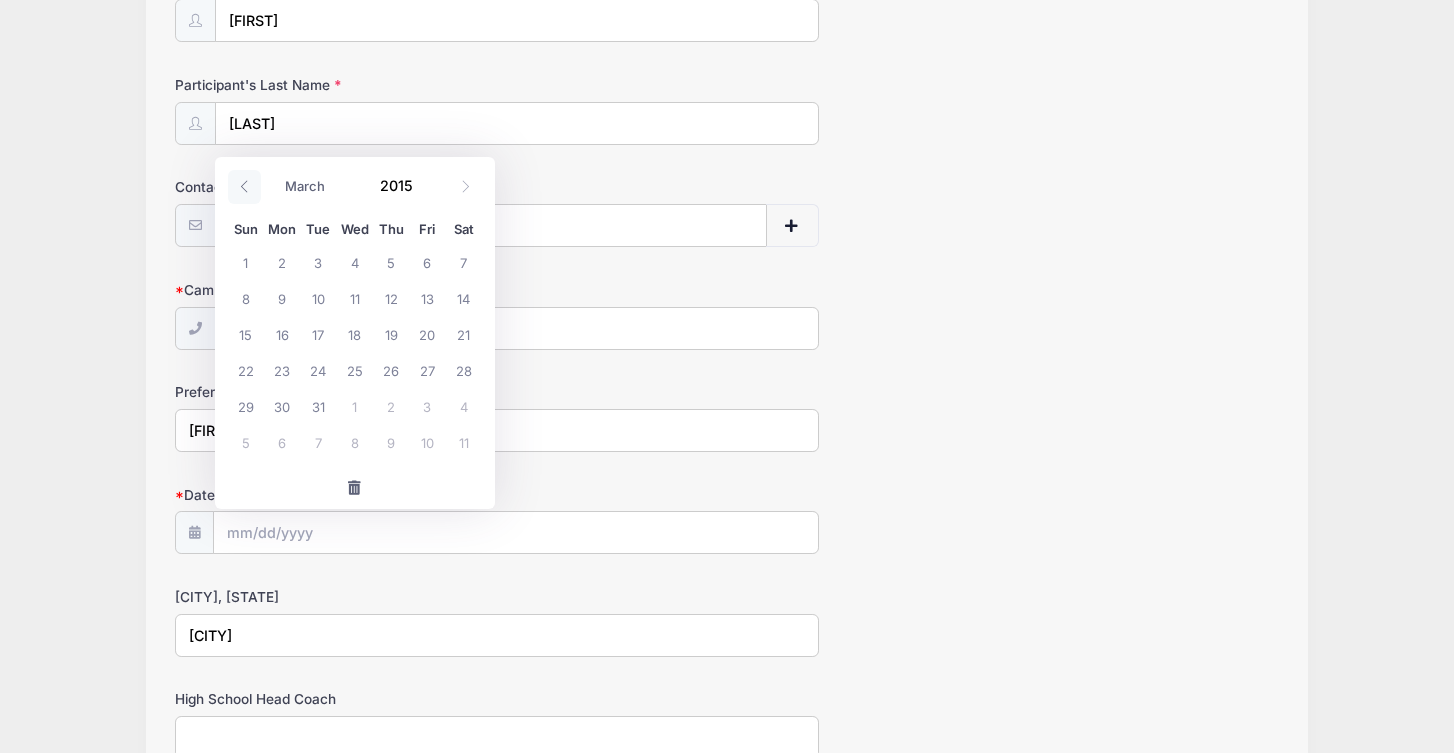 click 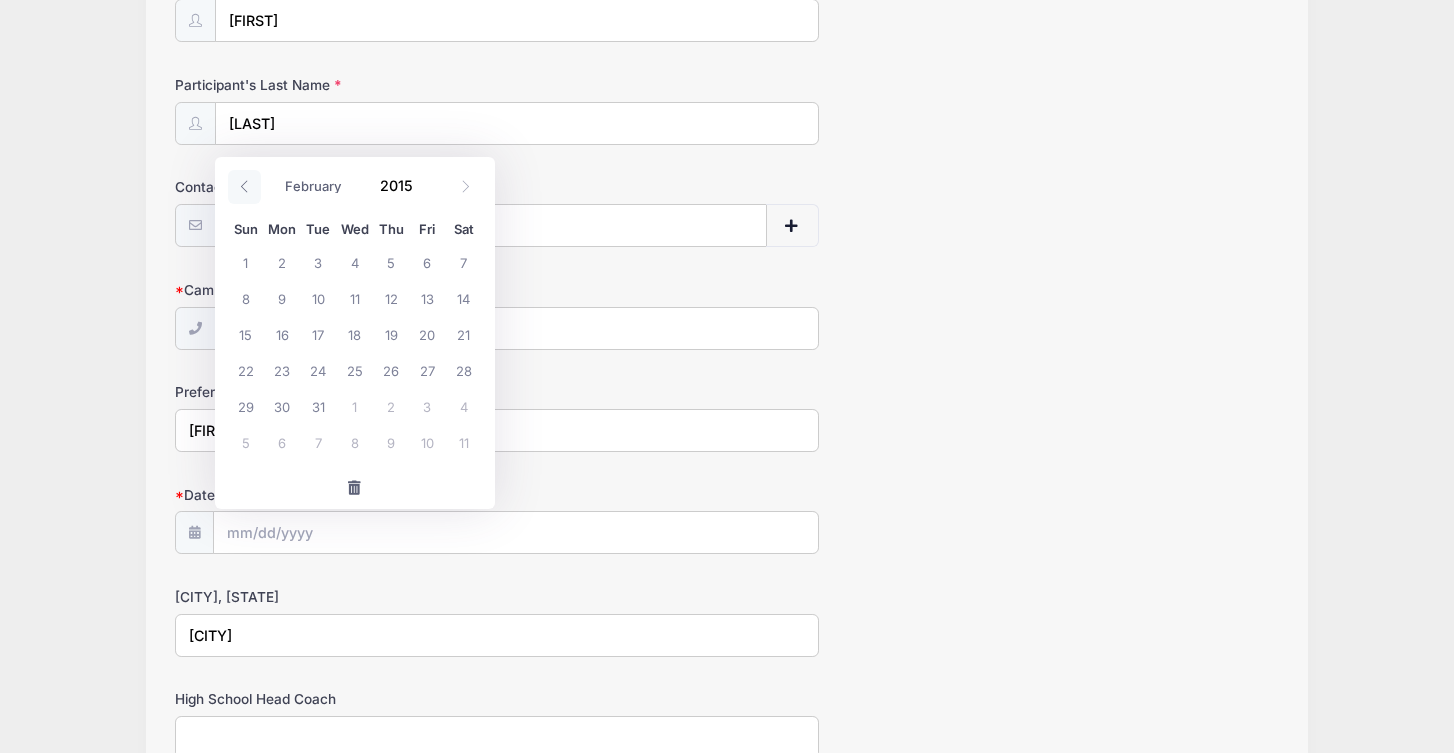 click 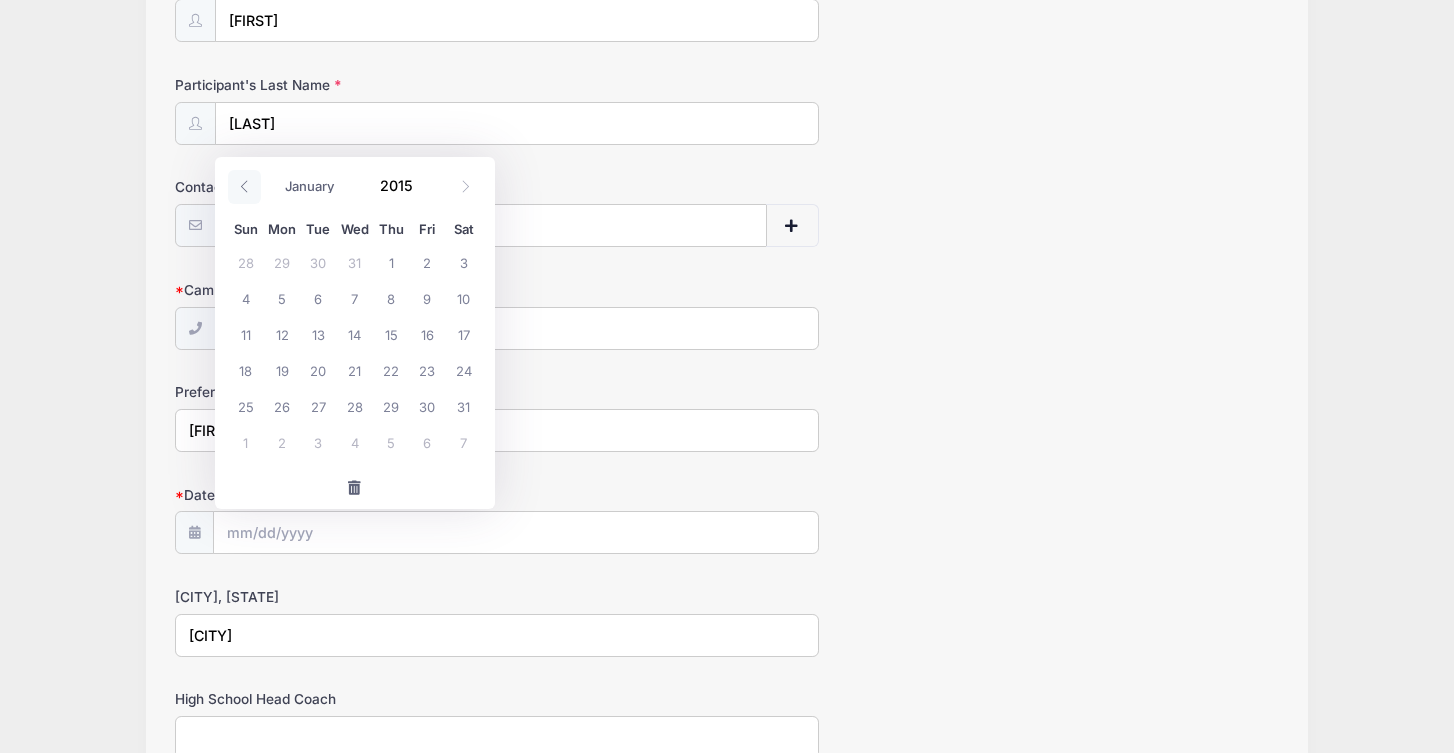 click 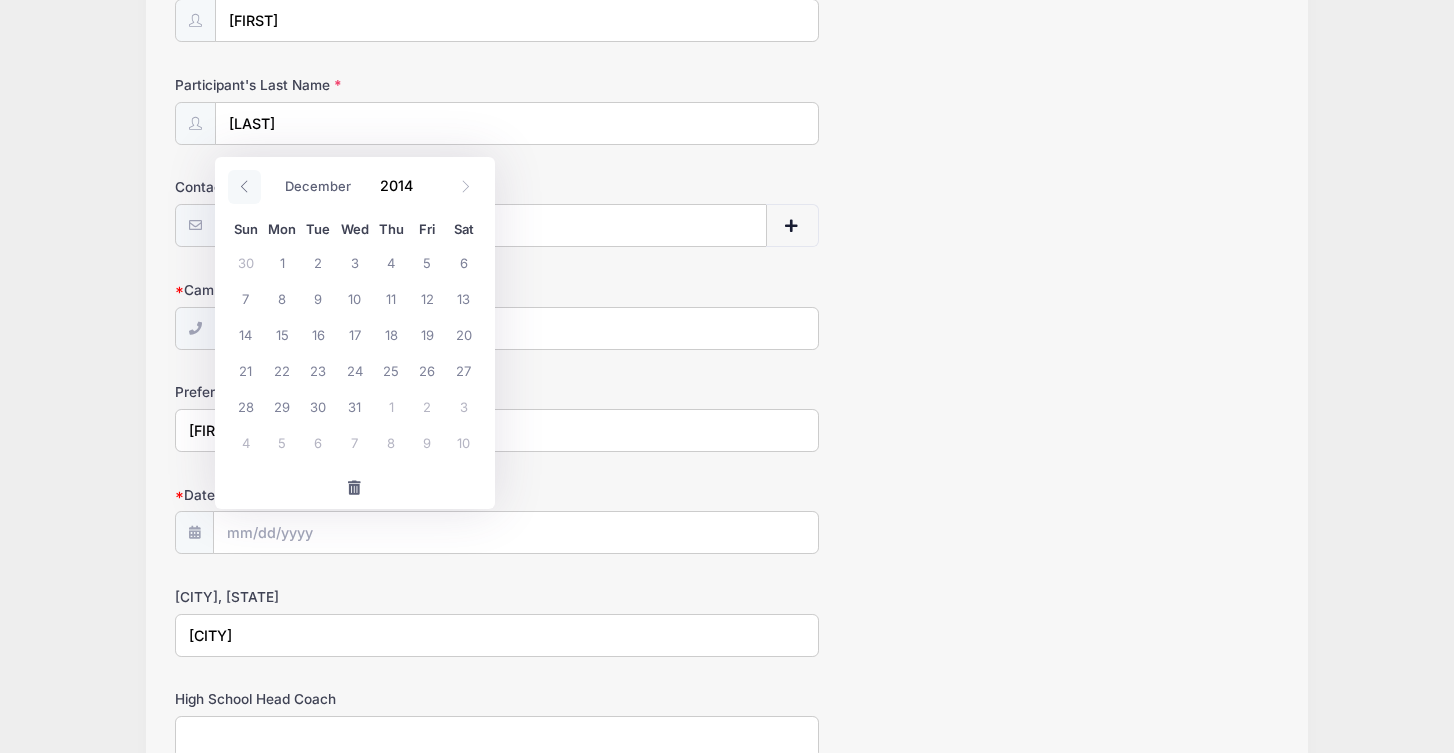 click 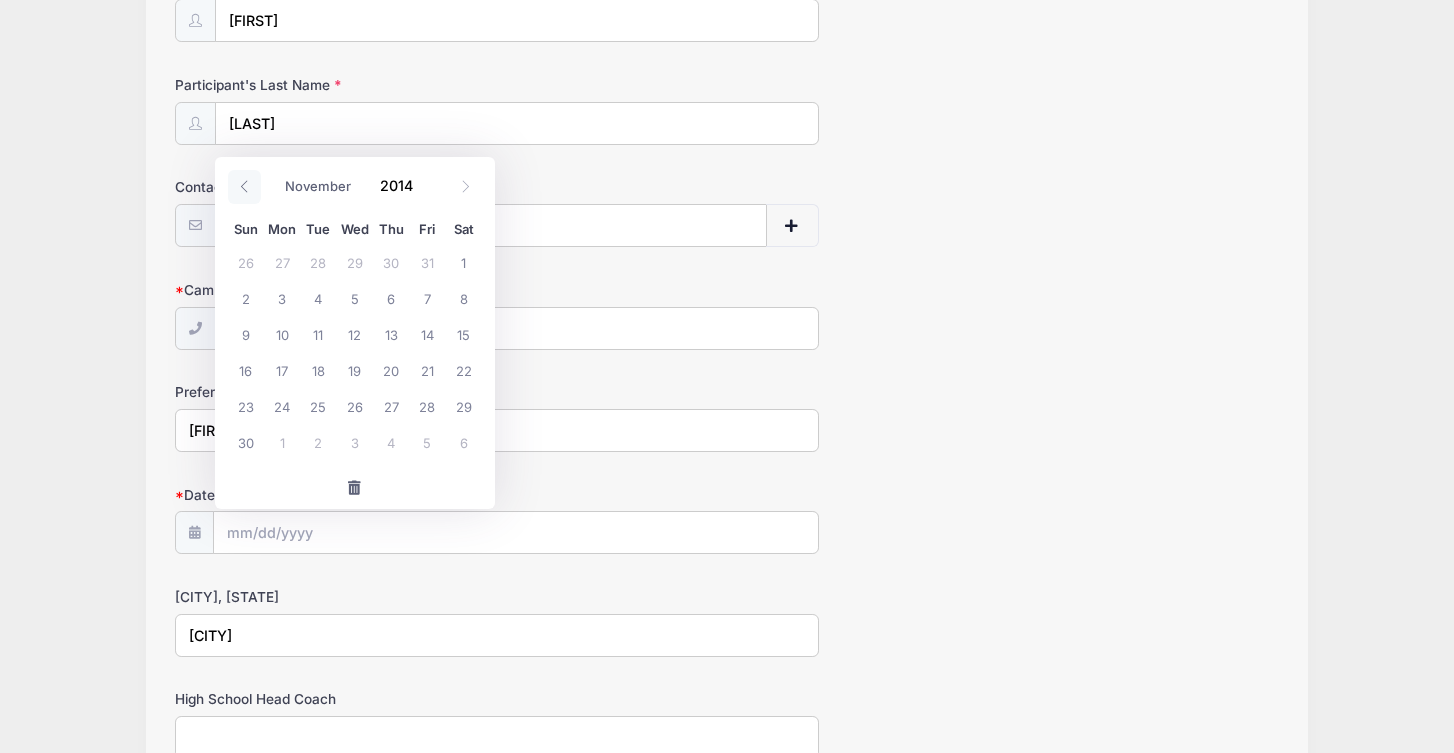 click 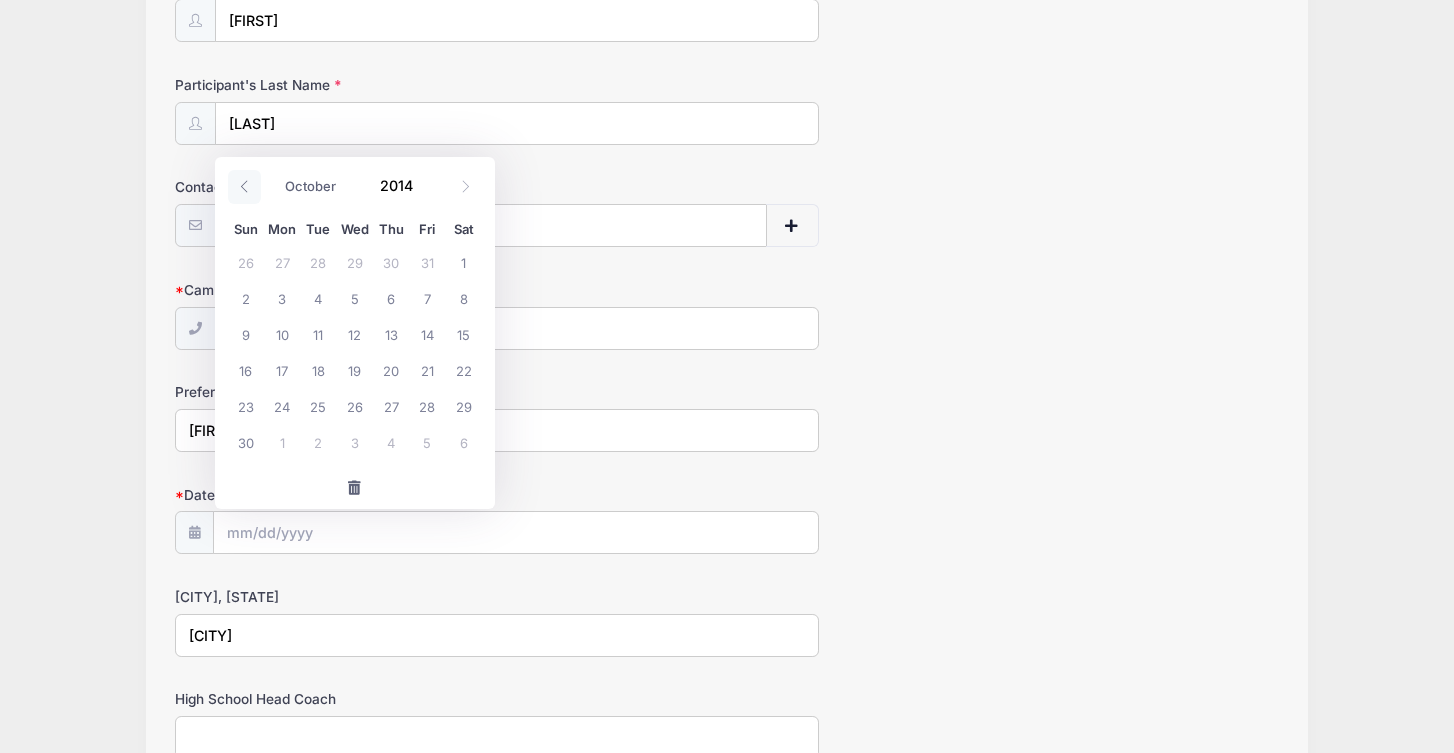 click 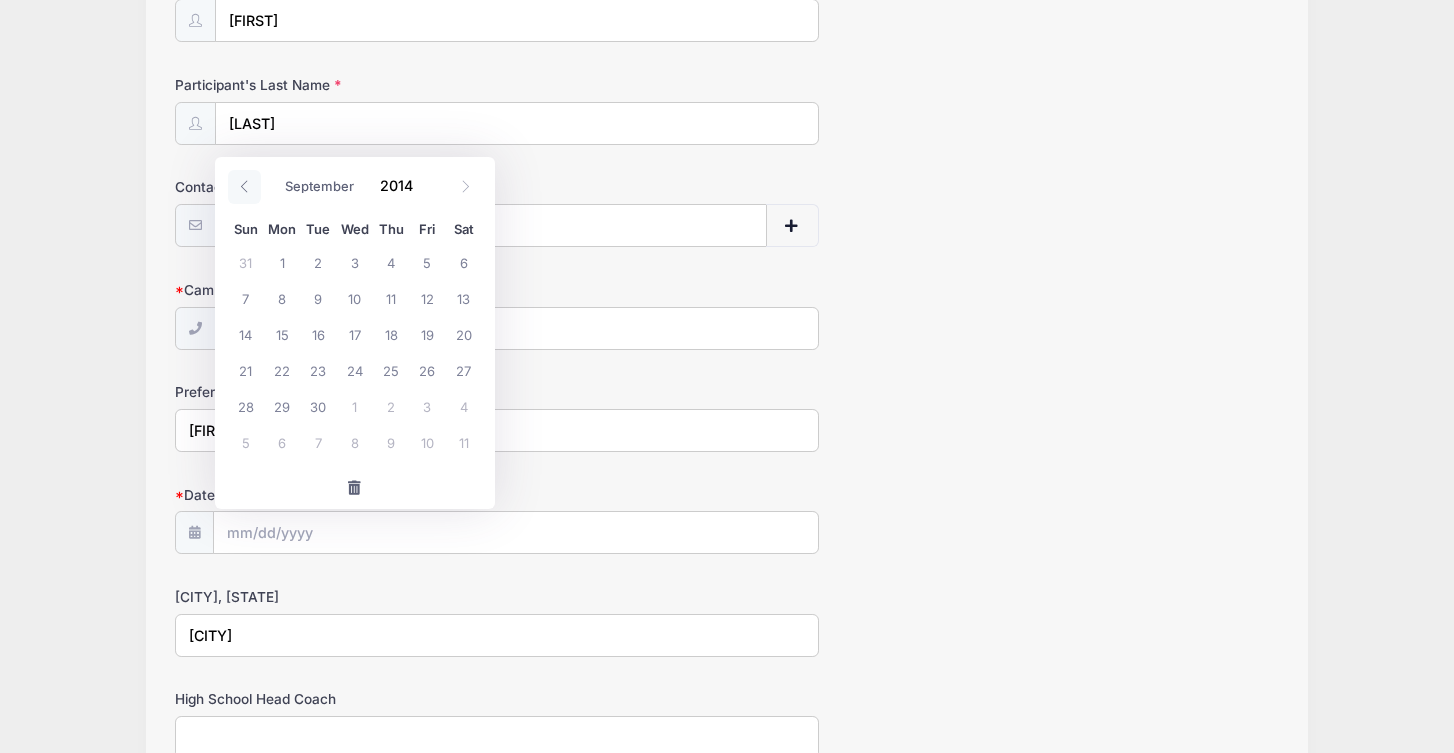 click 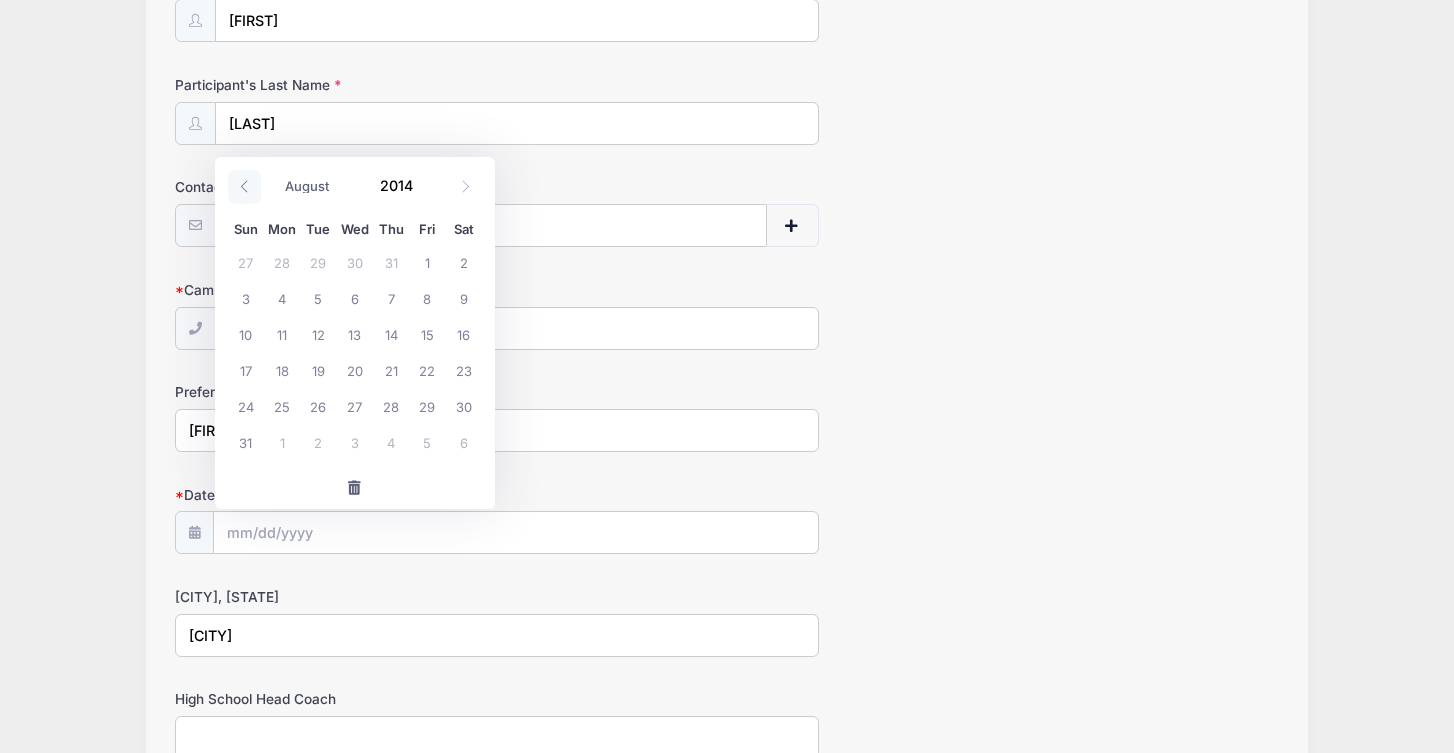 click 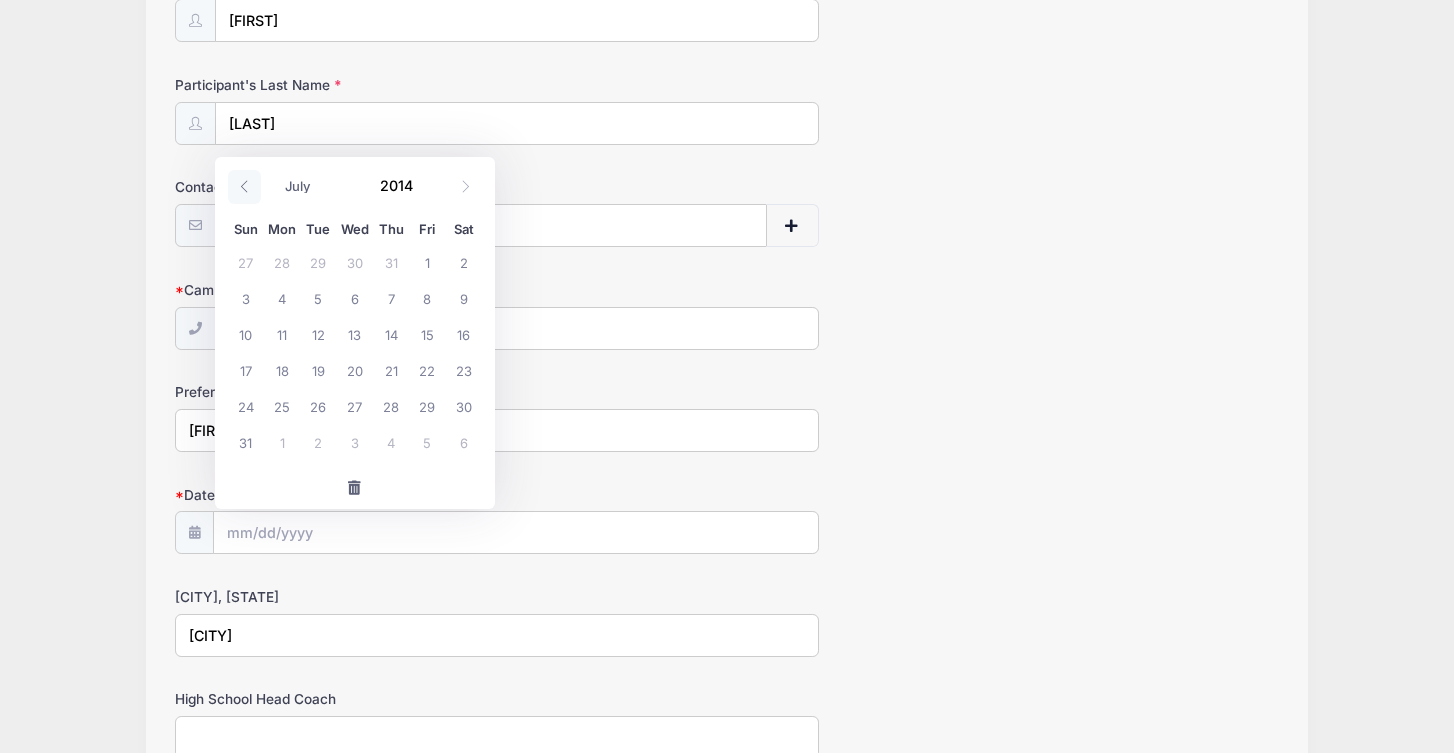 click 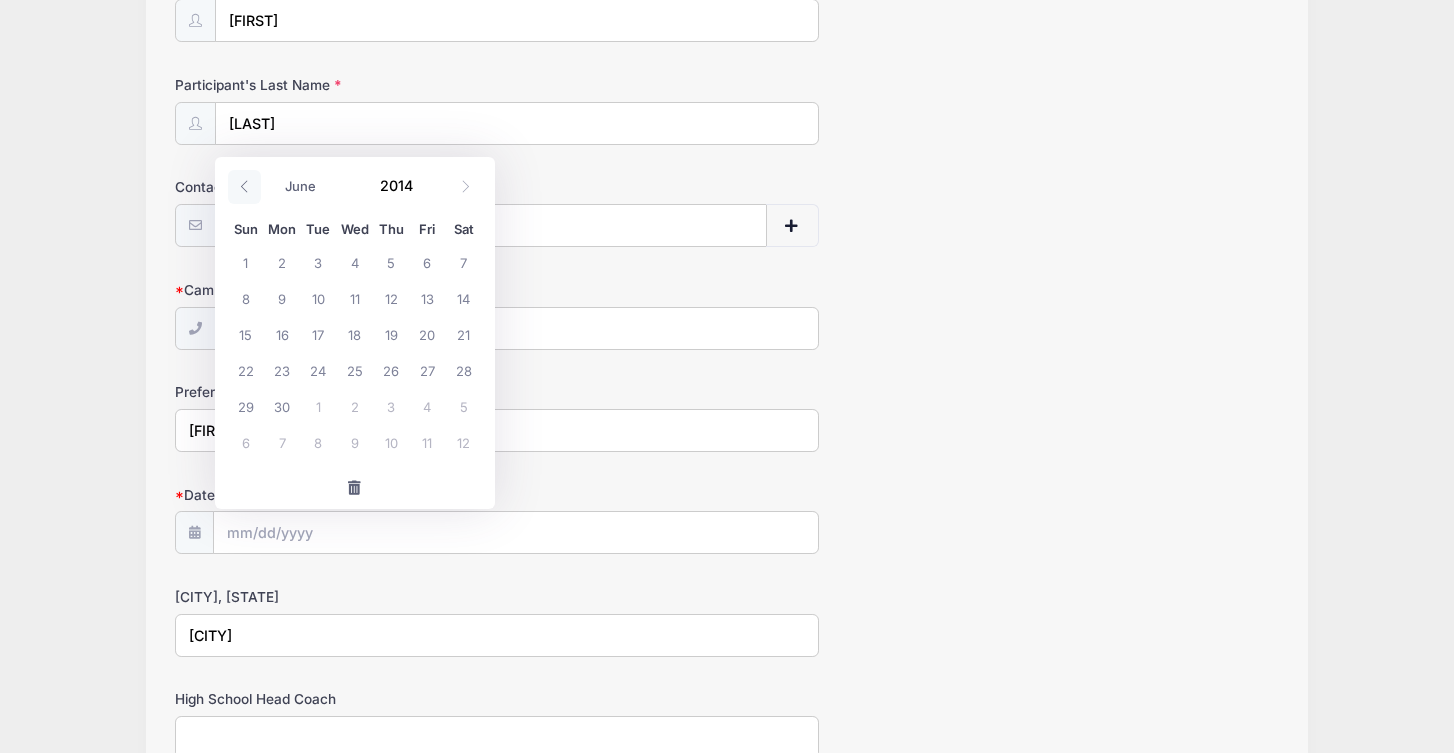 click 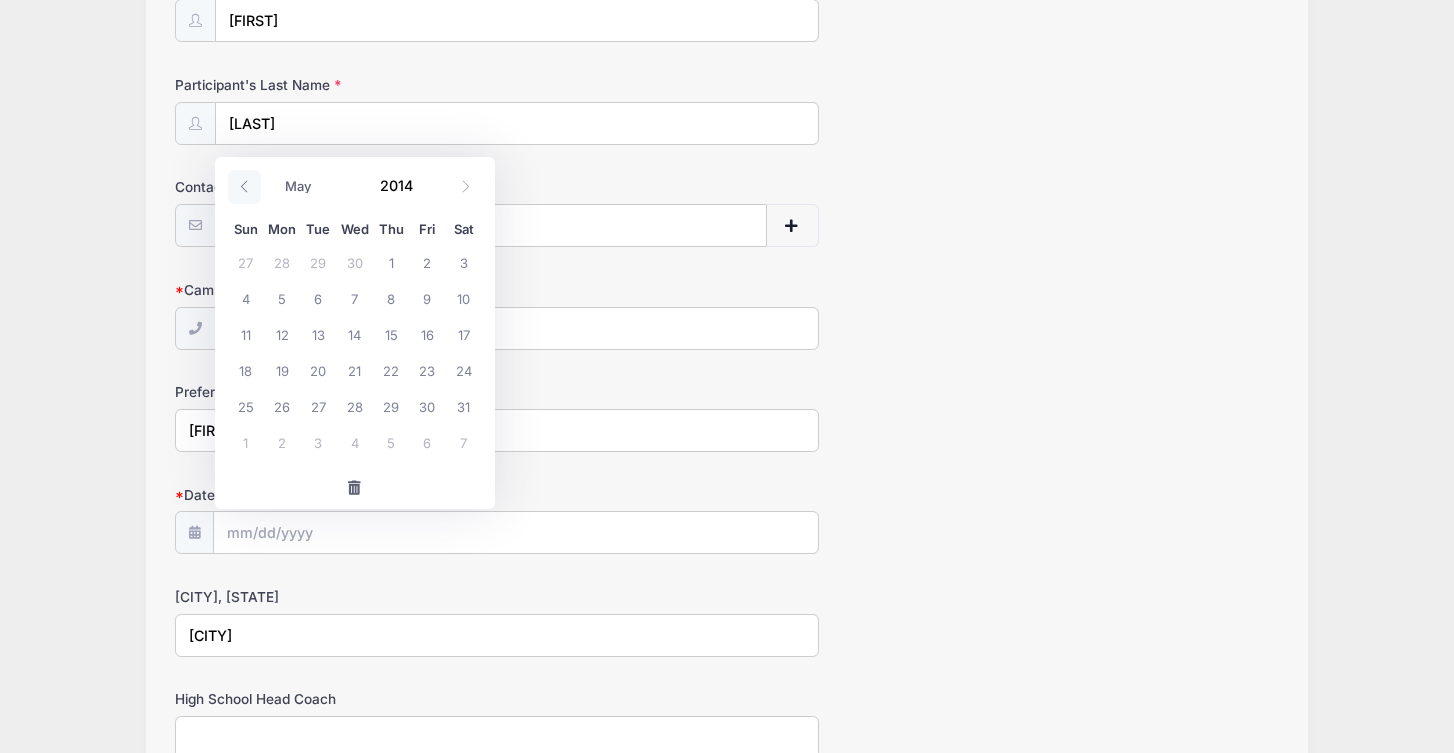 click 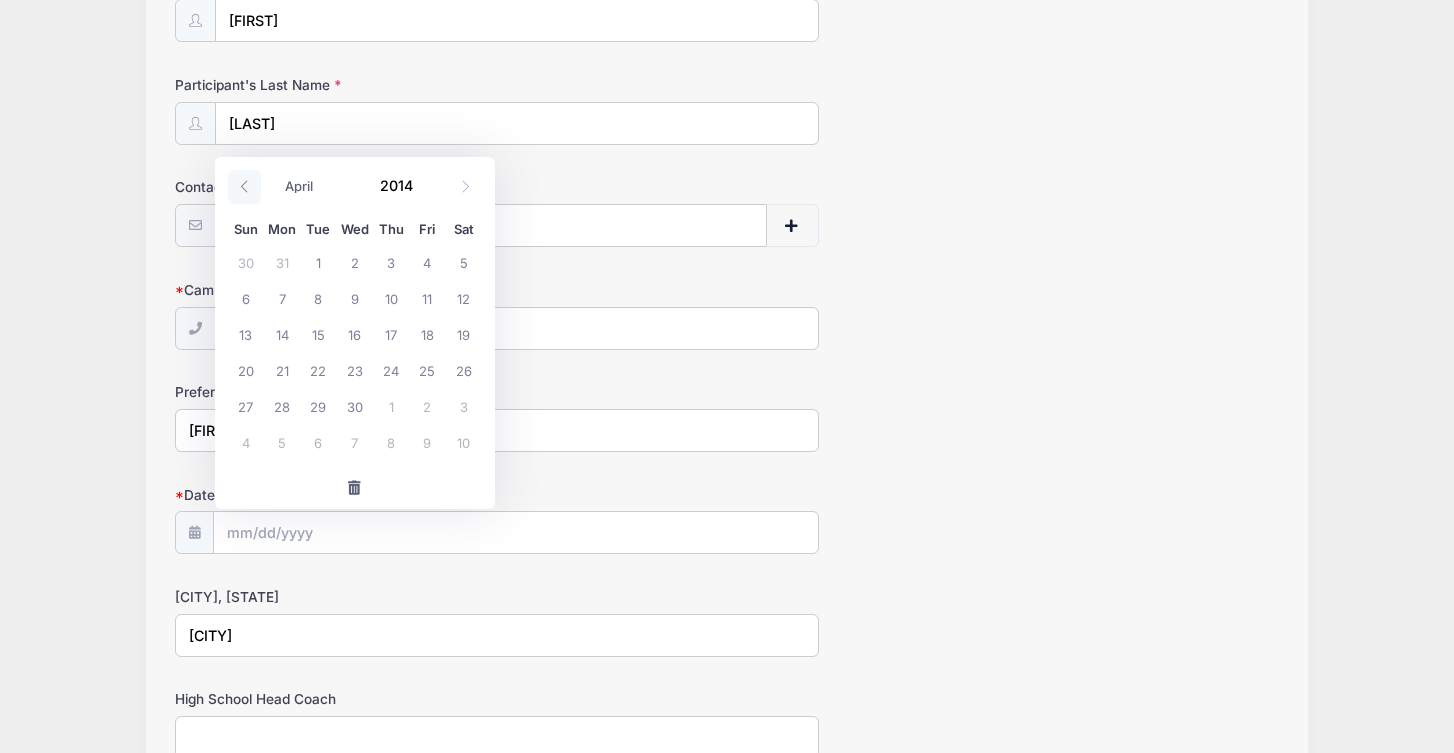 click 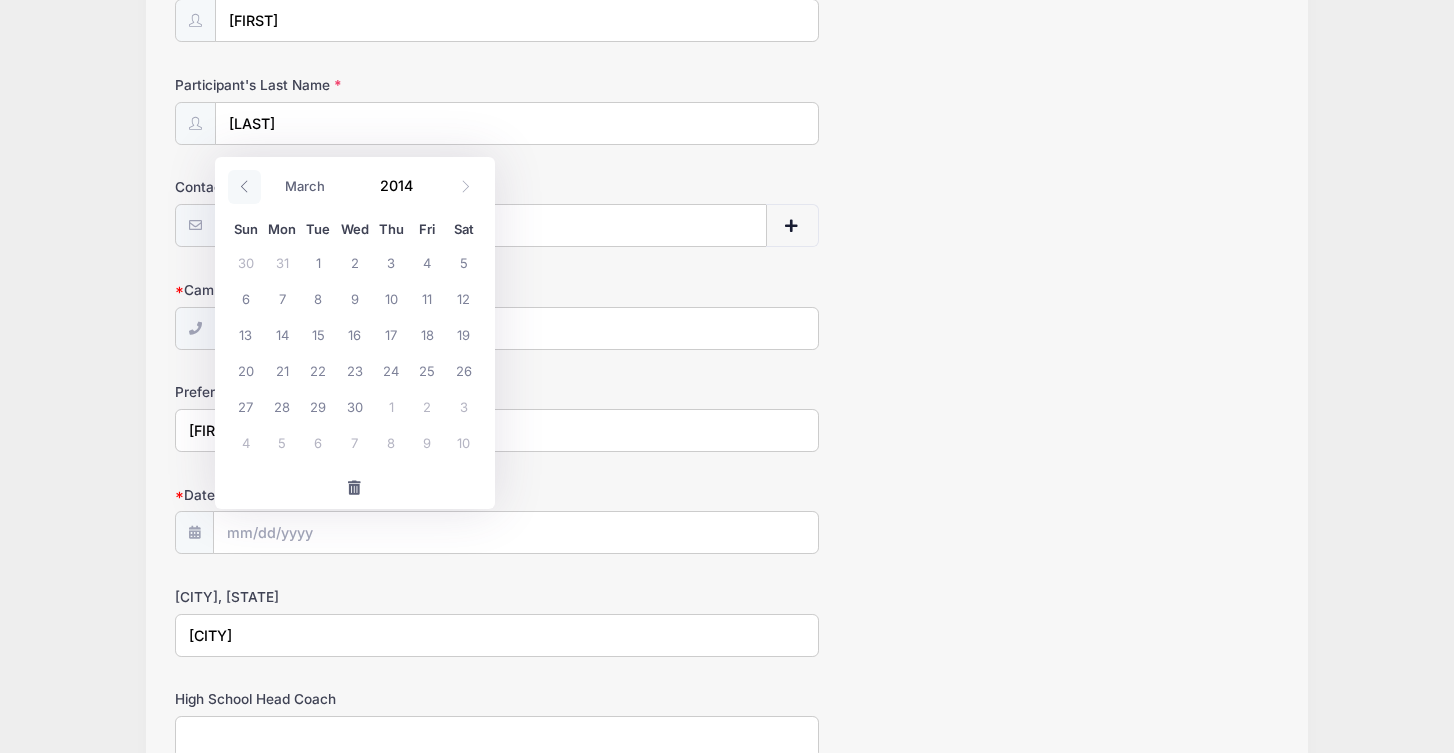 click 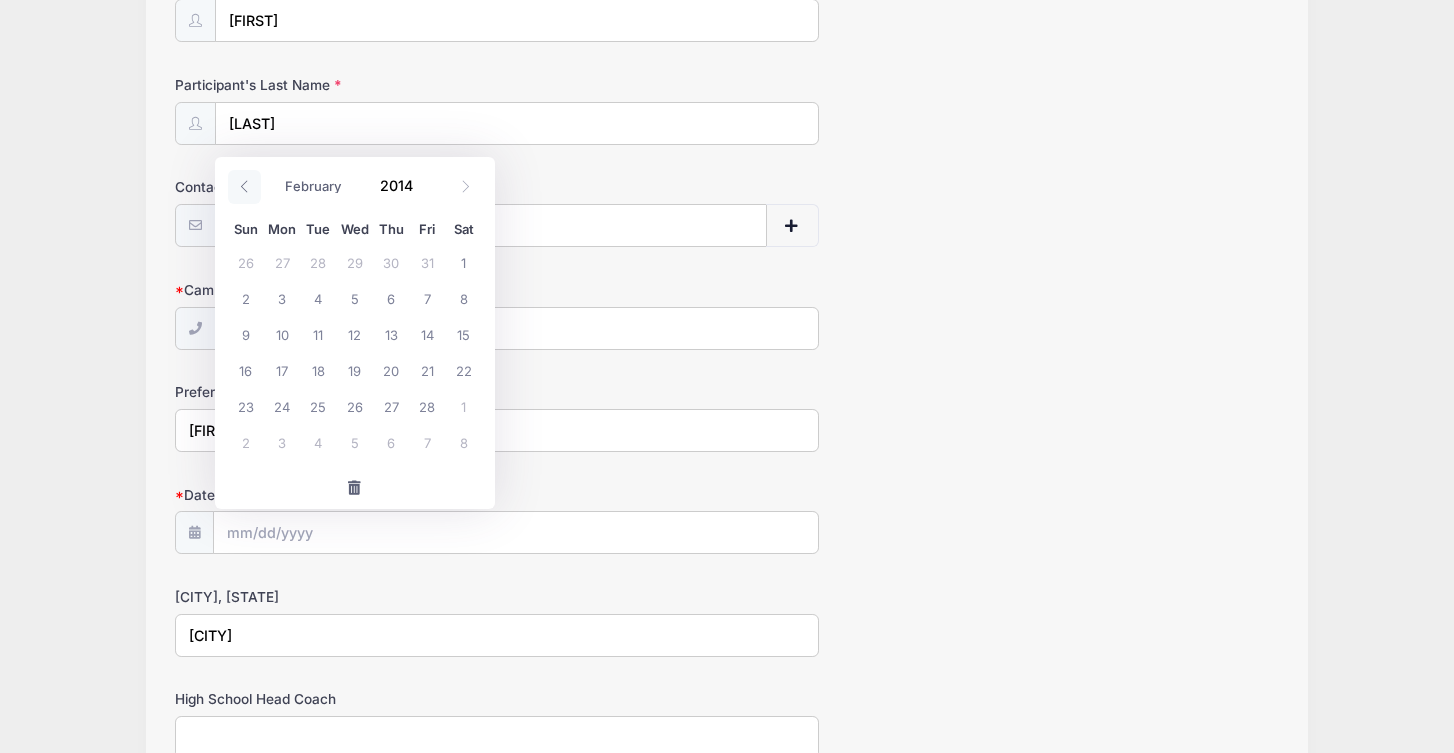 click 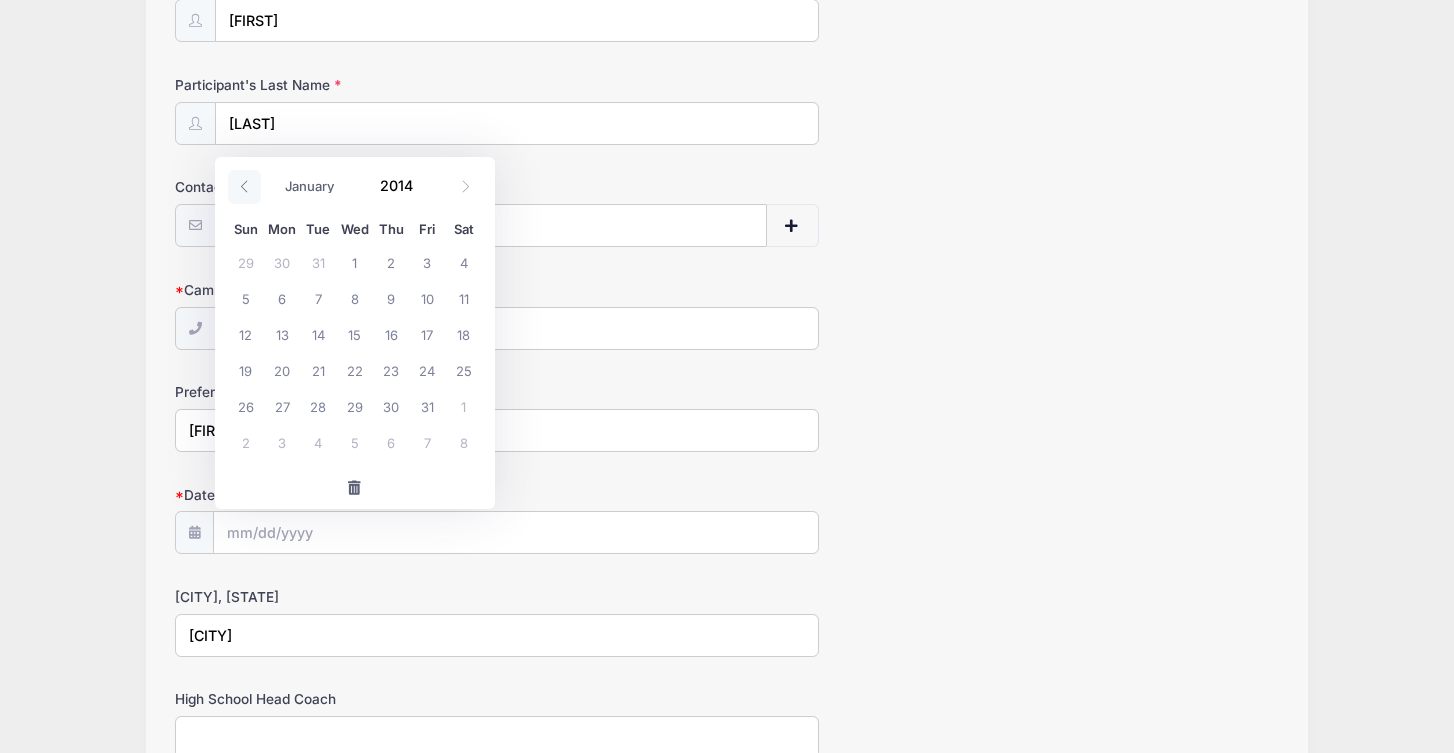 click 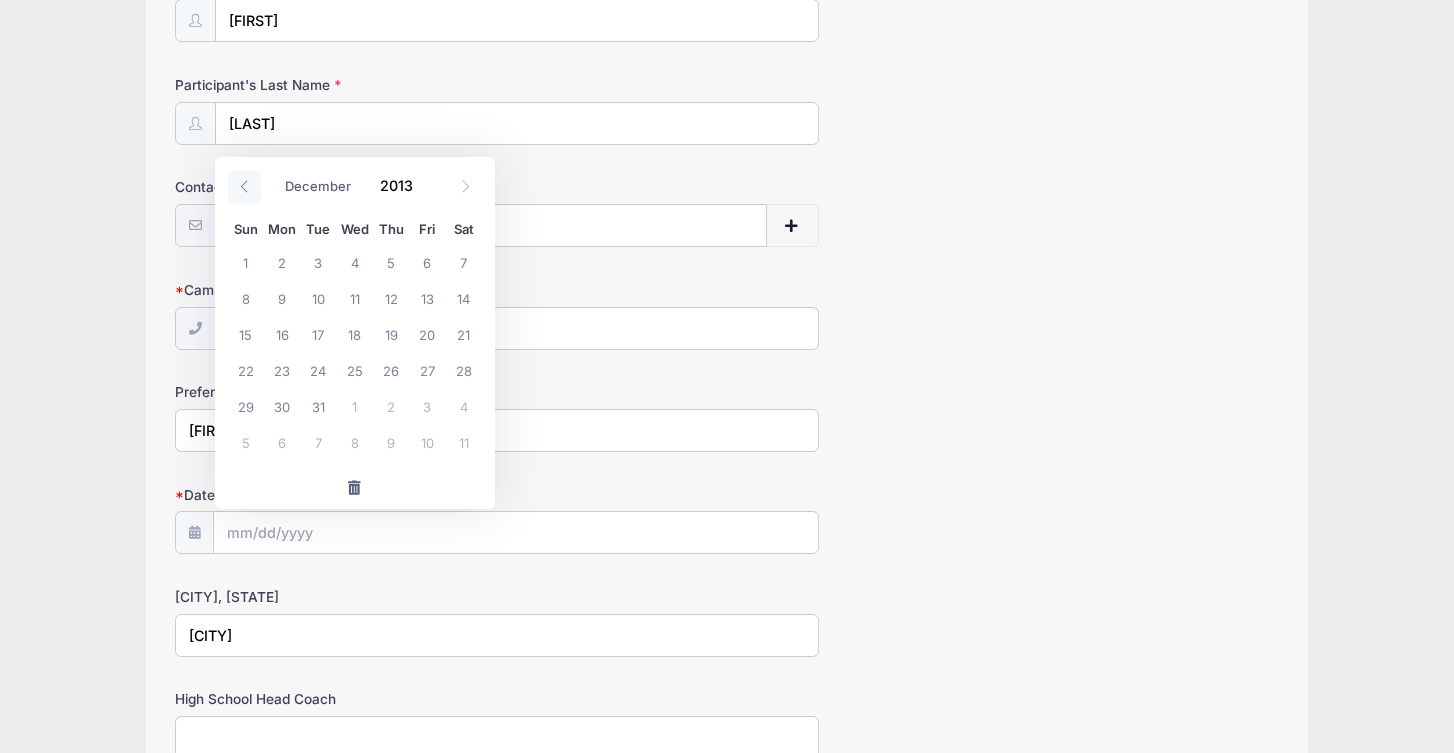 click 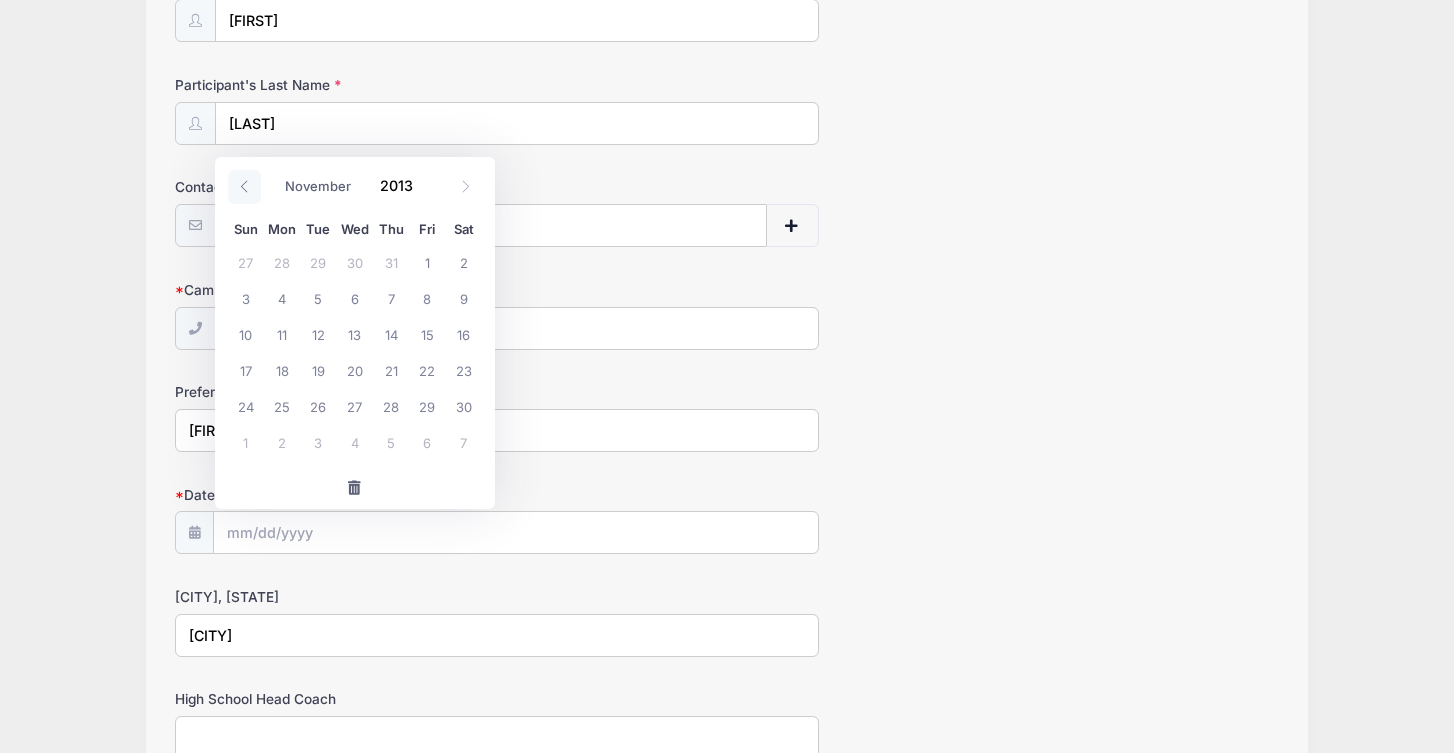click 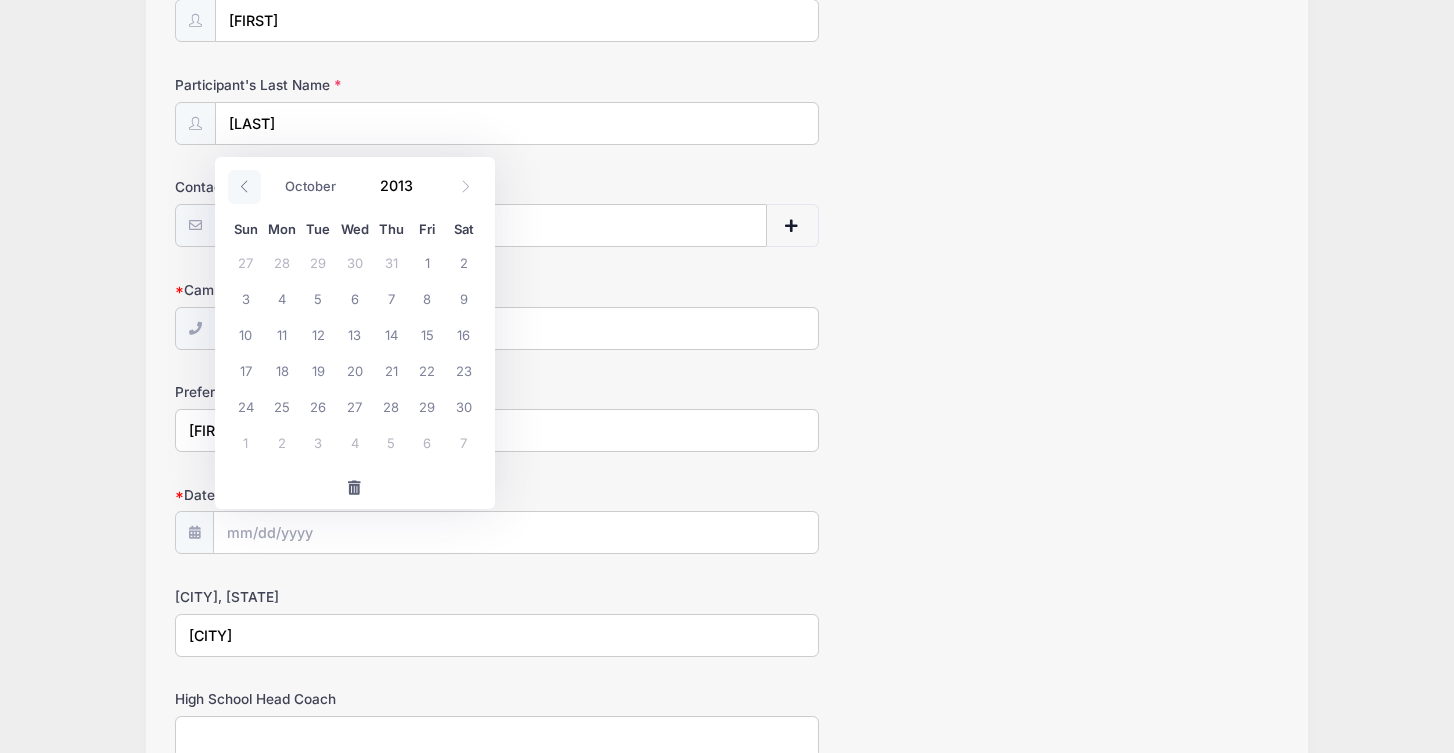 click 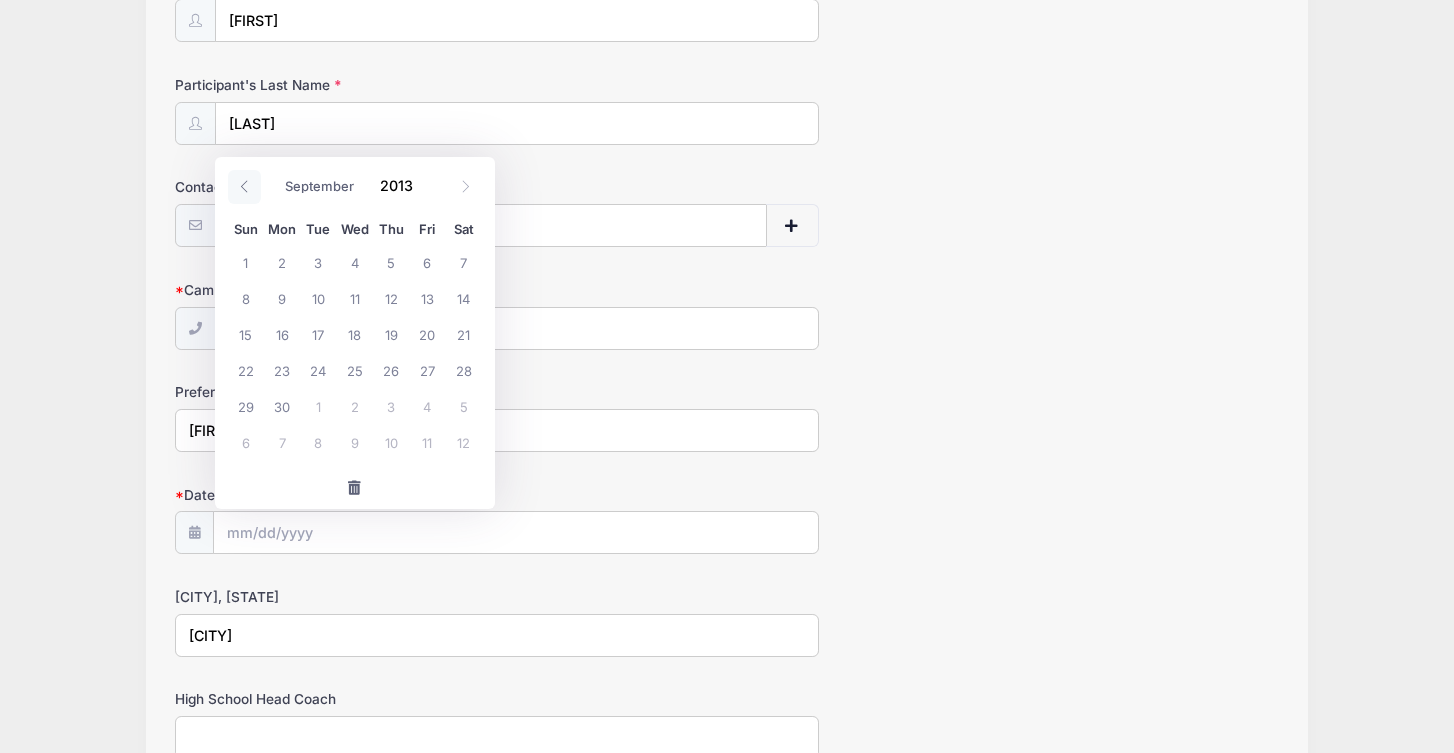 click 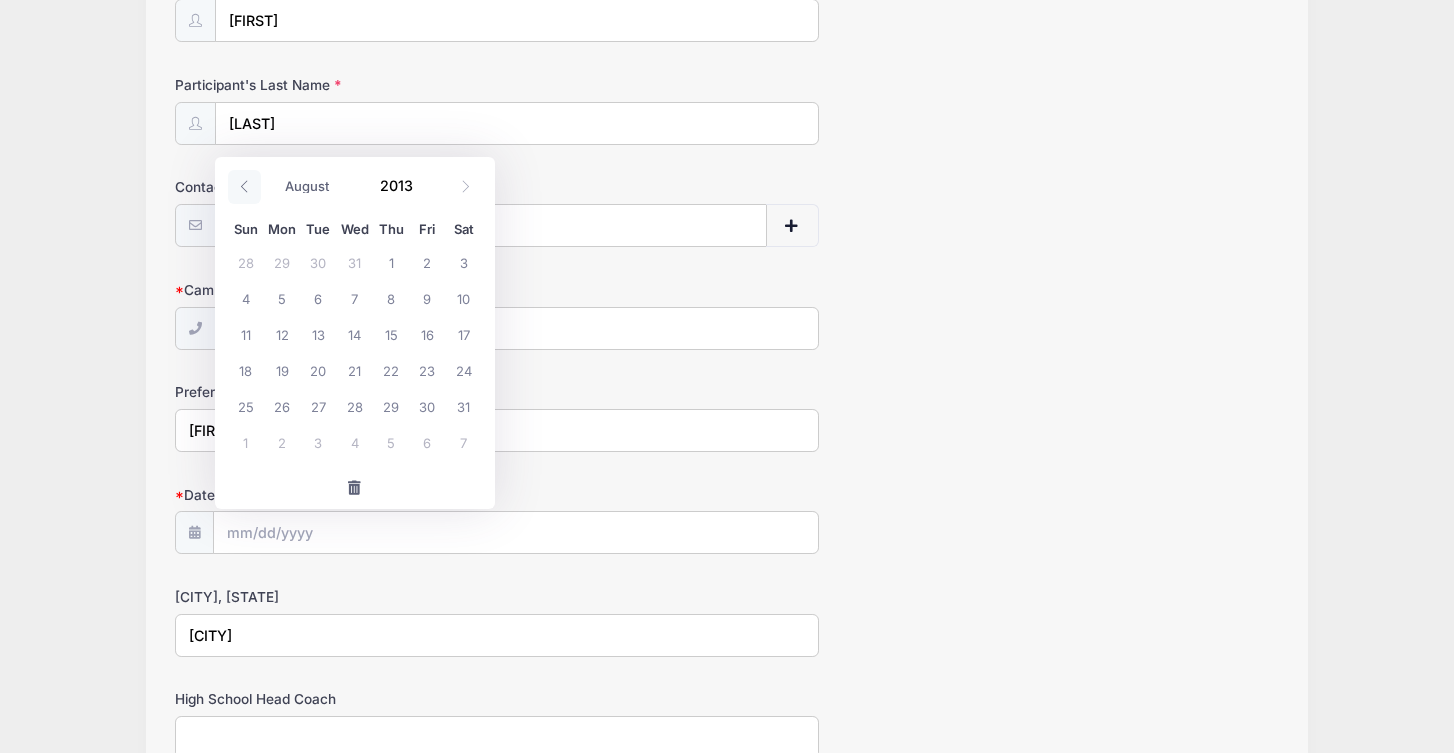 click 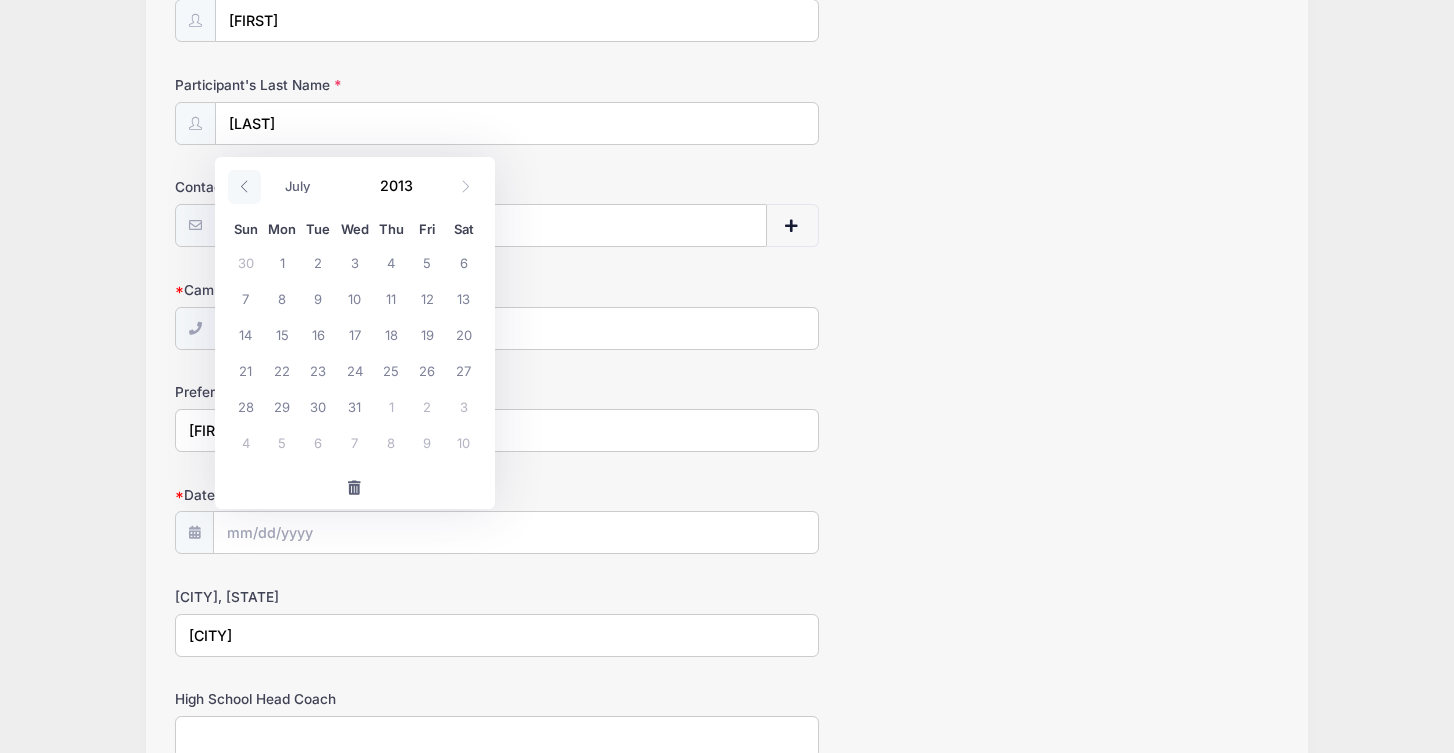 click 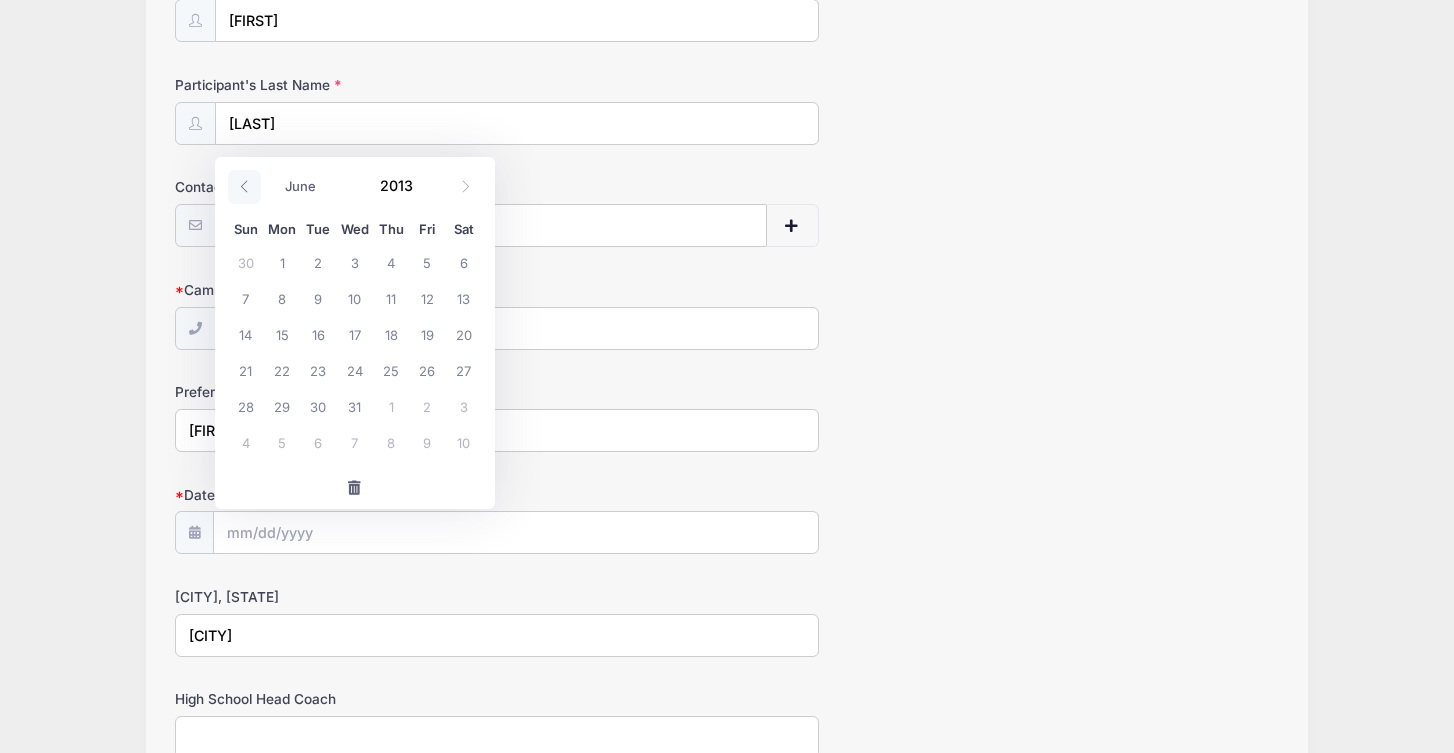 click 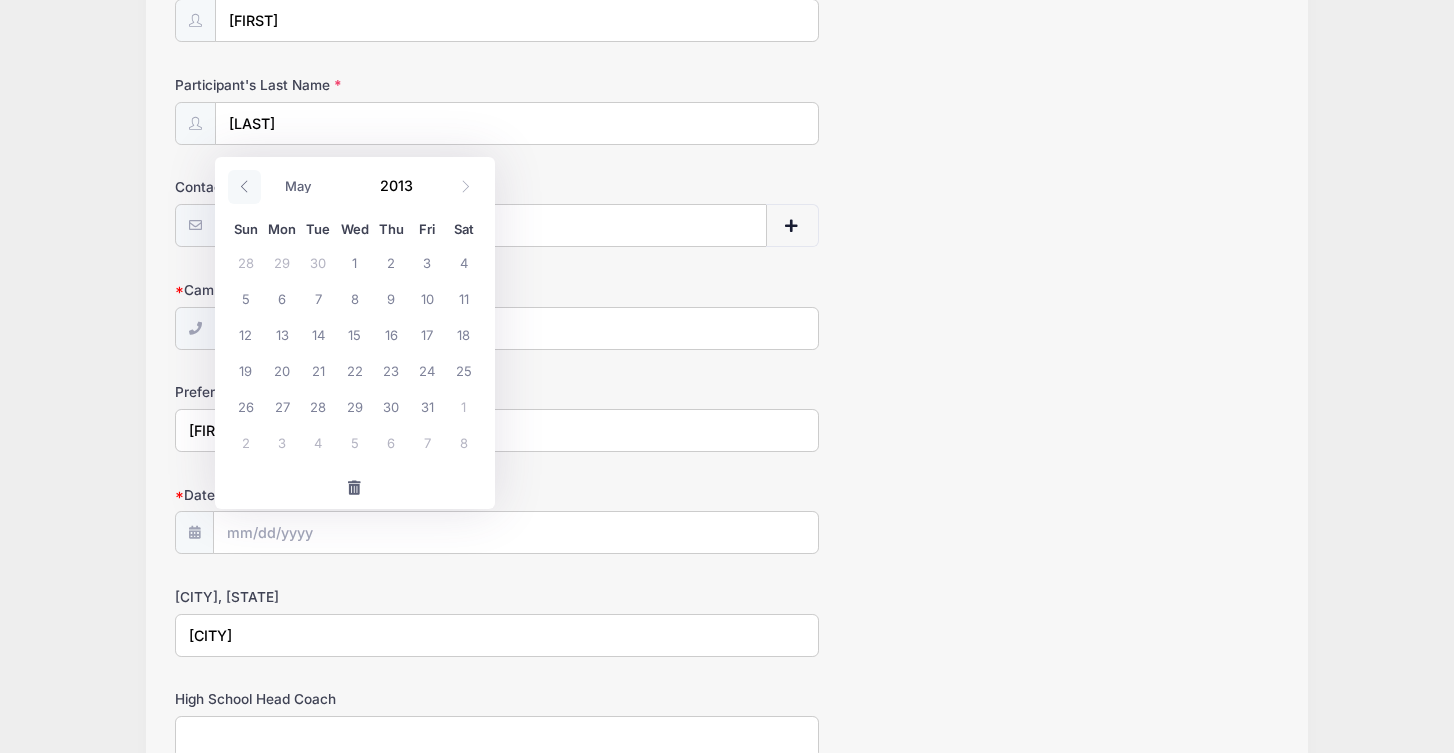 click 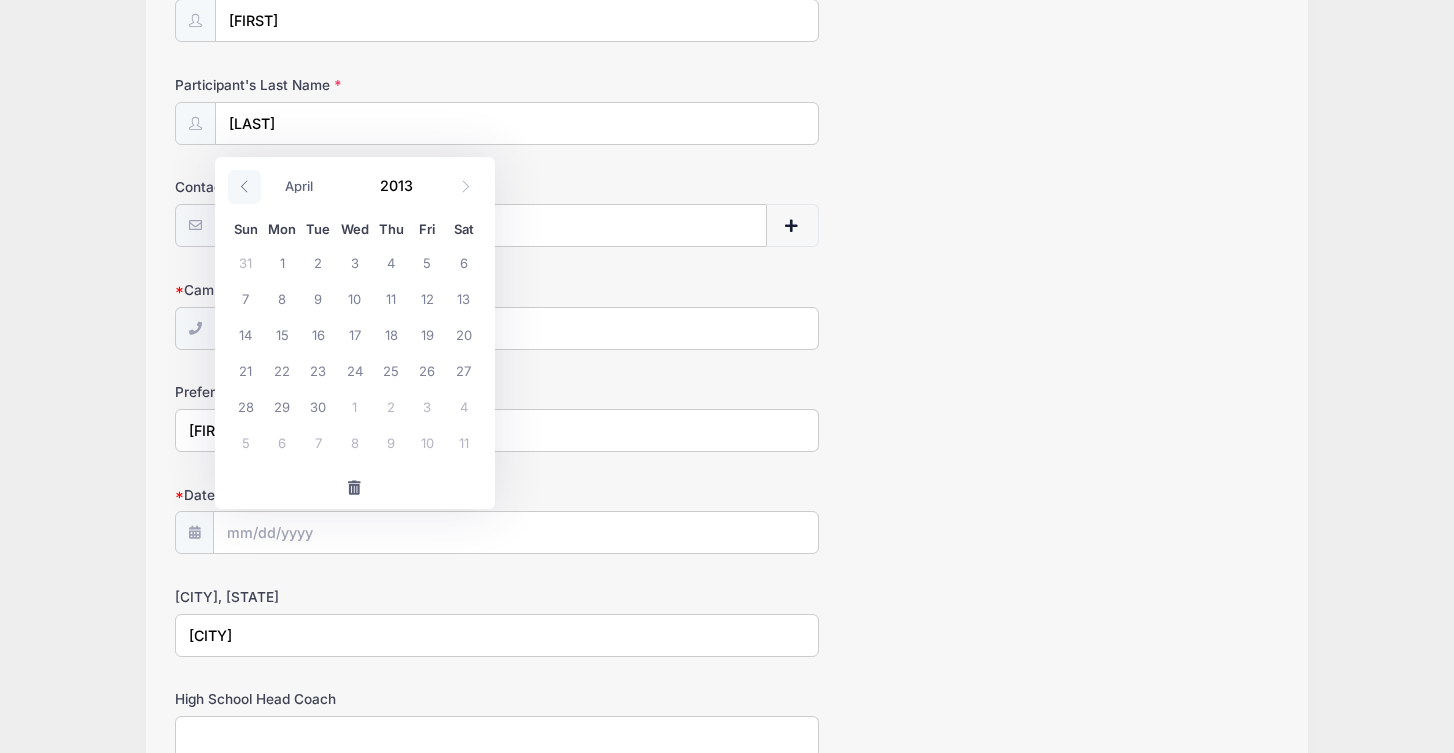 click 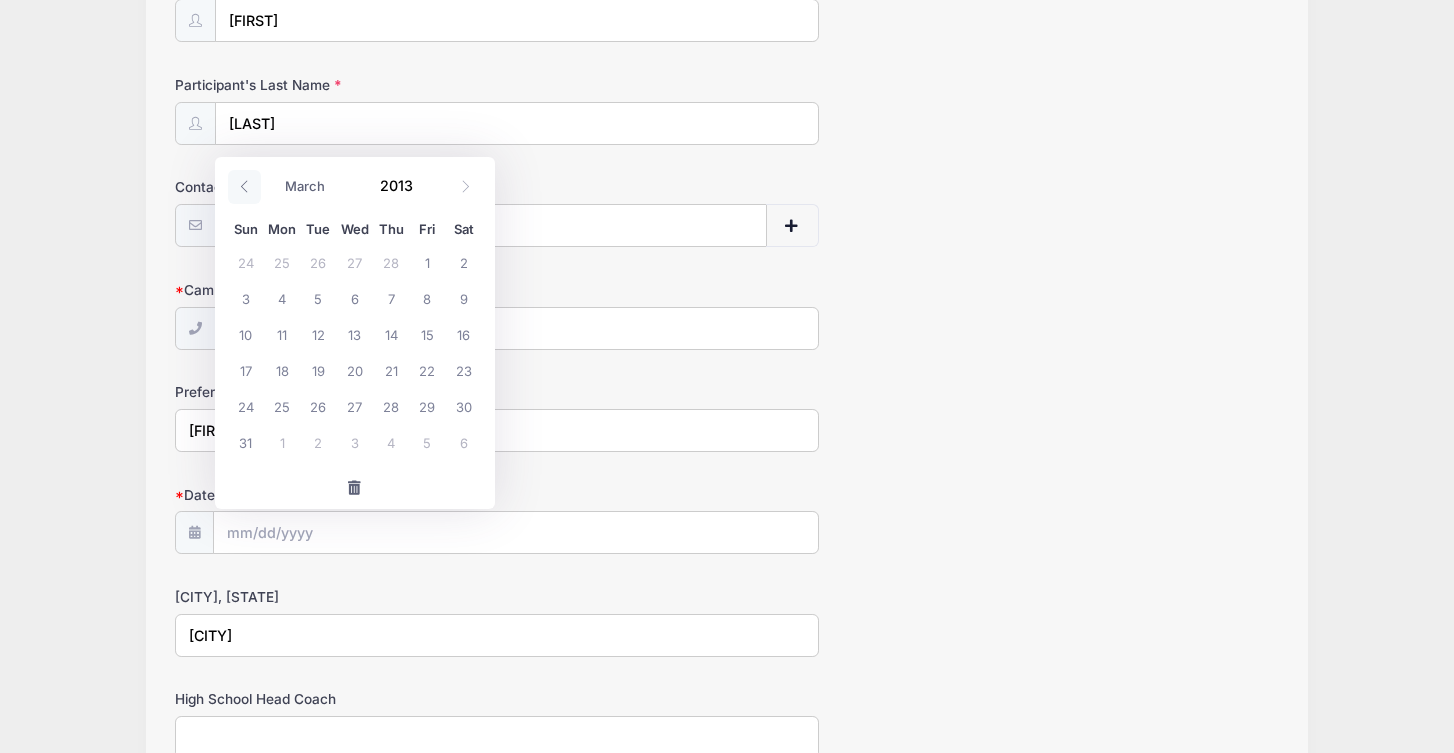 click 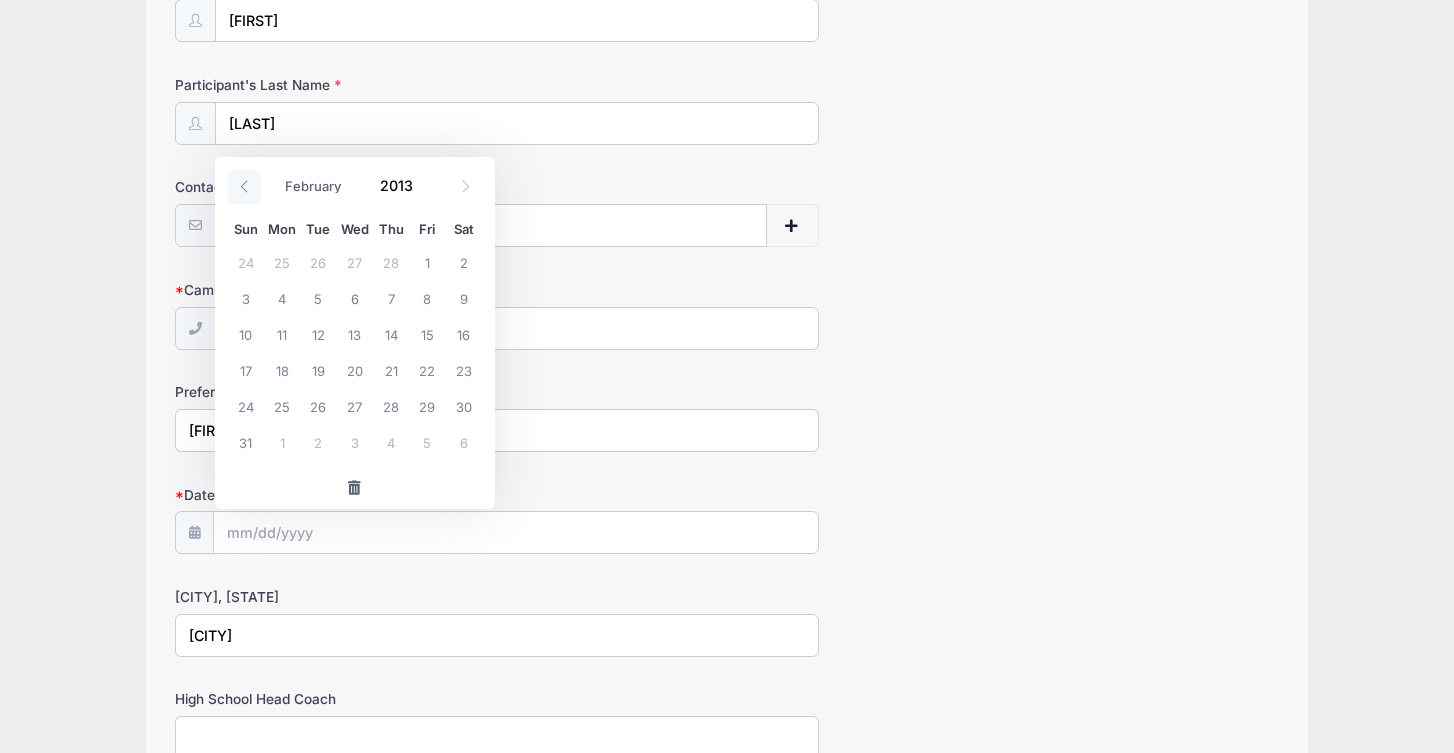 click 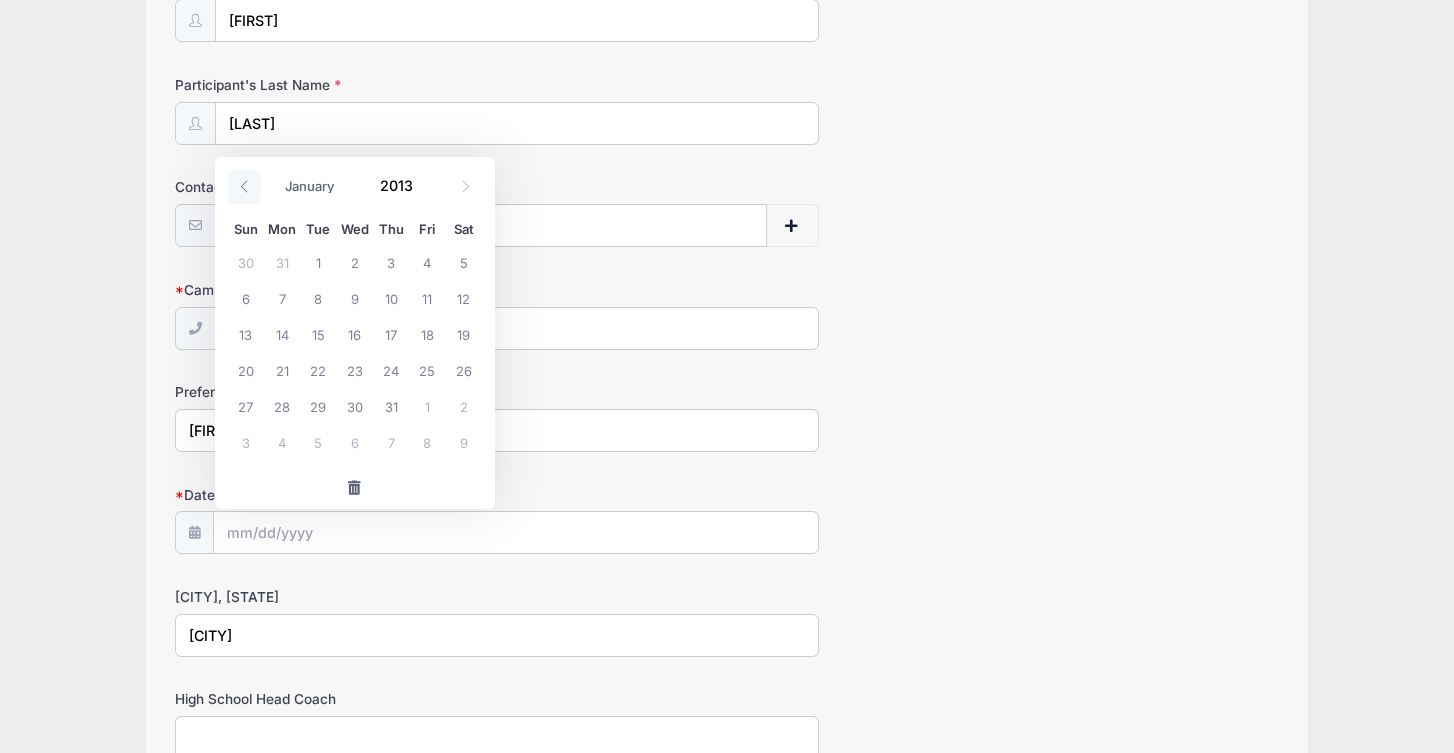 click 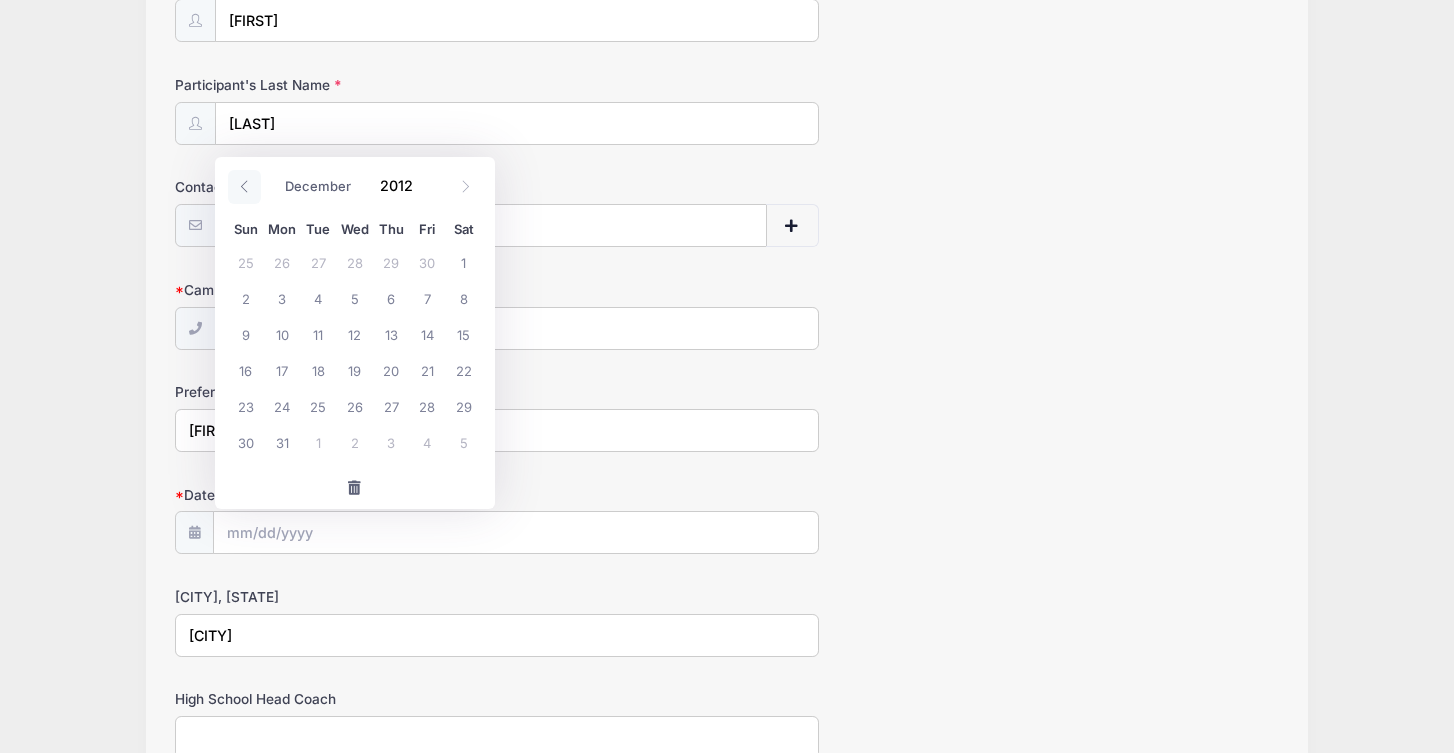 click 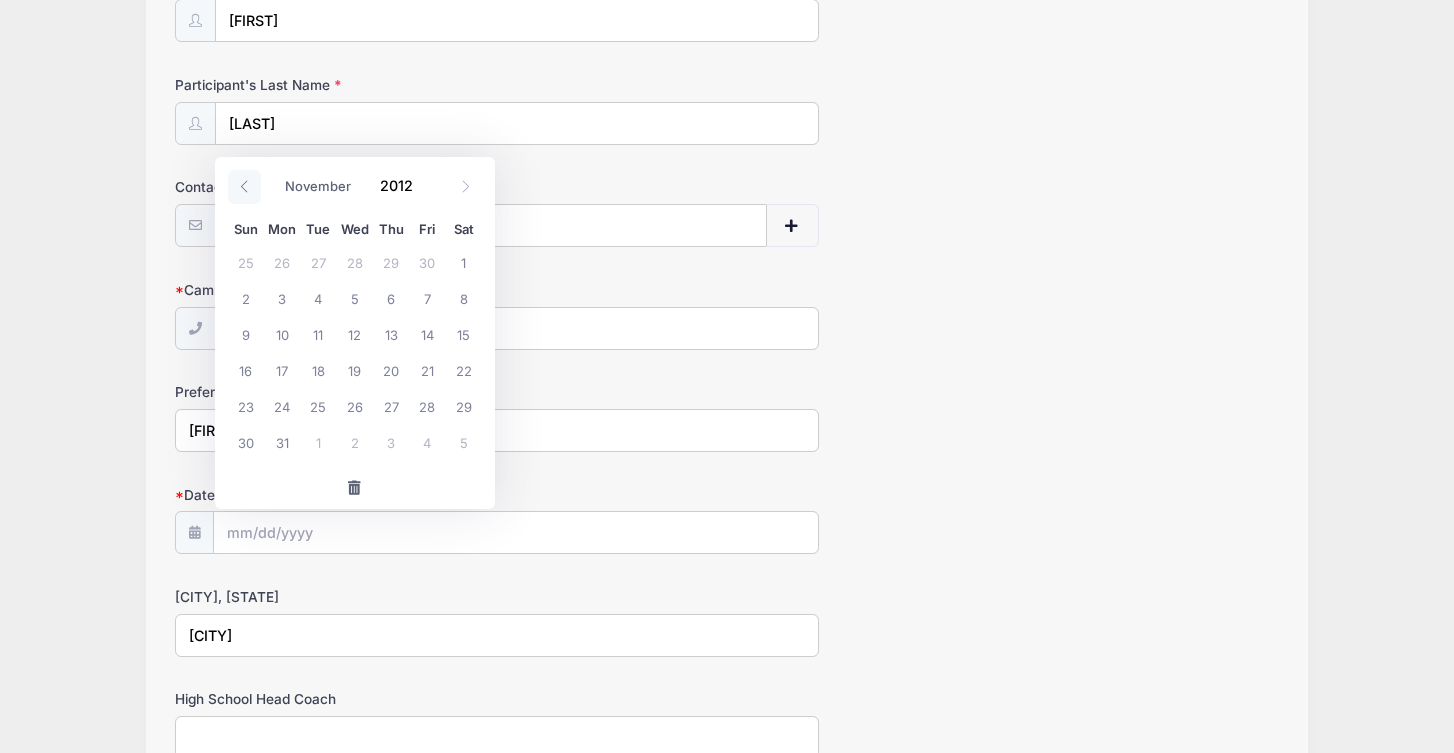 click 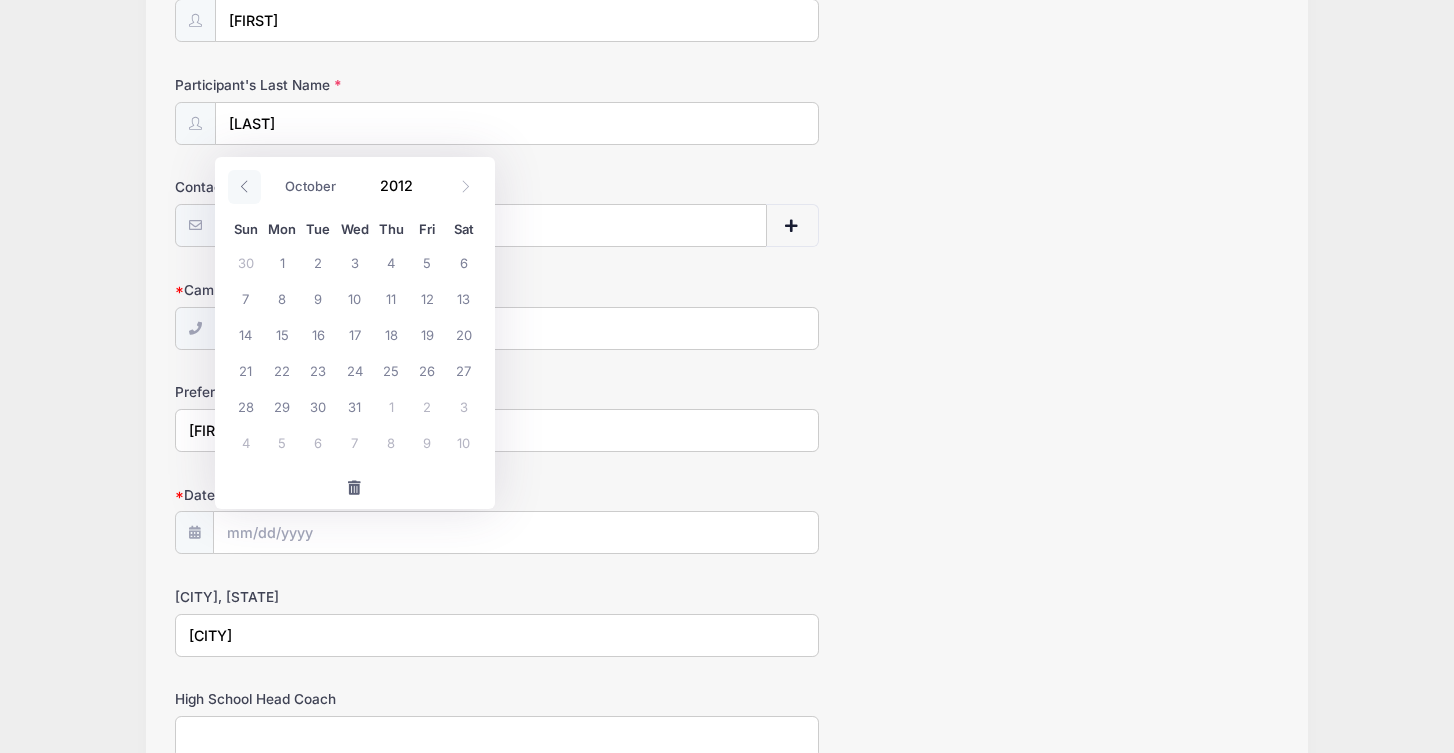 click 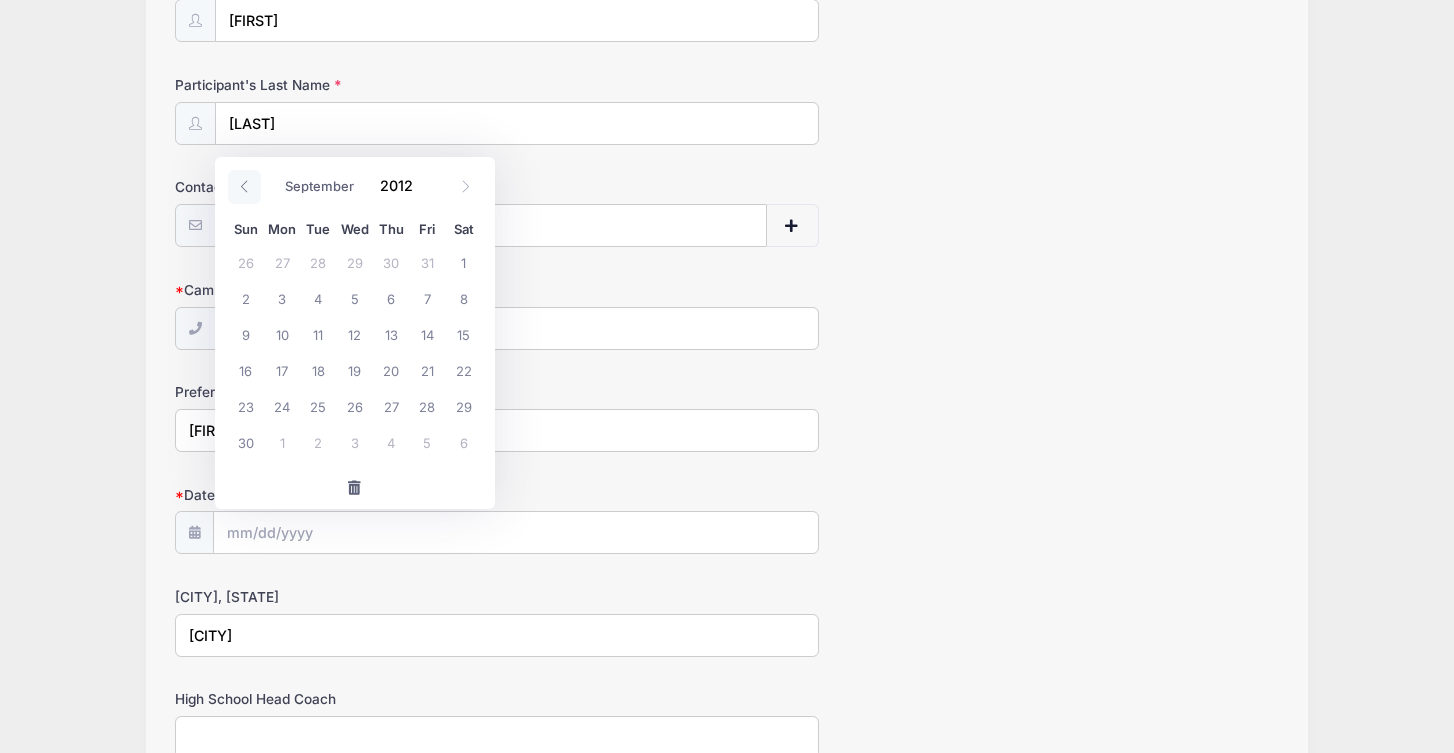click 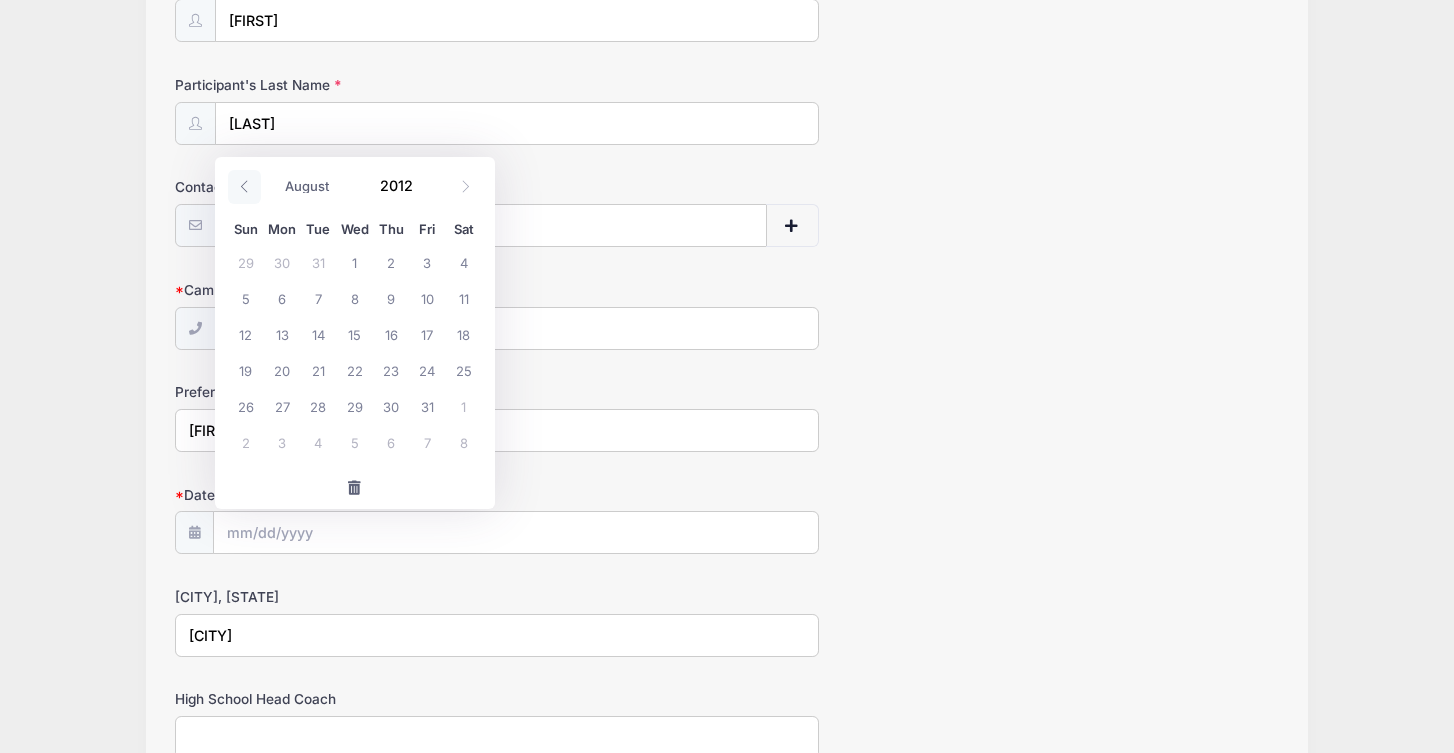click 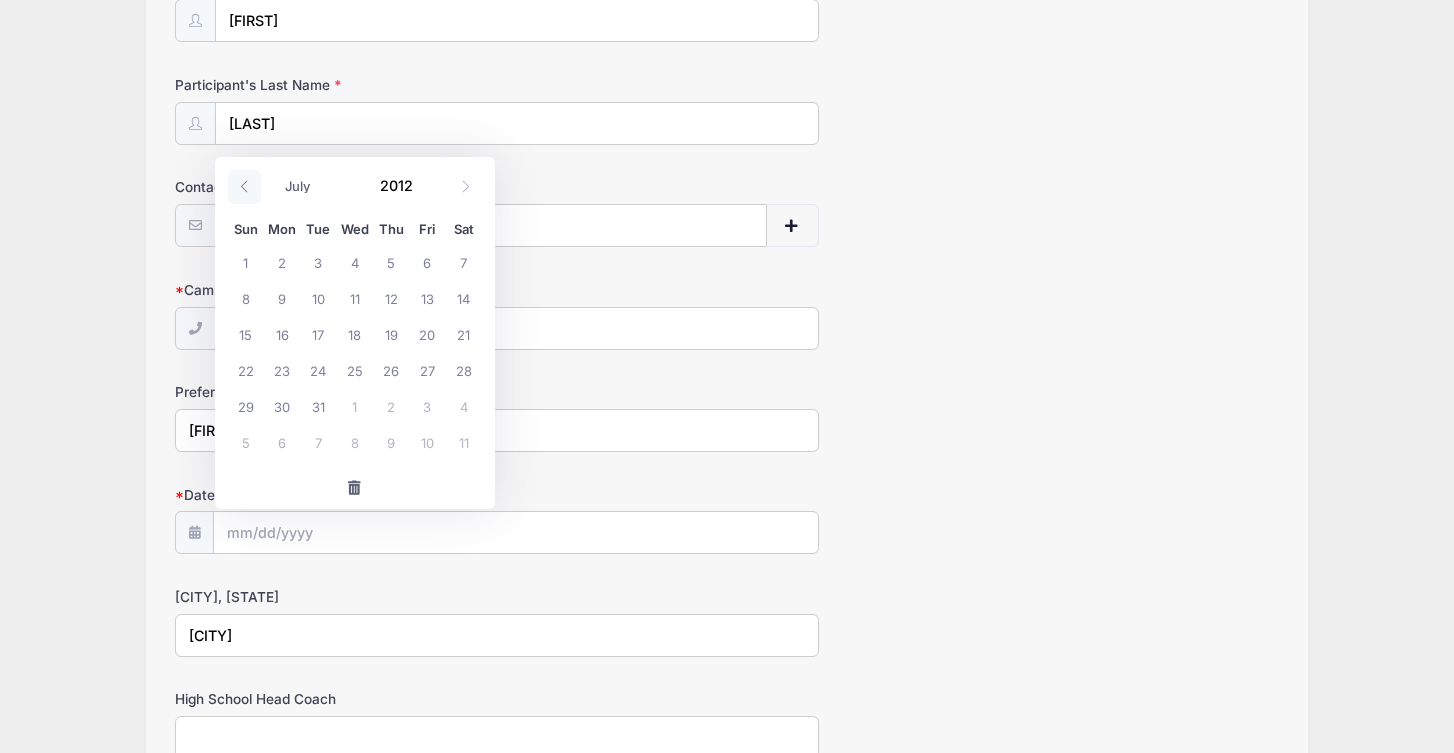 click 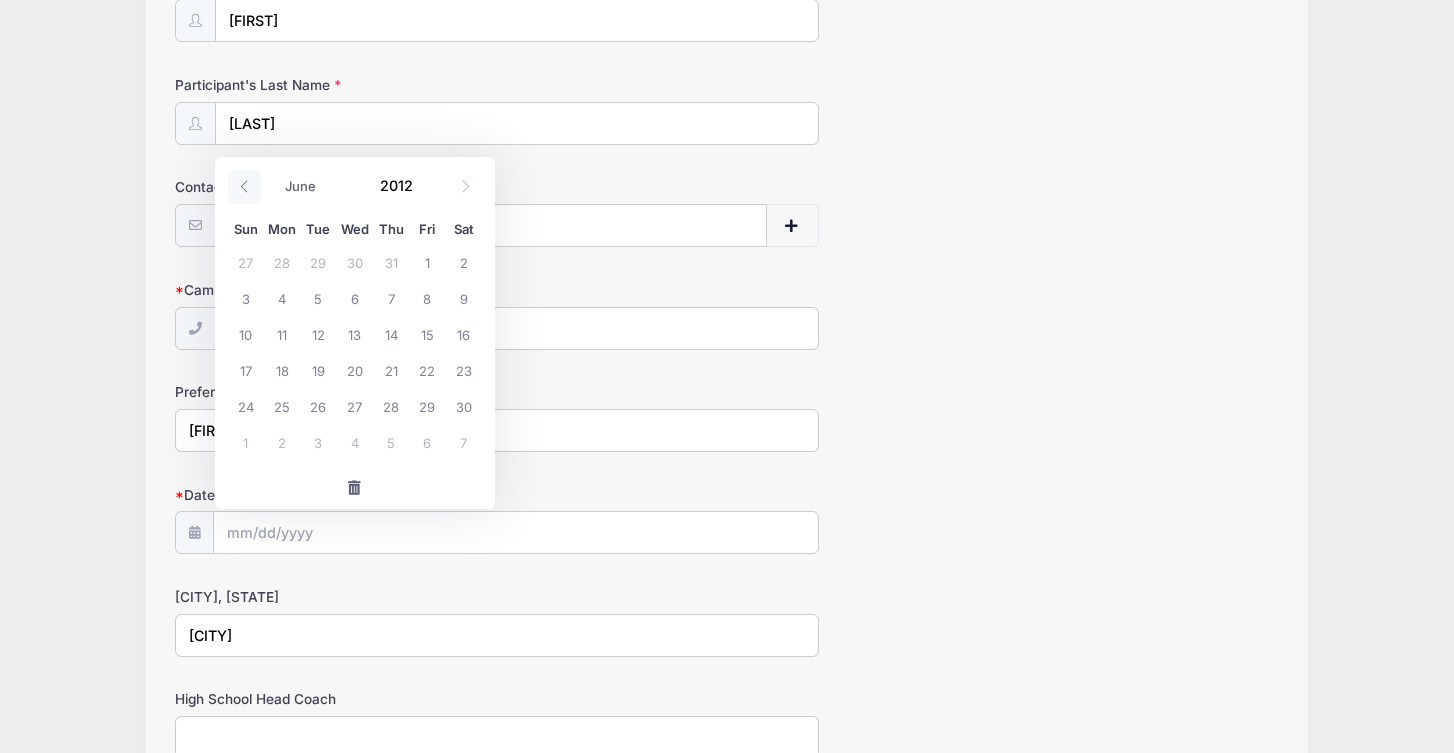 click 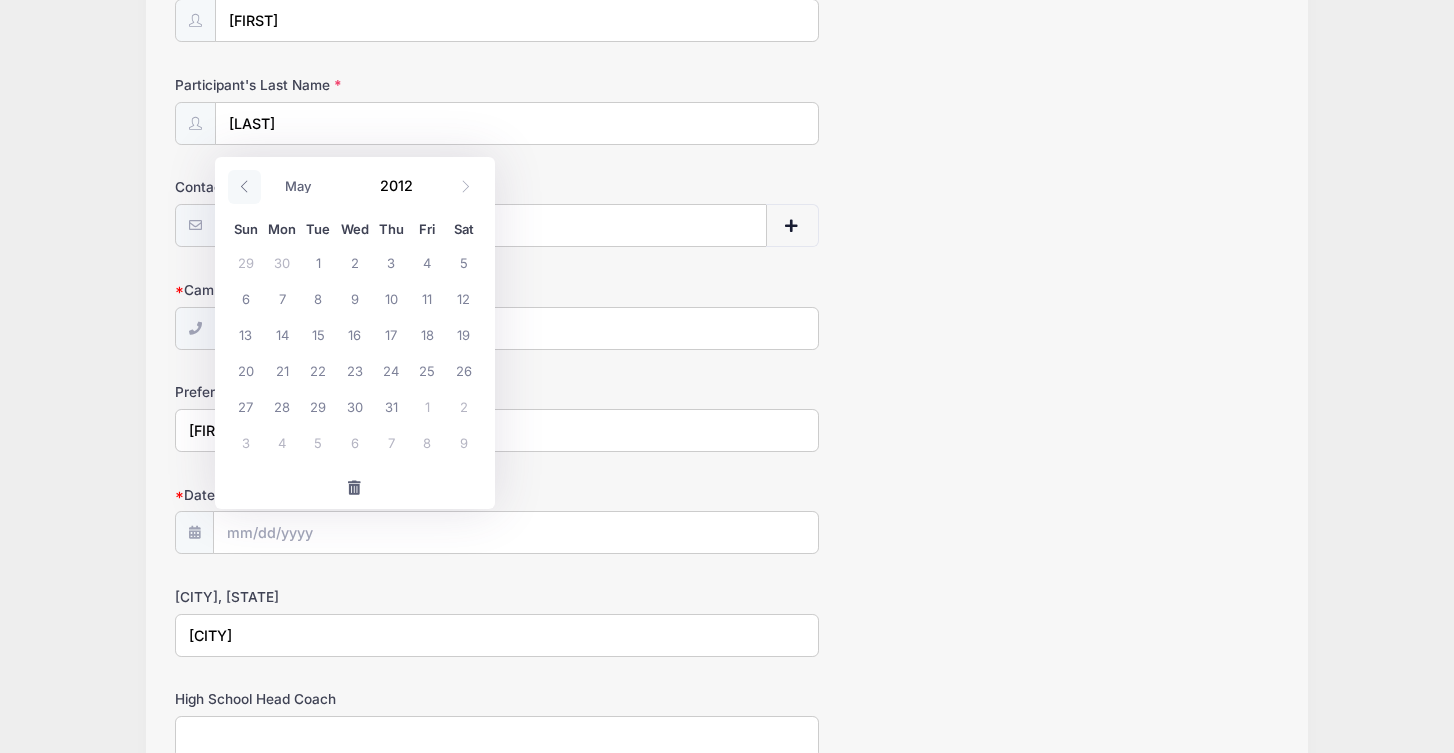 click 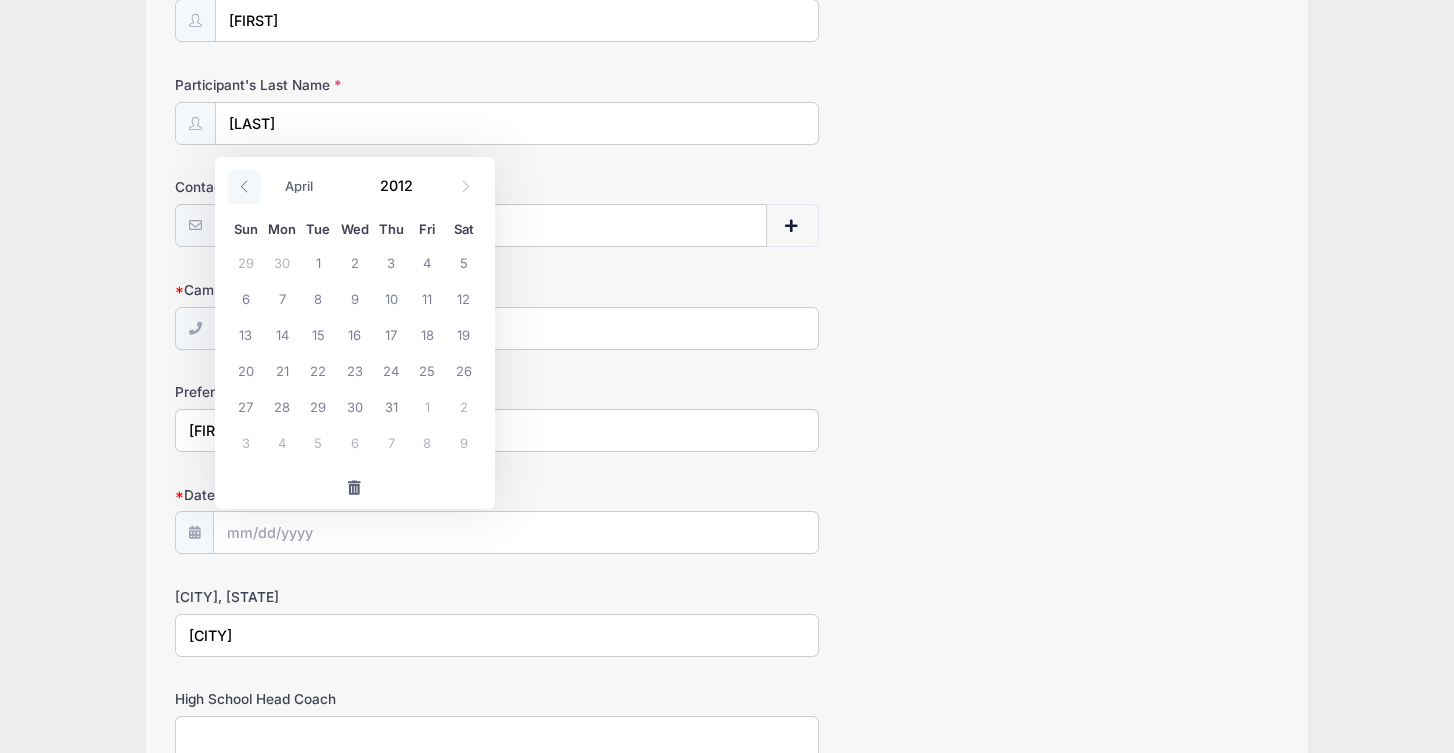 click 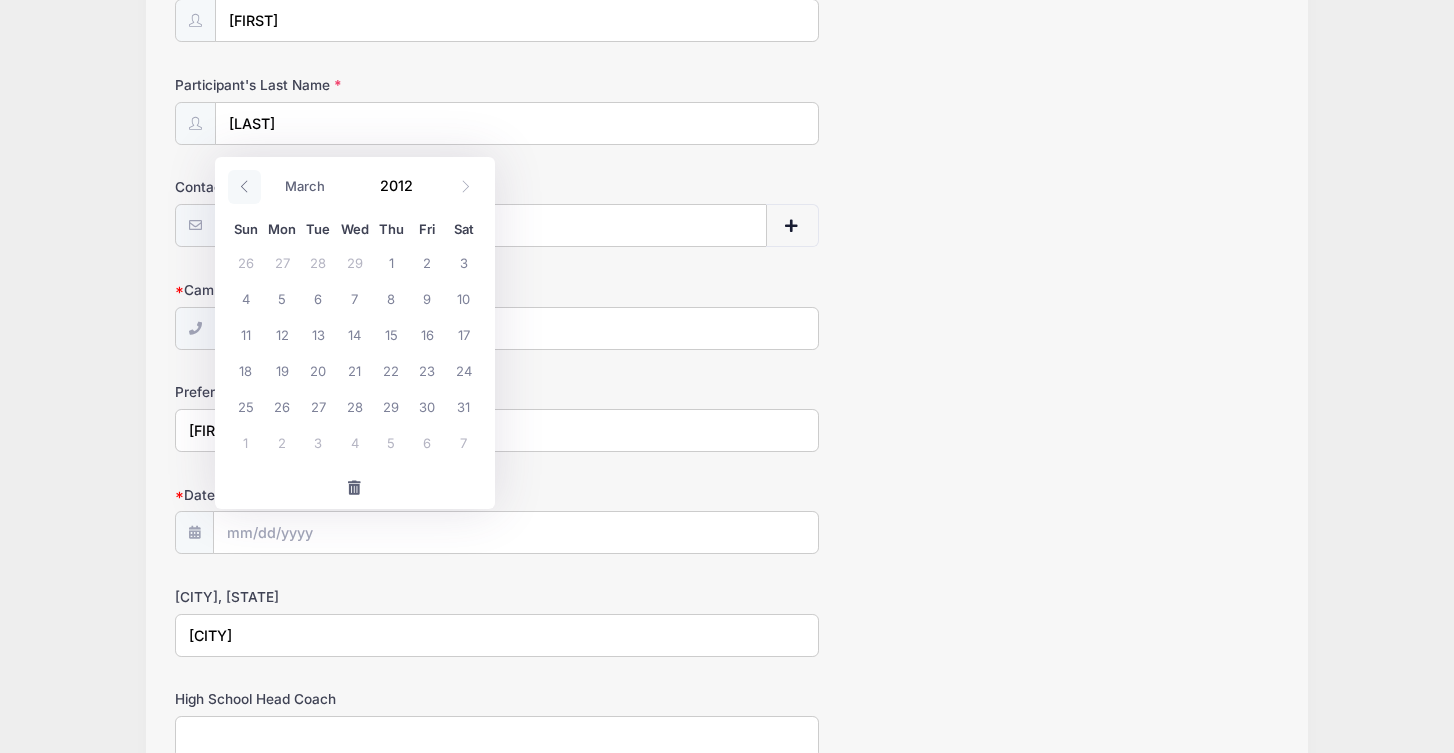 click 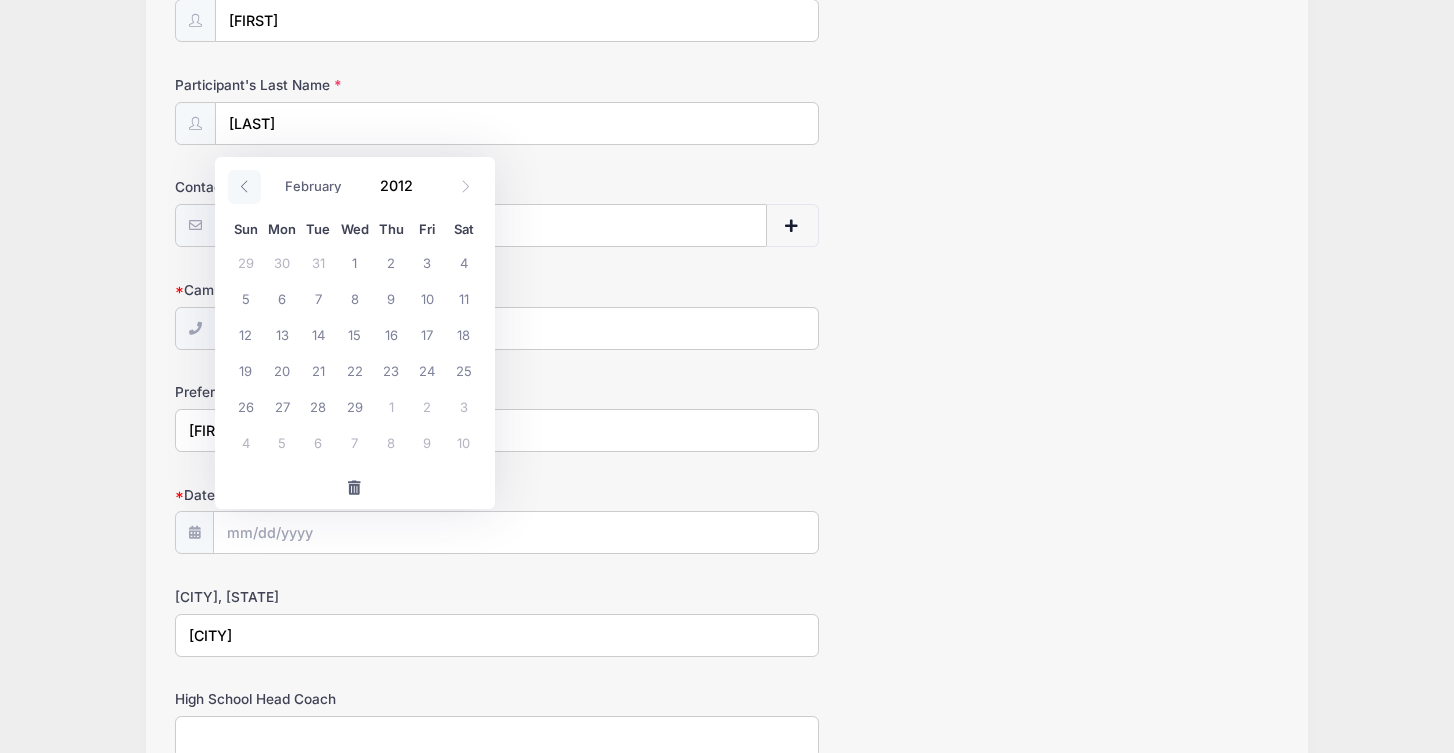 click 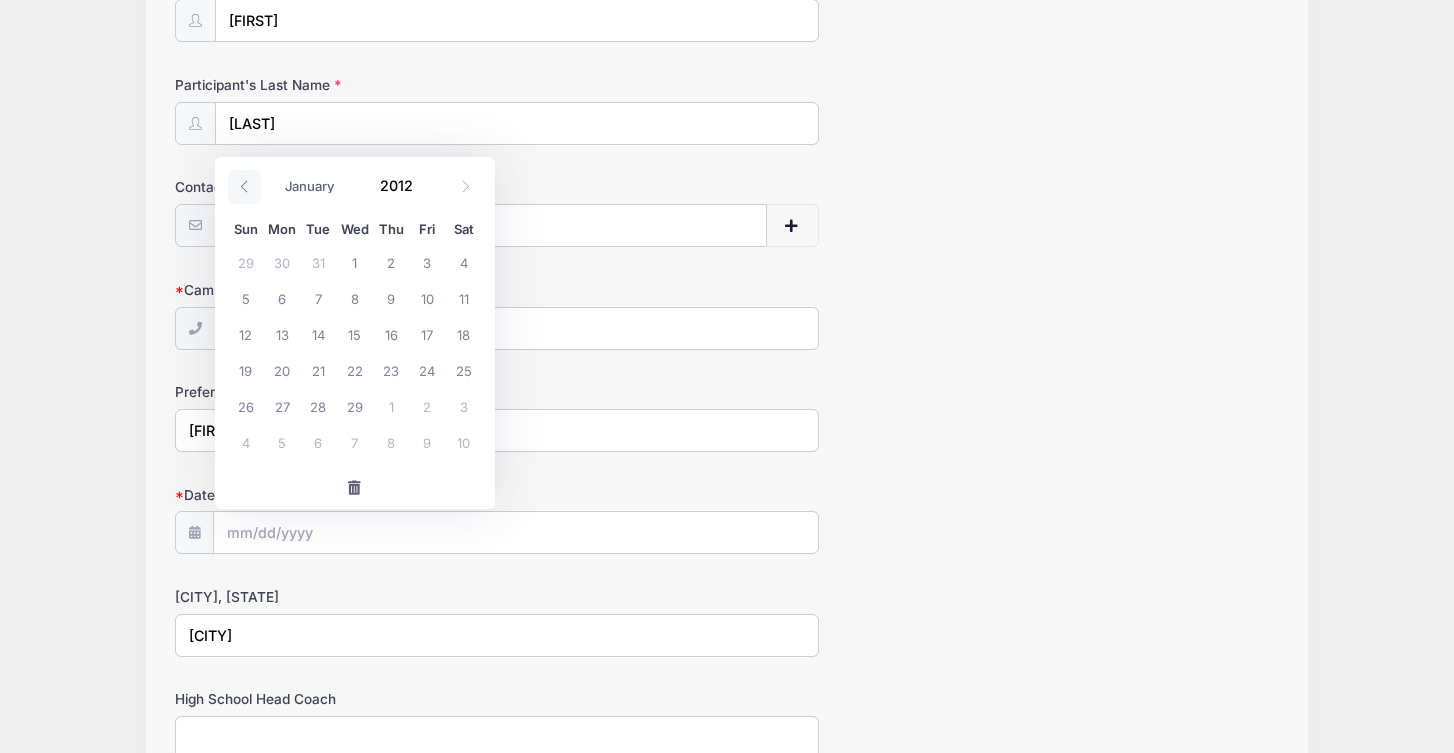 click 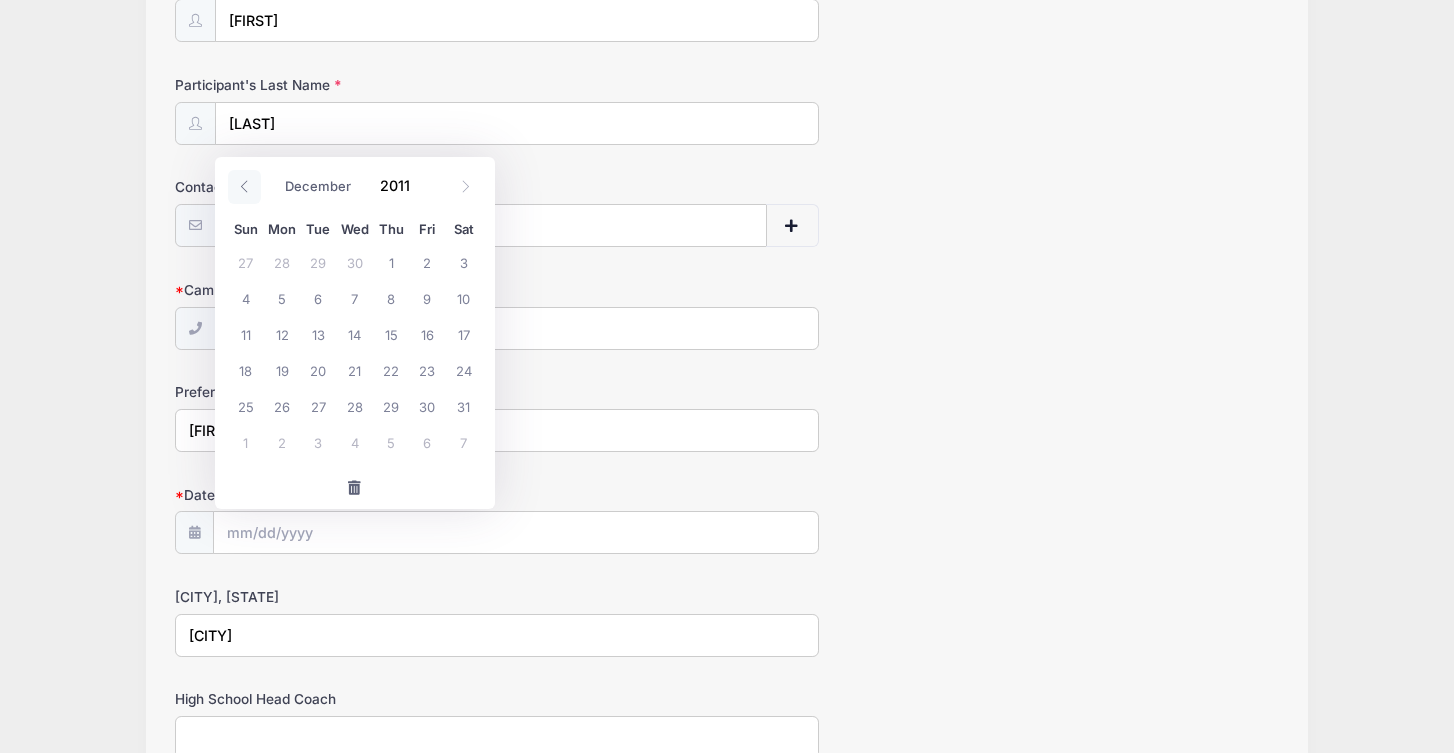 click 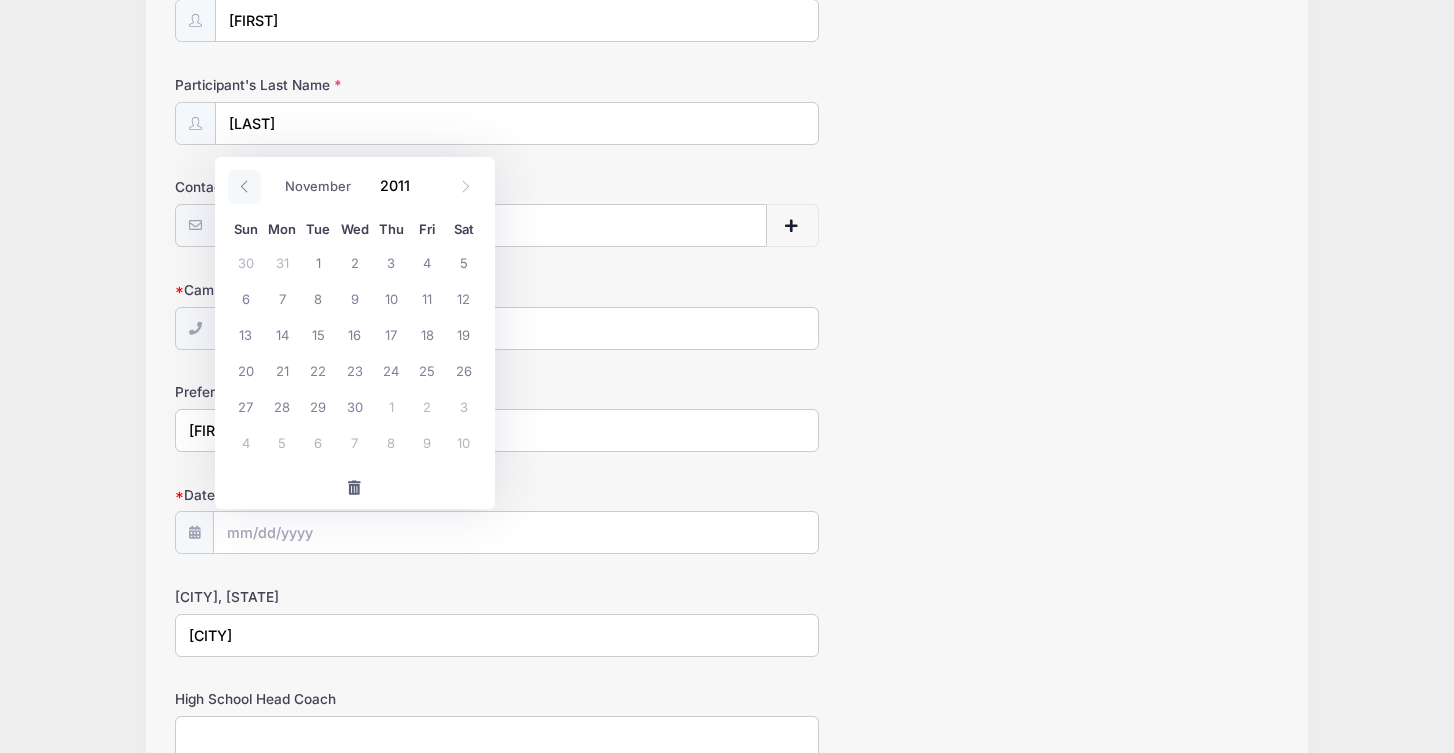 click 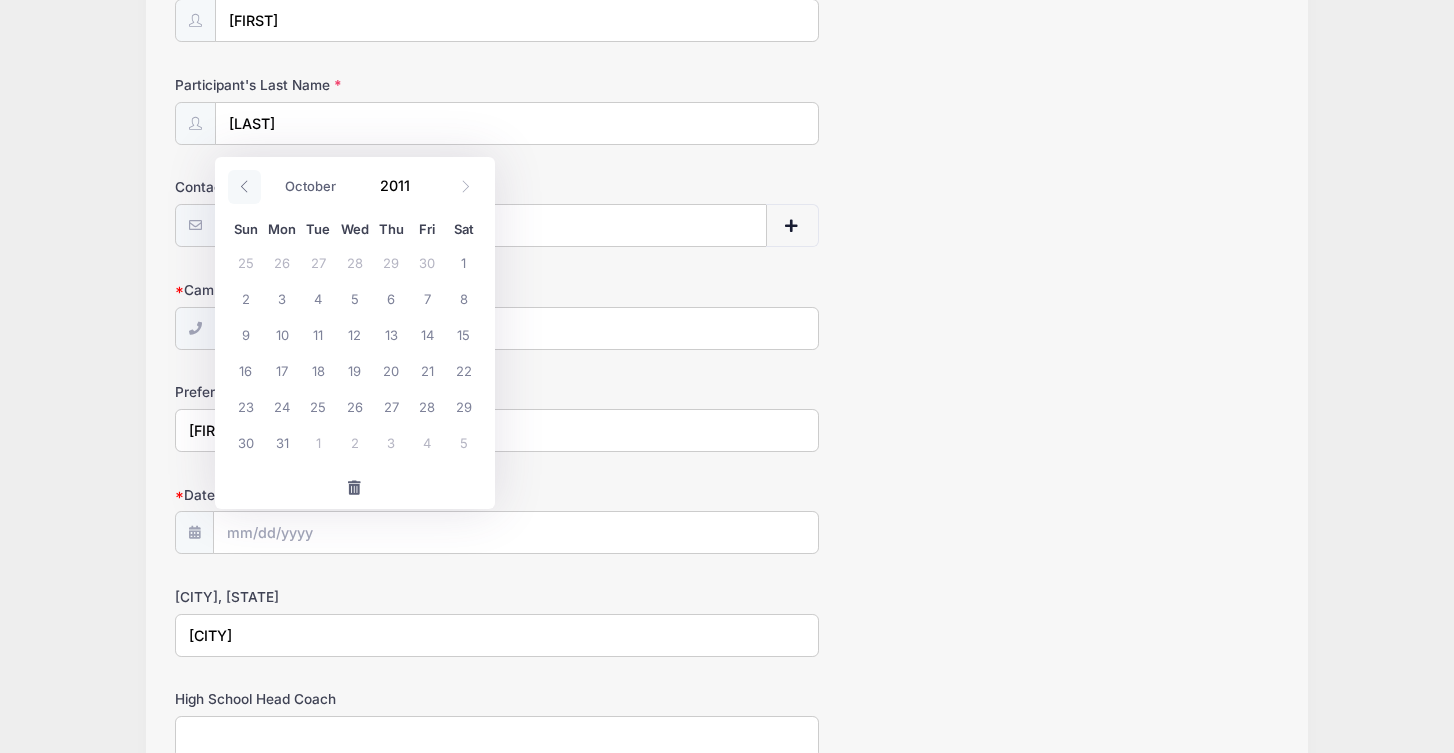 click 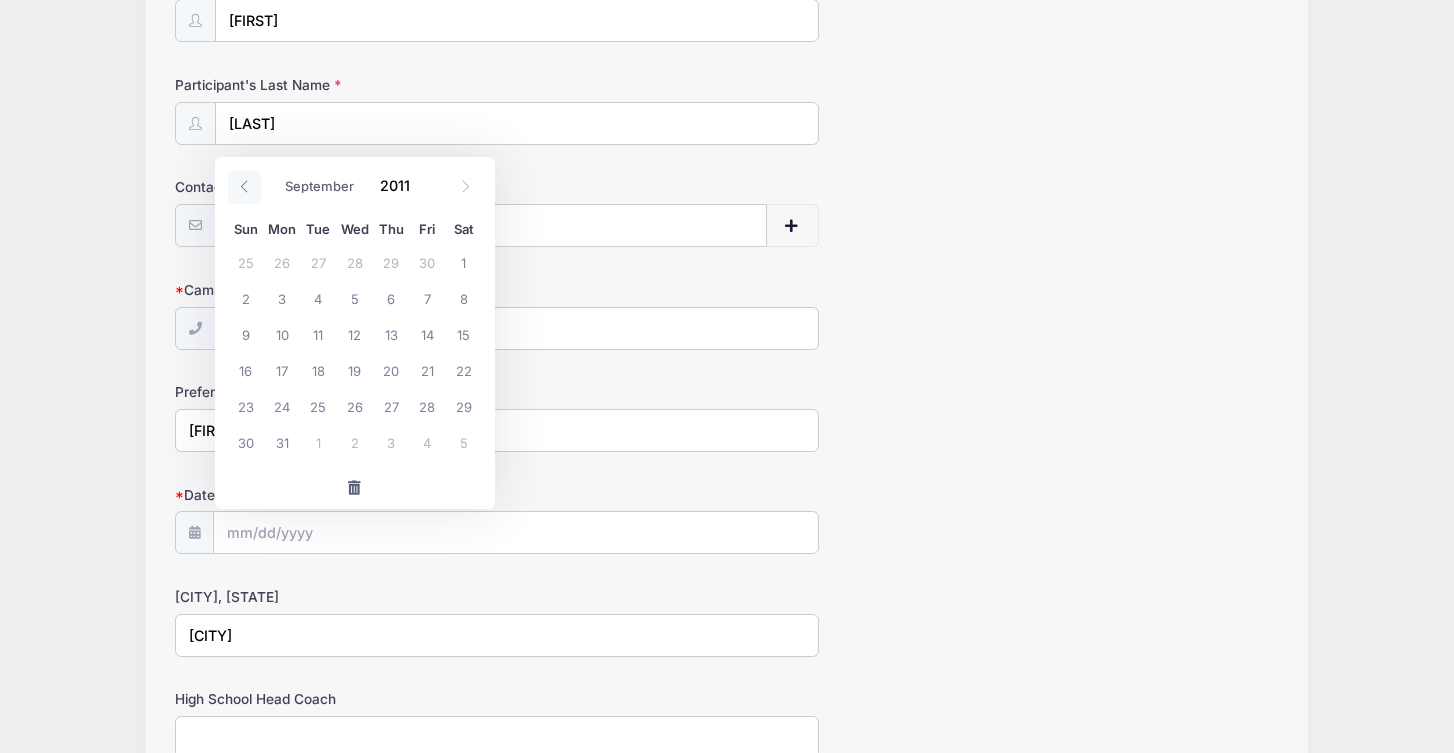 click 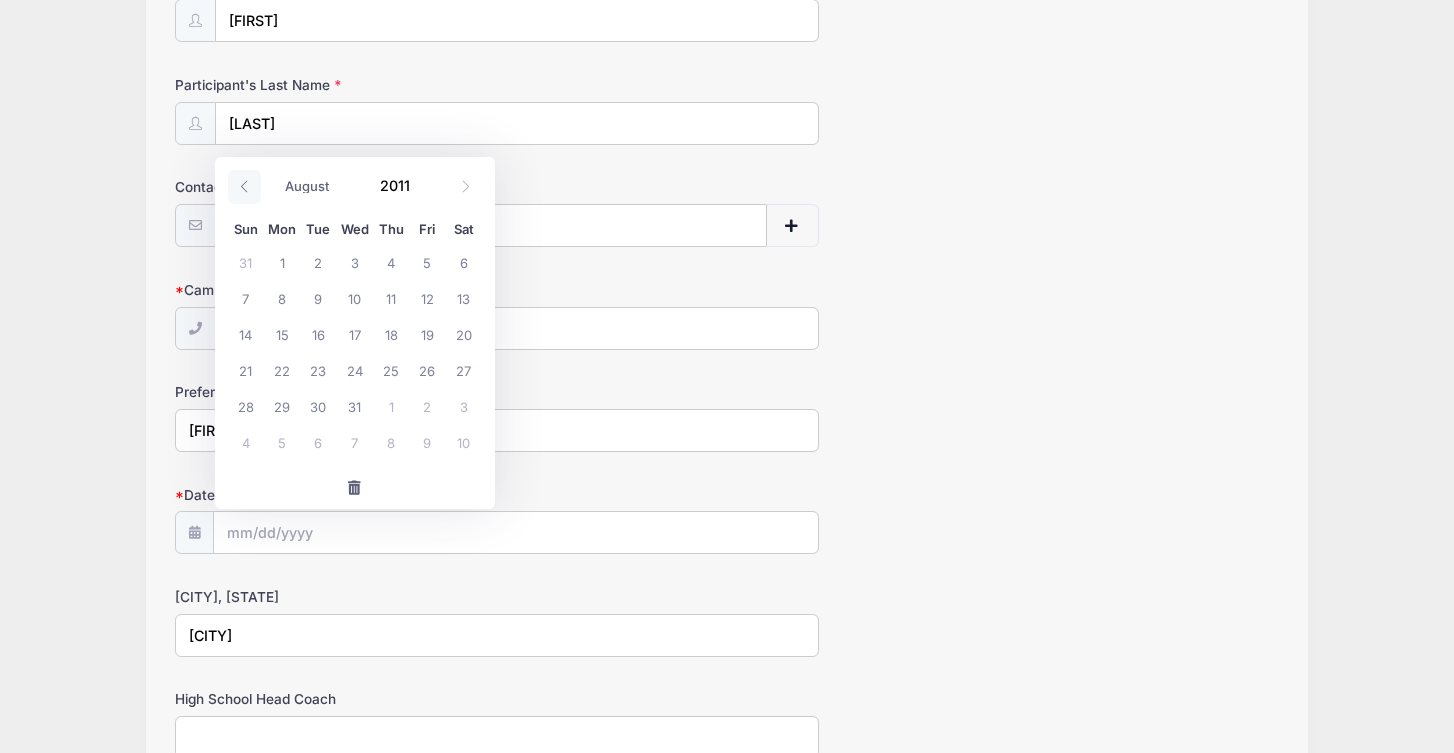 click 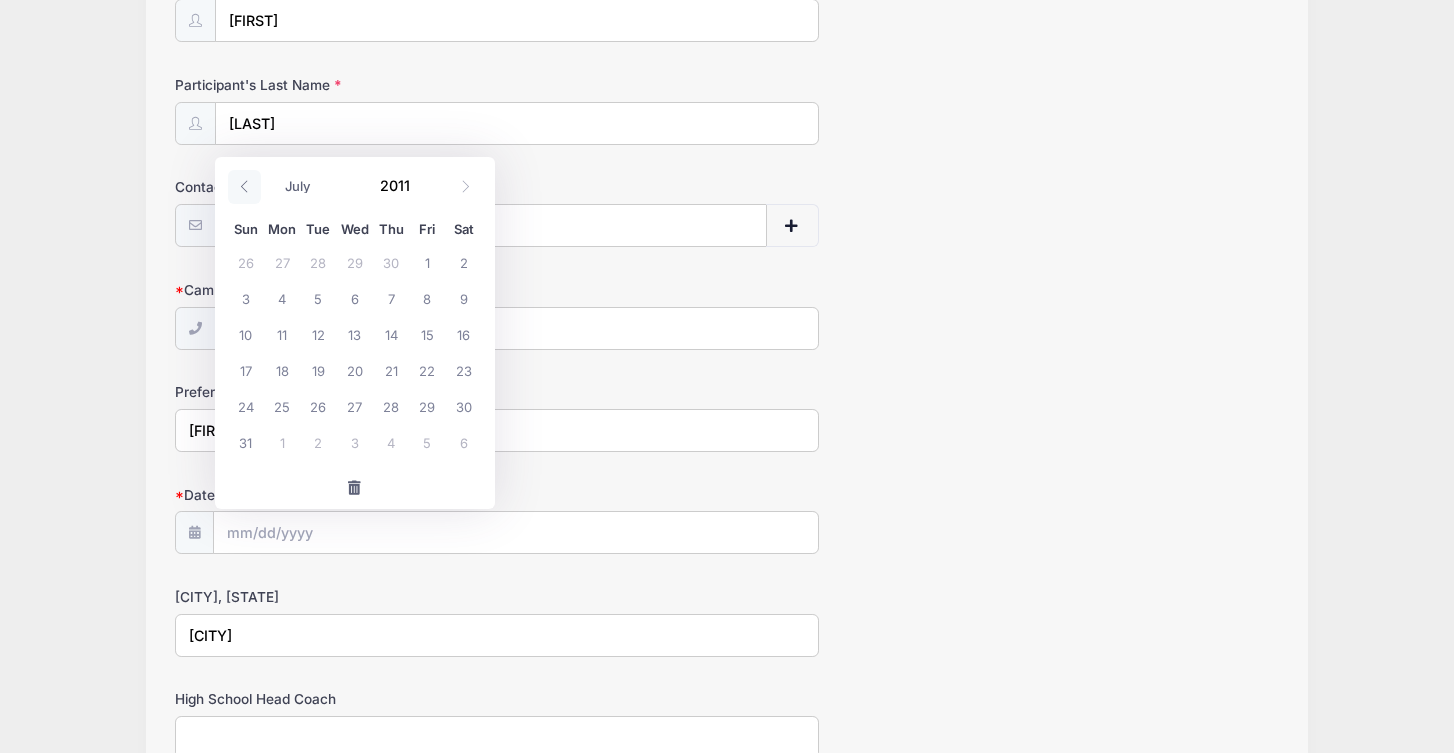 click 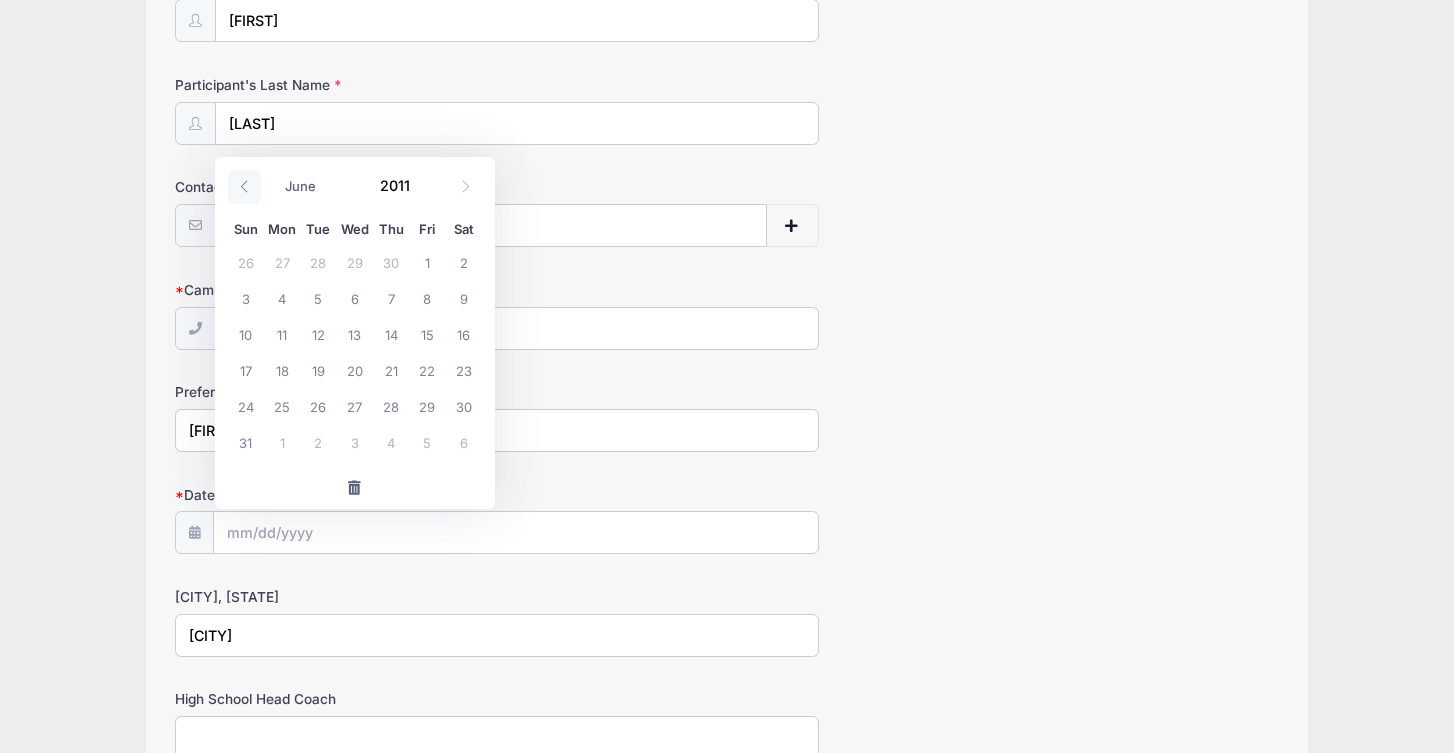 click 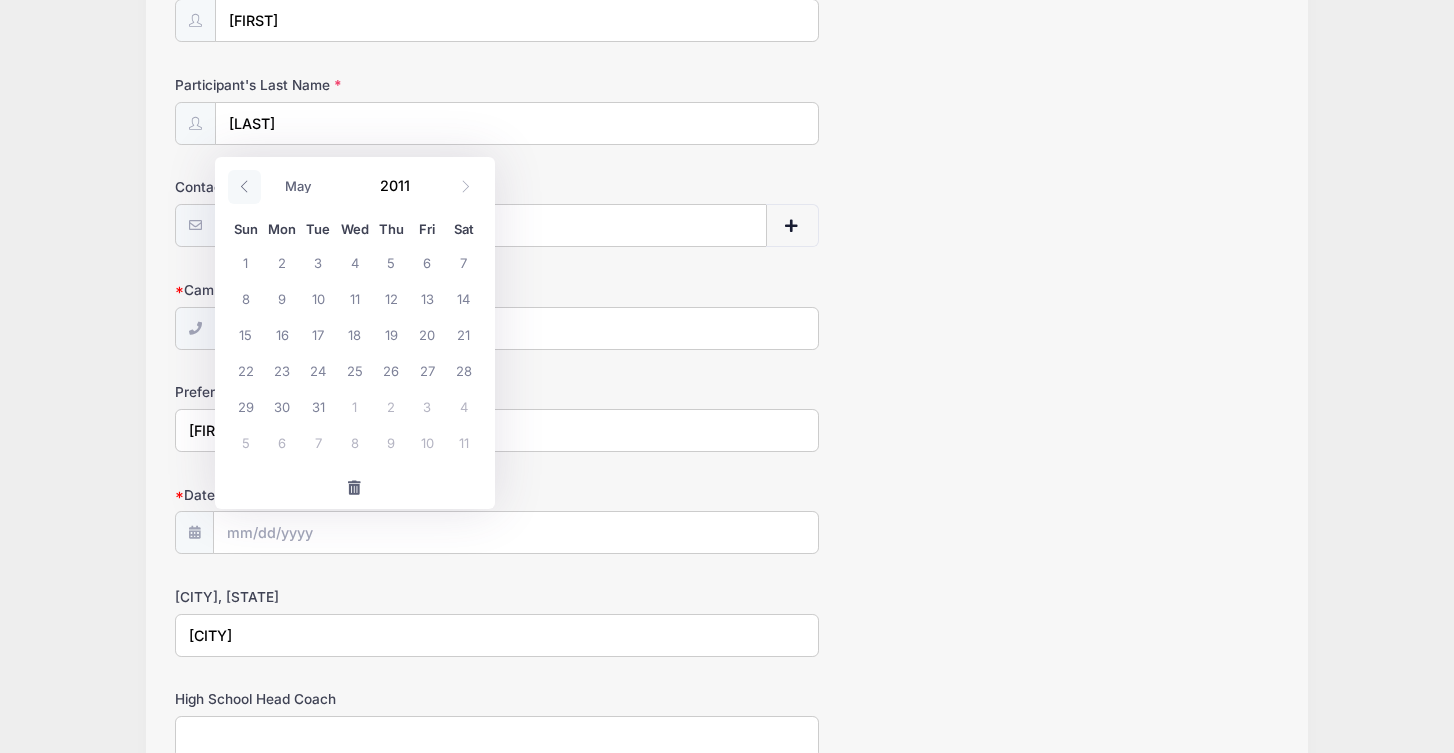 click 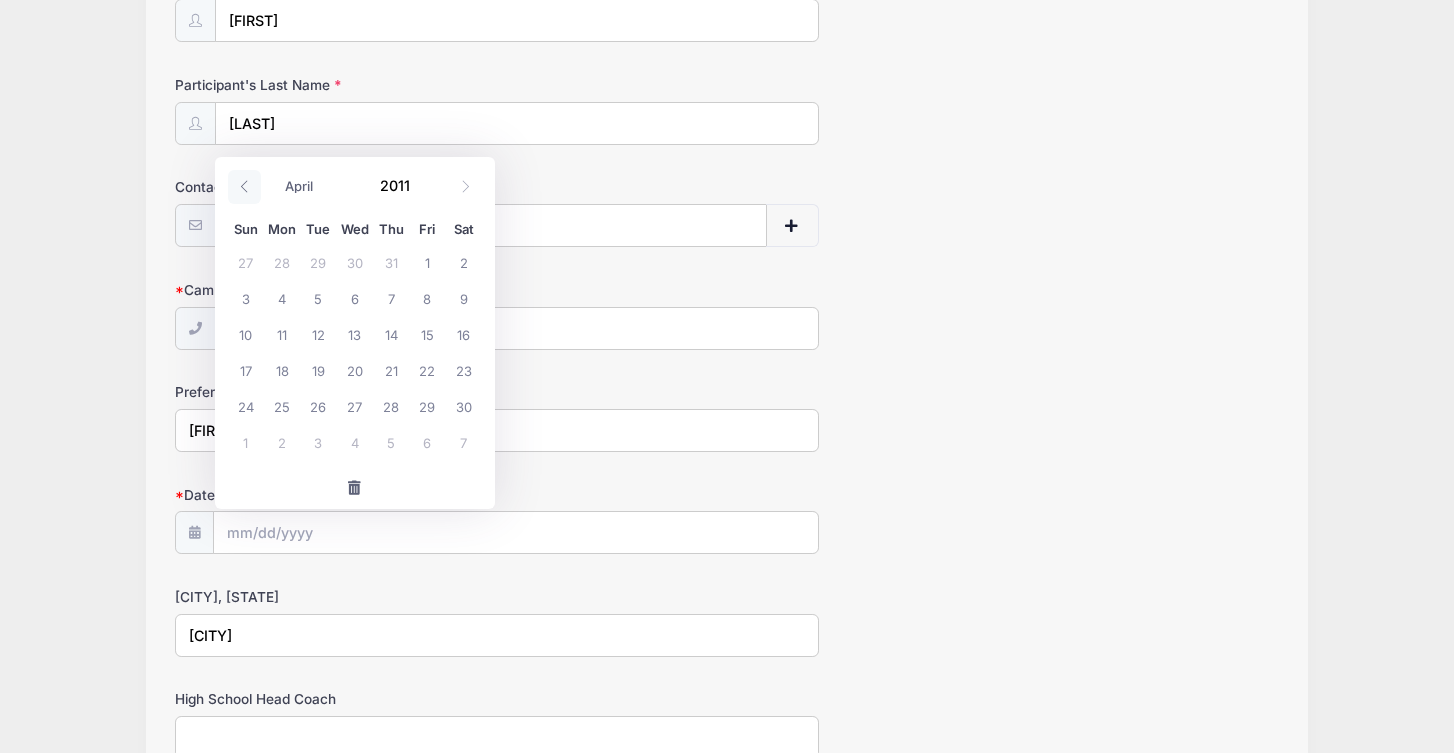 click 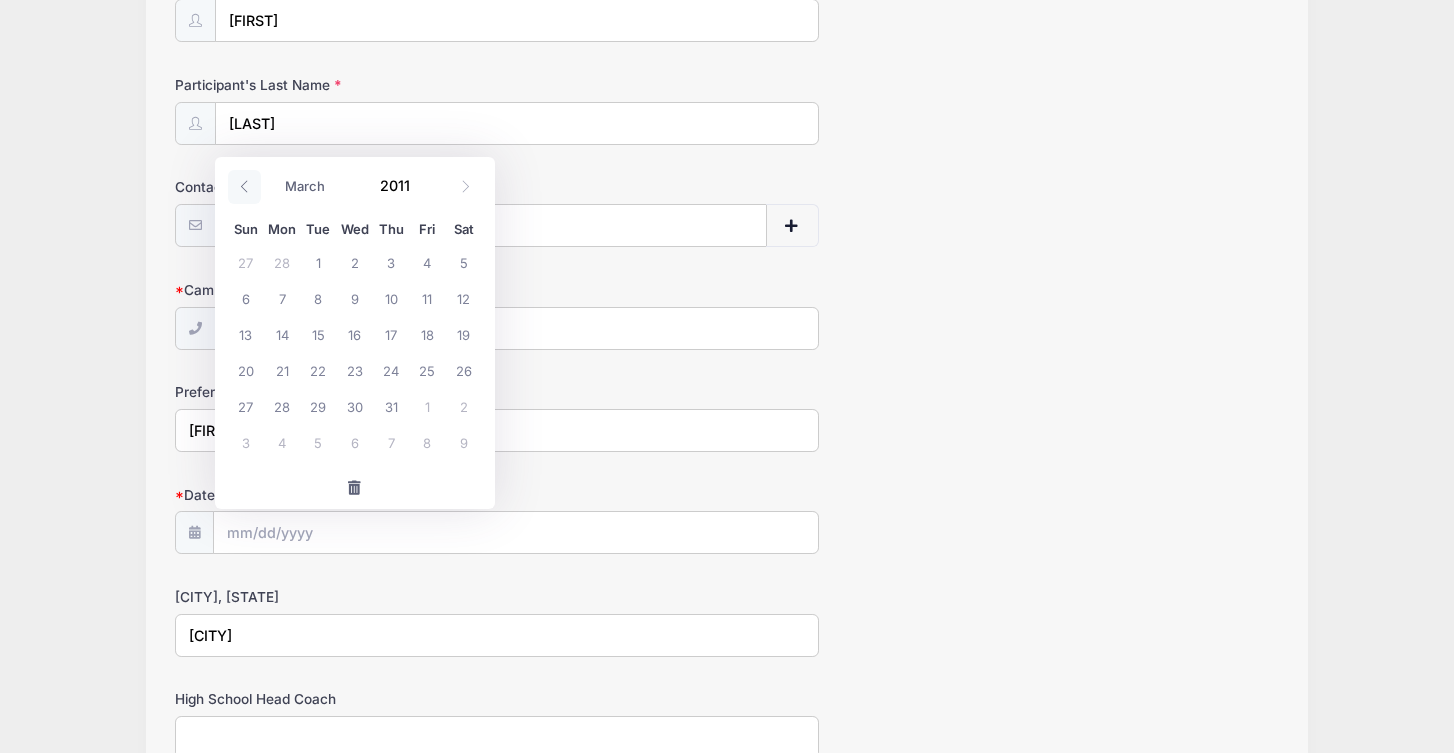 click 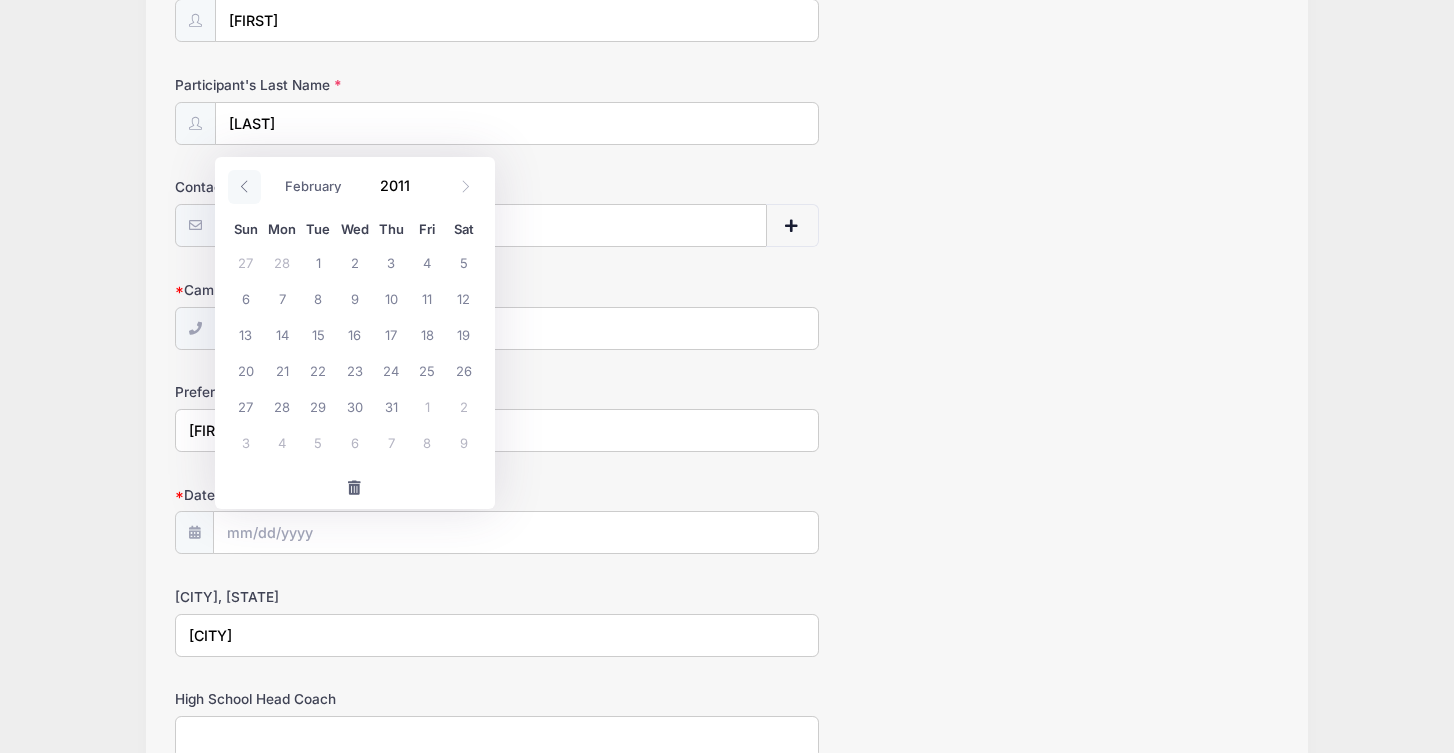 click 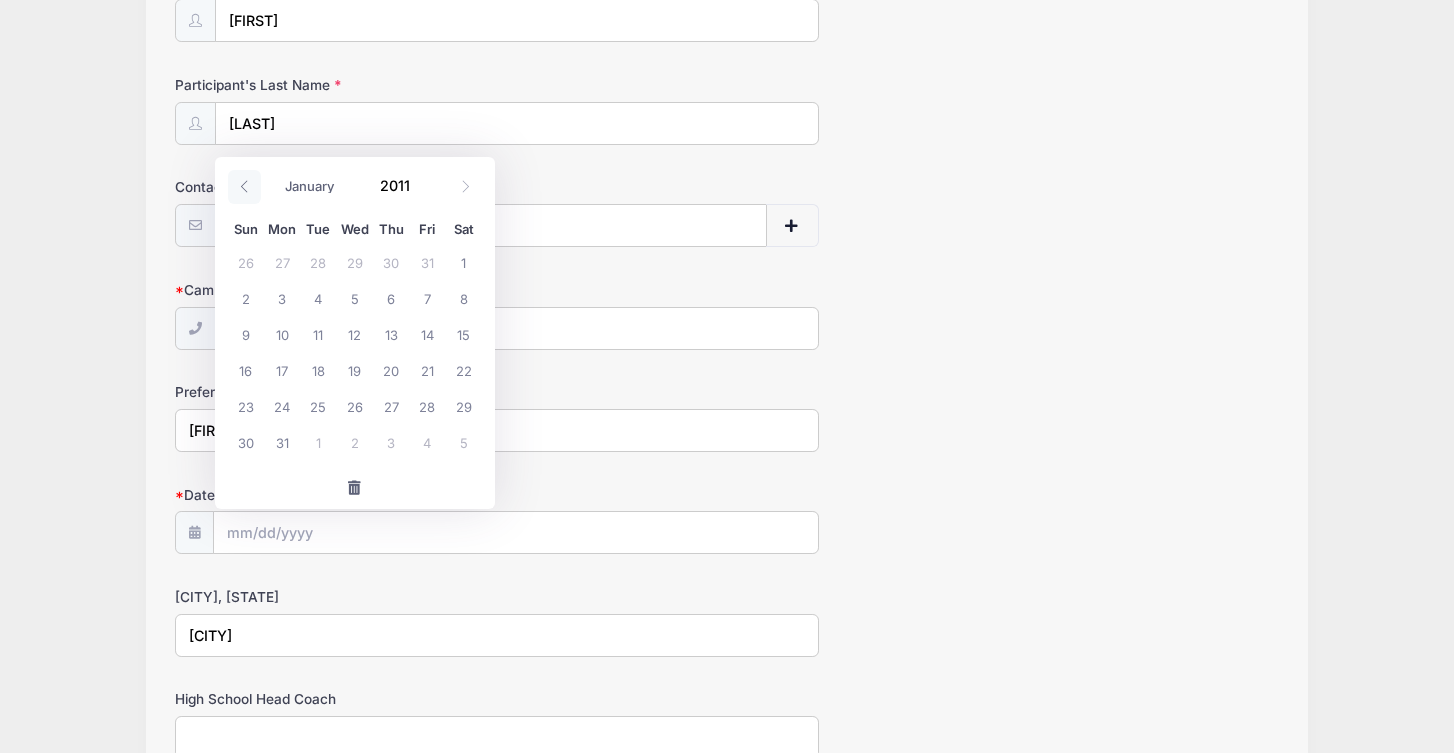 click 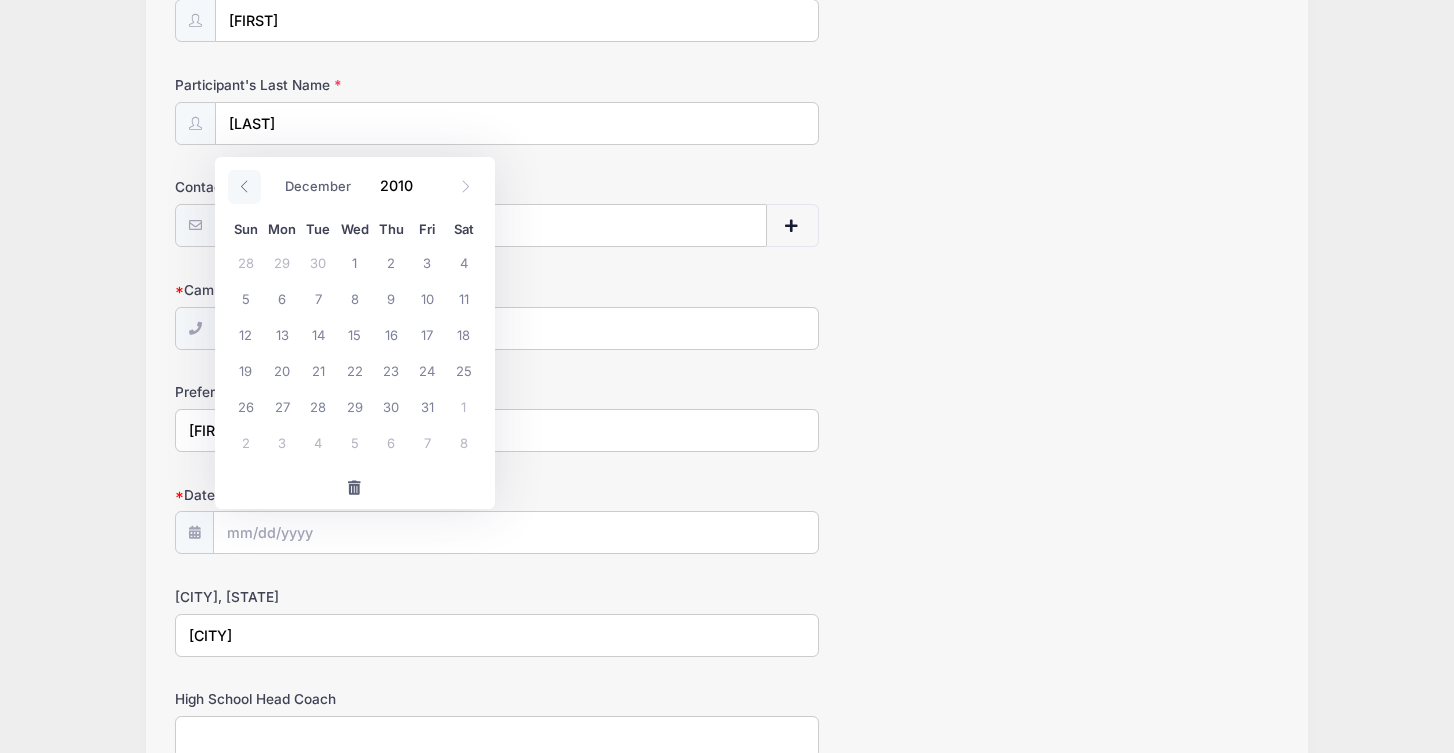 click 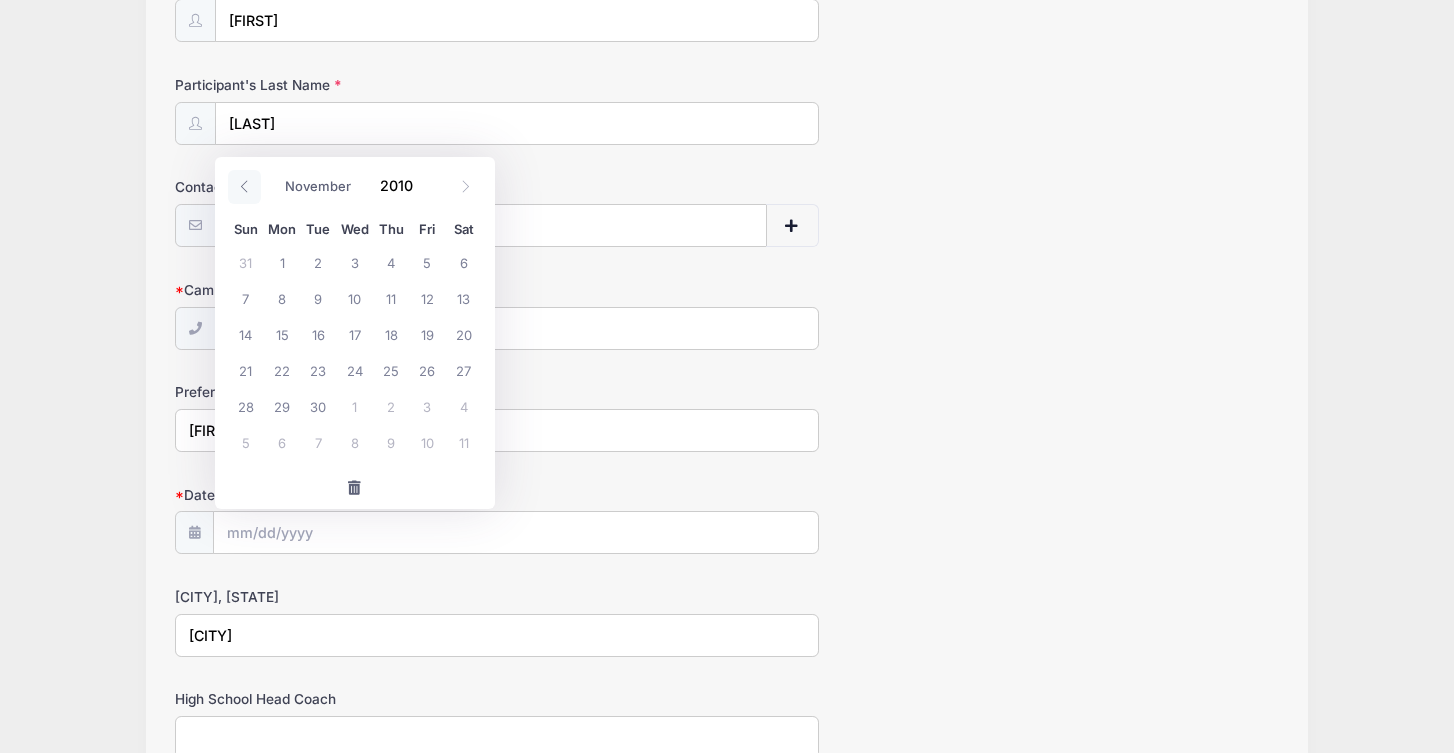 click 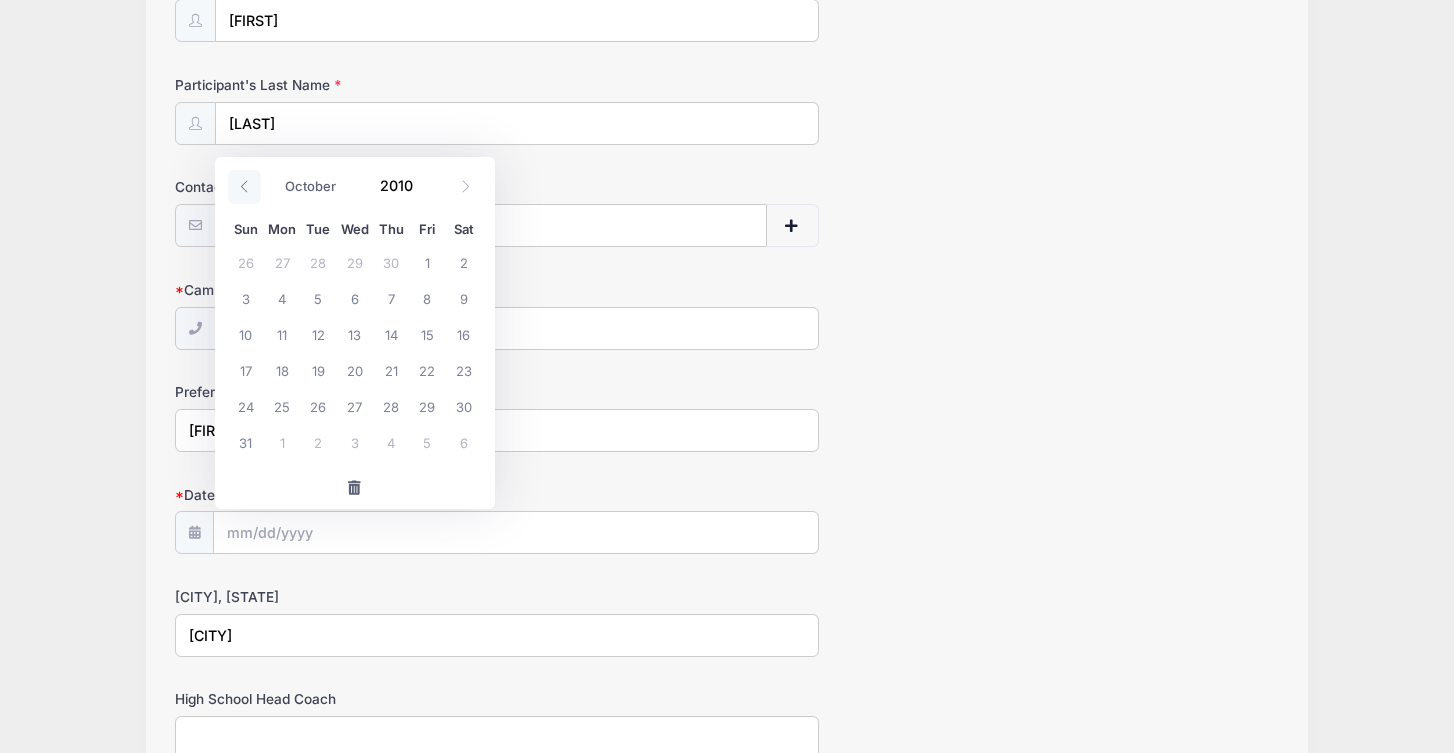 click 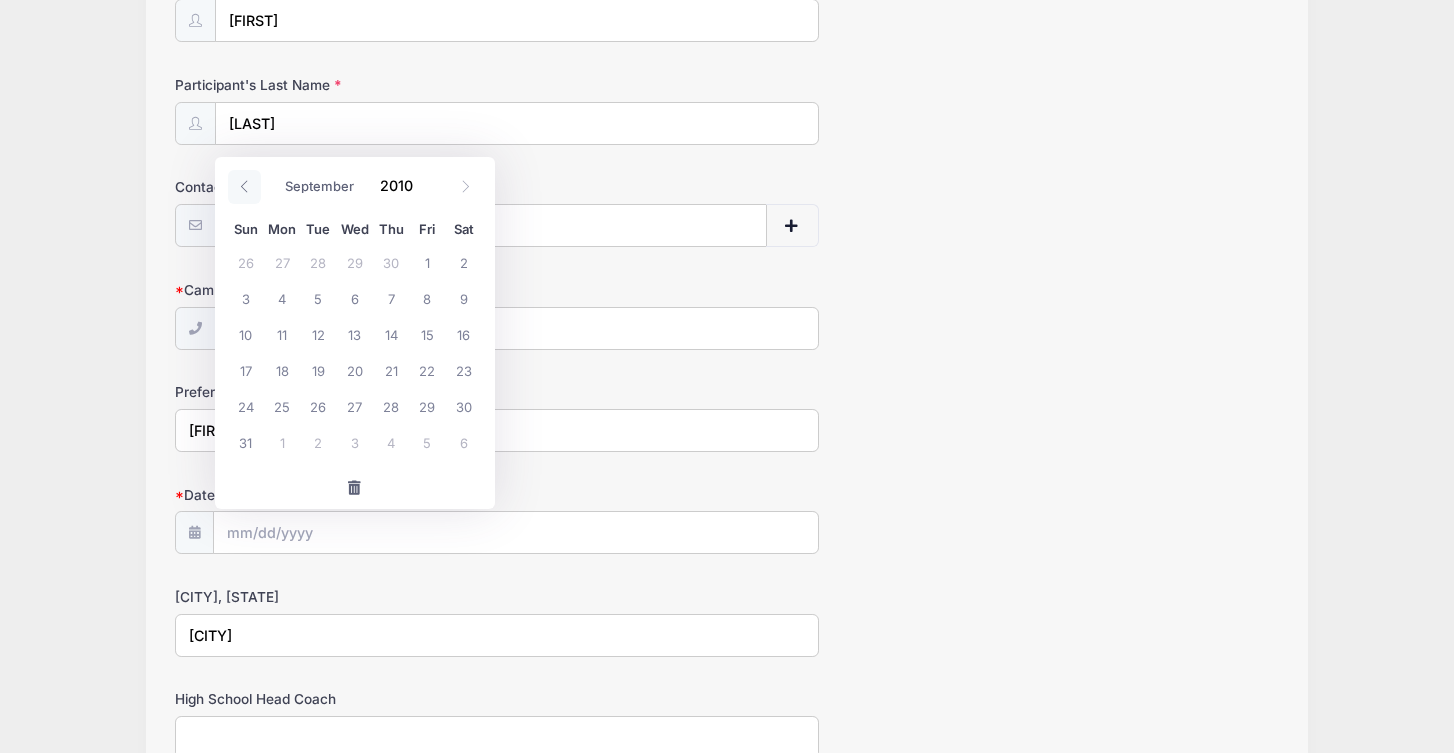 click 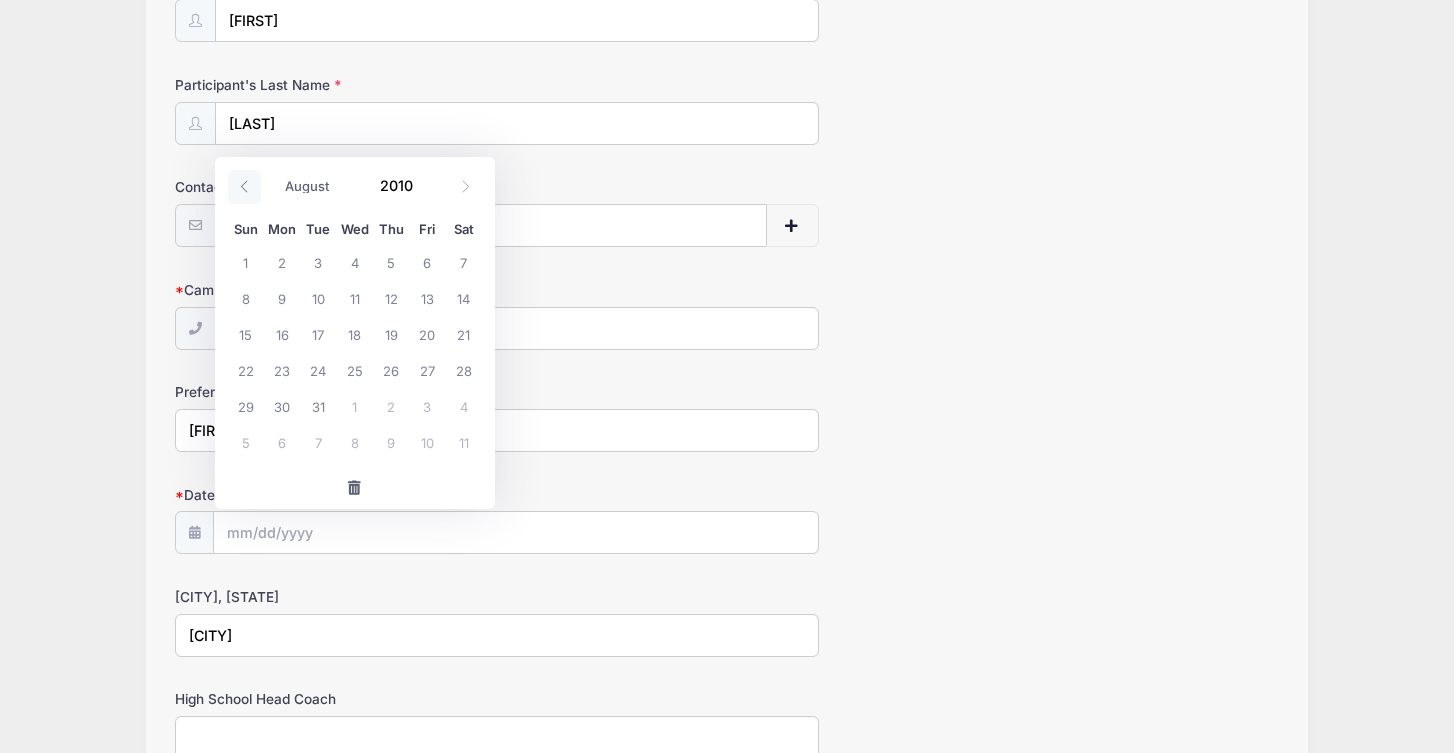 click 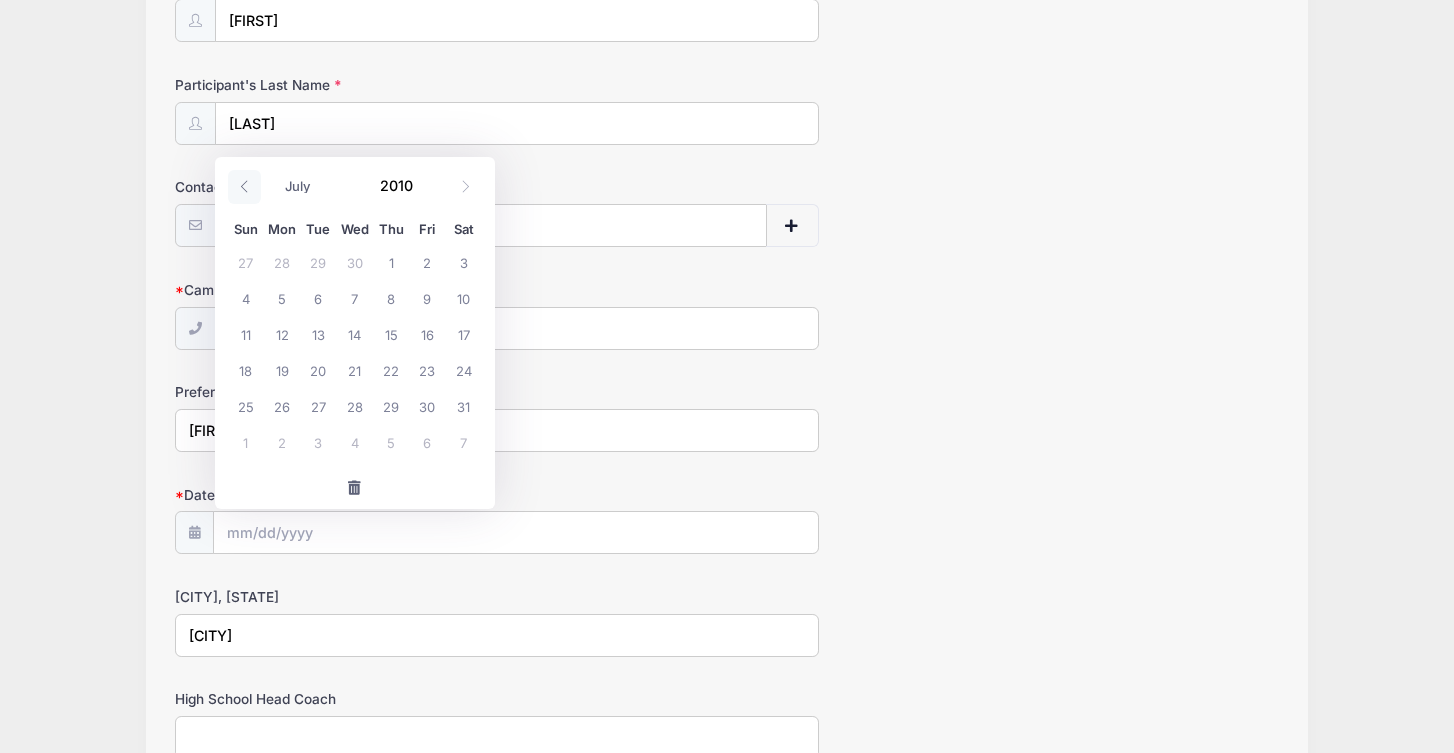 click 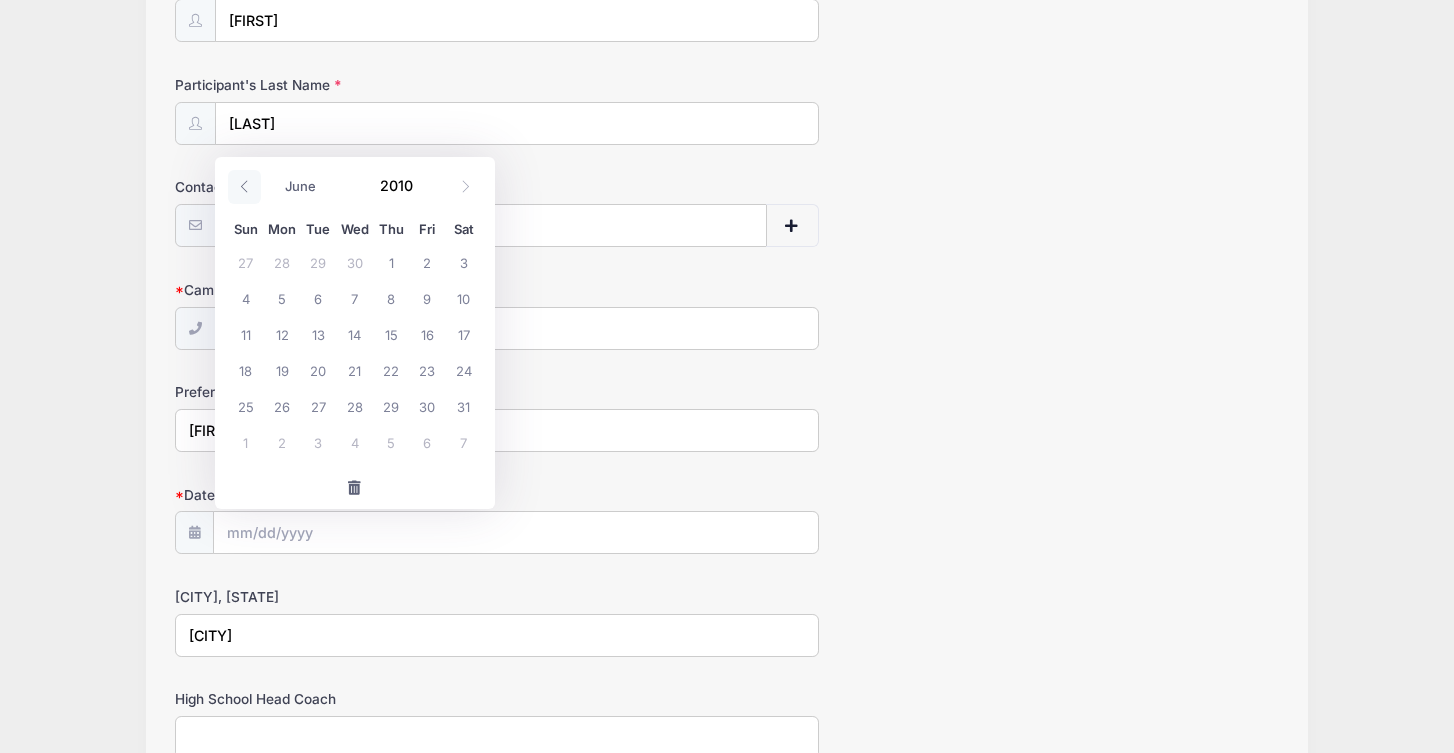 click 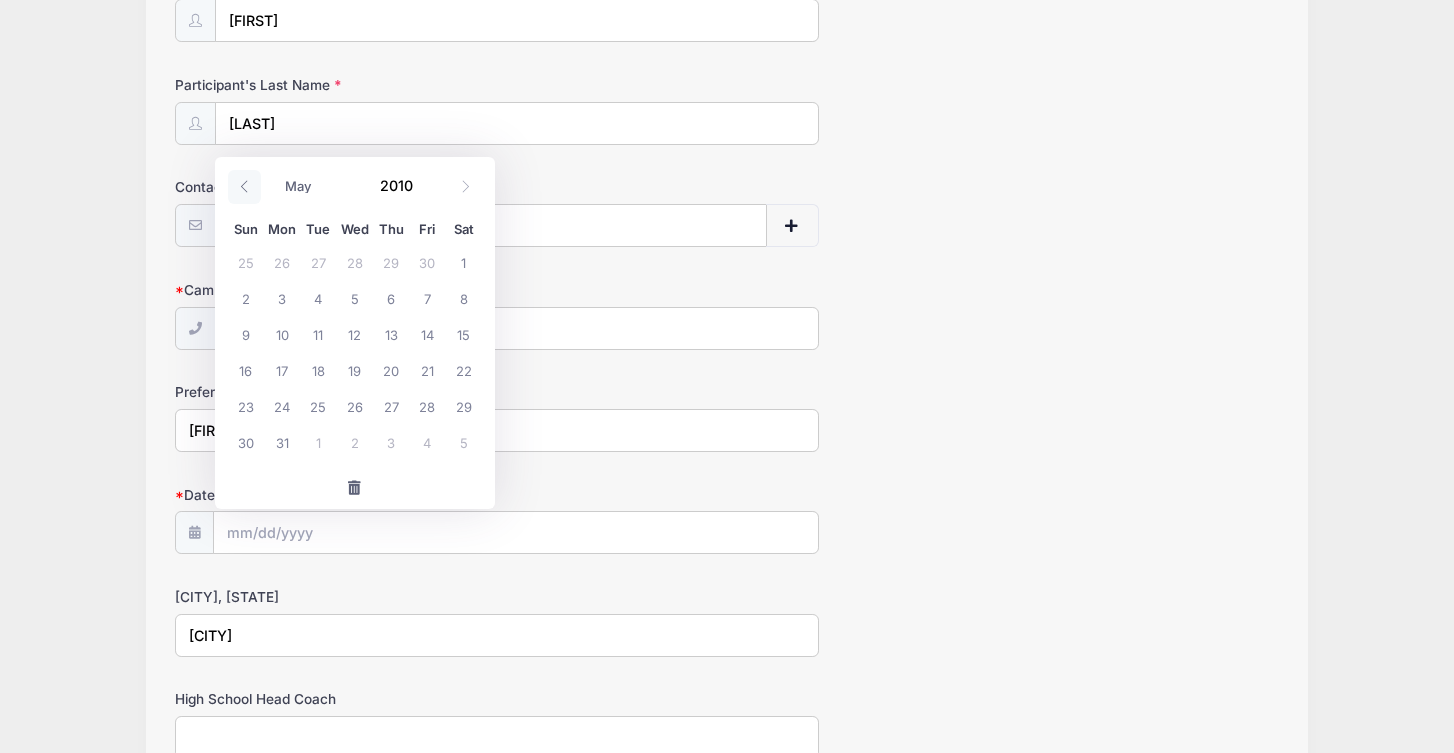 click 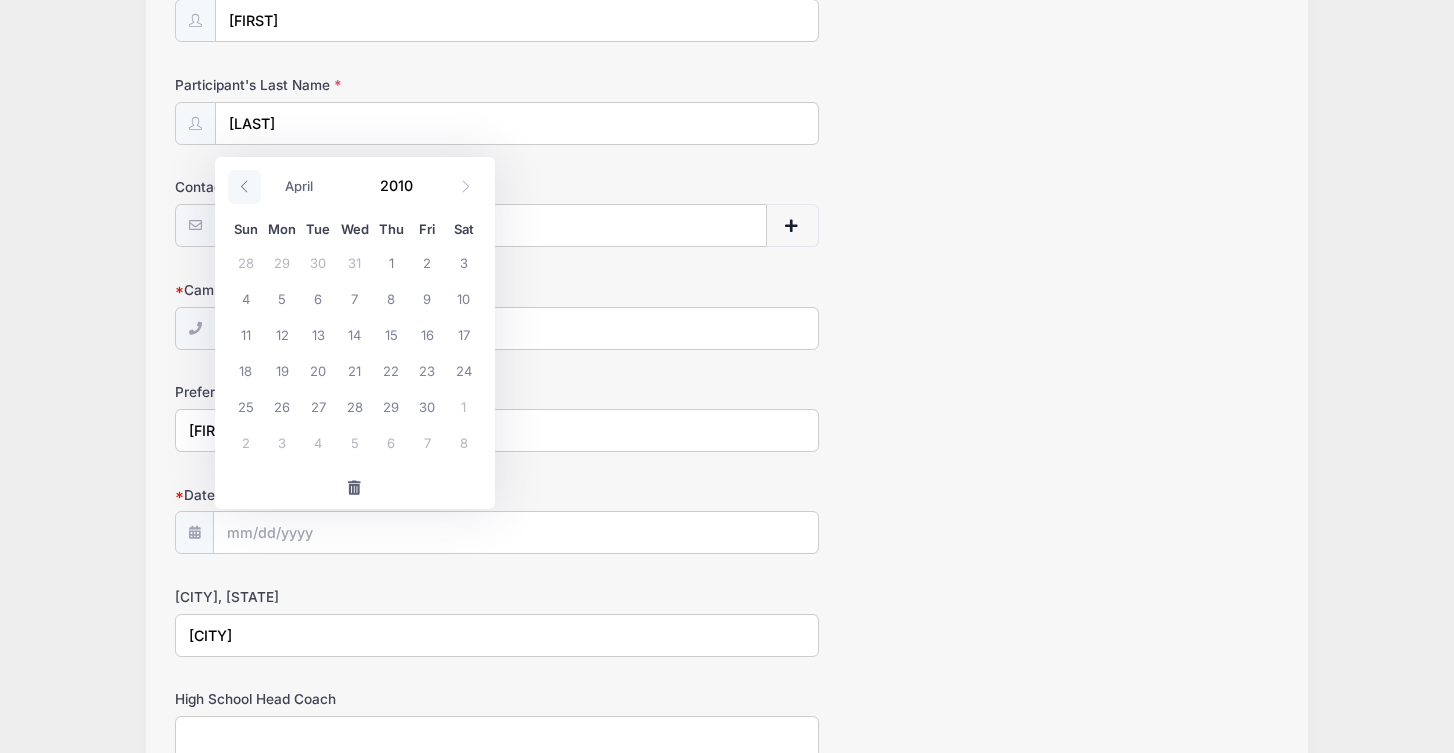 click 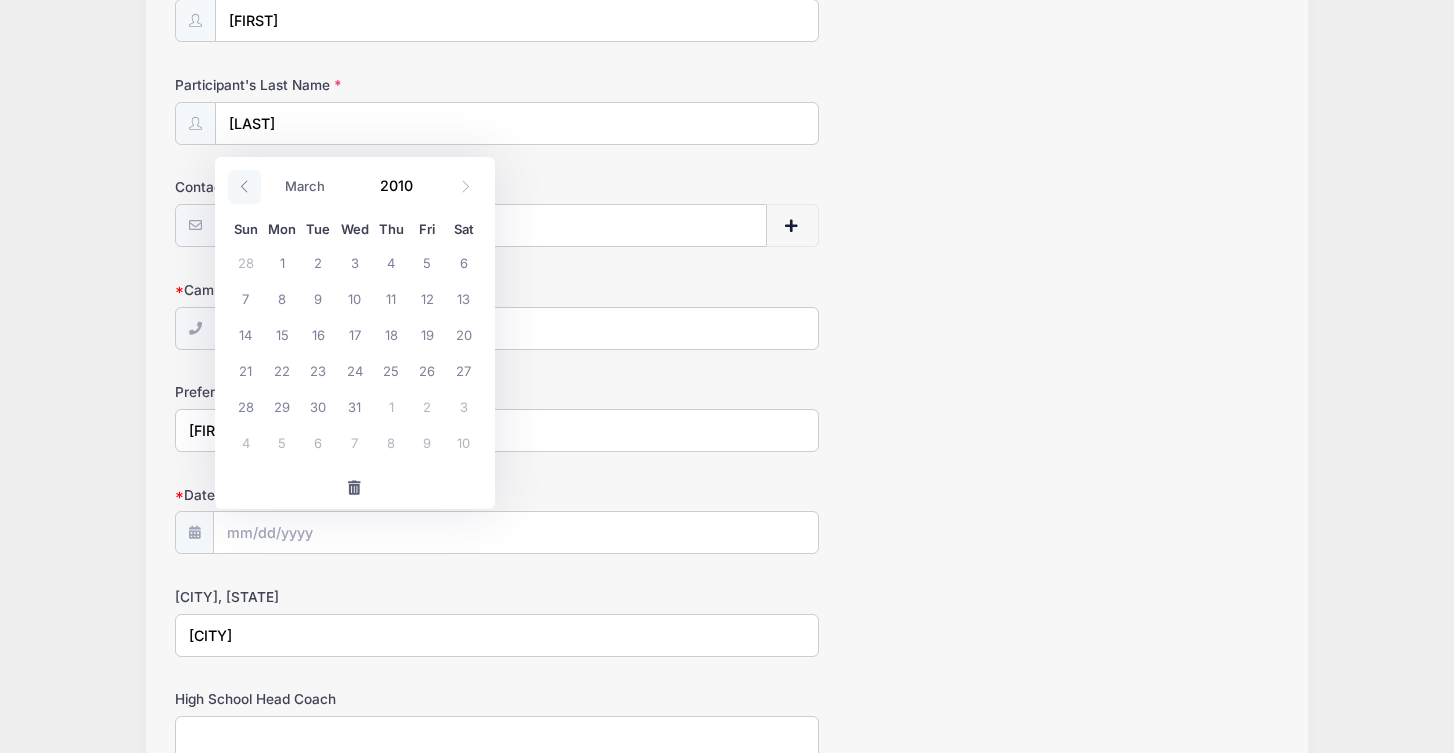 click 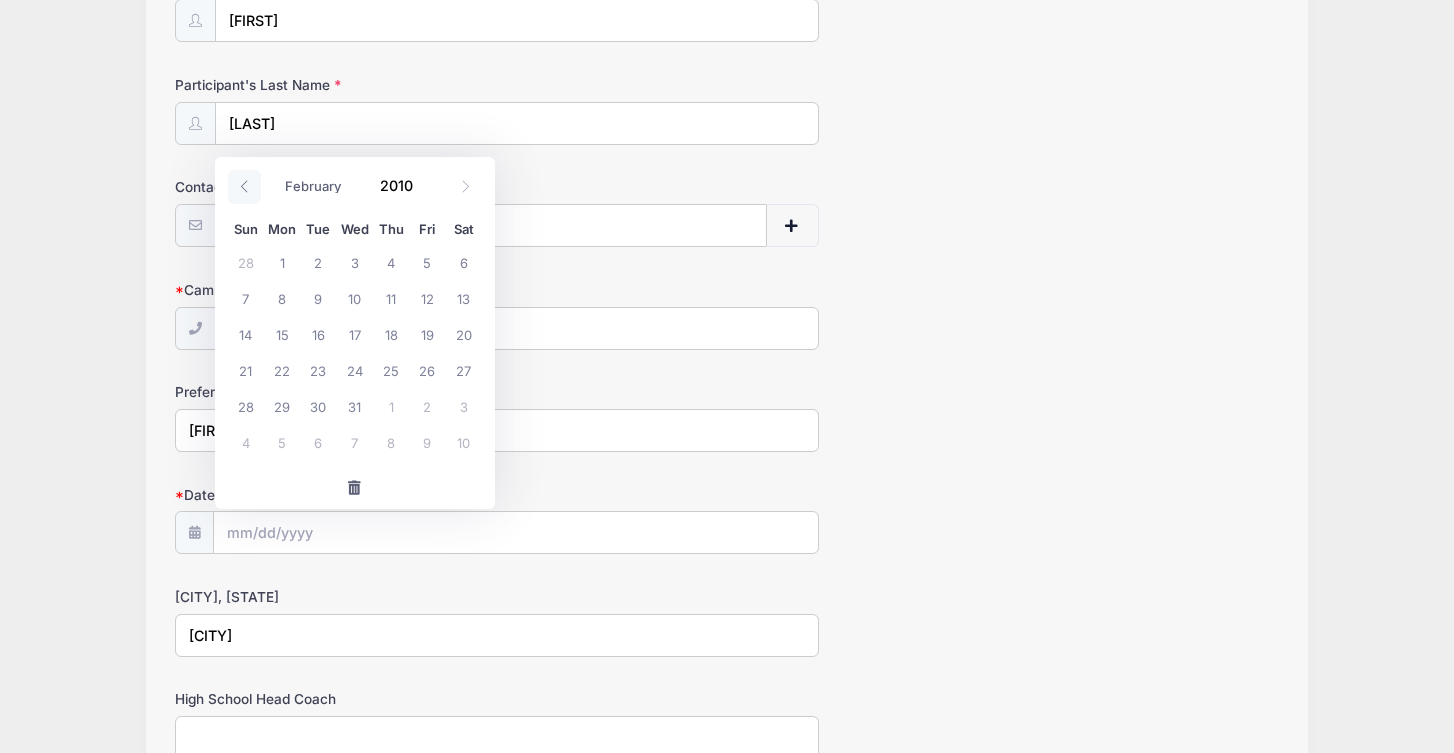 click 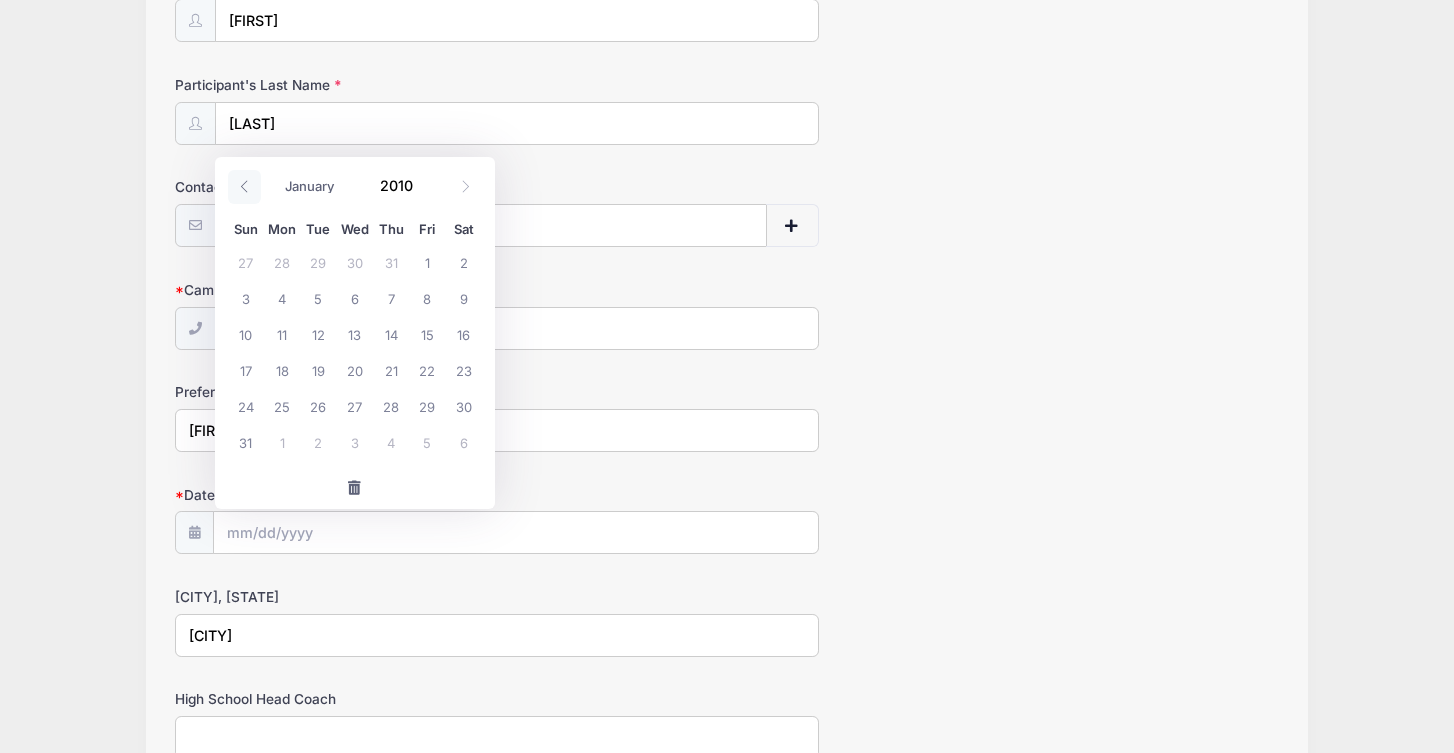 click 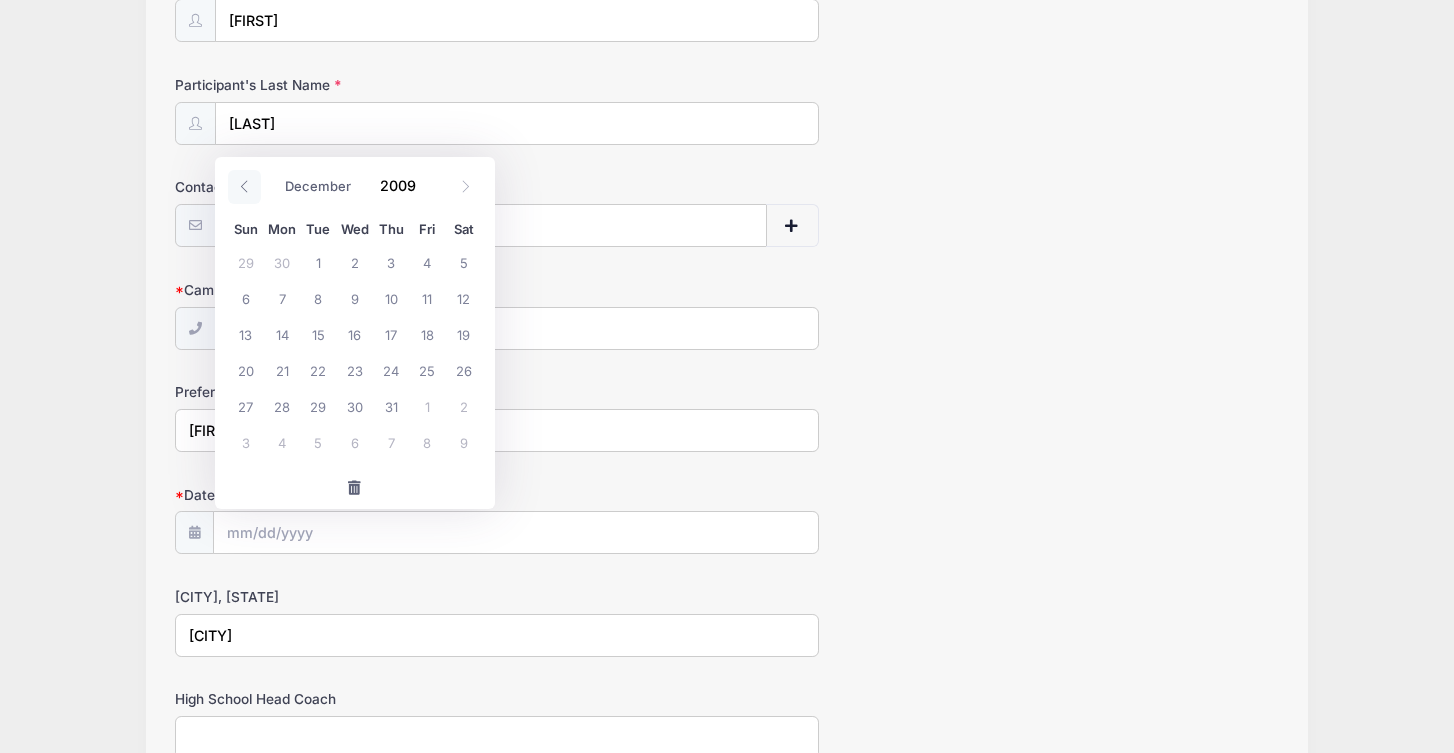 click 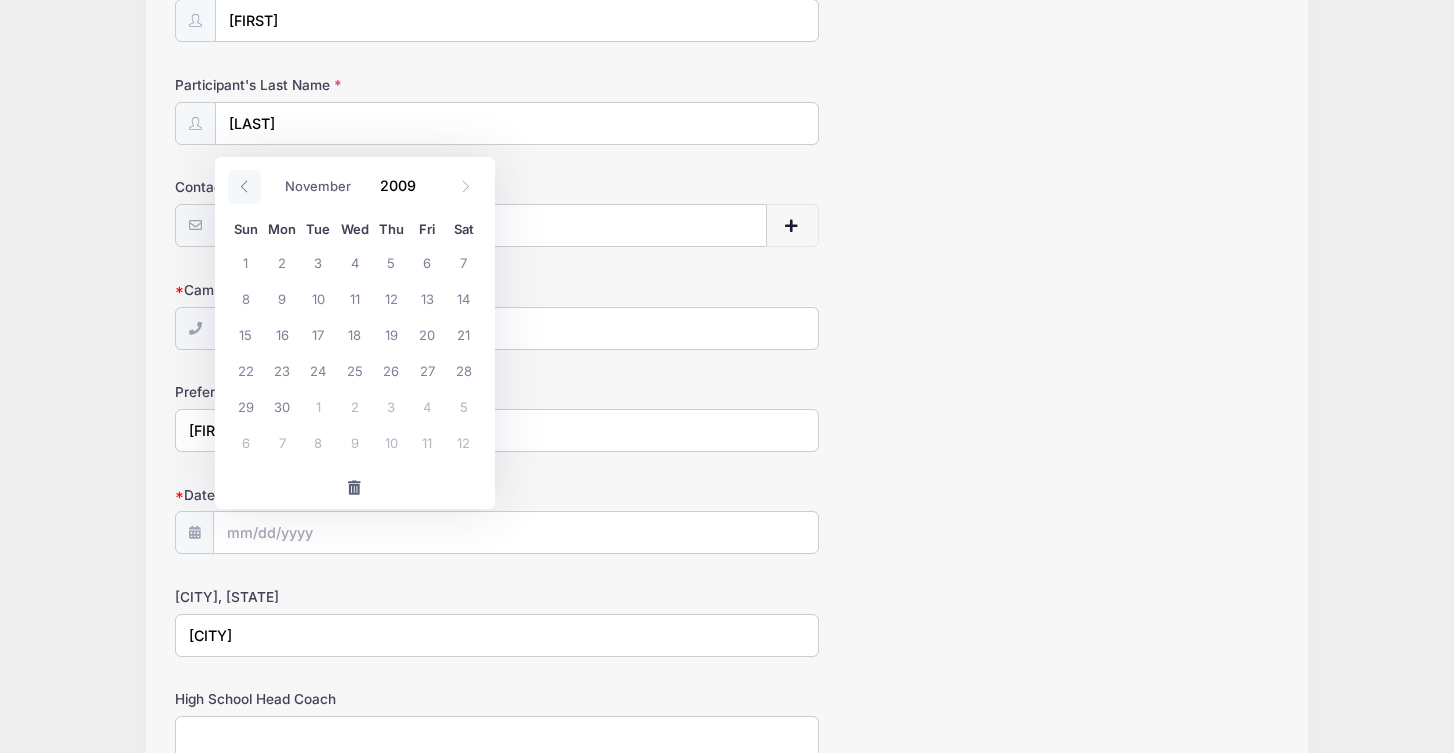 click 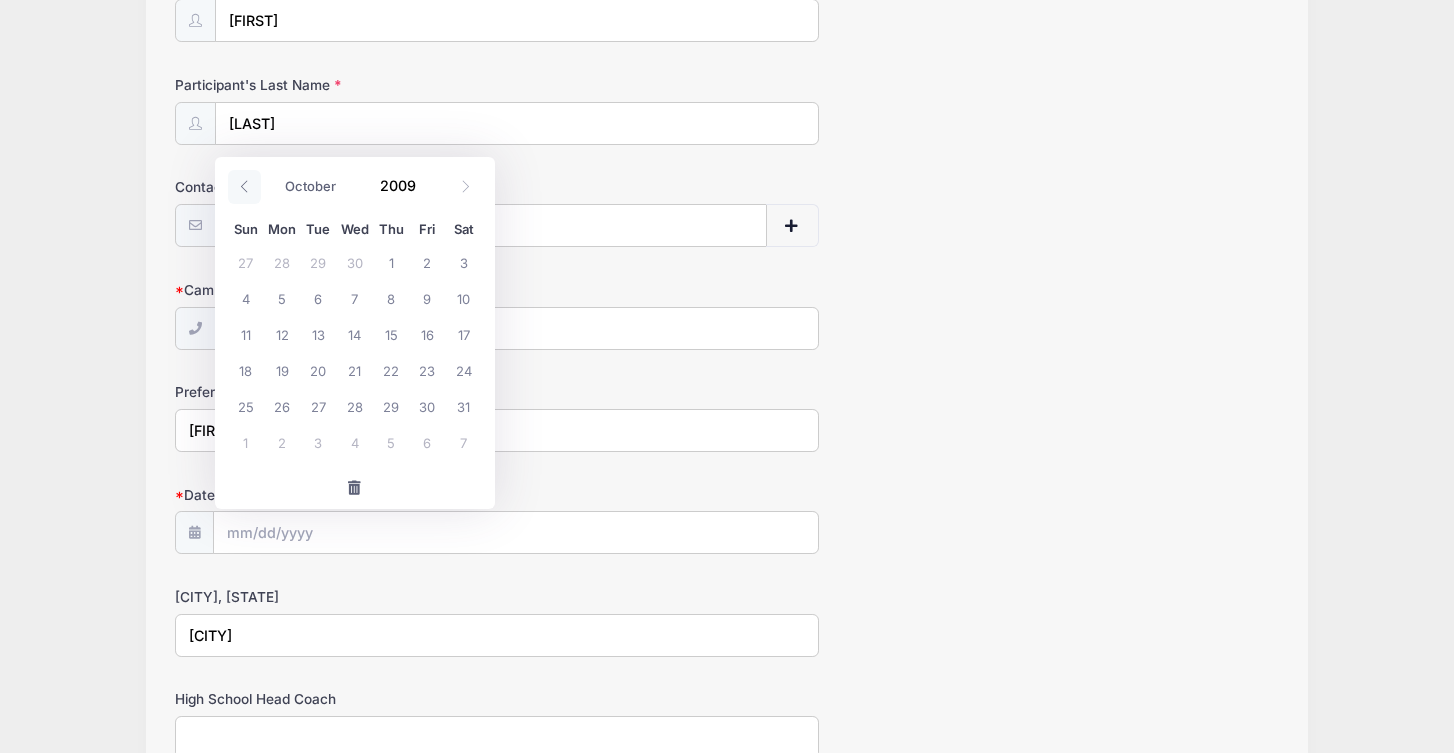 click 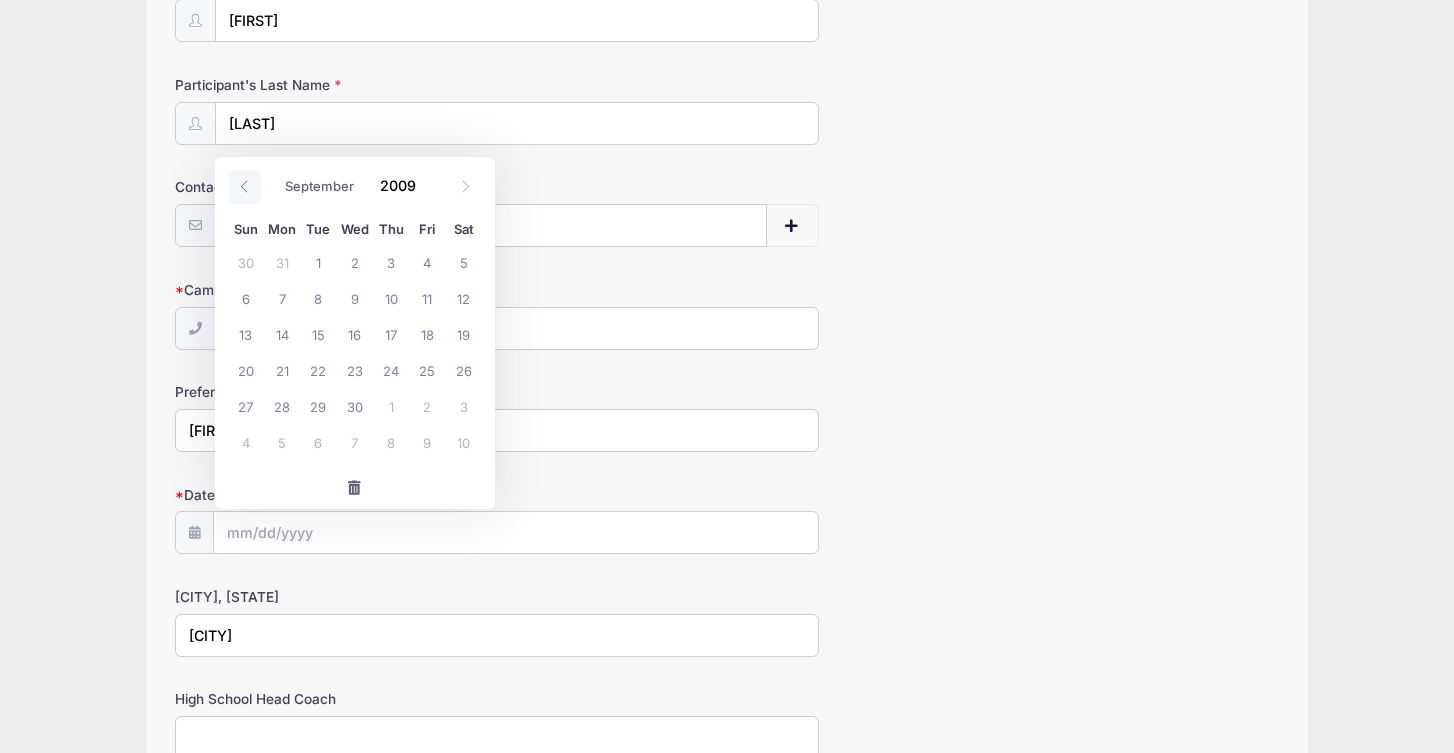 click 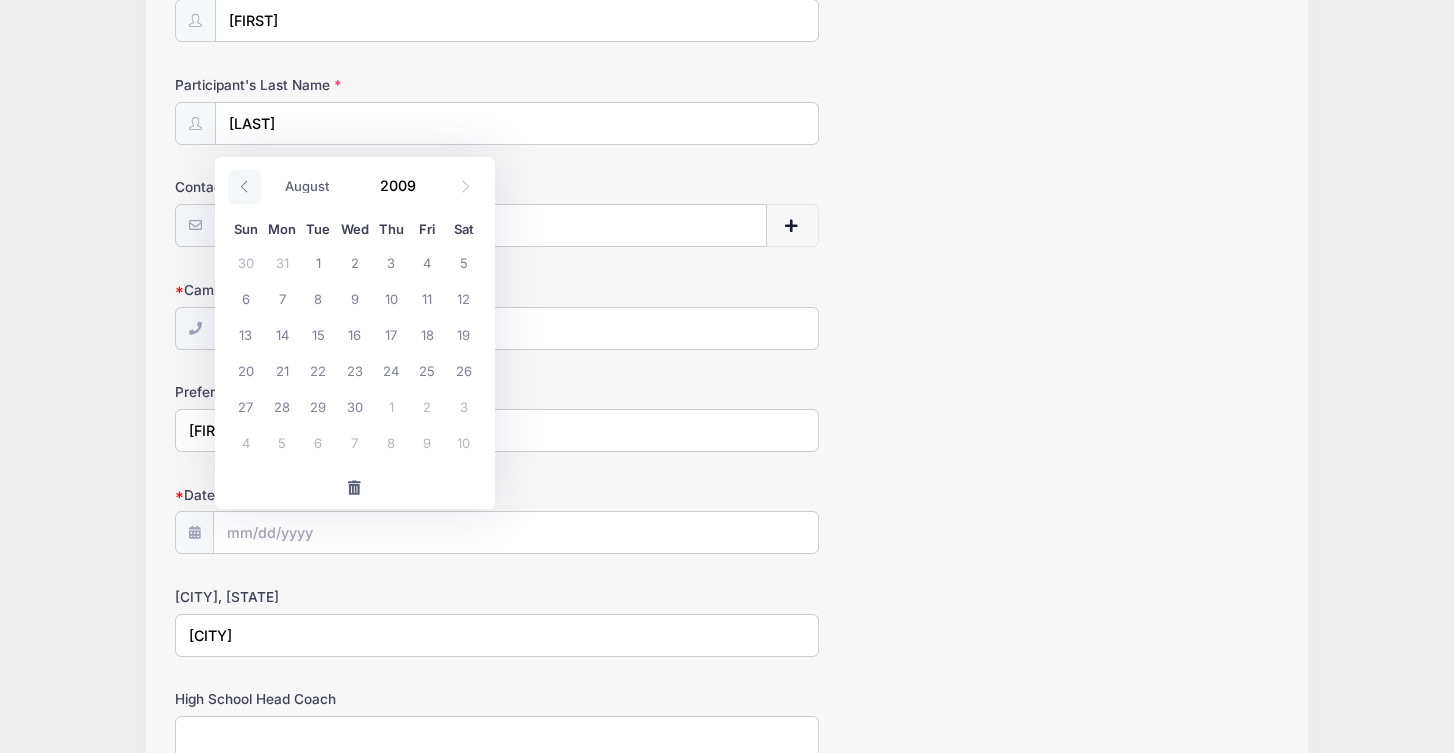 click 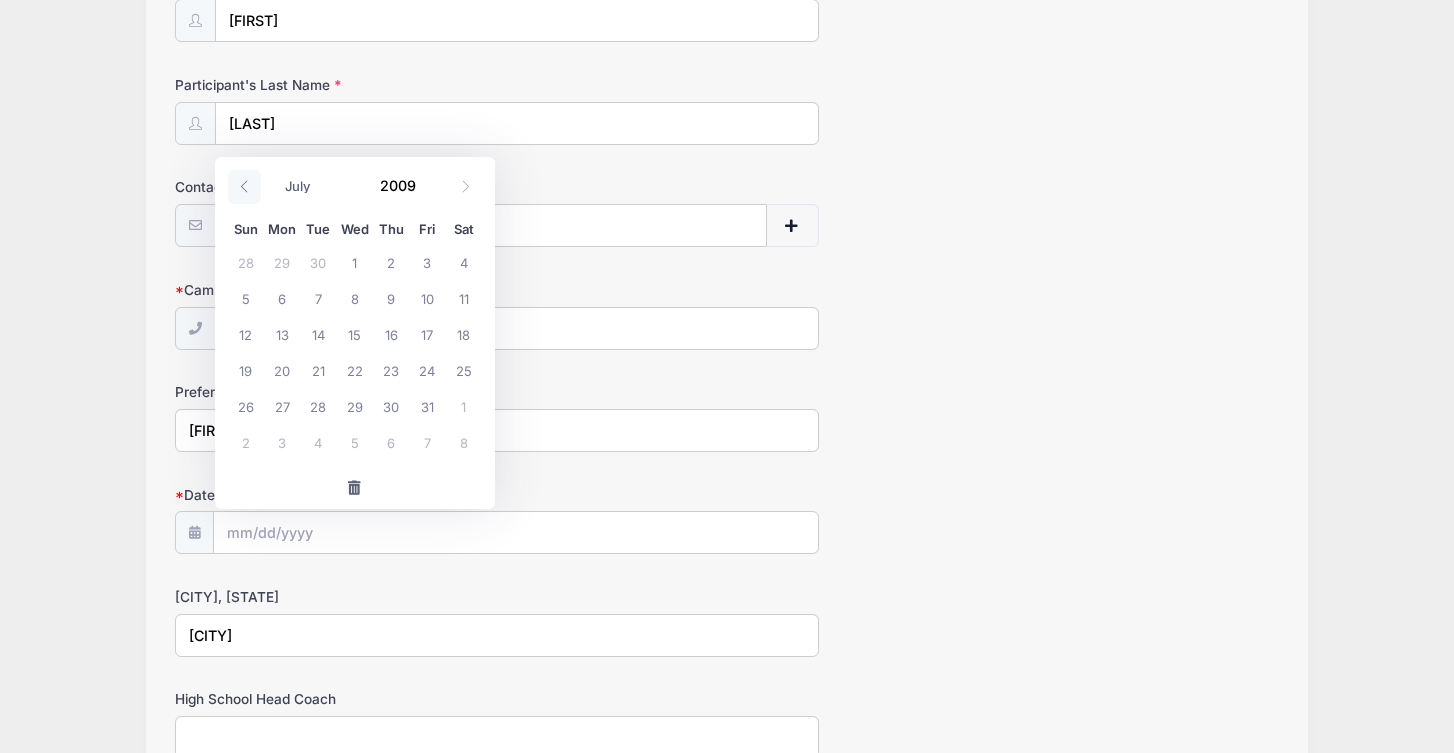 click 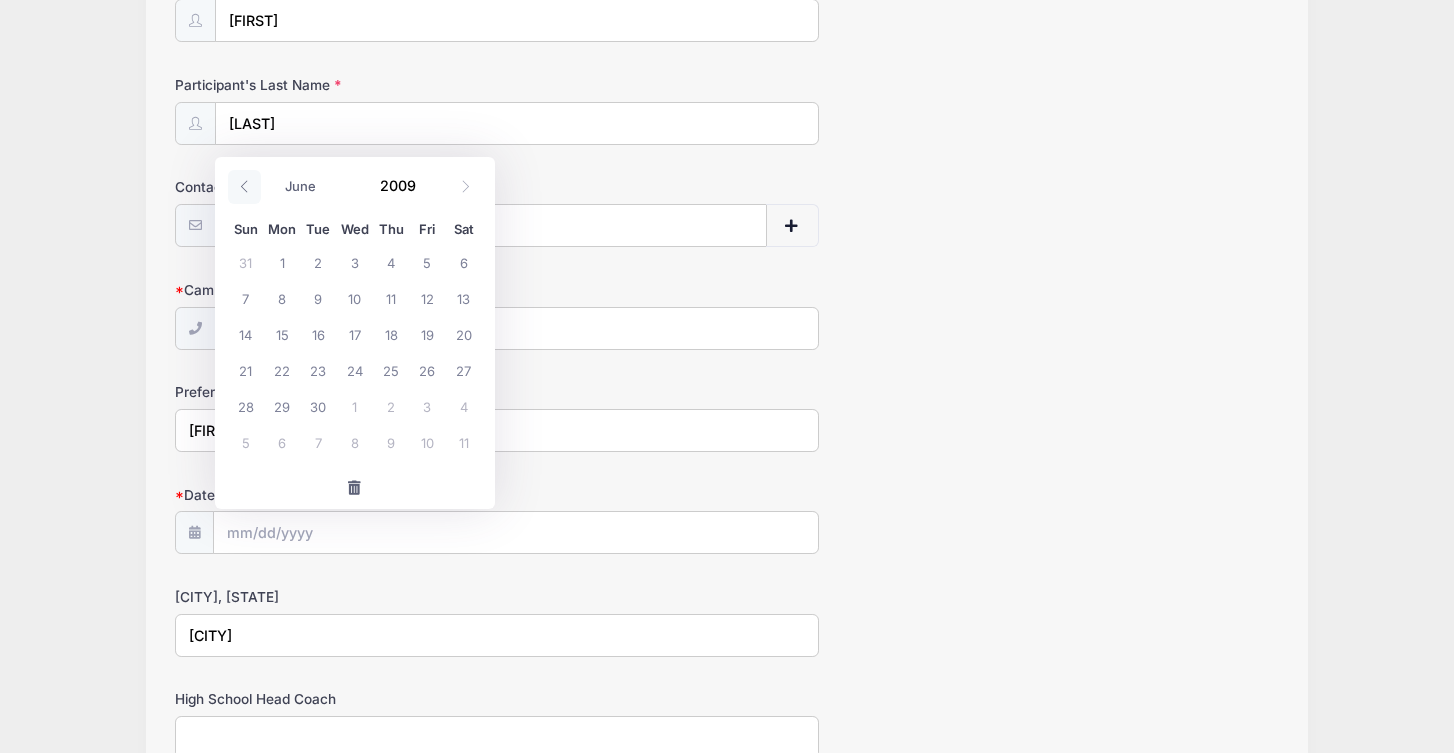 click 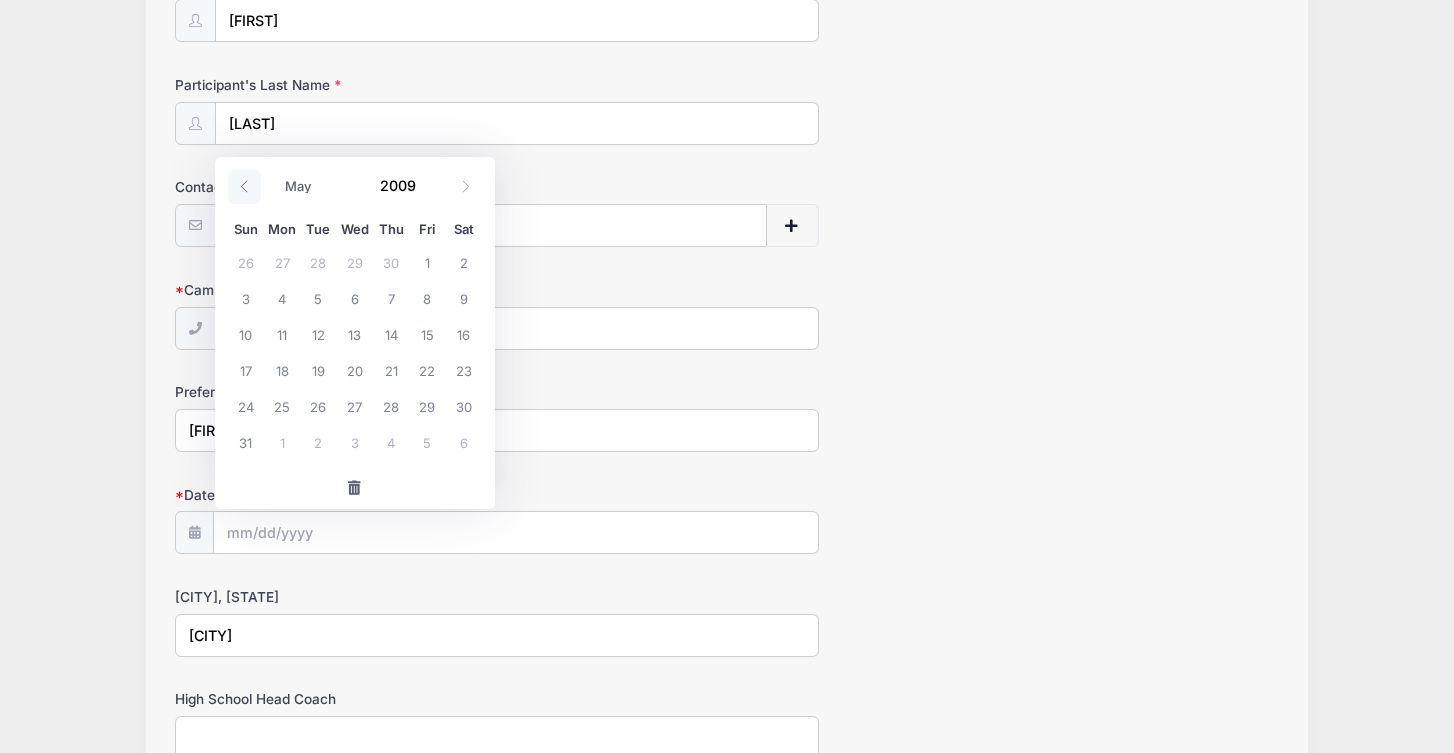 click 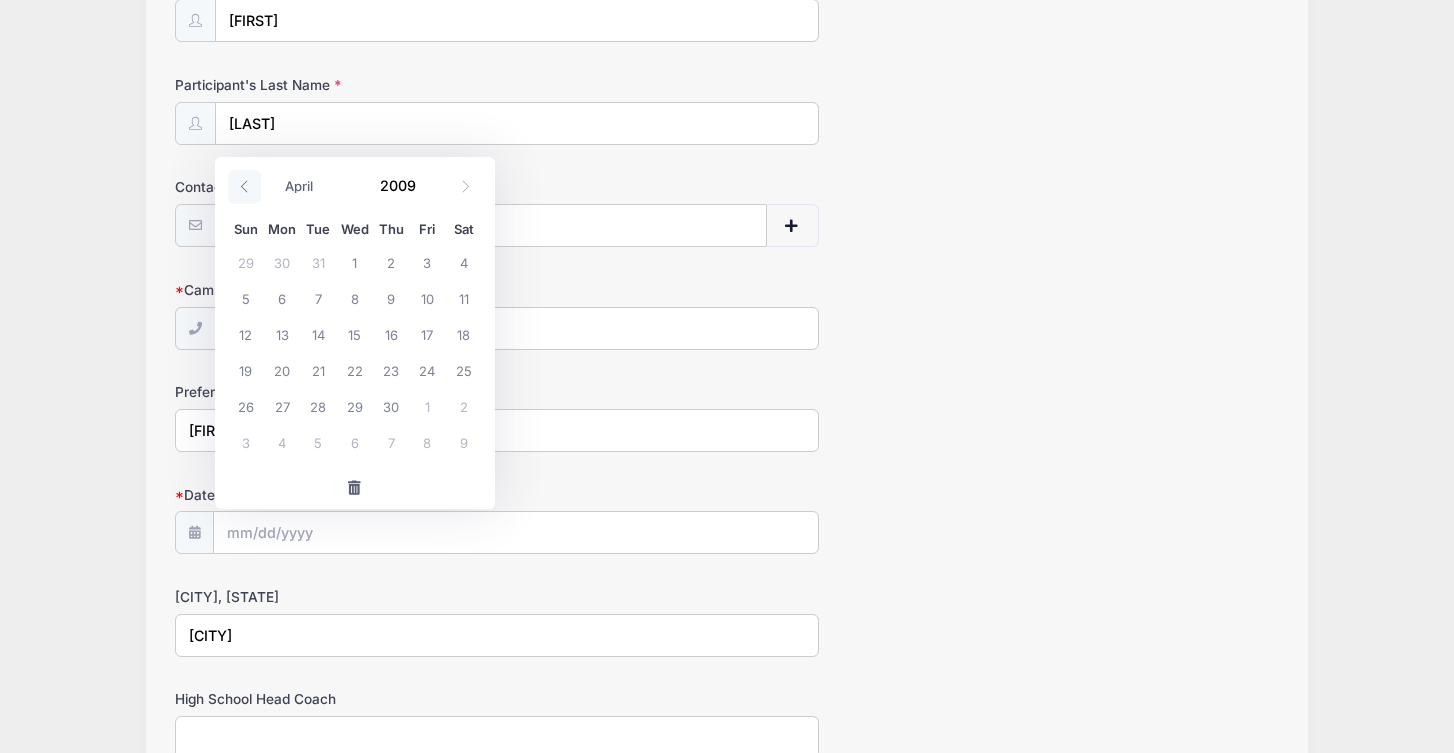 click 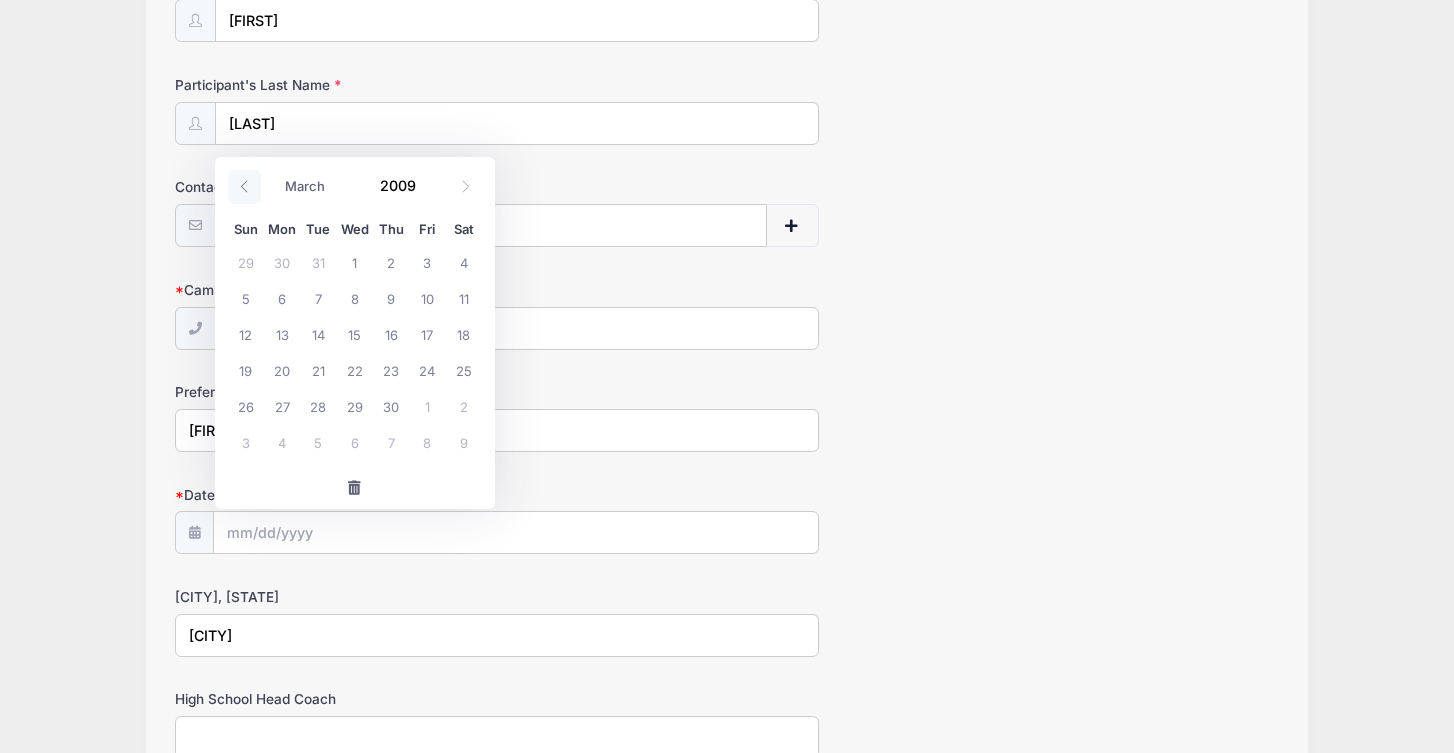 click 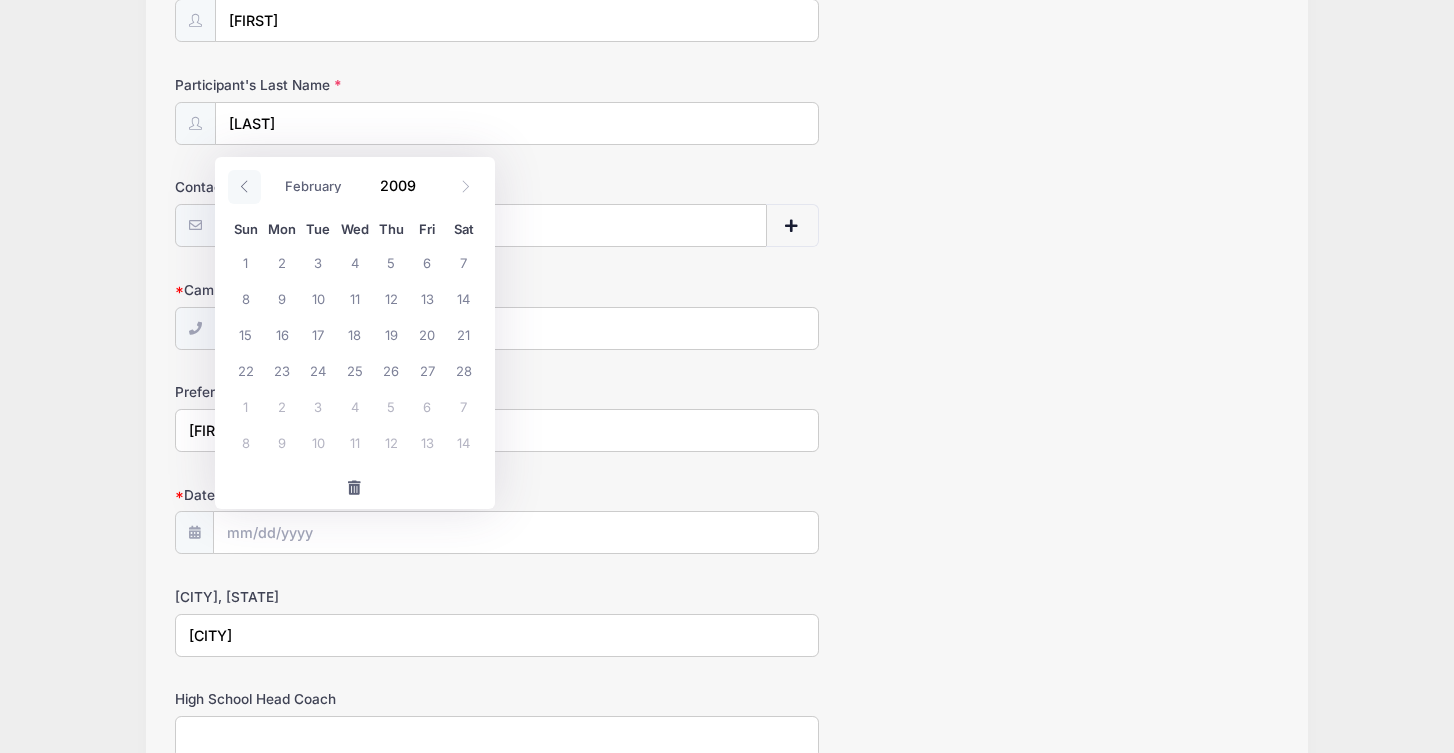 click 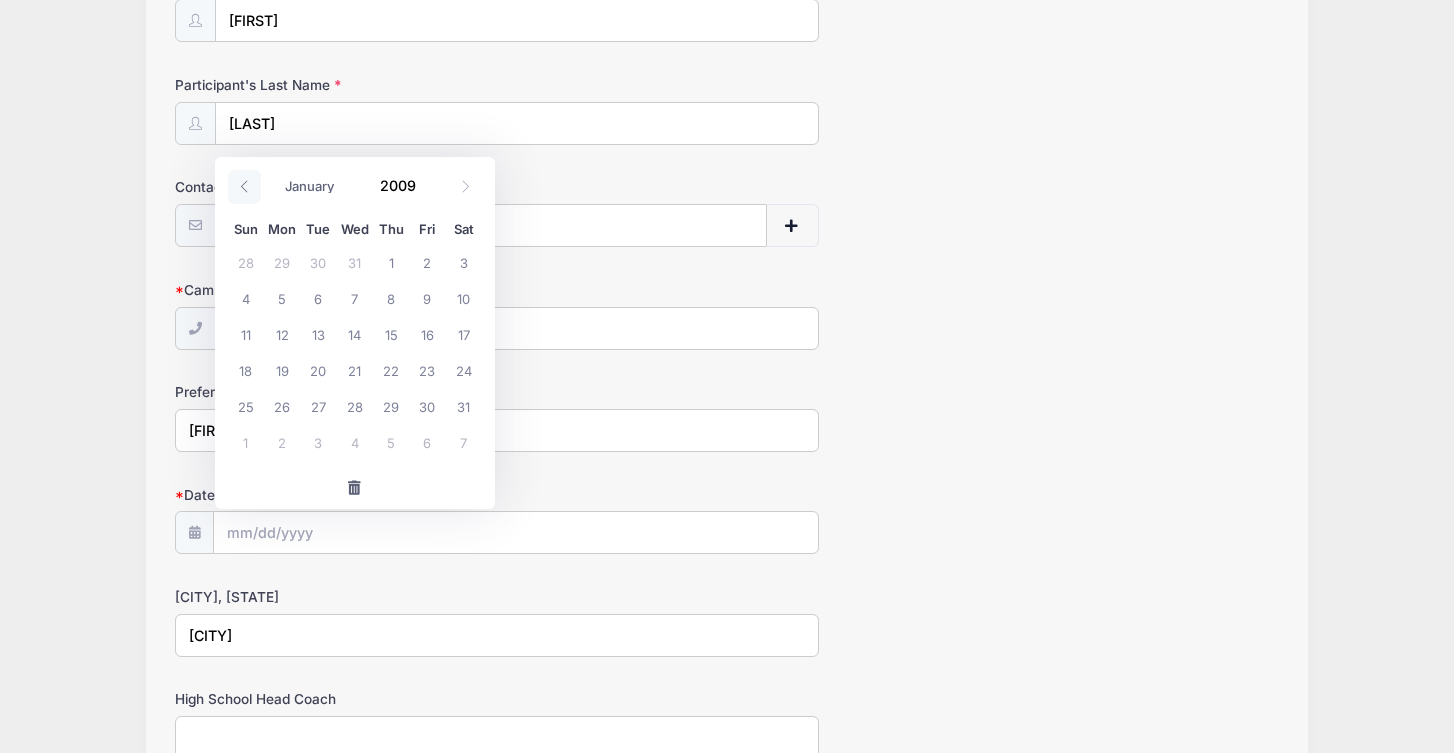 click 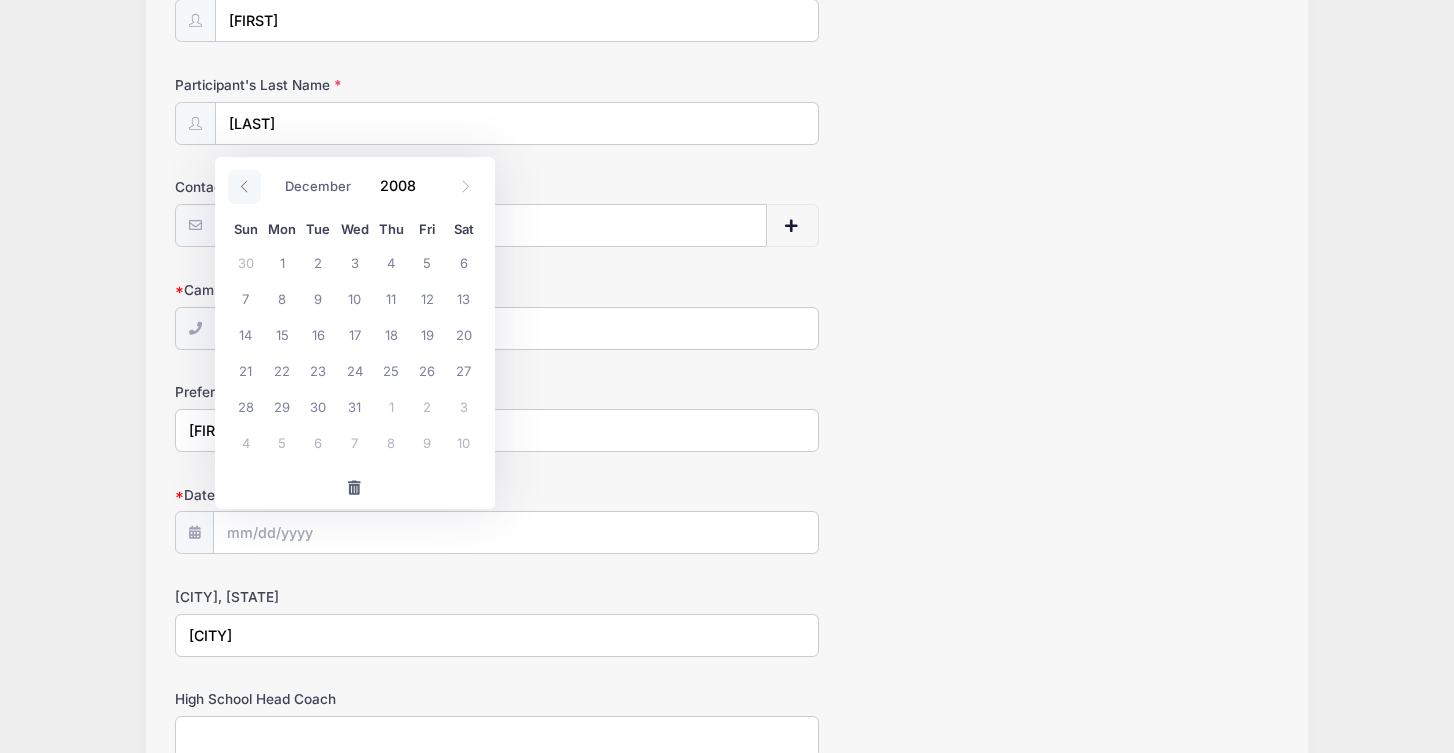 click 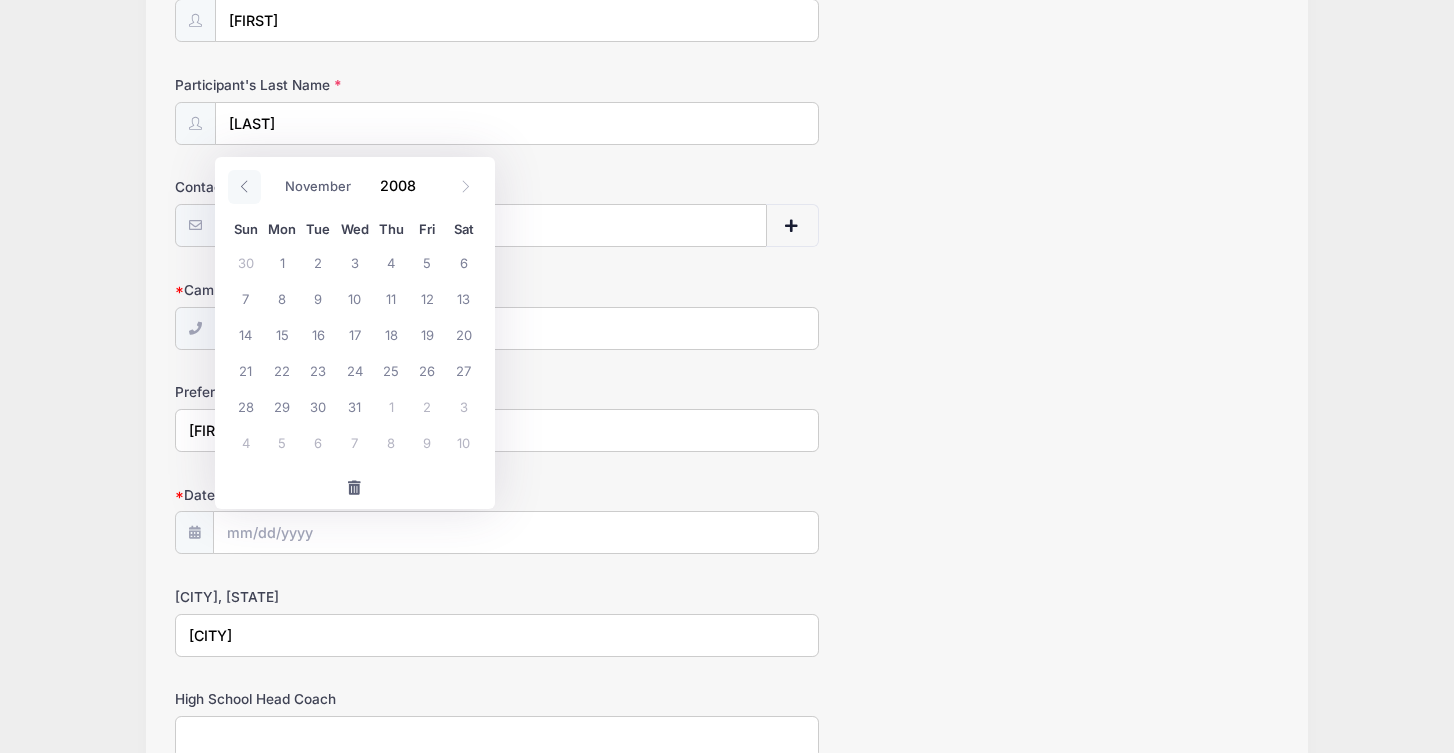 click 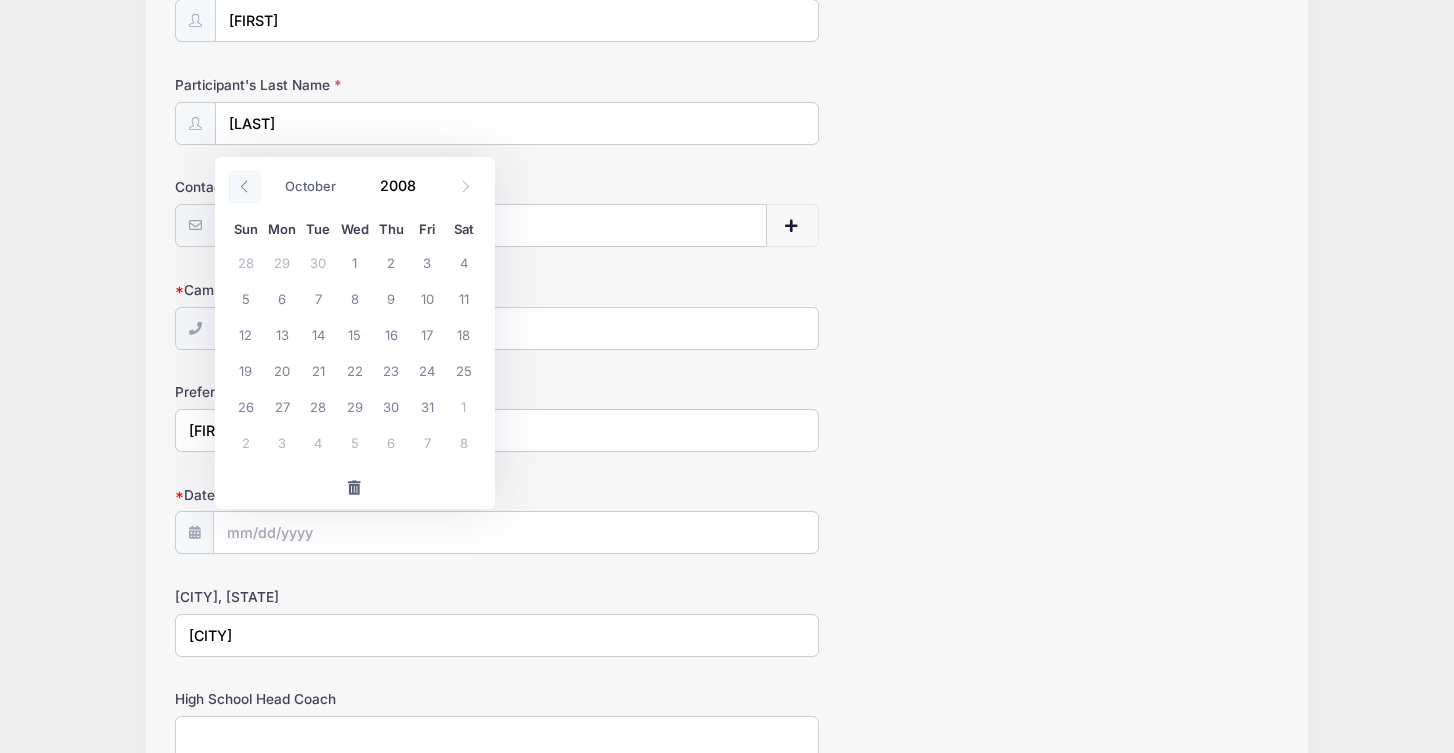 click 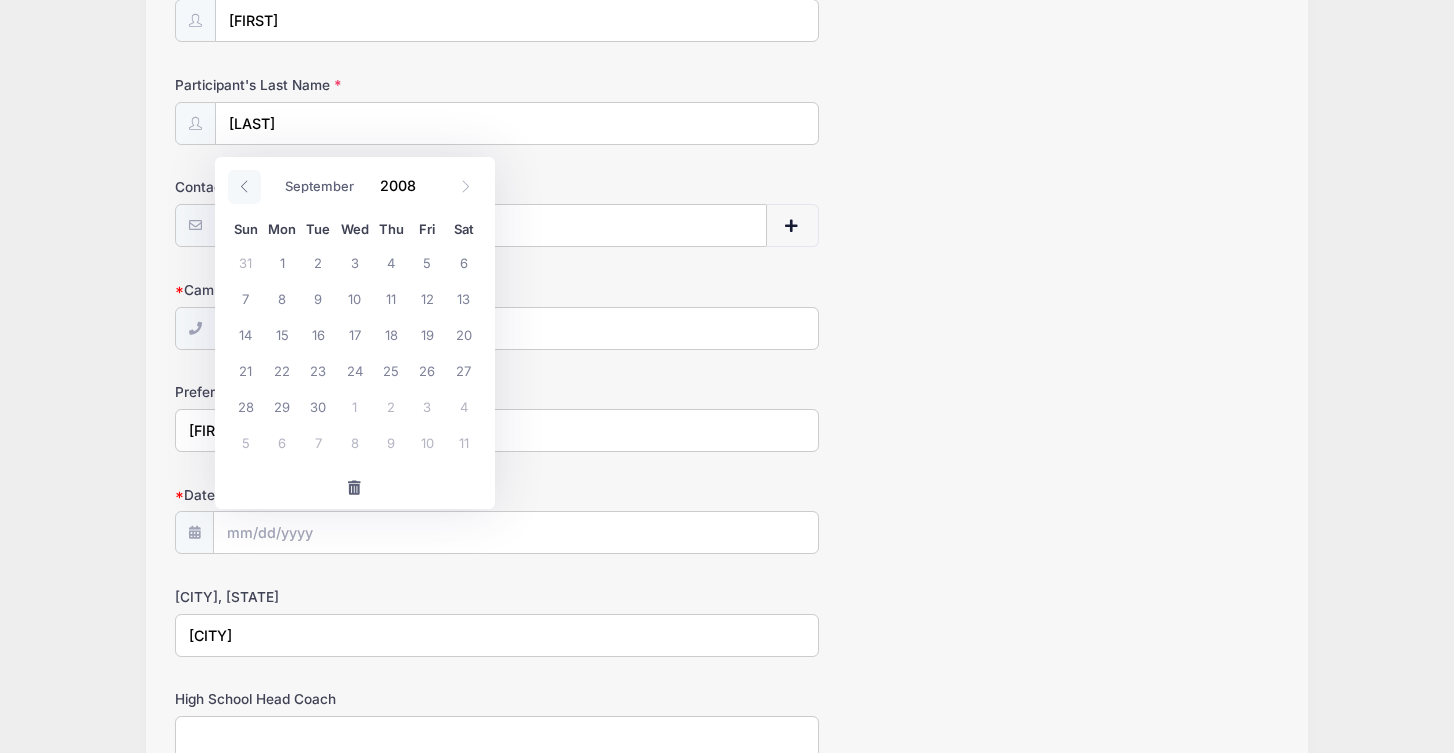 click 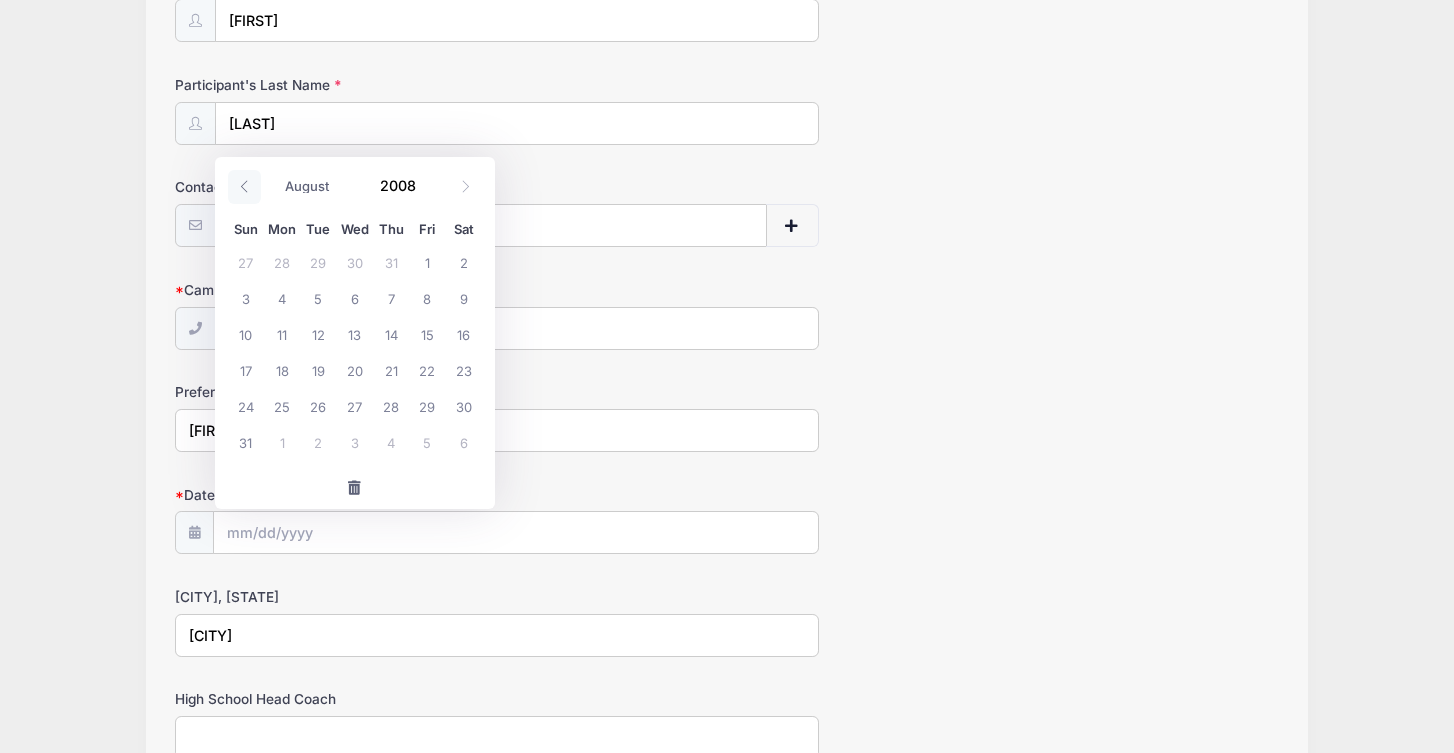 click 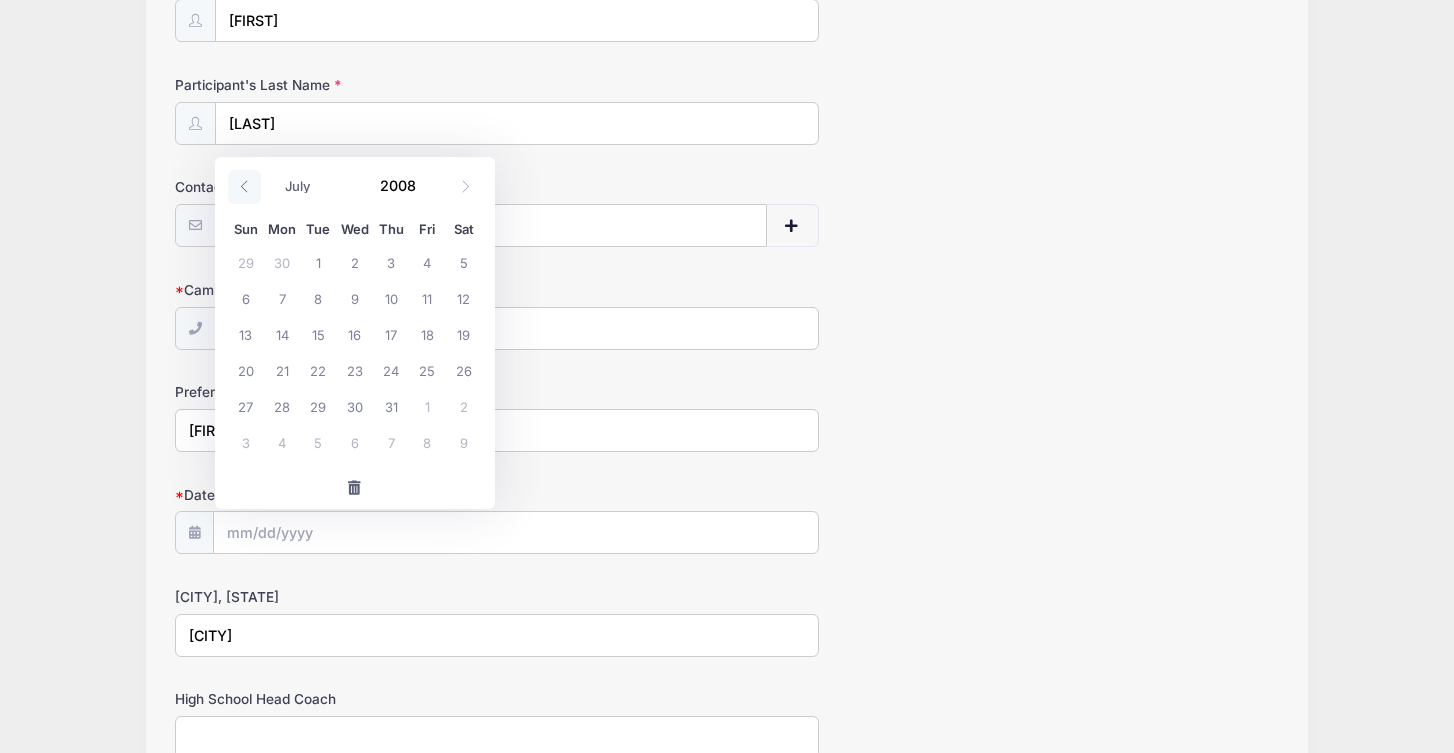 click 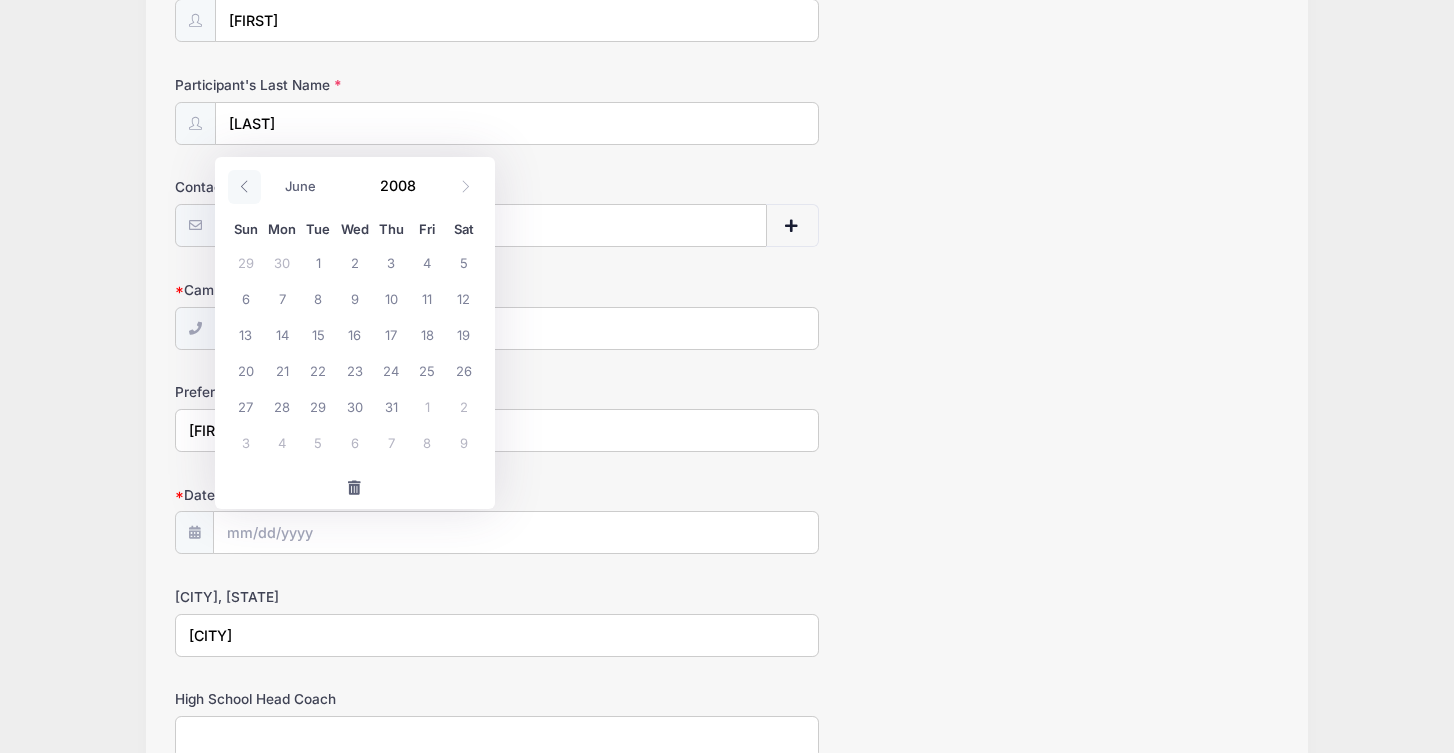 click 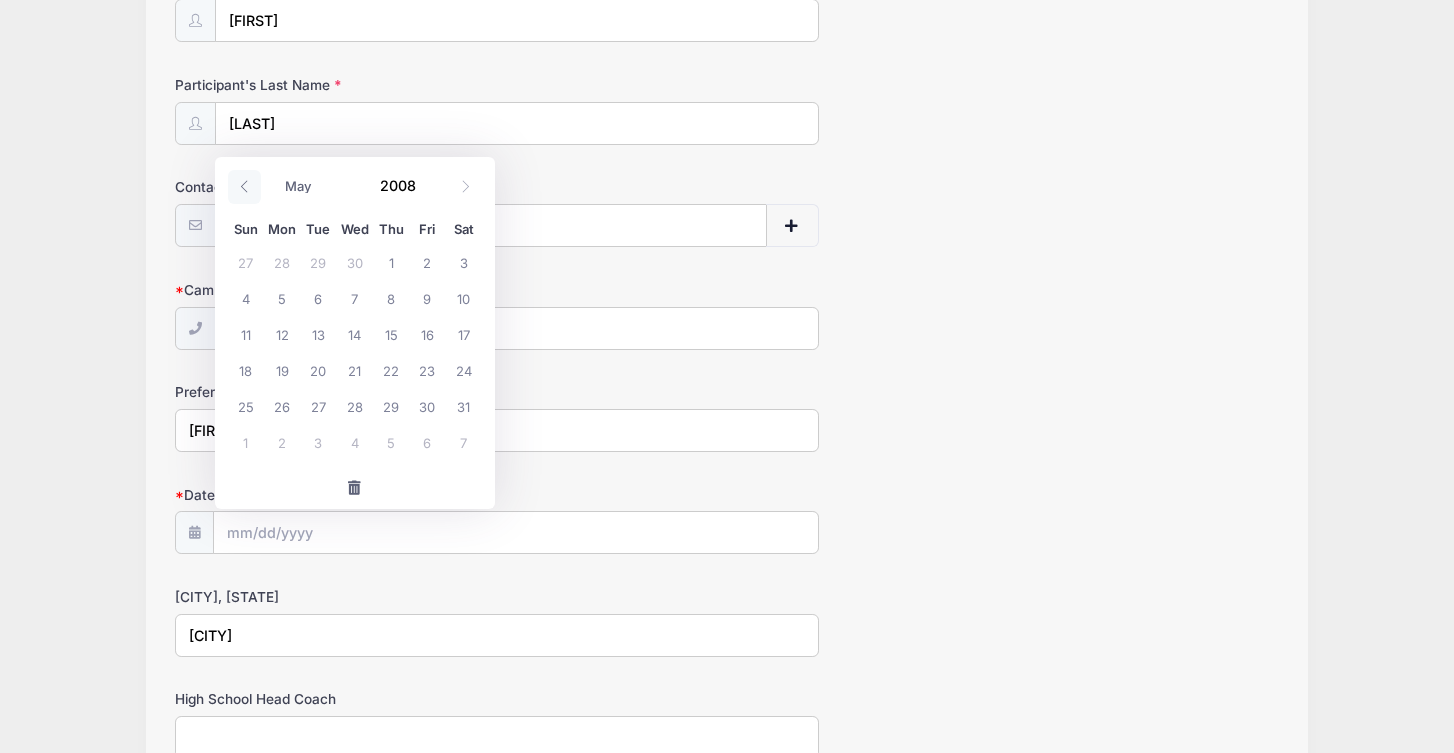 click 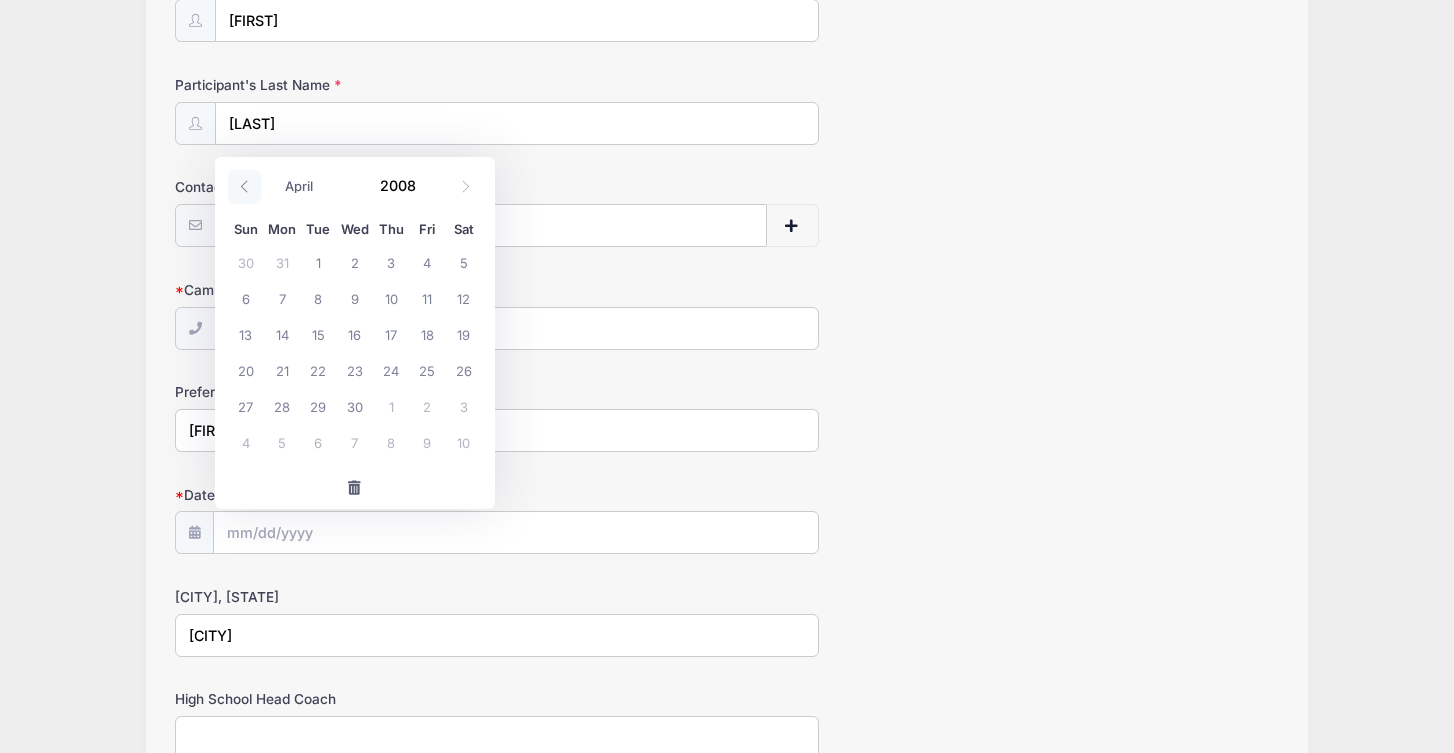 click 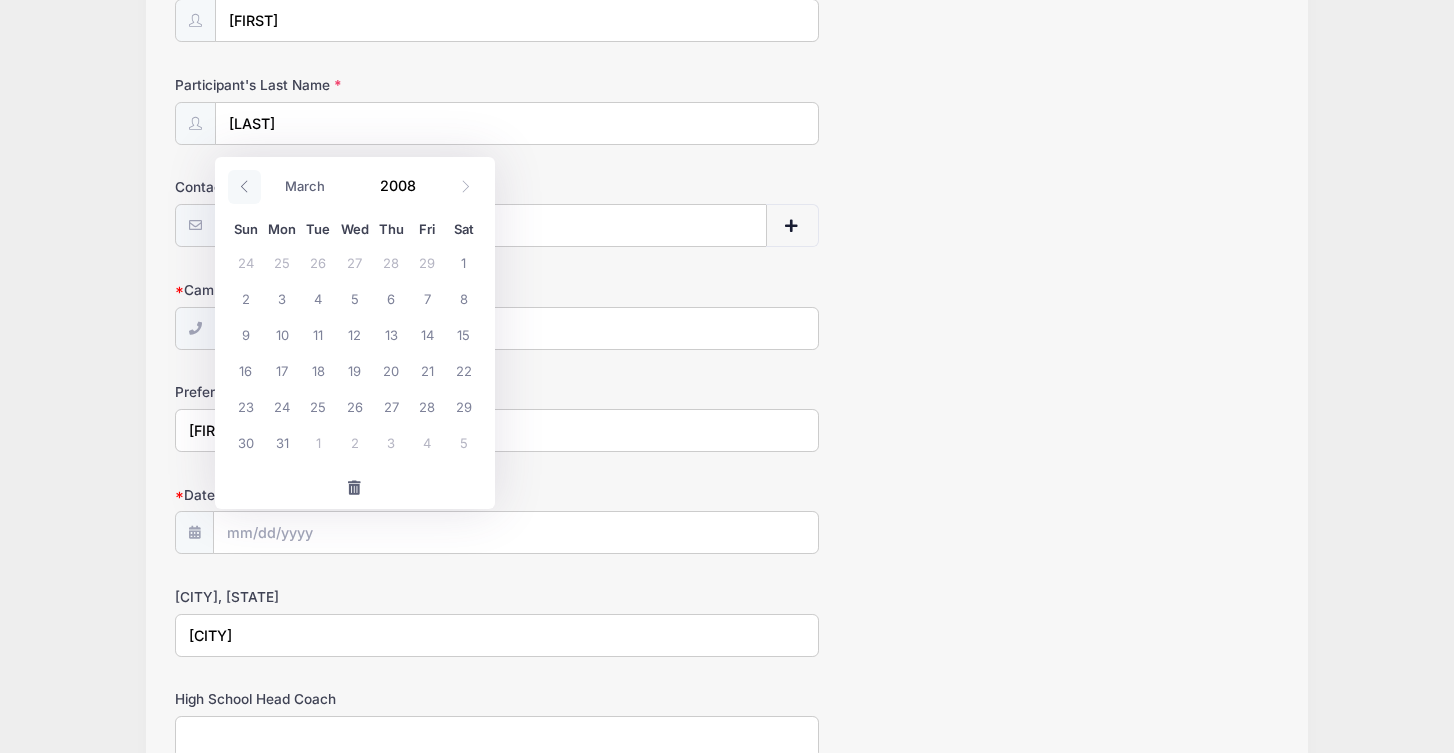 click 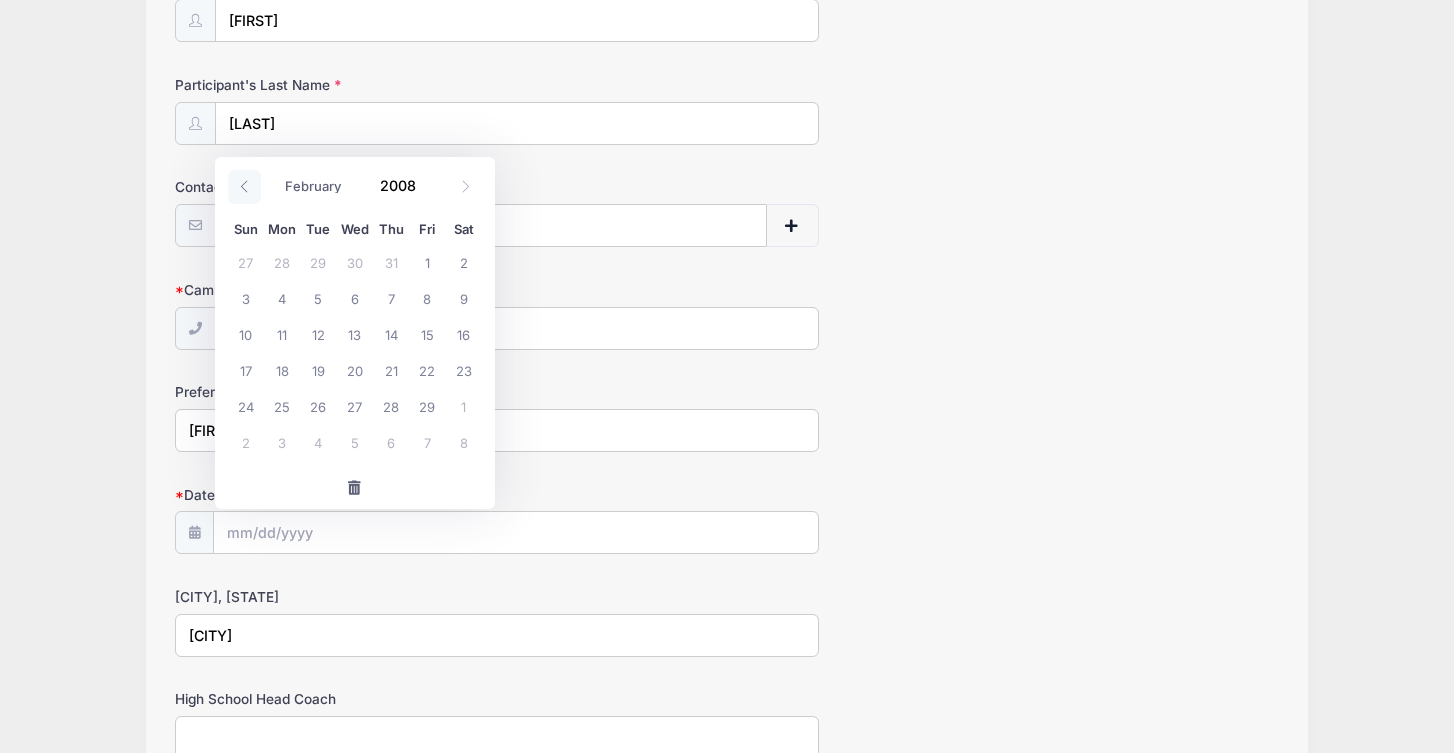 click 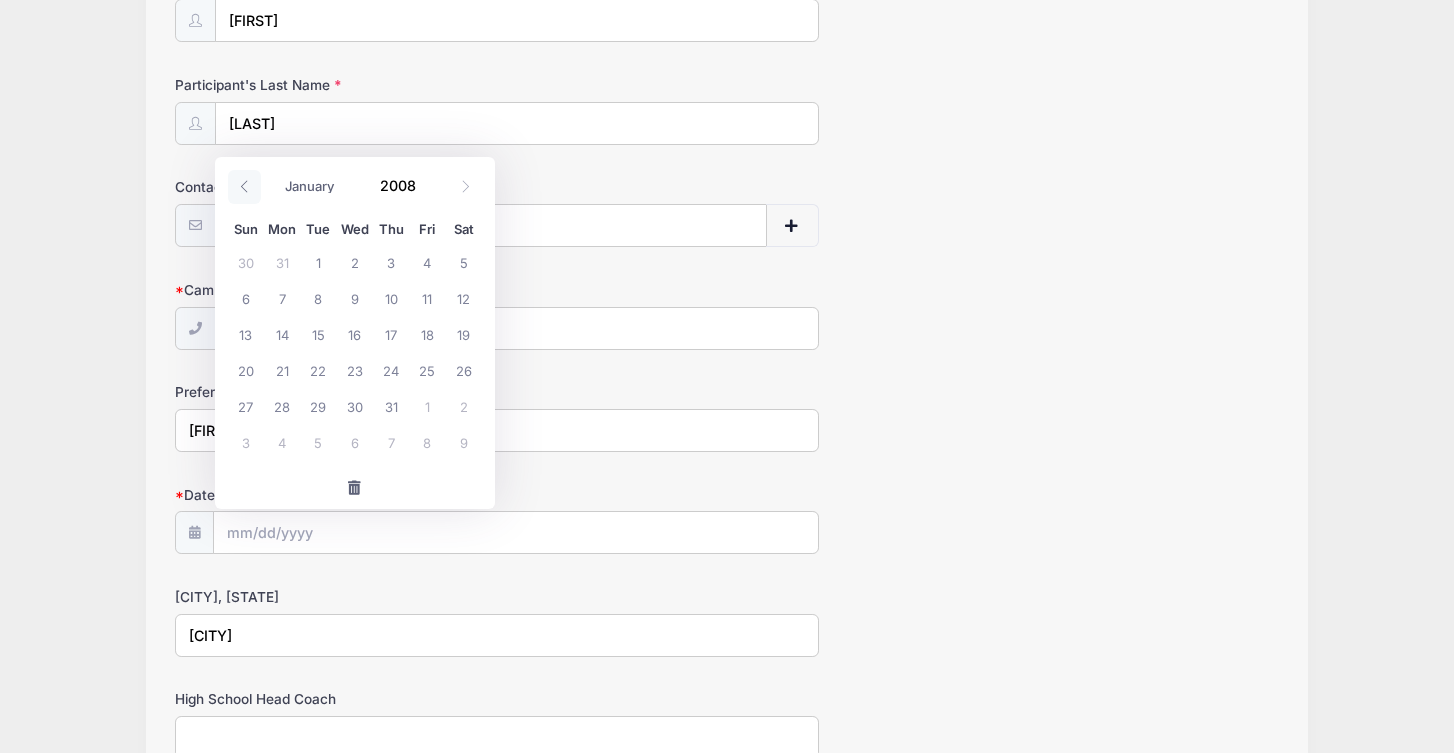 click 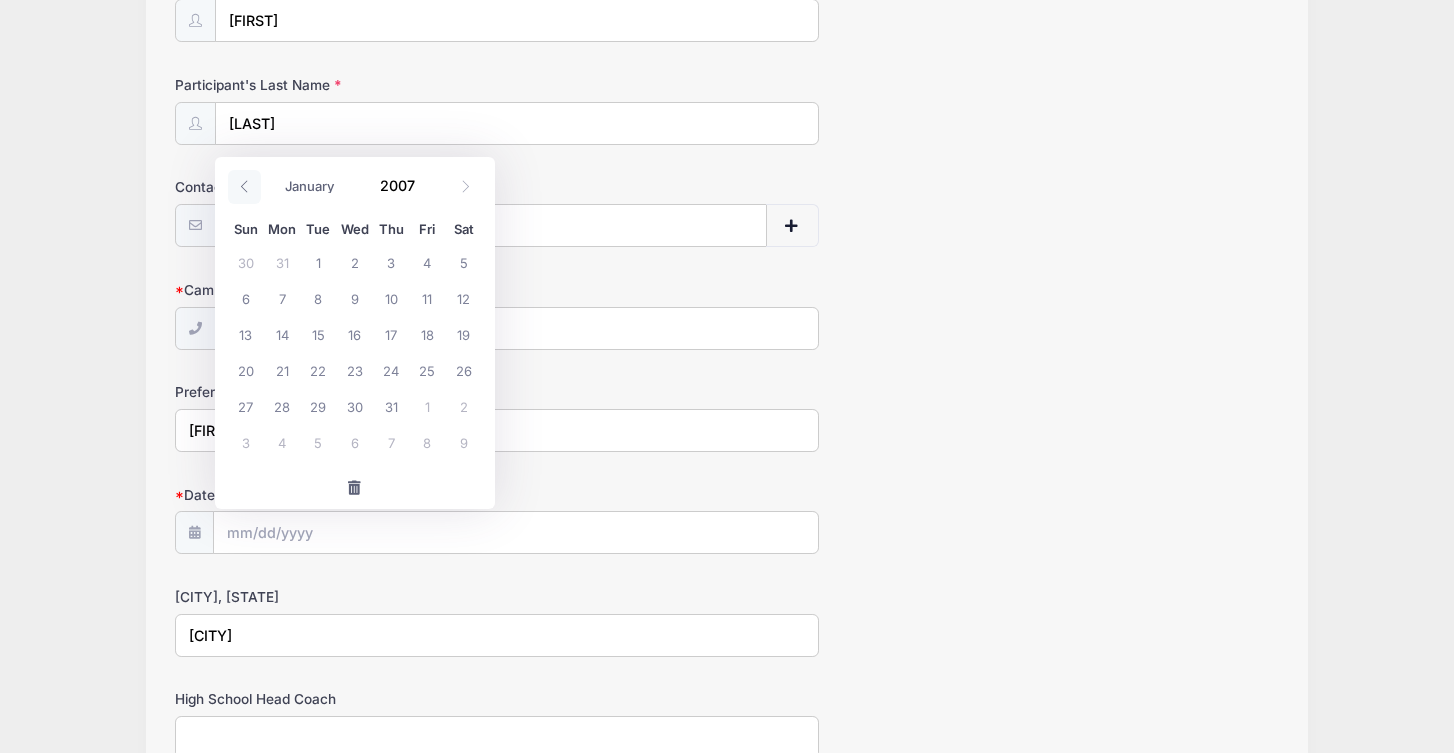 click 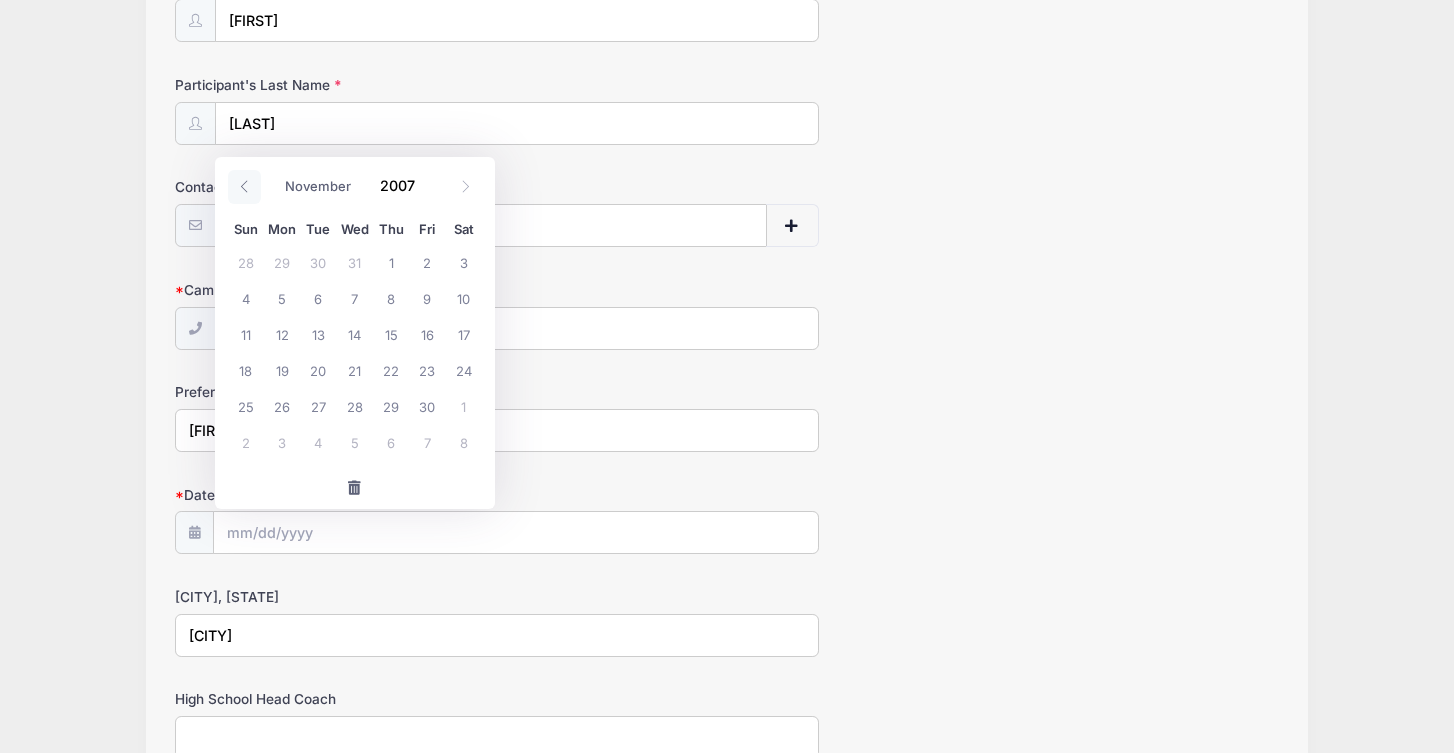 click 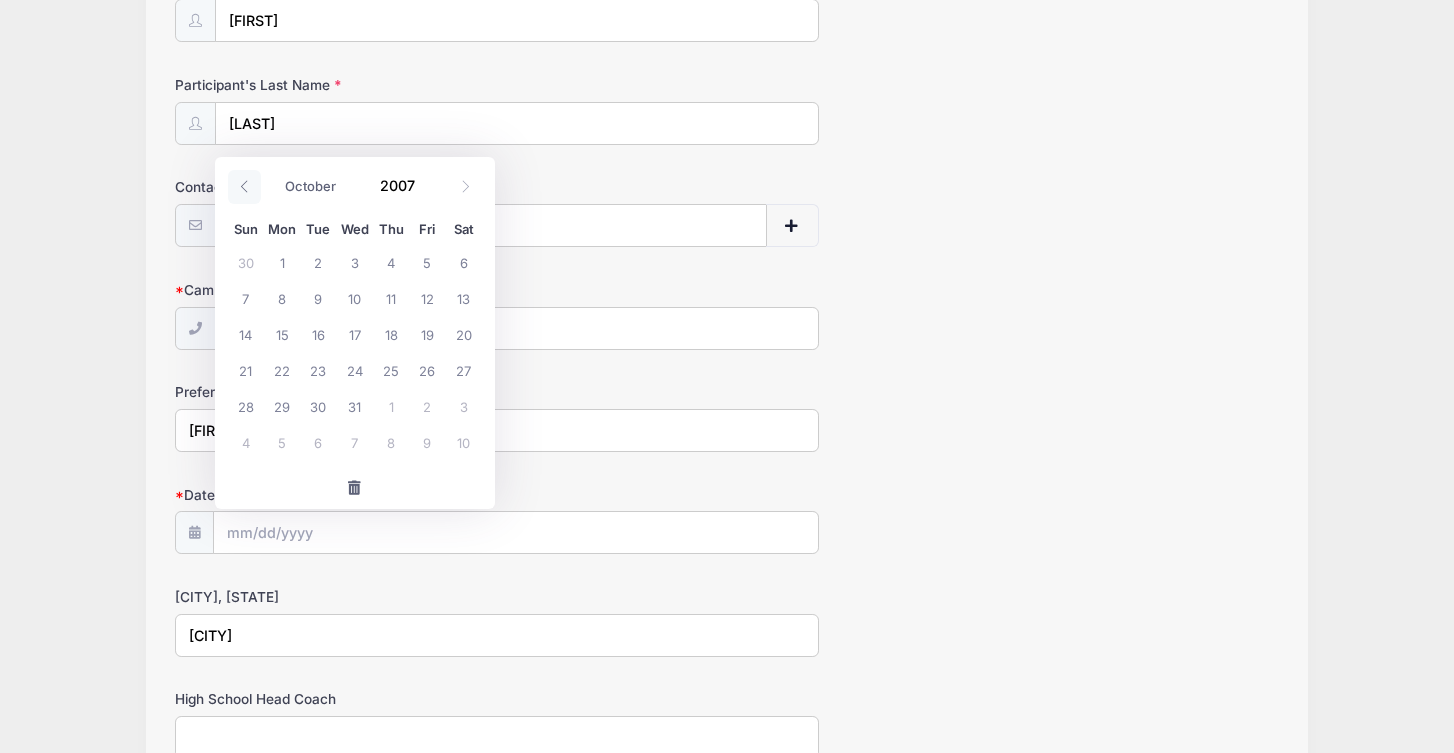 click 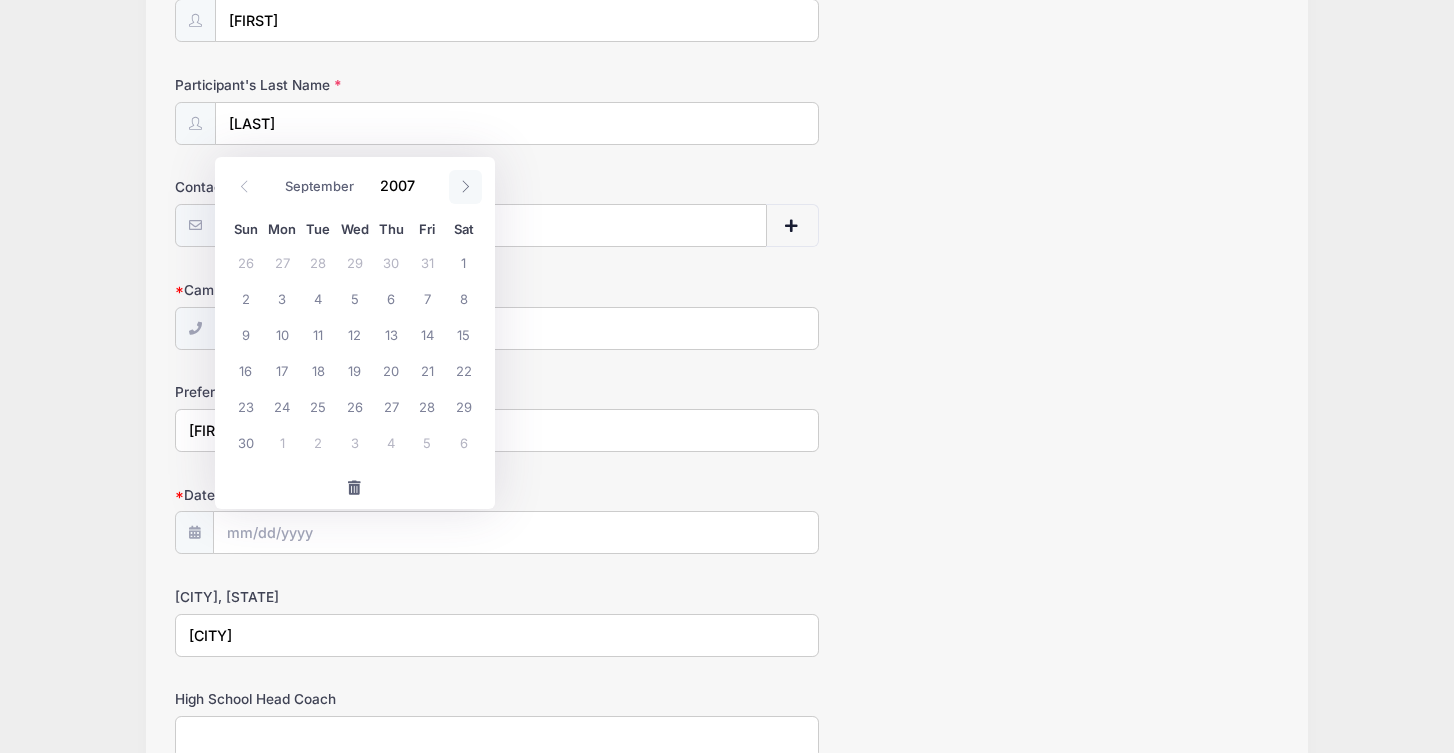 click 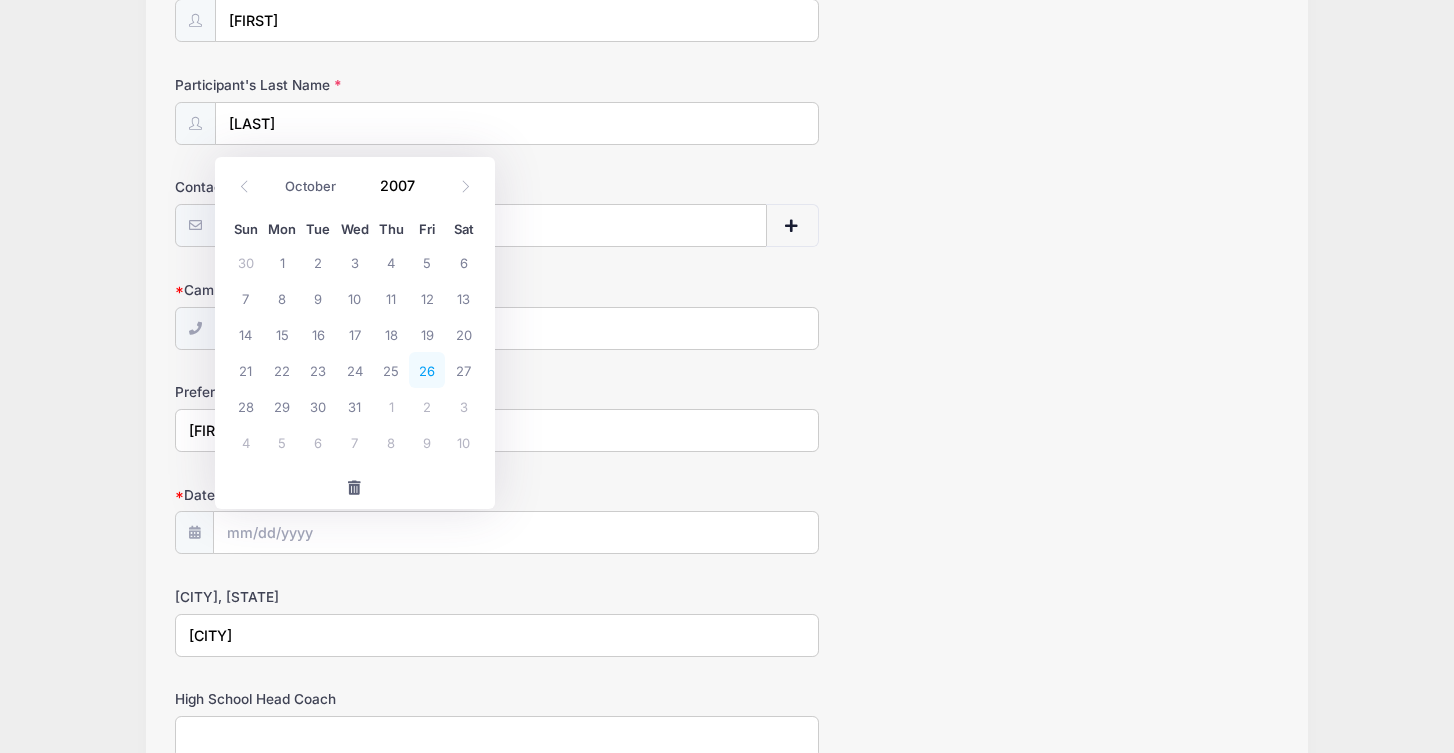 click on "26" at bounding box center (427, 370) 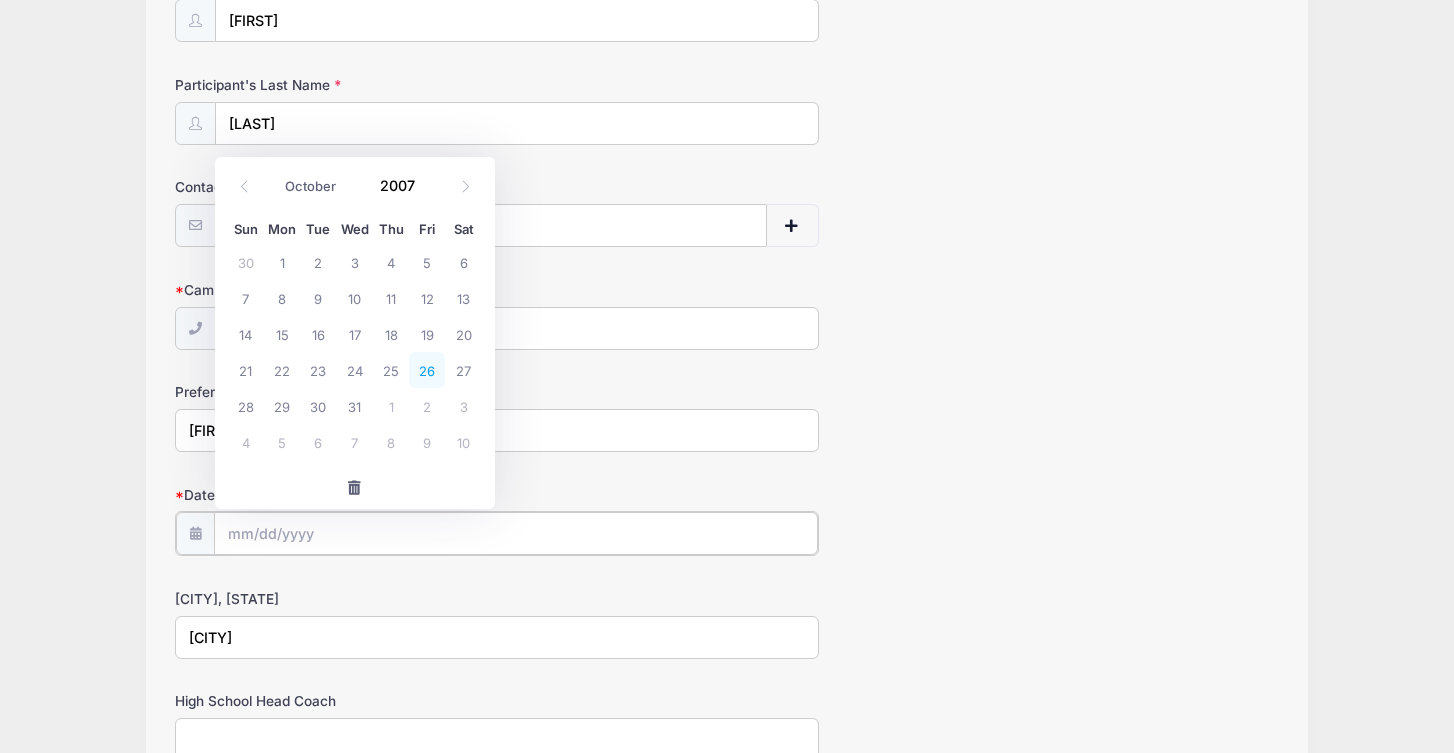 type on "[DATE]" 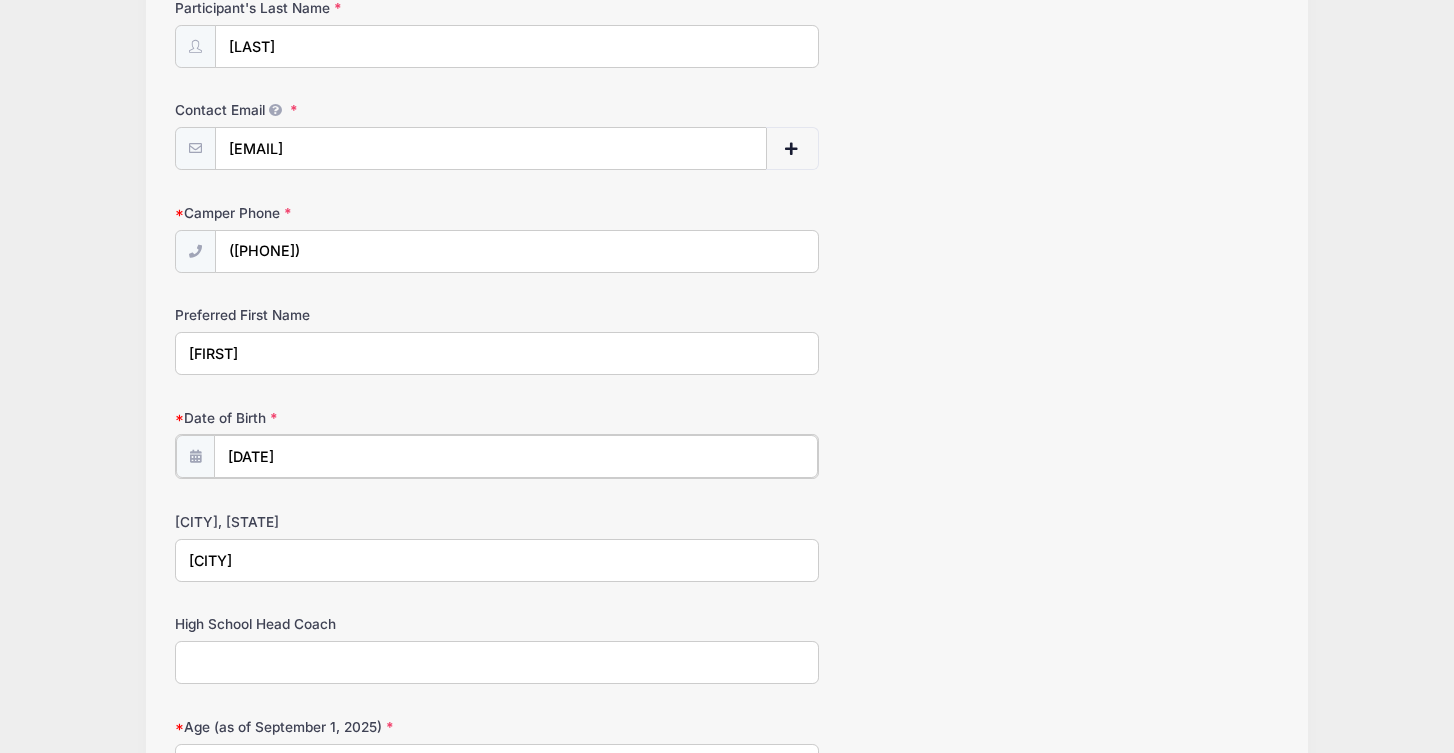 scroll, scrollTop: 379, scrollLeft: 0, axis: vertical 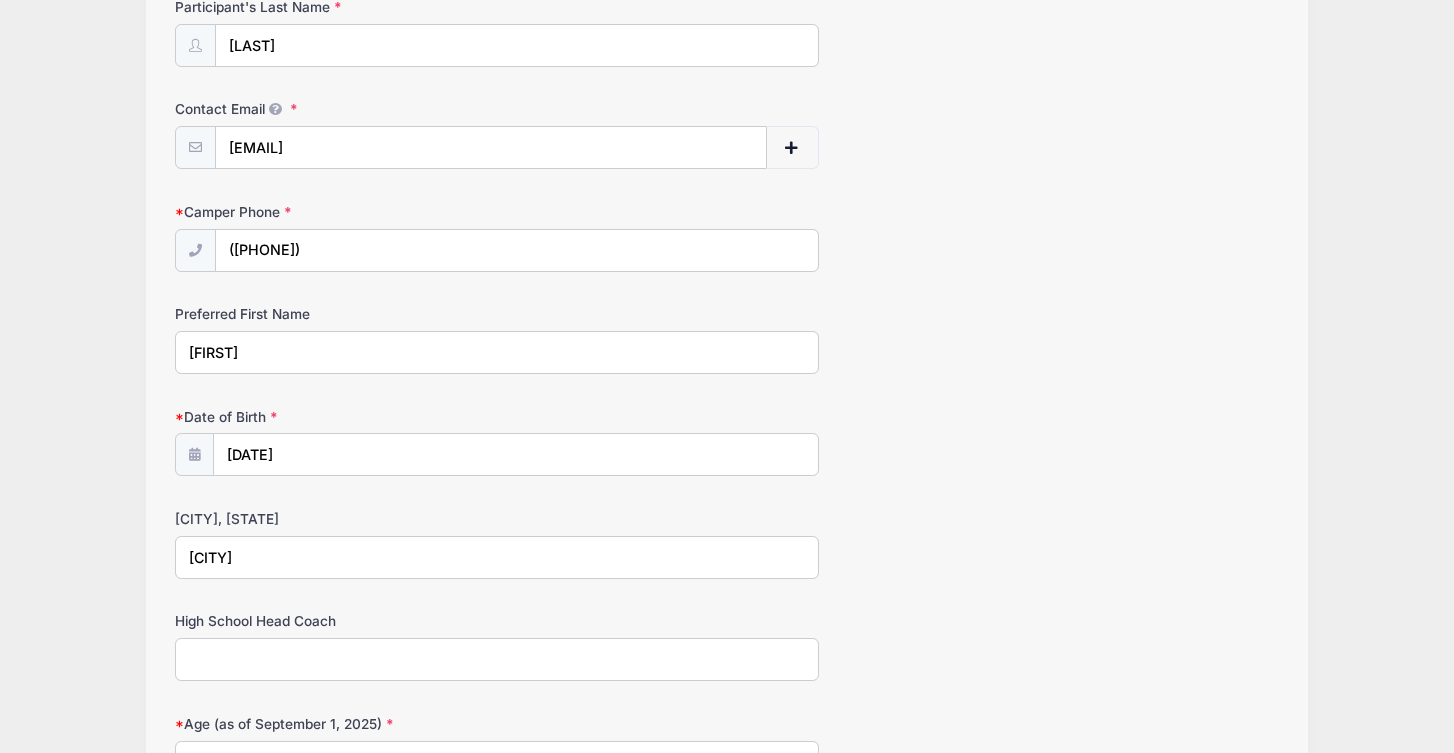 click on "[CITY]" at bounding box center (497, 557) 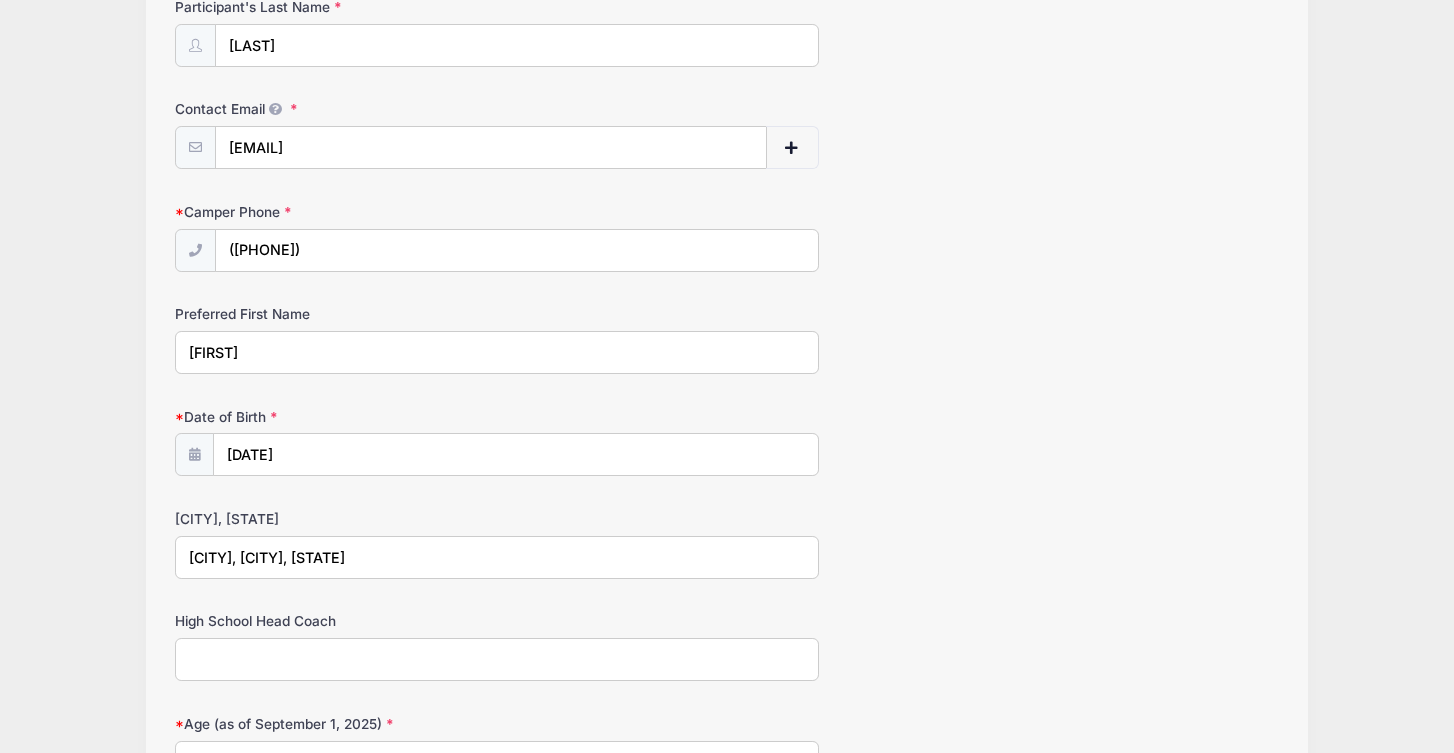 type on "[CITY], [CITY], [STATE]" 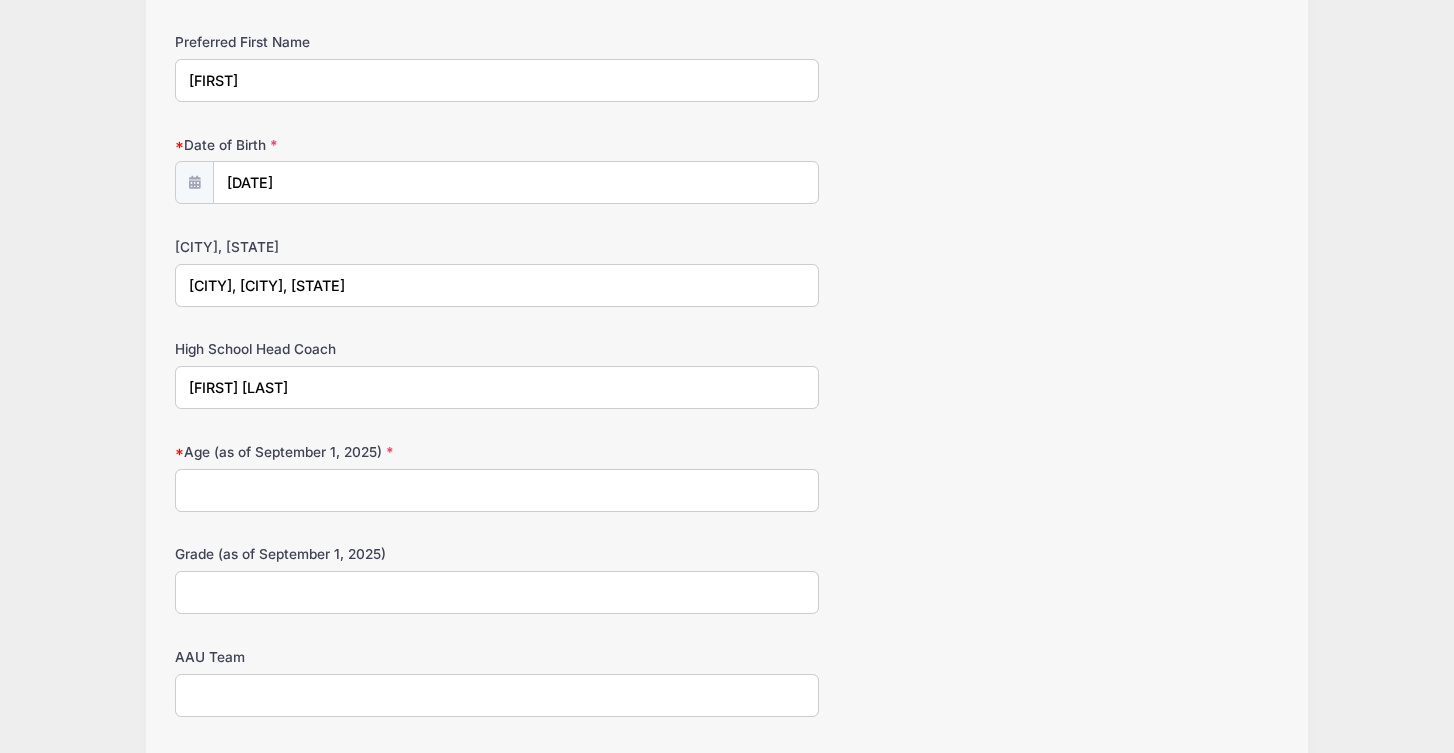 scroll, scrollTop: 661, scrollLeft: 0, axis: vertical 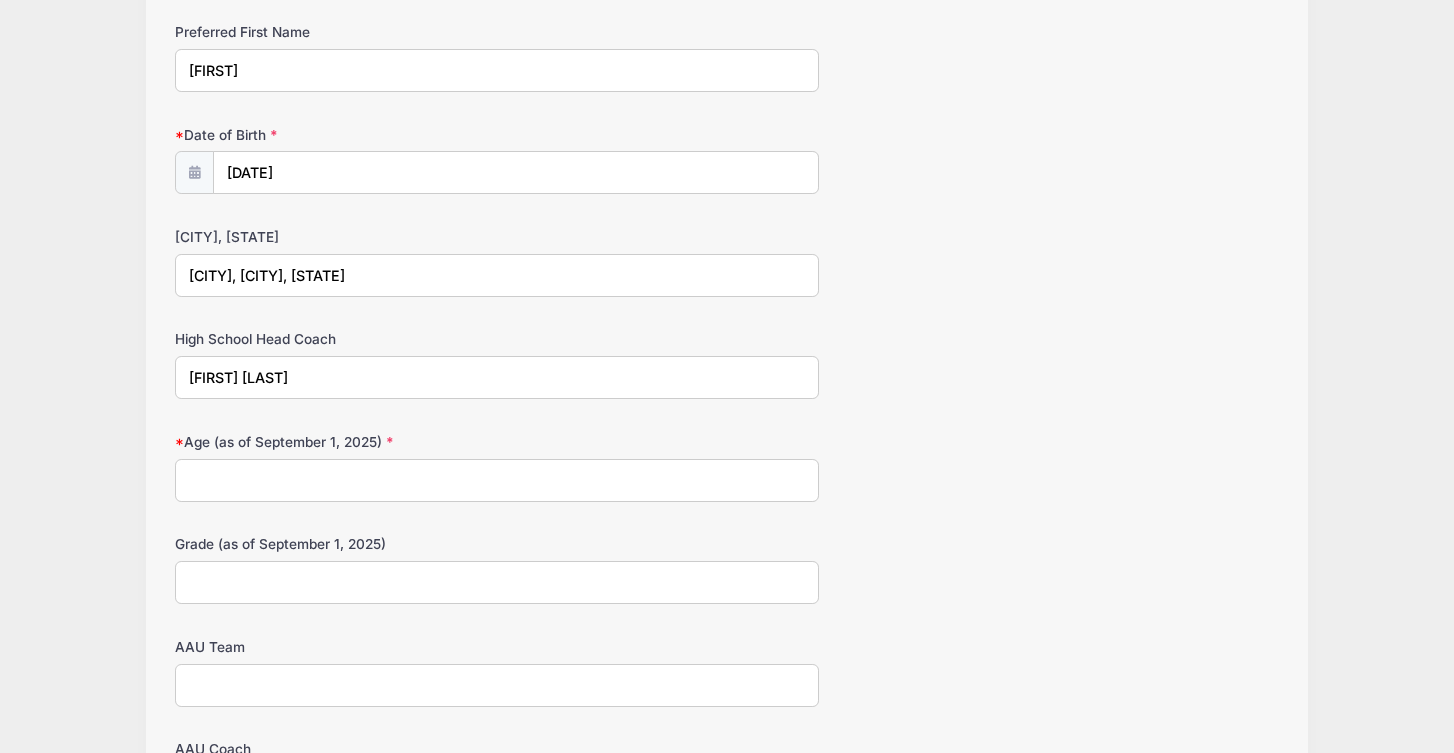 type on "[FIRST] [LAST]" 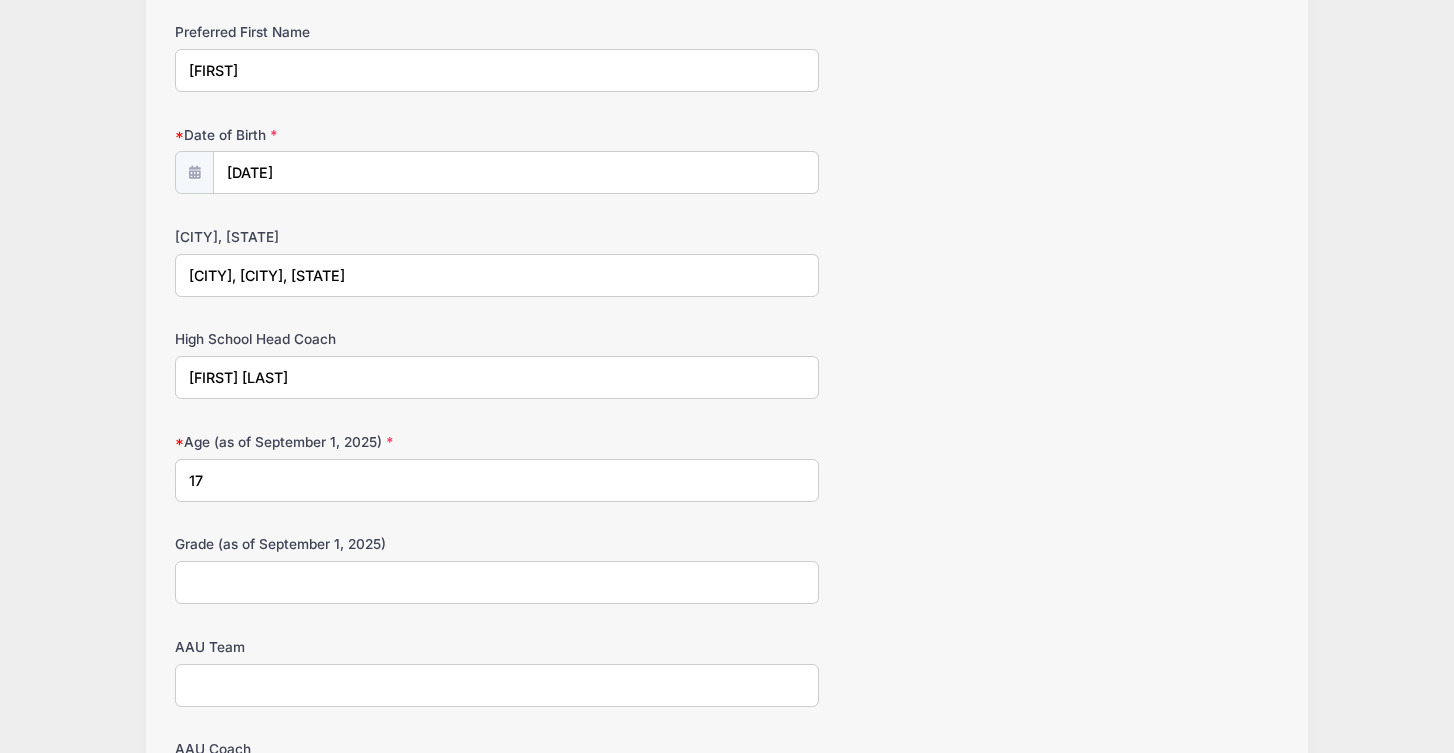 type on "17" 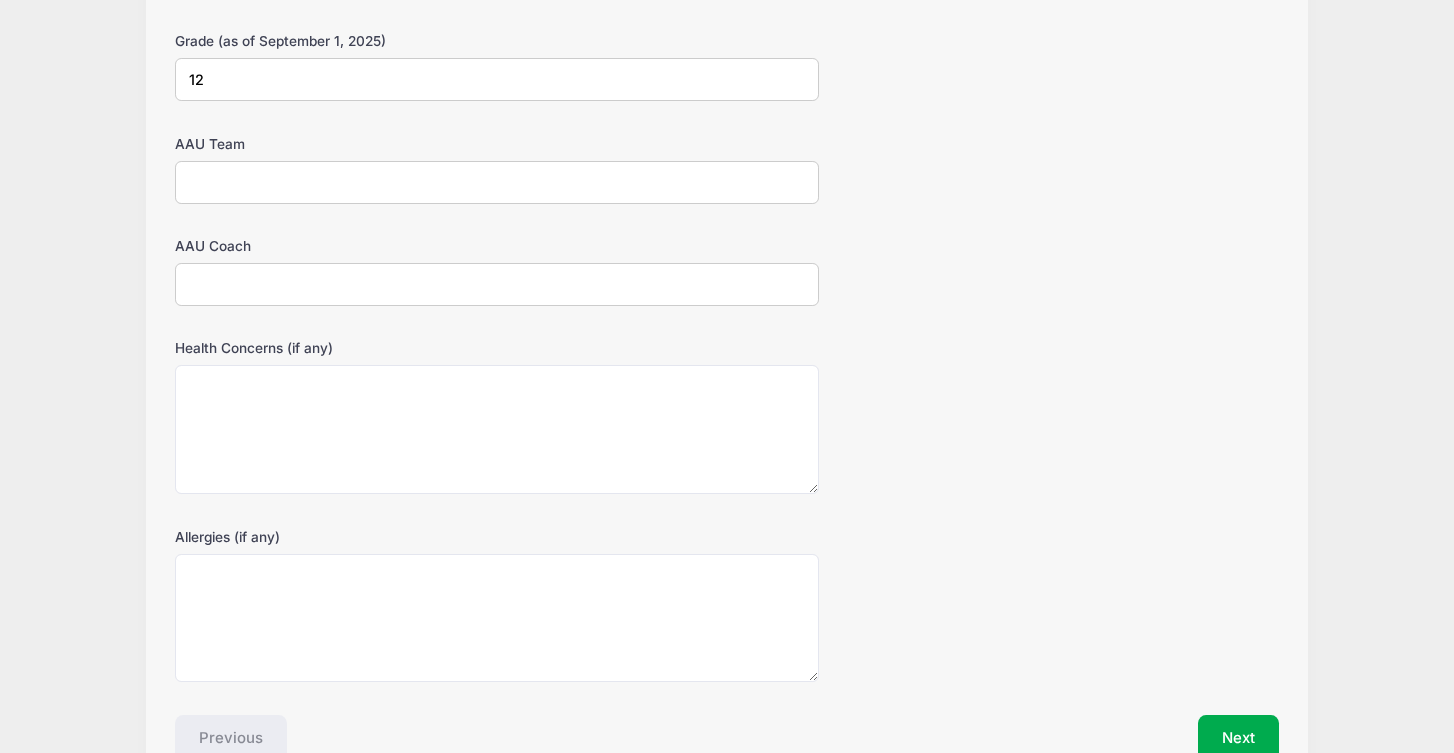 scroll, scrollTop: 1176, scrollLeft: 0, axis: vertical 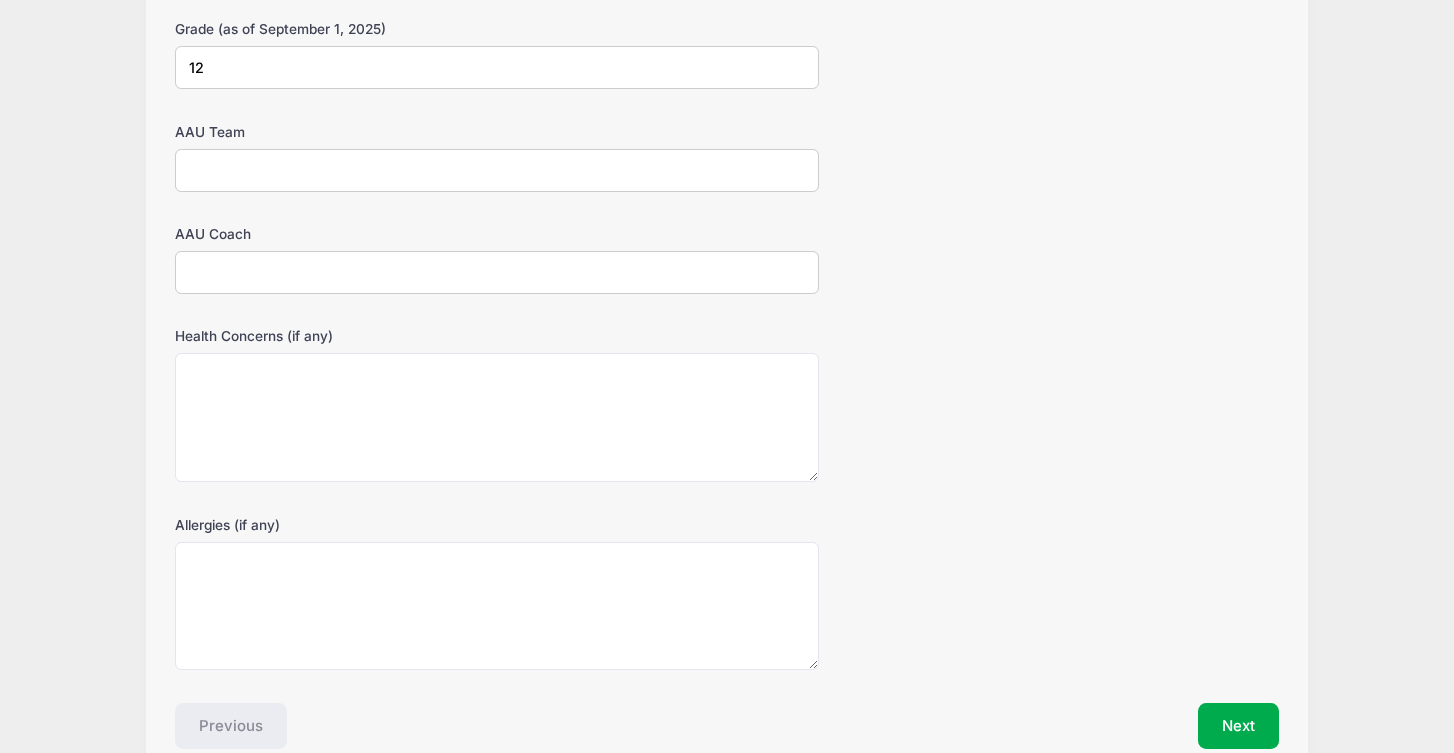 type on "12" 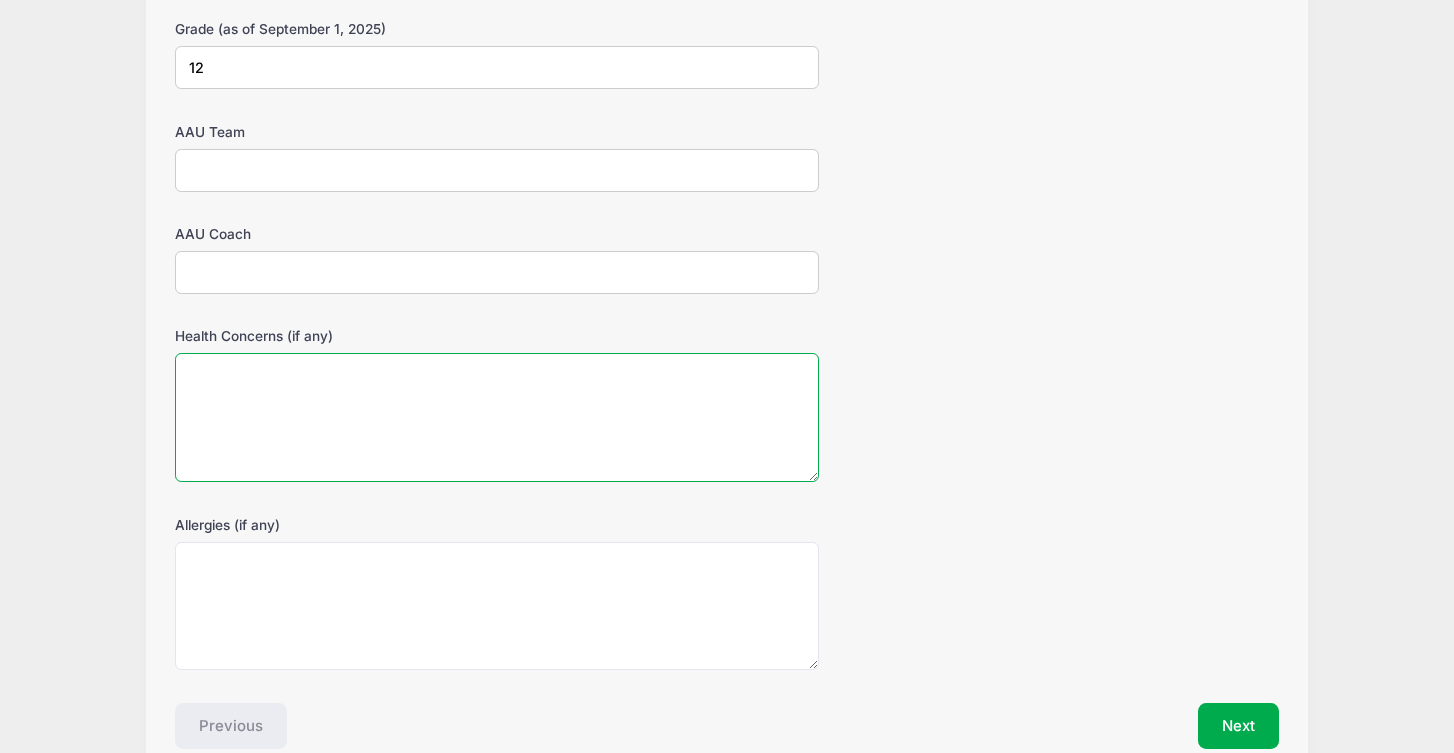 click on "Health Concerns (if any)" at bounding box center (497, 417) 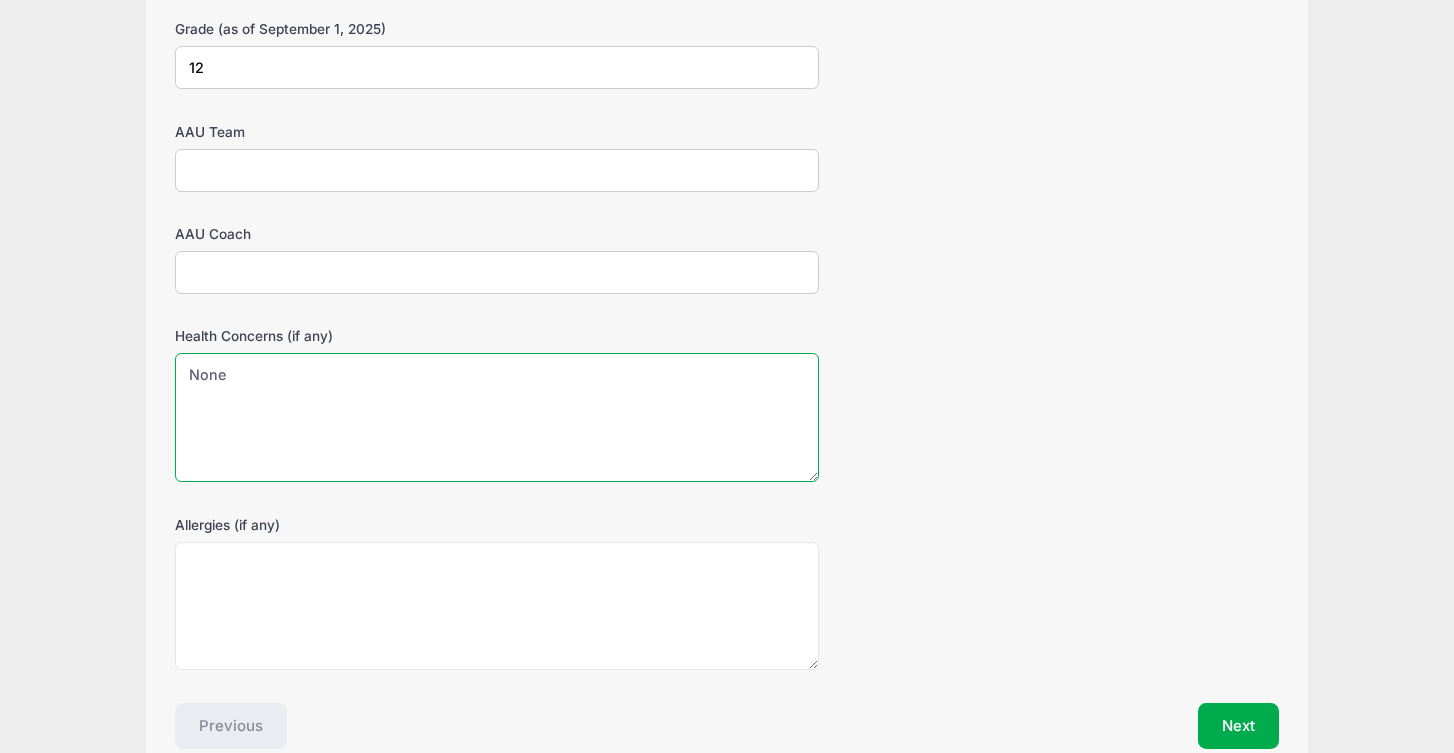 type on "None" 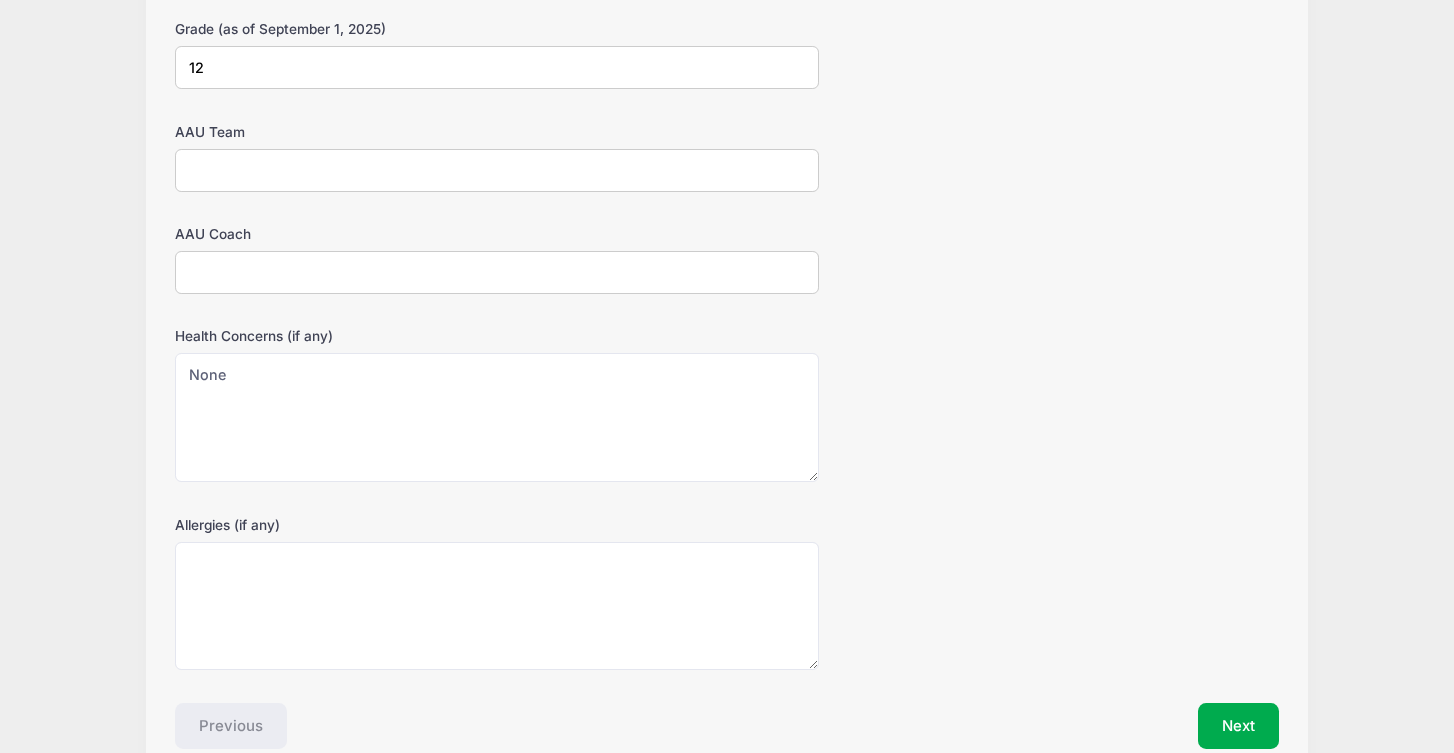 click on "AAU Team" at bounding box center (497, 170) 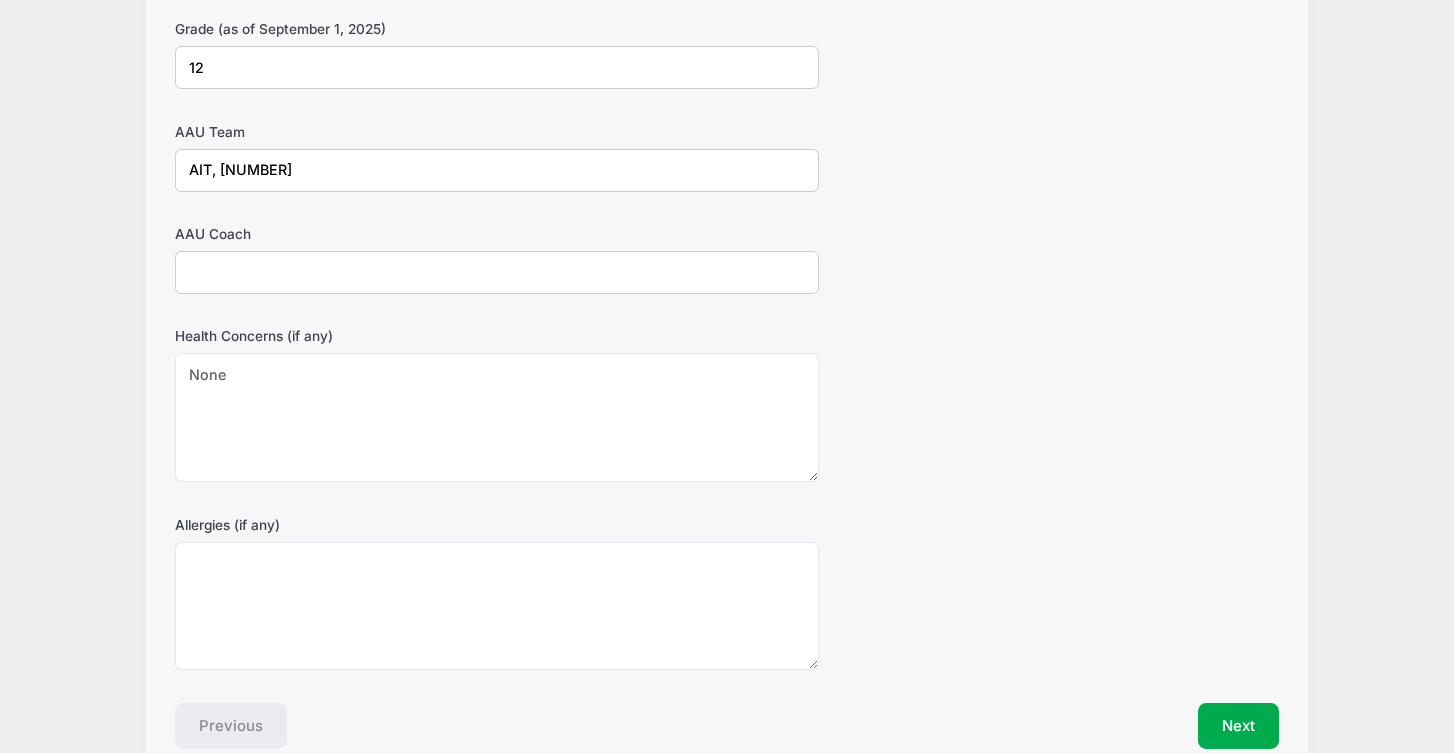 type on "AIT, [NUMBER]" 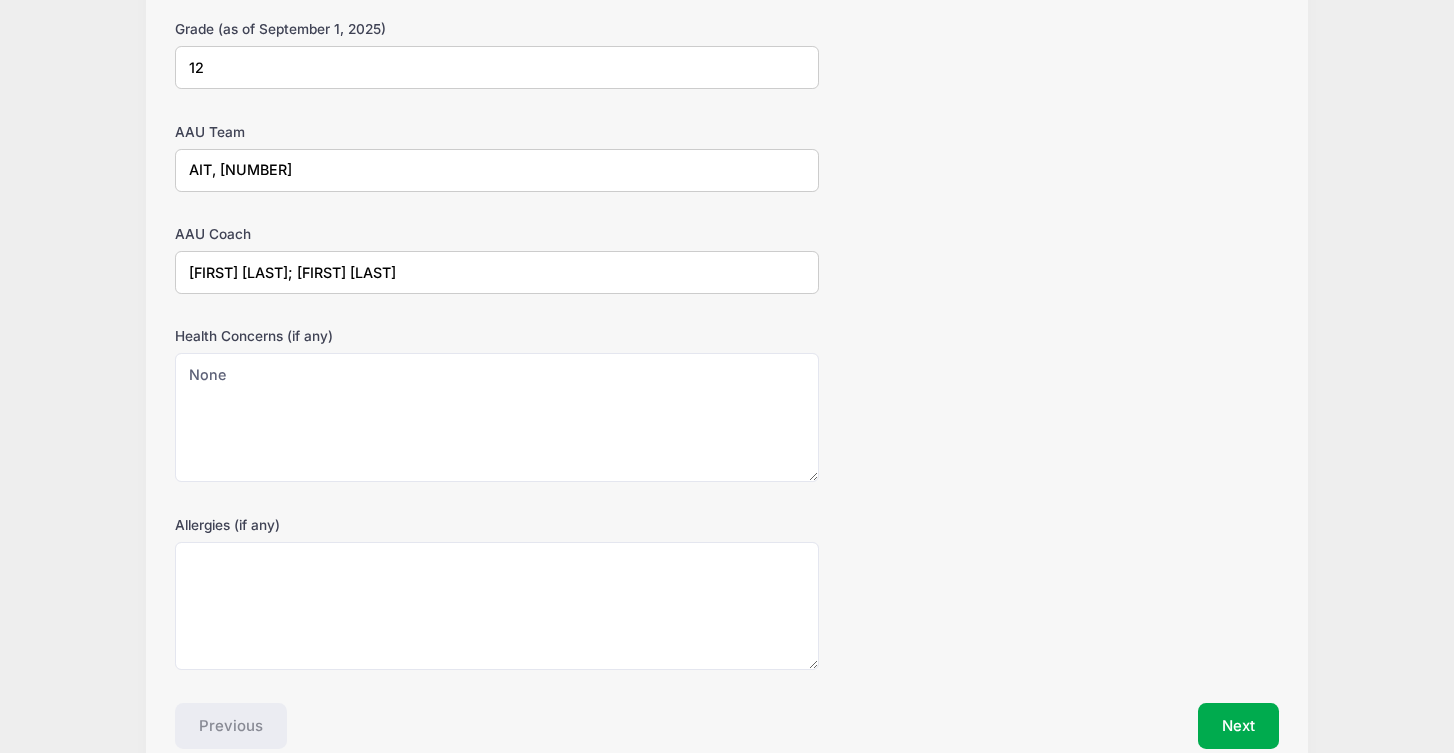 type on "[FIRST] [LAST]; [FIRST] [LAST]" 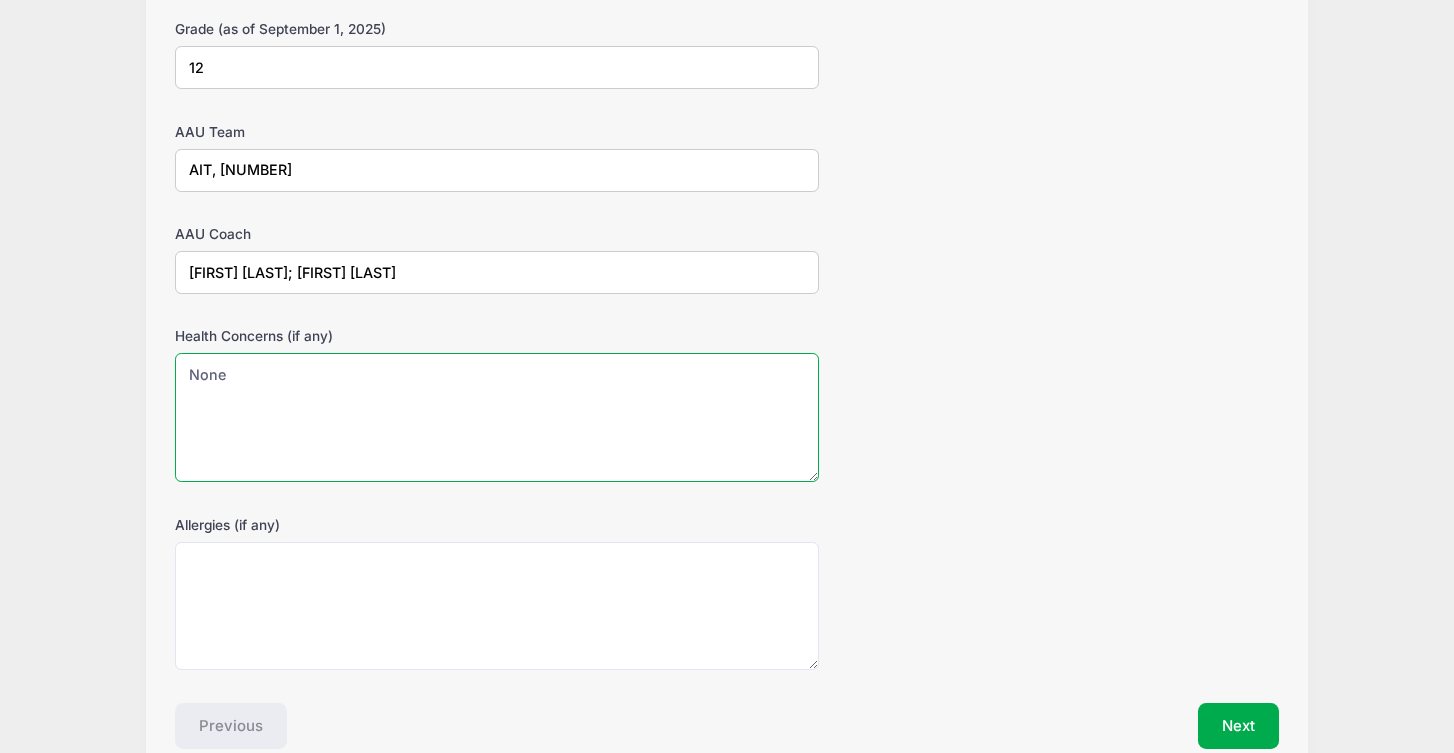 click on "None" at bounding box center (497, 417) 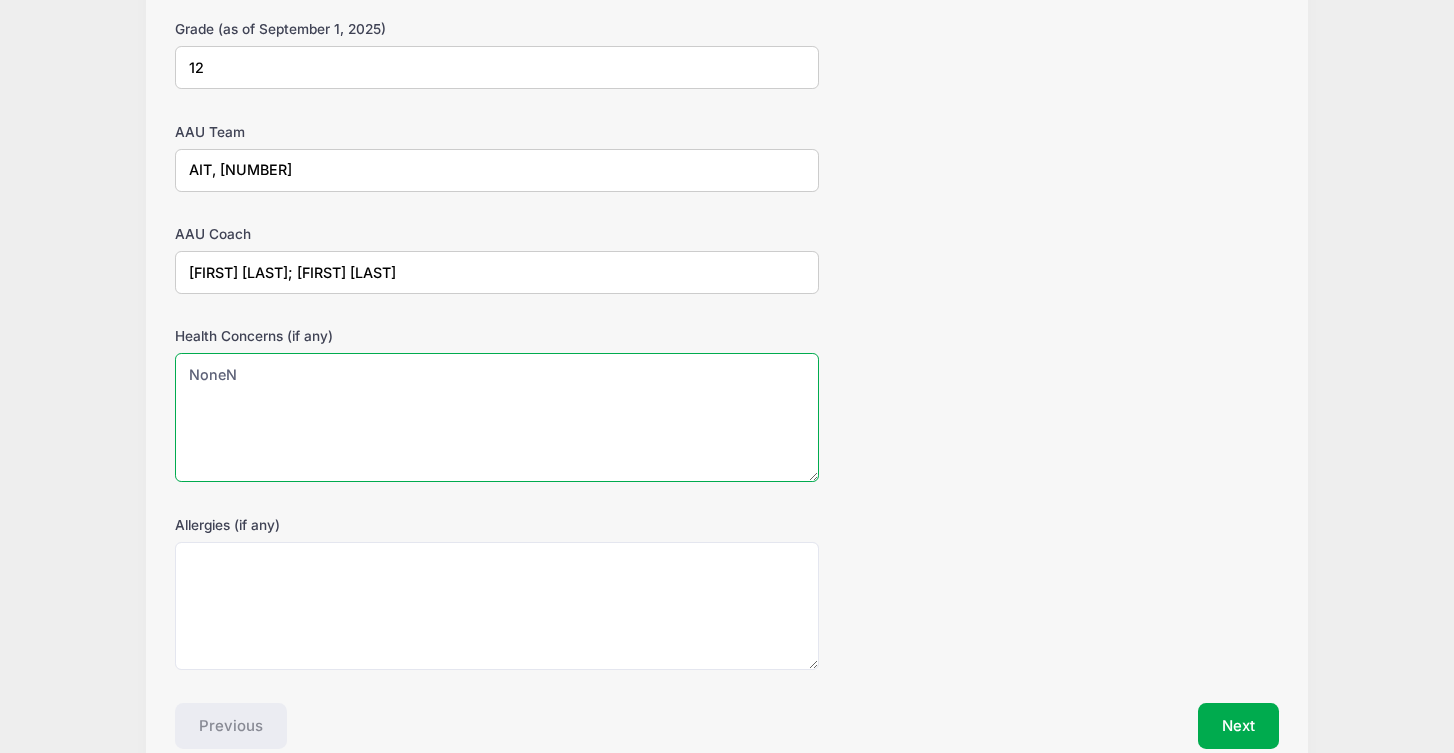 type on "None" 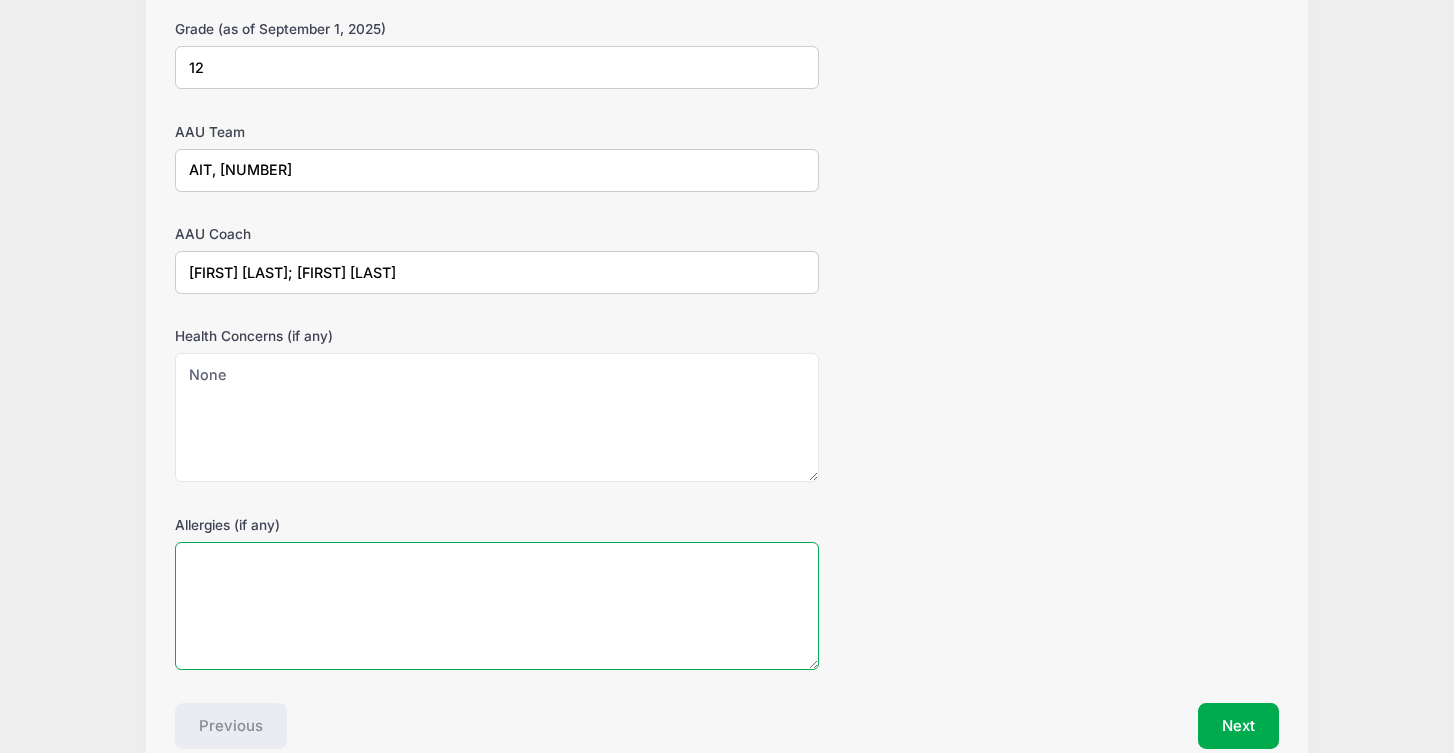 click on "Allergies (if any)" at bounding box center [497, 606] 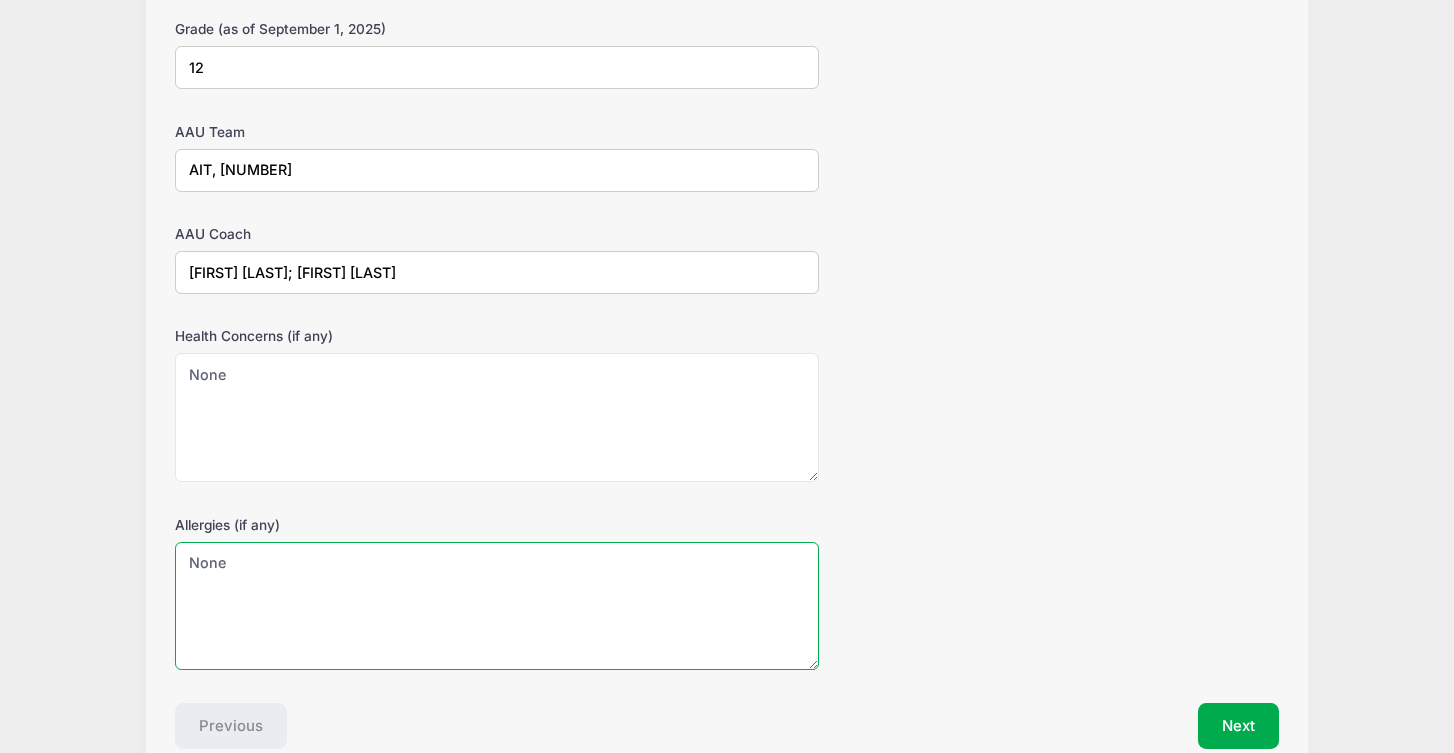 scroll, scrollTop: 1276, scrollLeft: 0, axis: vertical 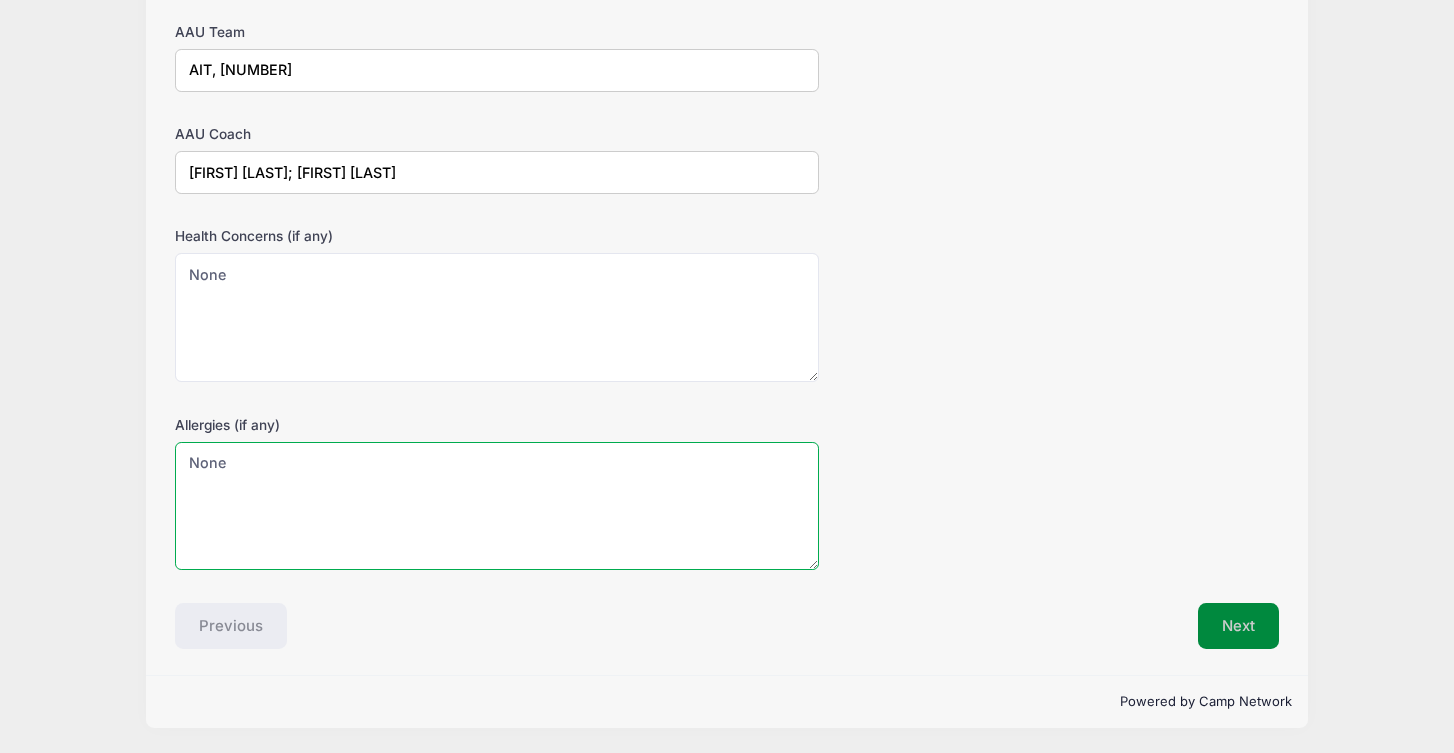 type on "None" 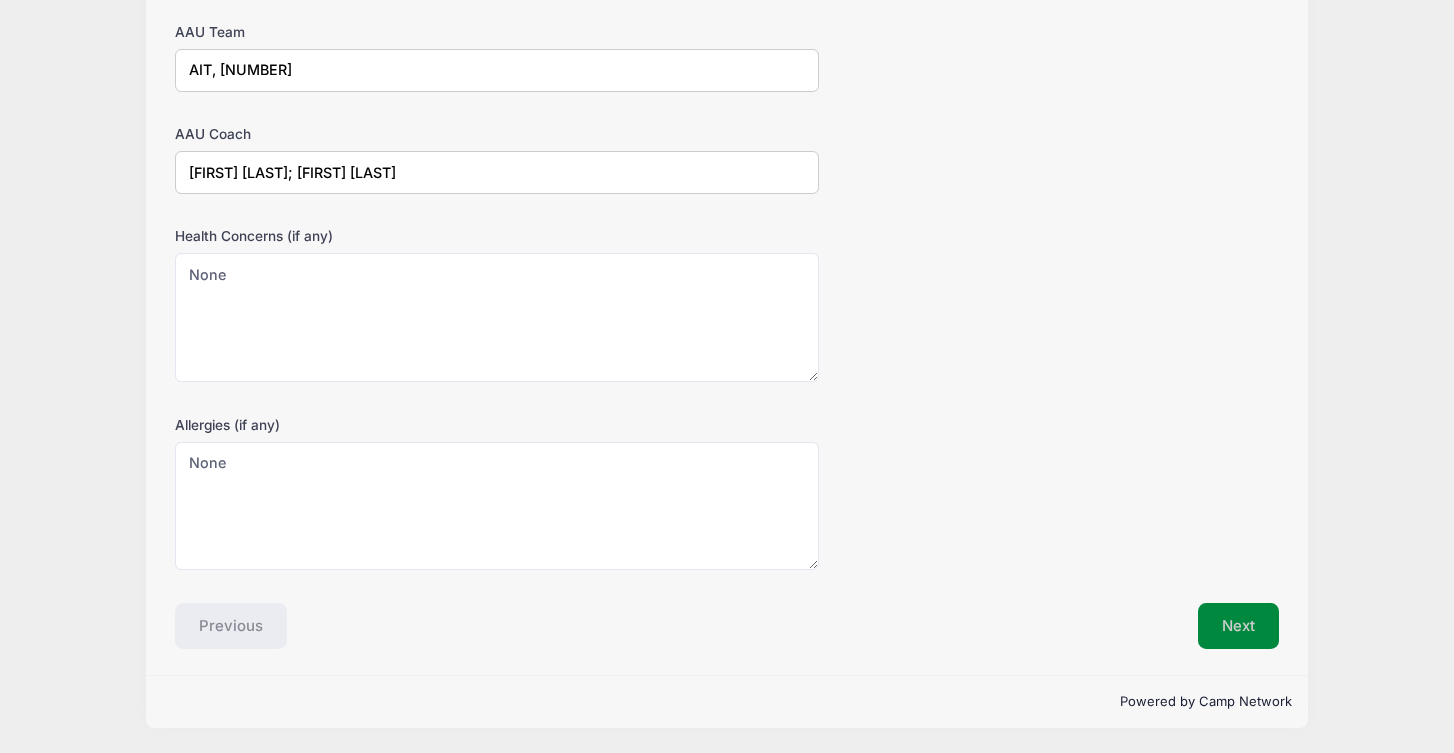 click on "Next" at bounding box center [1238, 626] 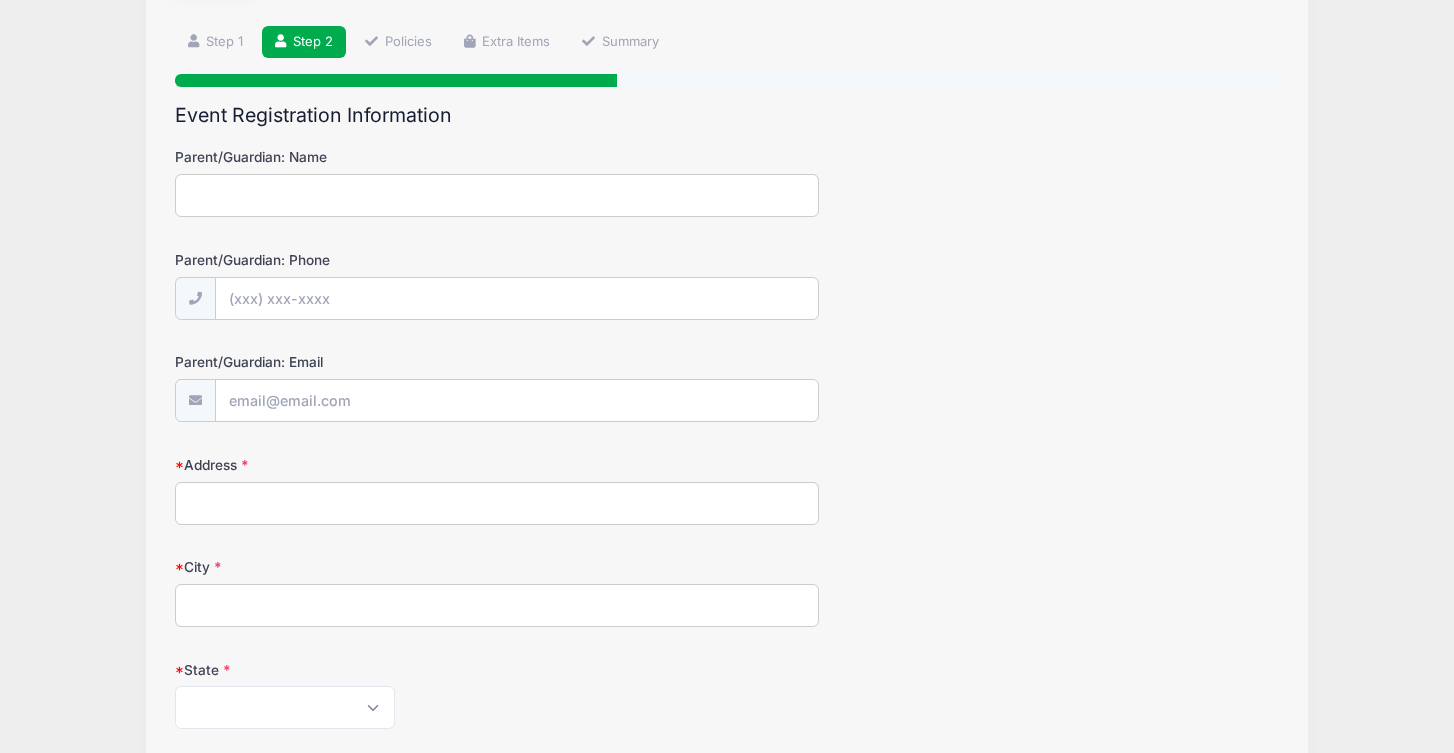 scroll, scrollTop: 0, scrollLeft: 0, axis: both 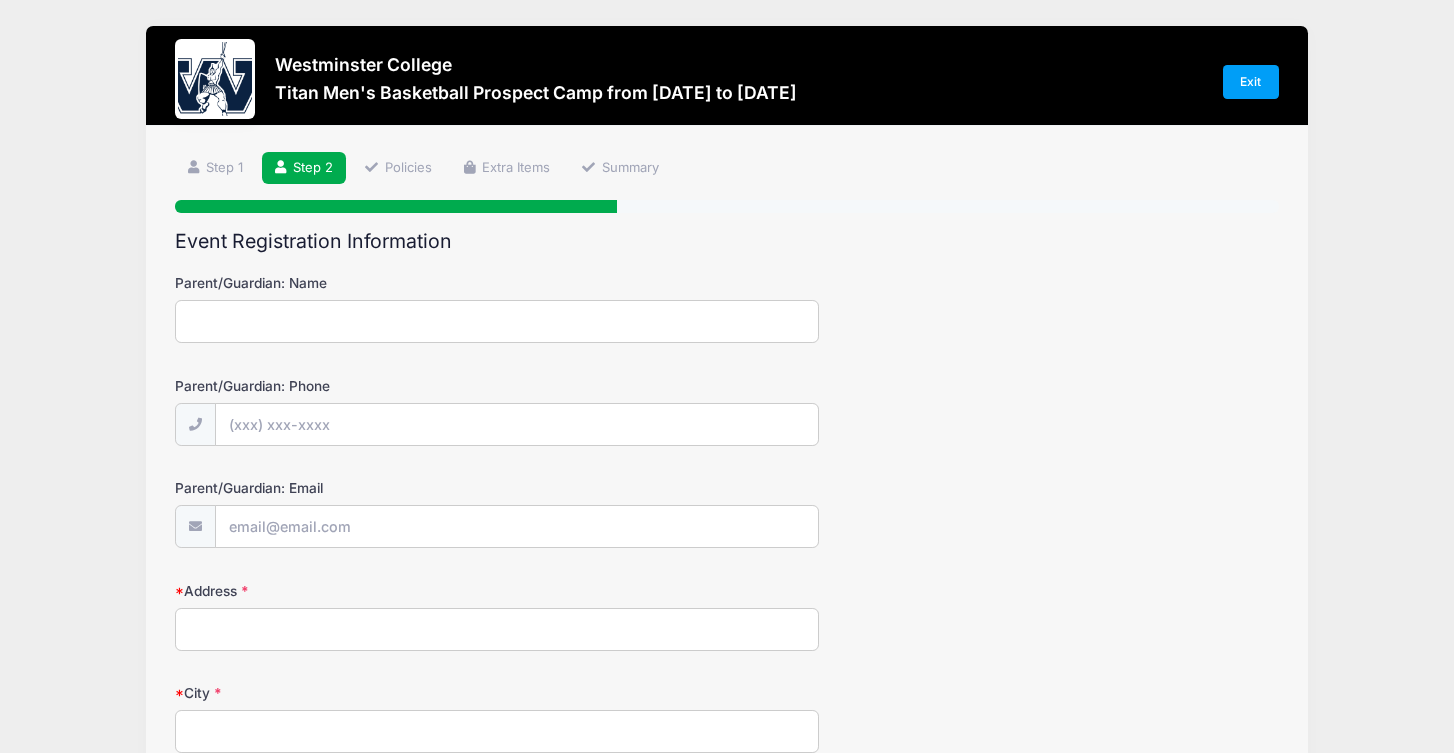 click on "Parent/Guardian: Name" at bounding box center (497, 321) 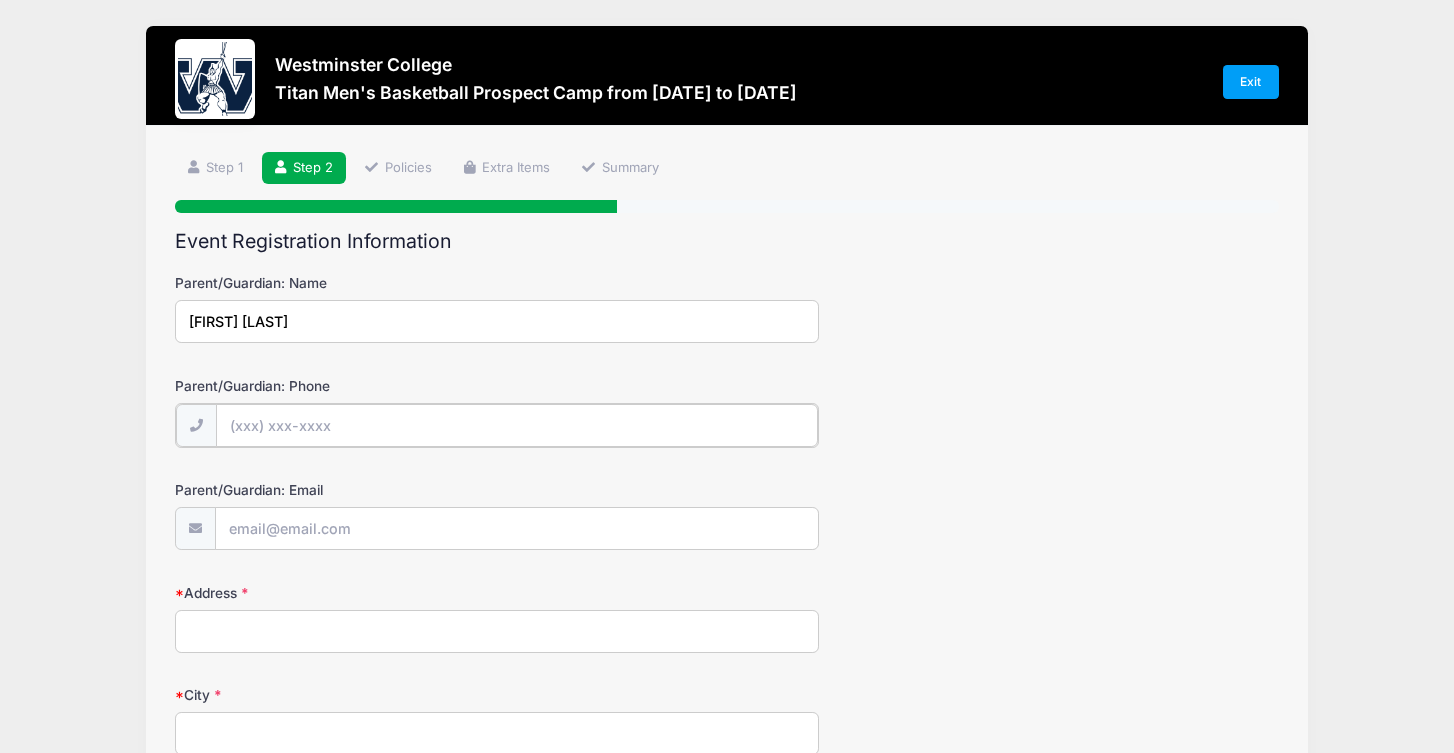 type on "([PHONE])" 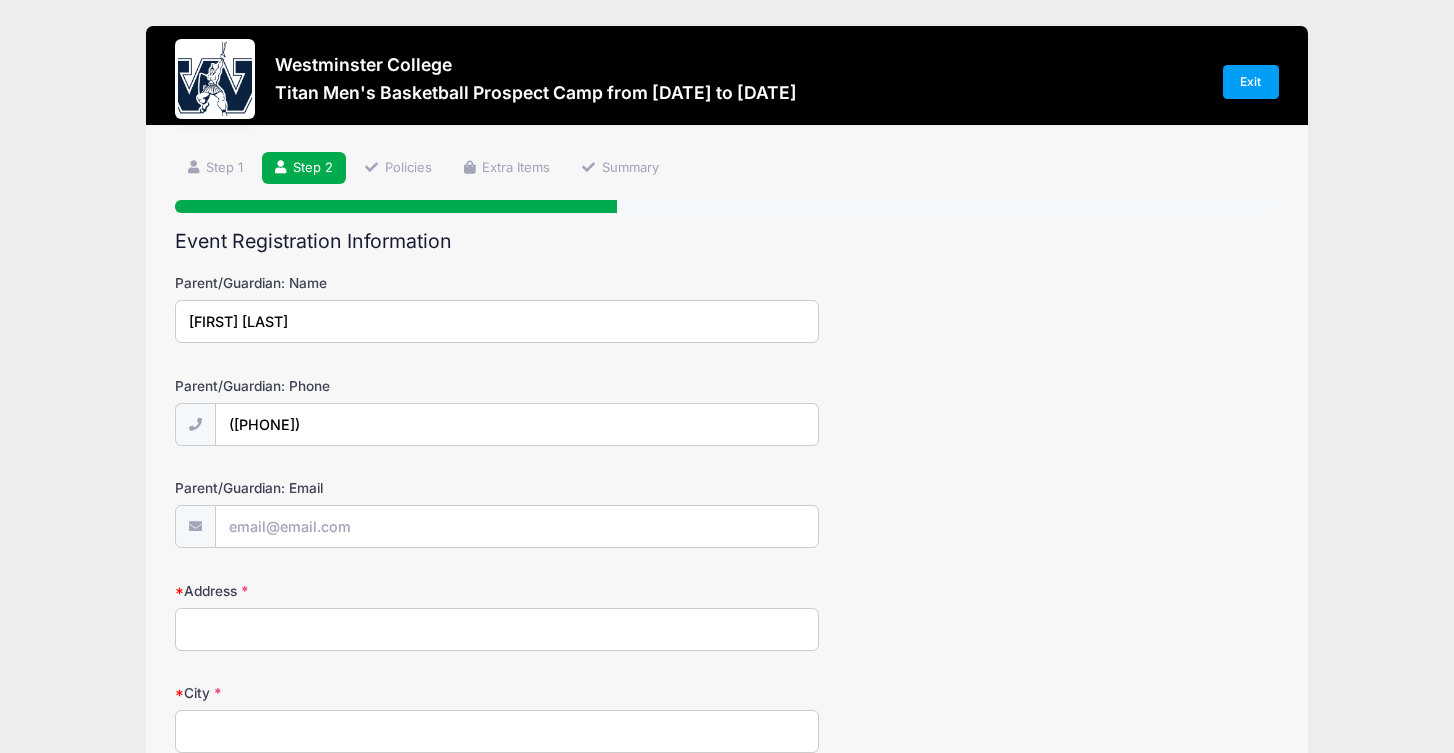 type on "[EMAIL]" 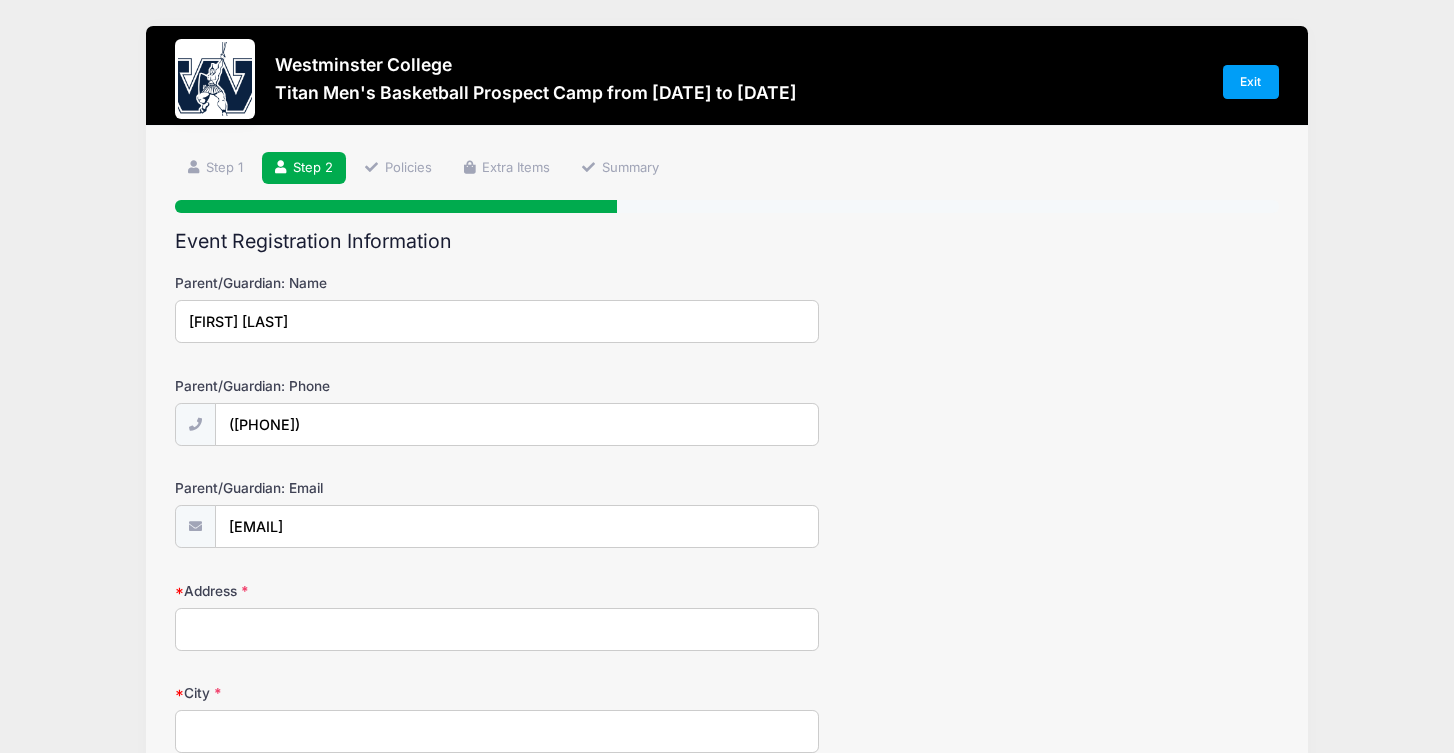 type on "[NUMBER] [STREET]" 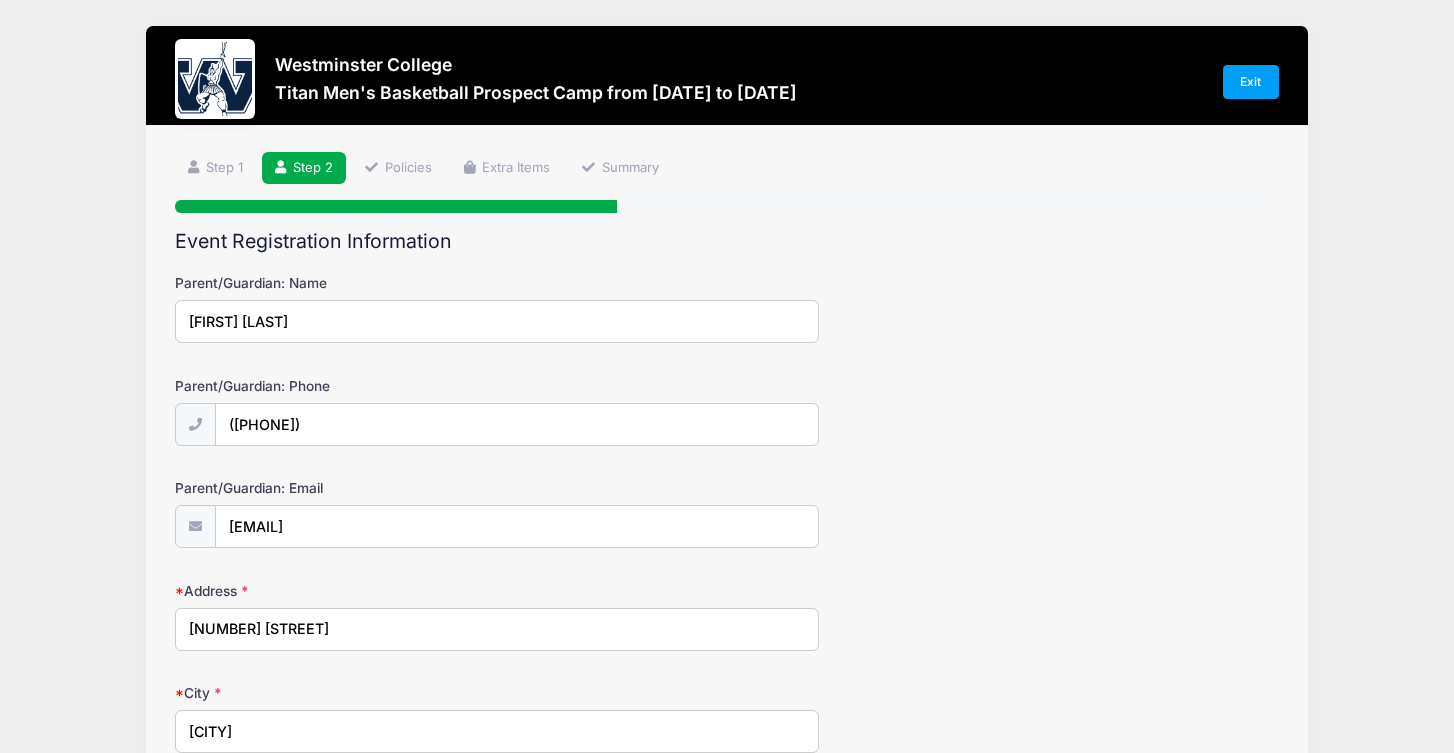 select on "PA" 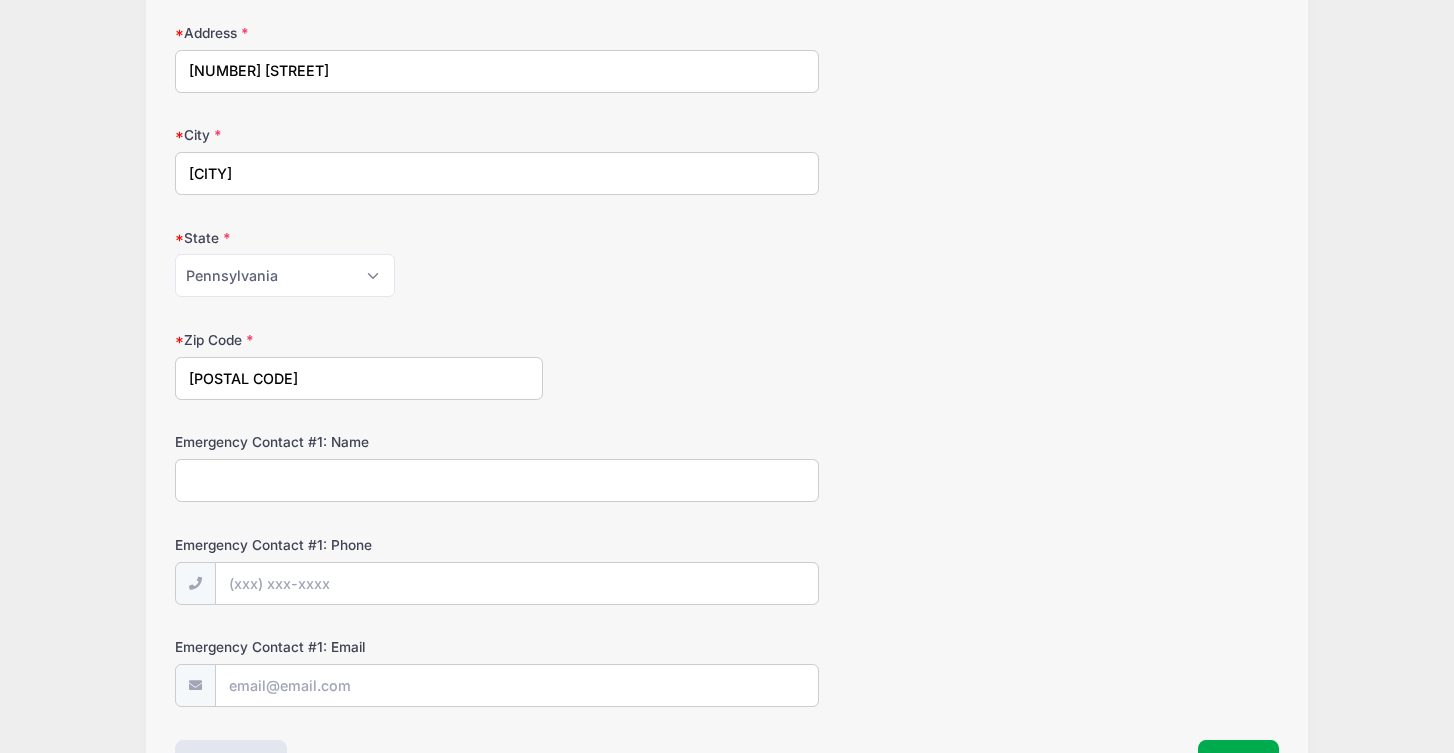 scroll, scrollTop: 578, scrollLeft: 0, axis: vertical 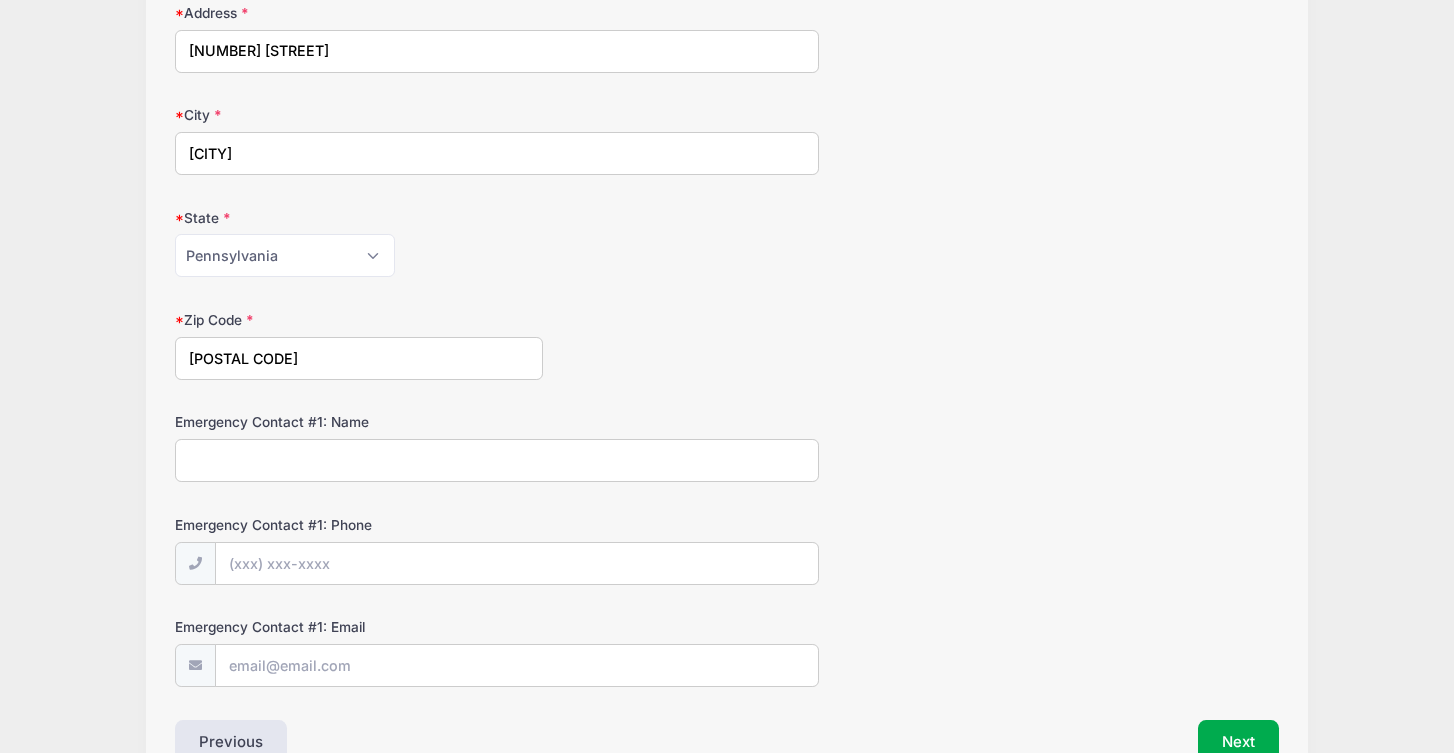 click on "Emergency Contact #1: Name" at bounding box center (497, 460) 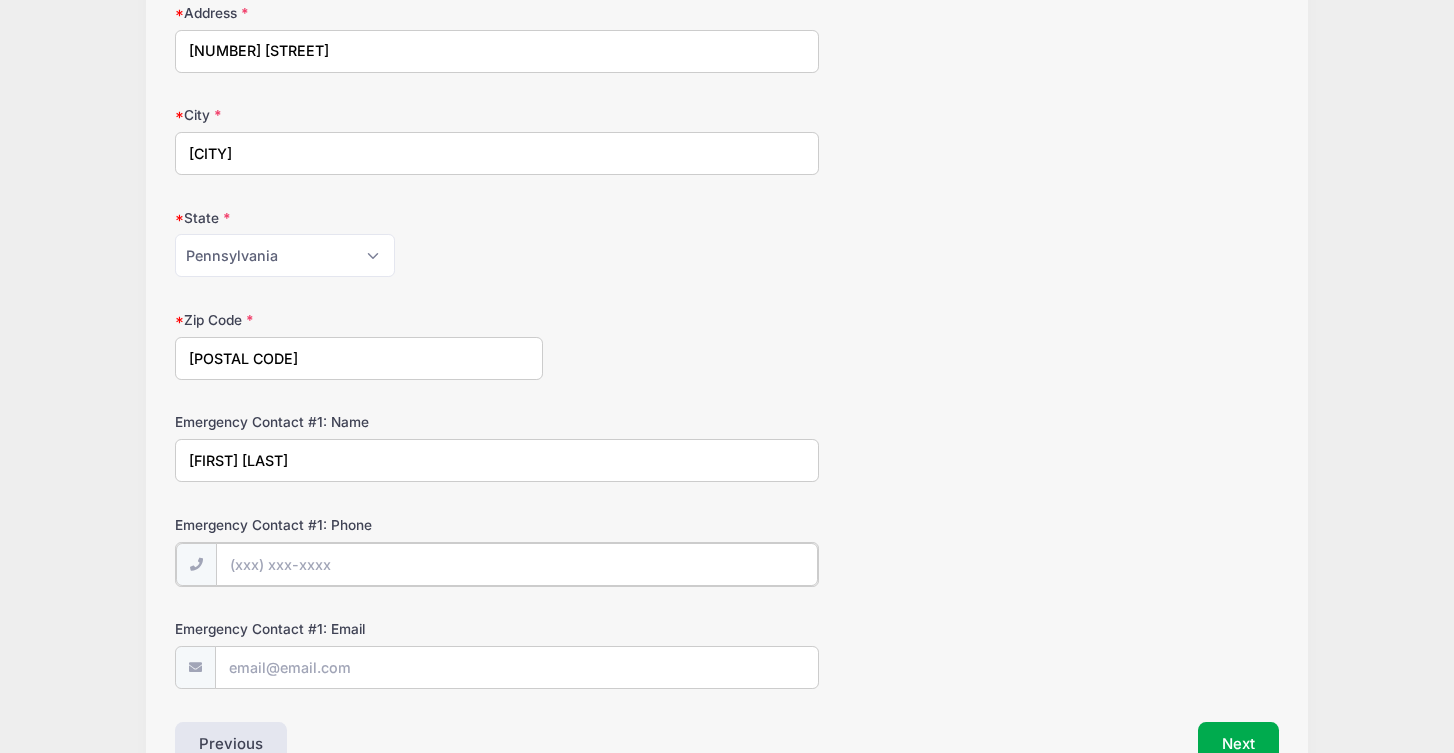 type on "([PHONE])" 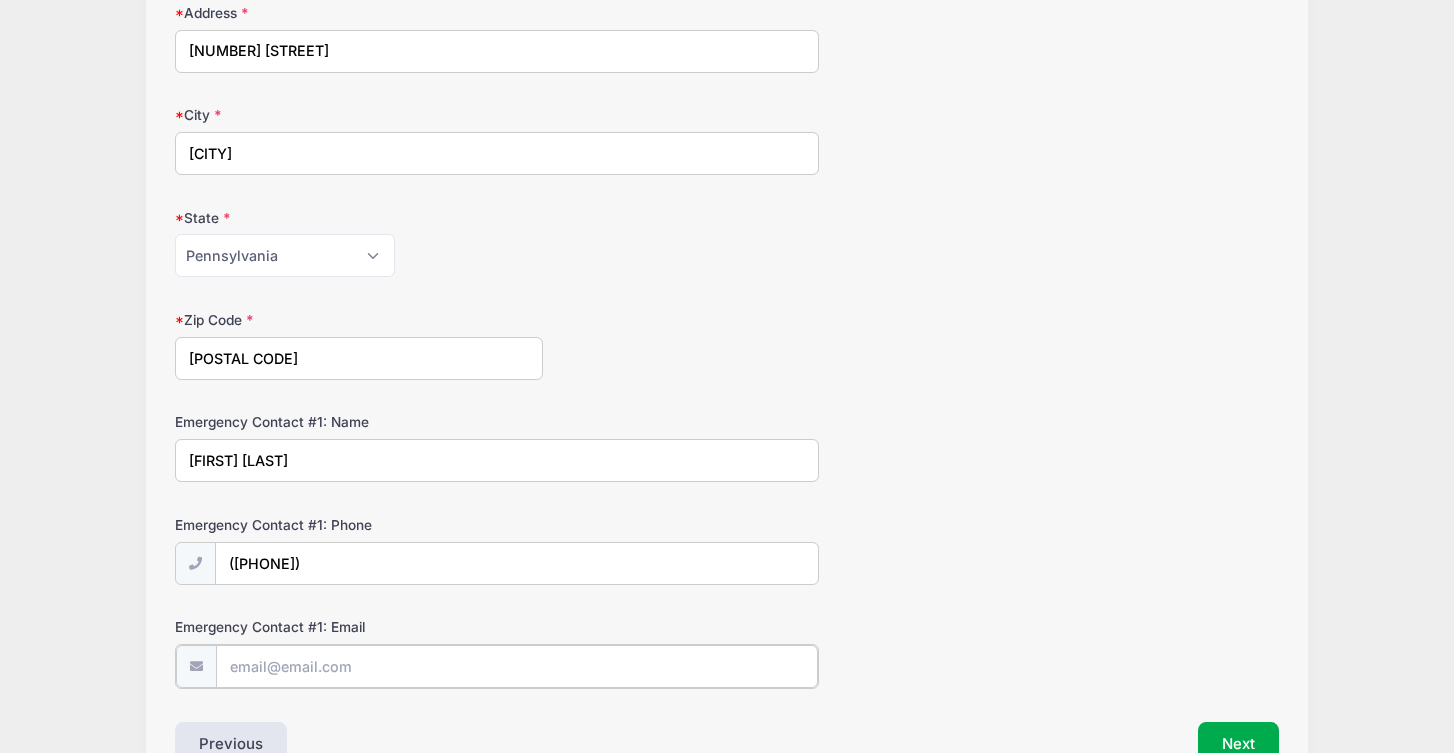 type on "[EMAIL]" 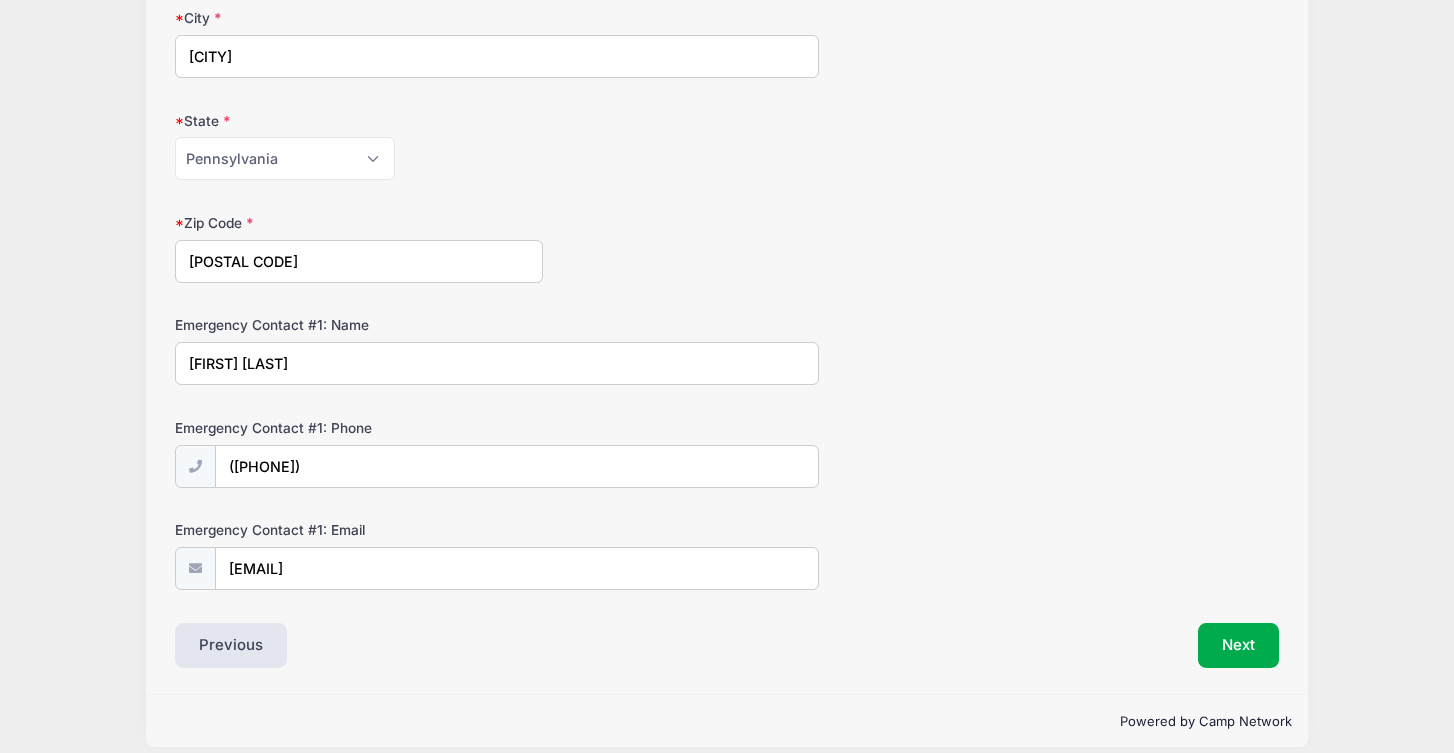 scroll, scrollTop: 695, scrollLeft: 0, axis: vertical 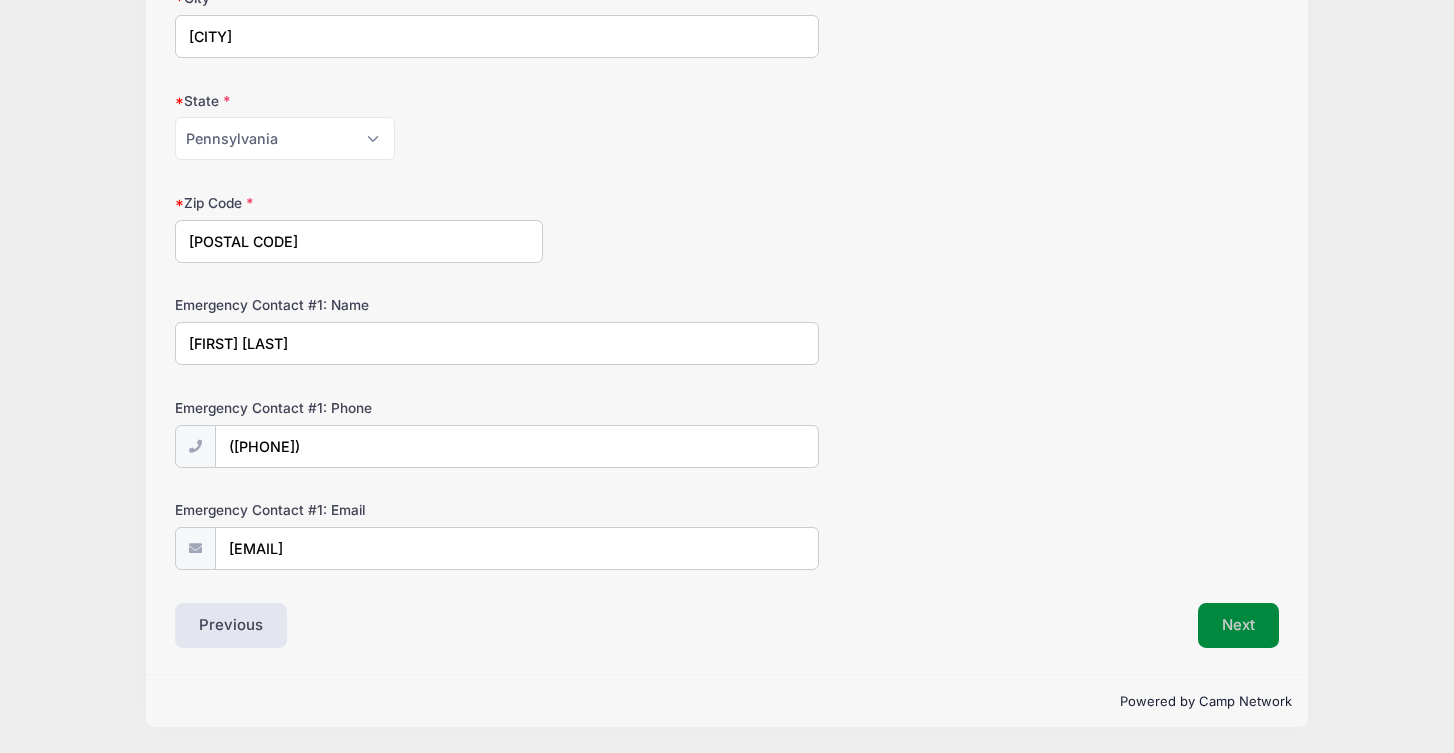 click on "Next" at bounding box center (1238, 626) 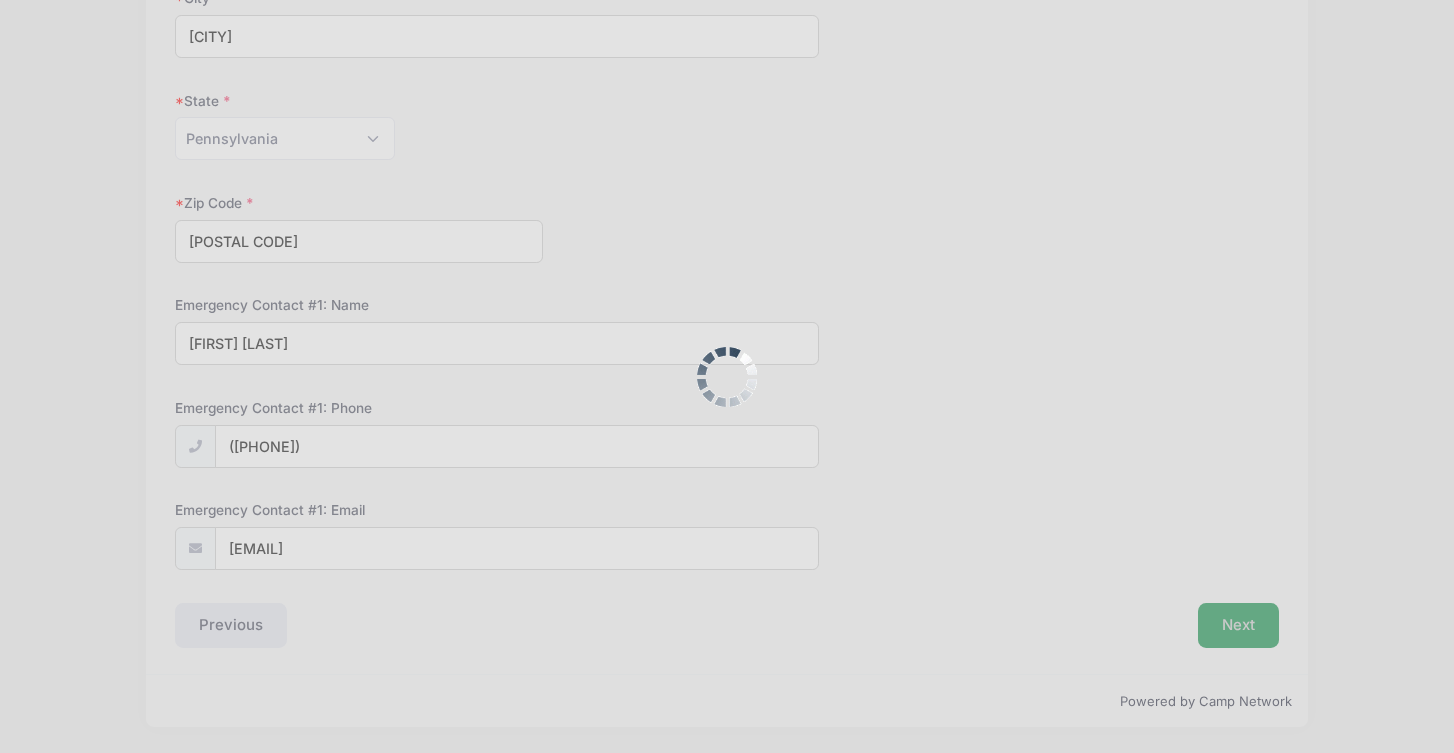 scroll, scrollTop: 147, scrollLeft: 0, axis: vertical 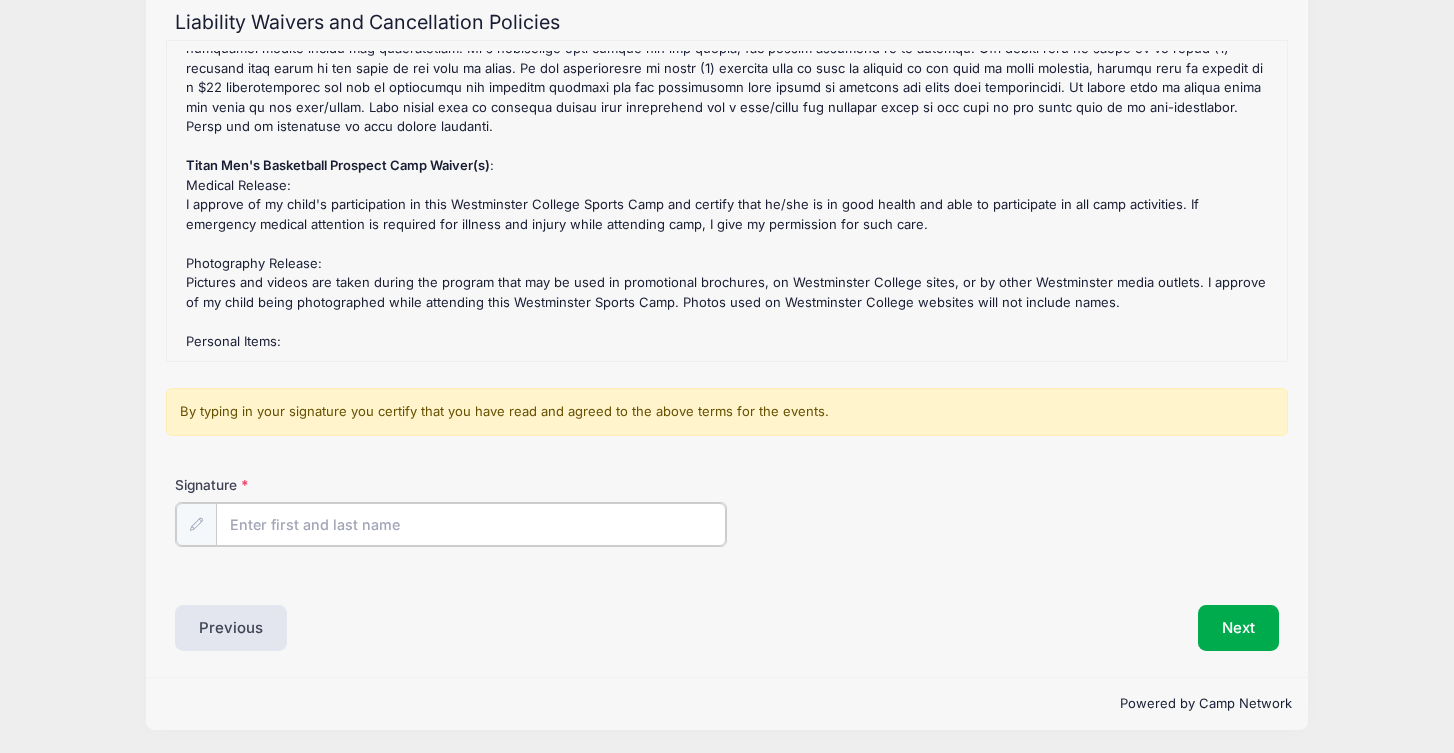 click on "Signature" at bounding box center (471, 524) 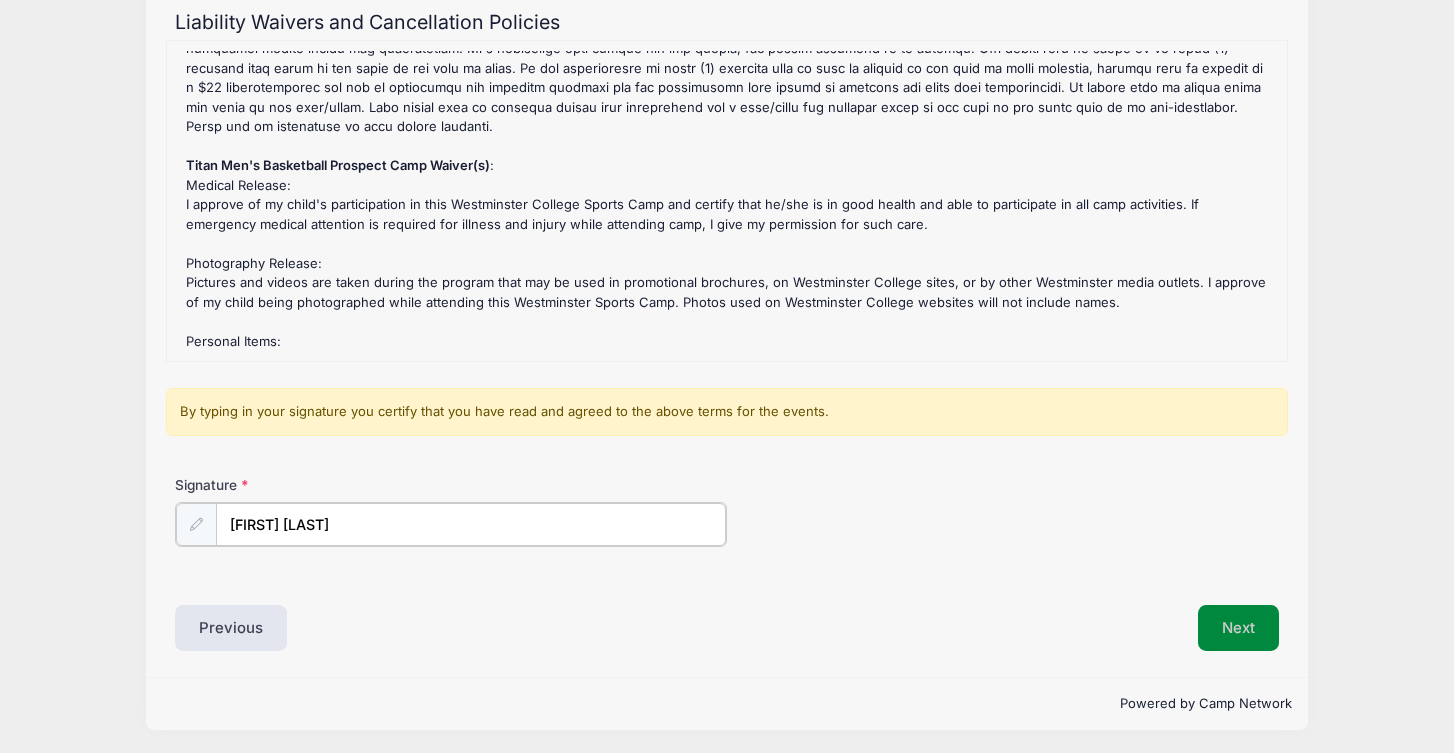 type on "[FIRST] [LAST]" 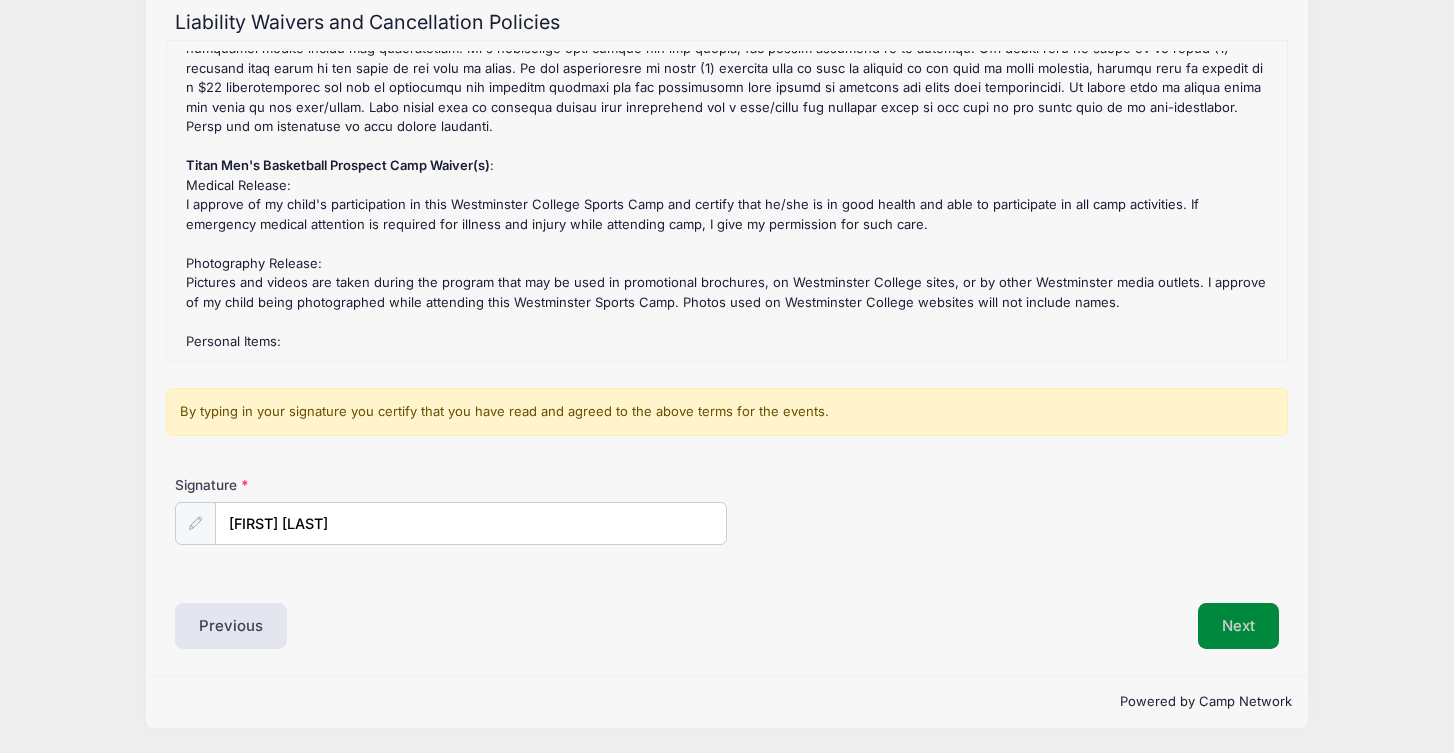 click on "Next" at bounding box center [1238, 626] 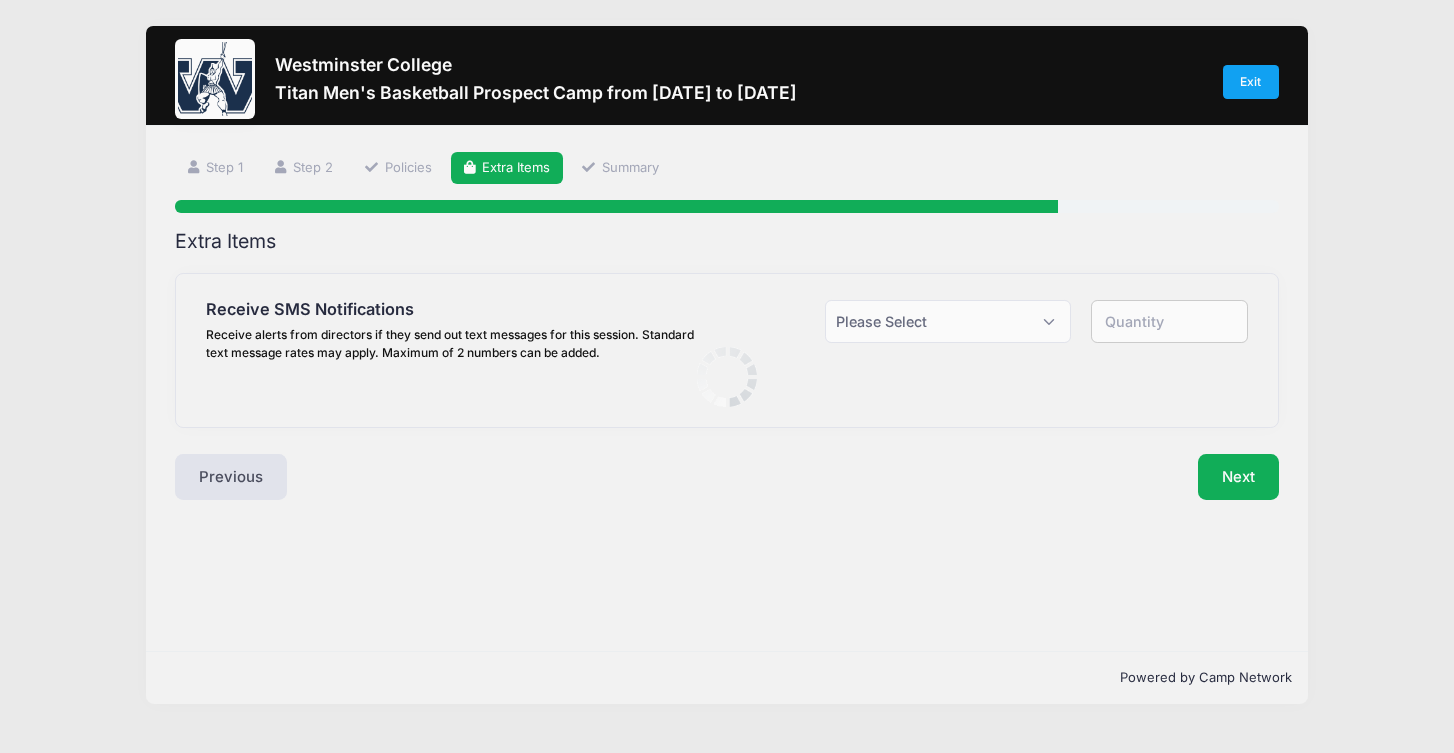 scroll, scrollTop: 0, scrollLeft: 0, axis: both 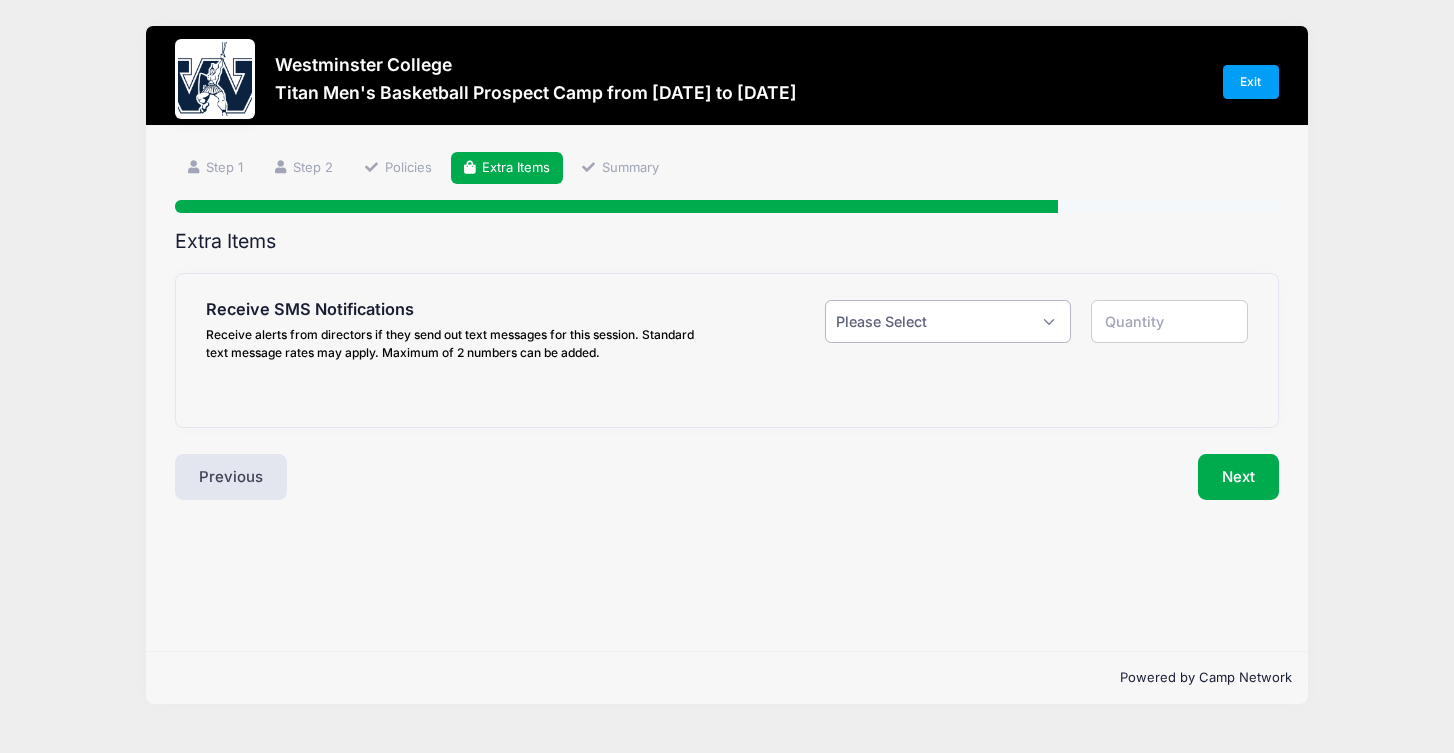 click on "Please Select Yes ($0.00)
No" at bounding box center (948, 321) 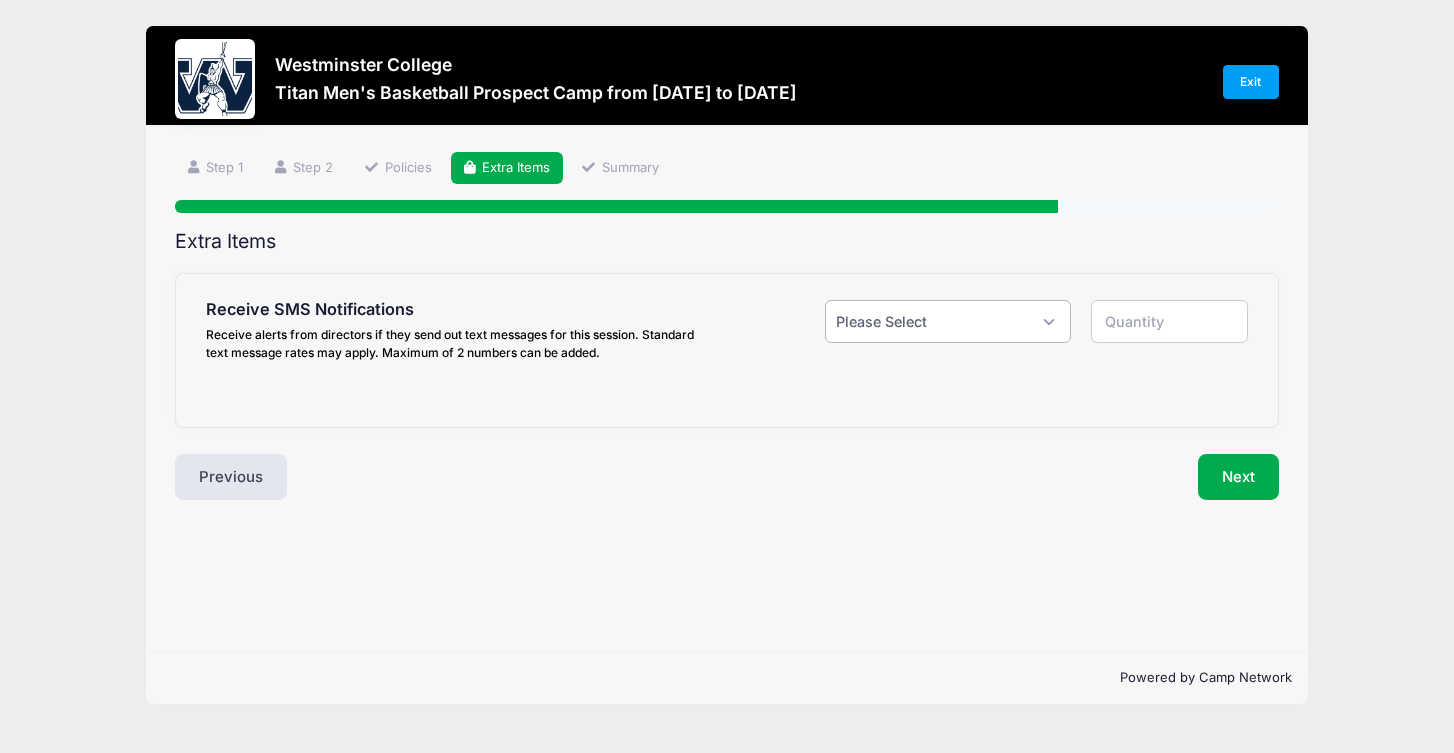 select on "1" 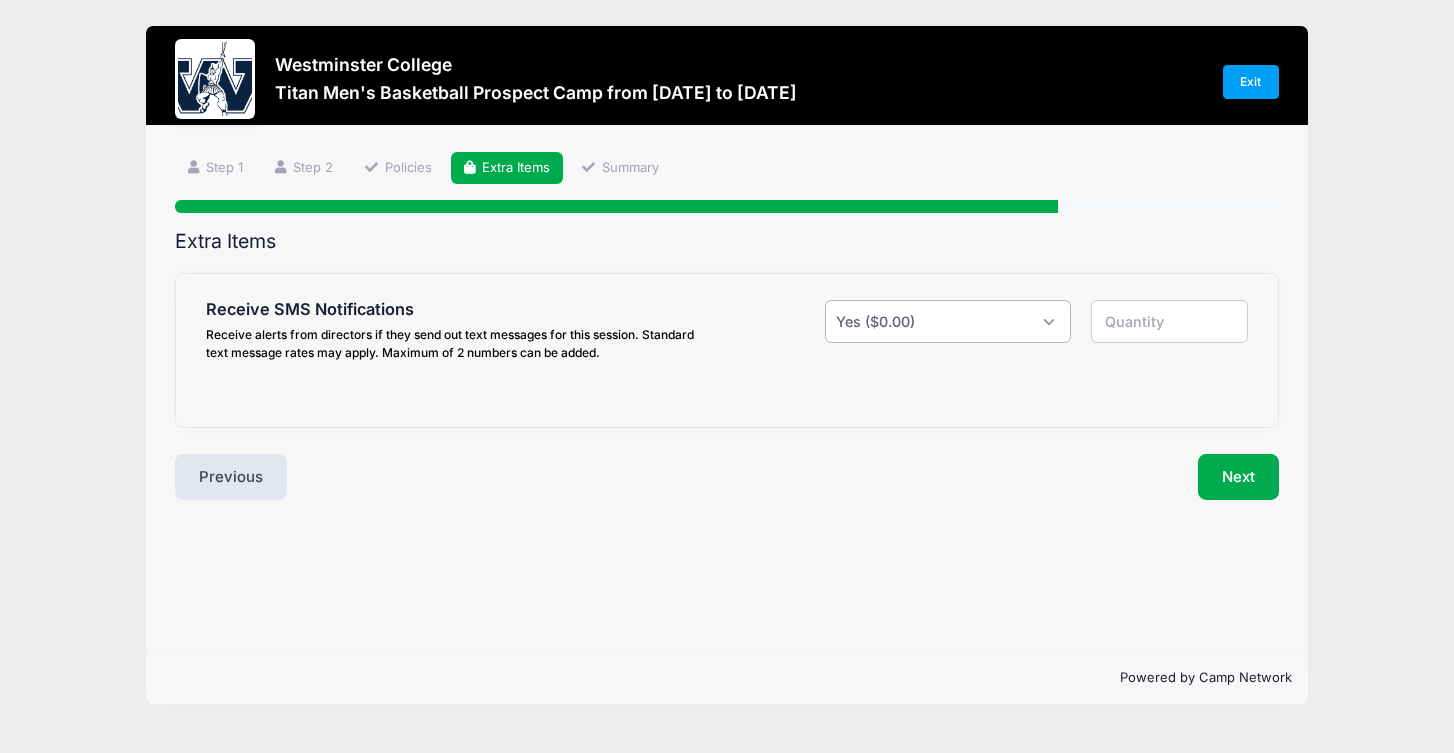 type on "1" 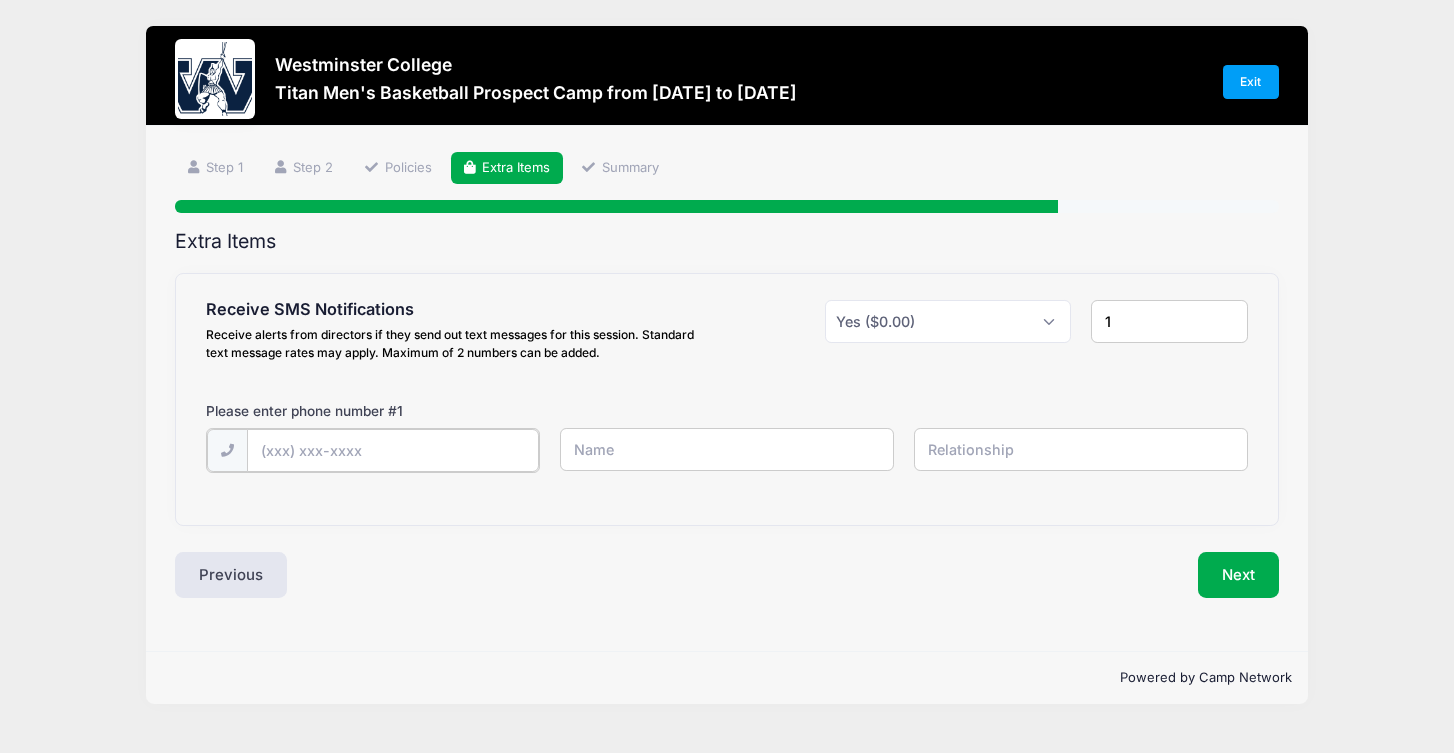 click at bounding box center [0, 0] 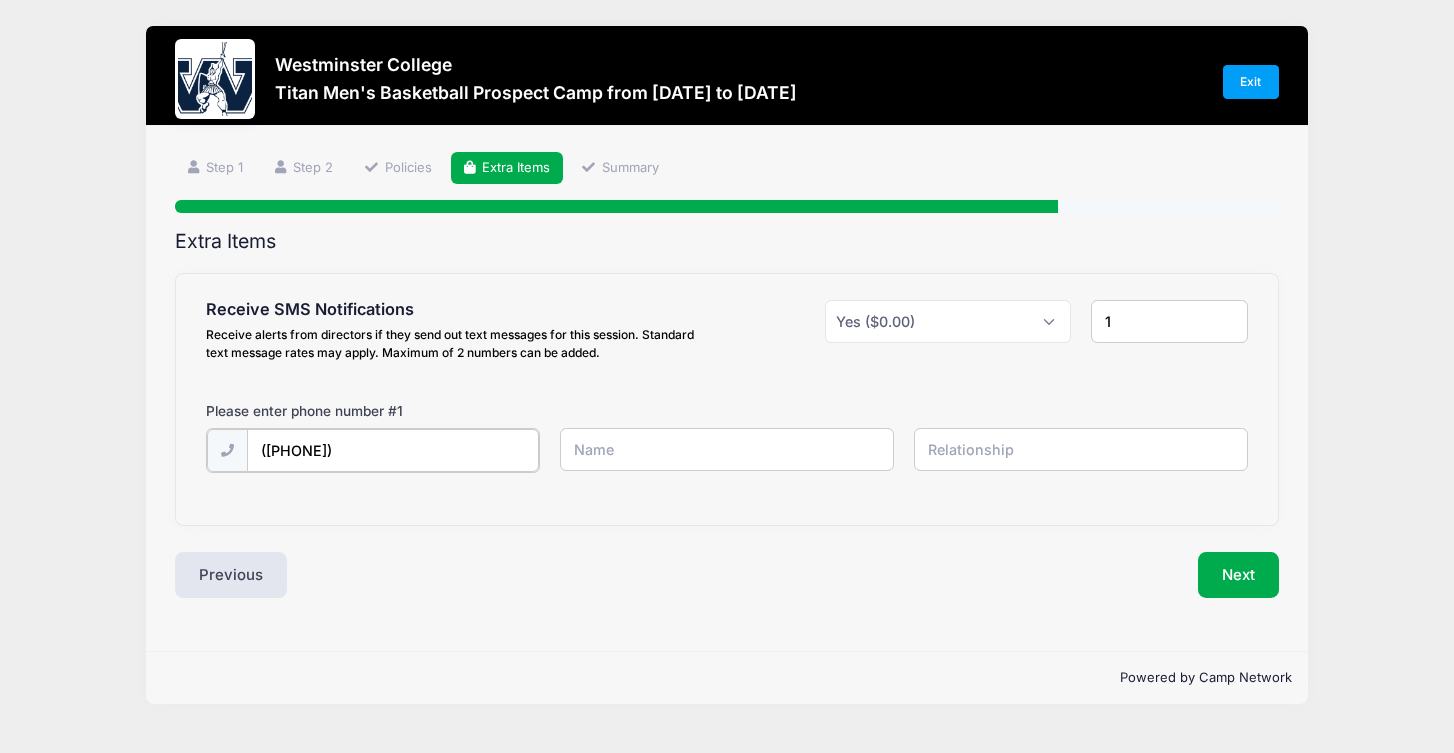 type on "([PHONE])" 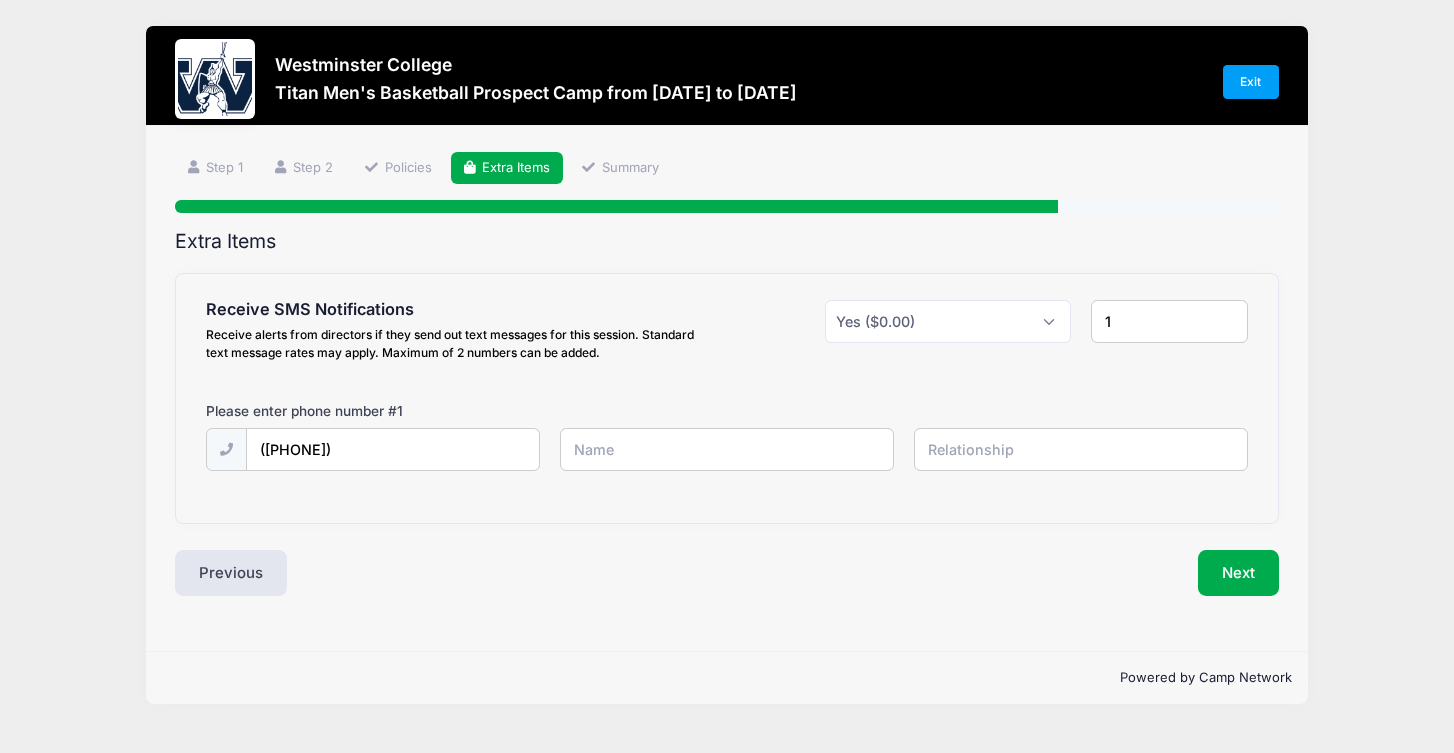 click at bounding box center [0, 0] 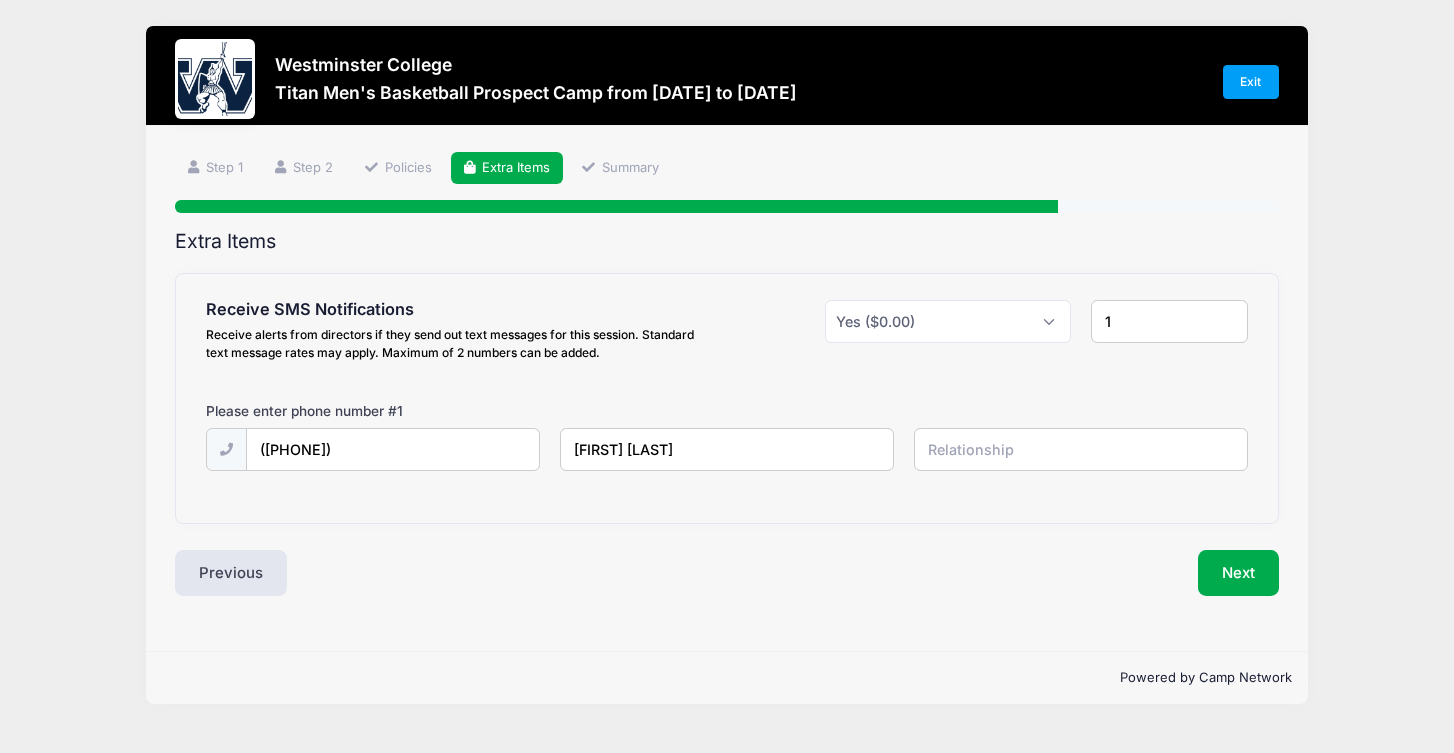 type on "[FIRST] [LAST]" 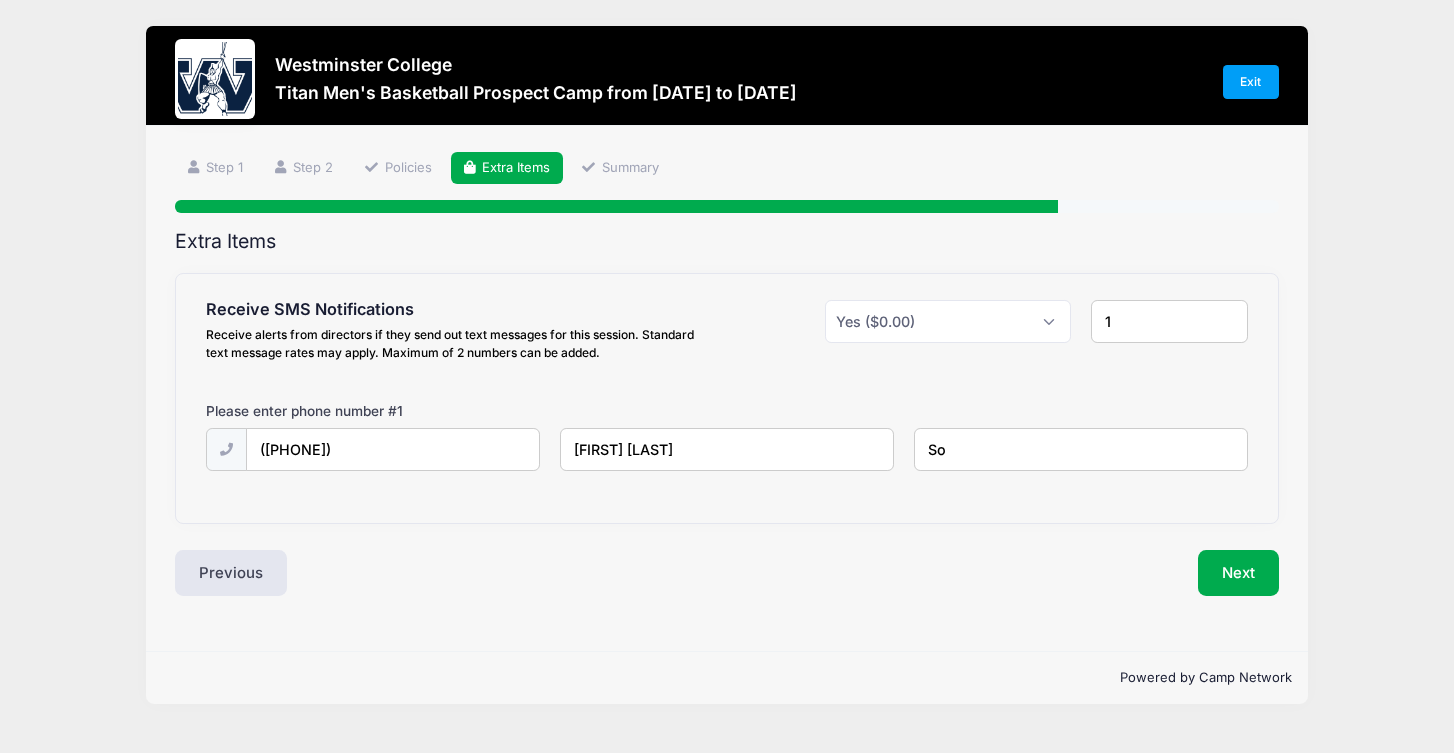 type on "S" 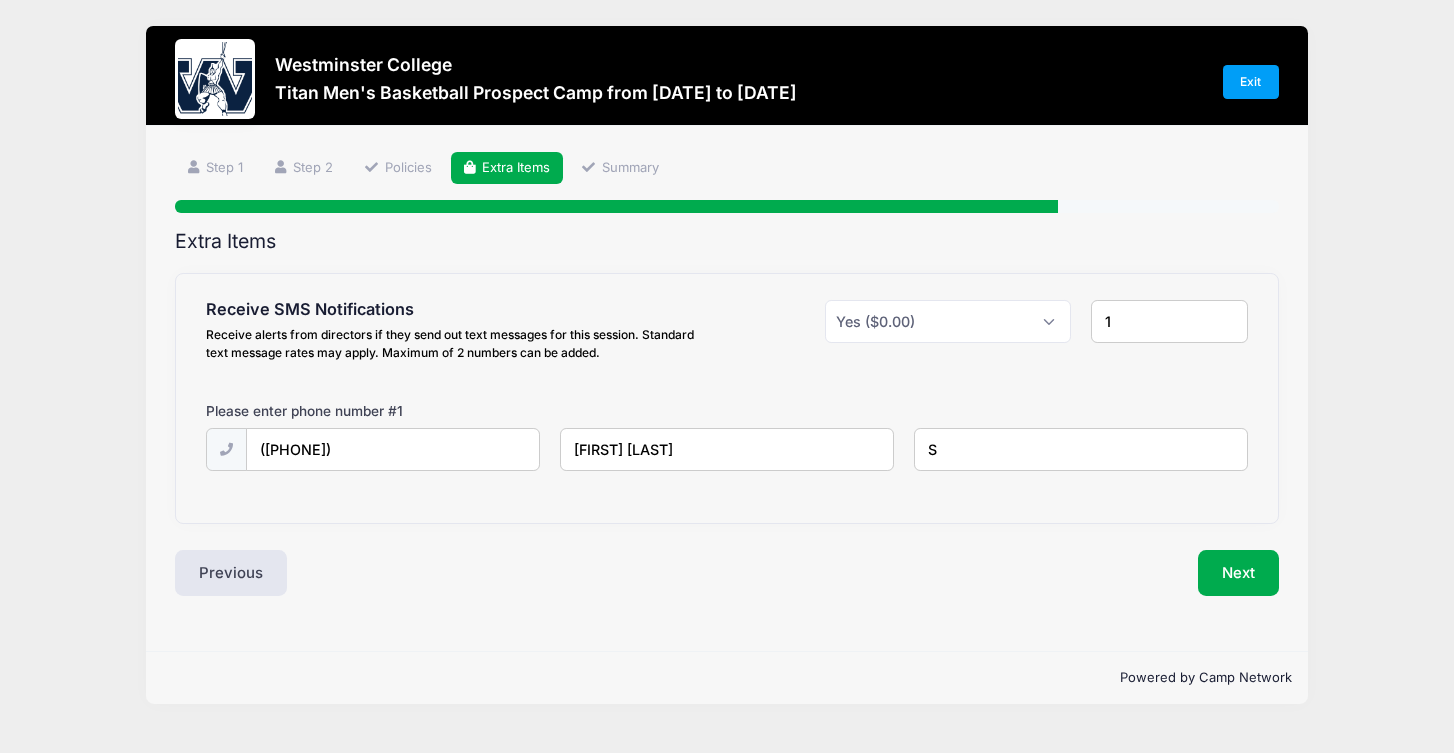 type 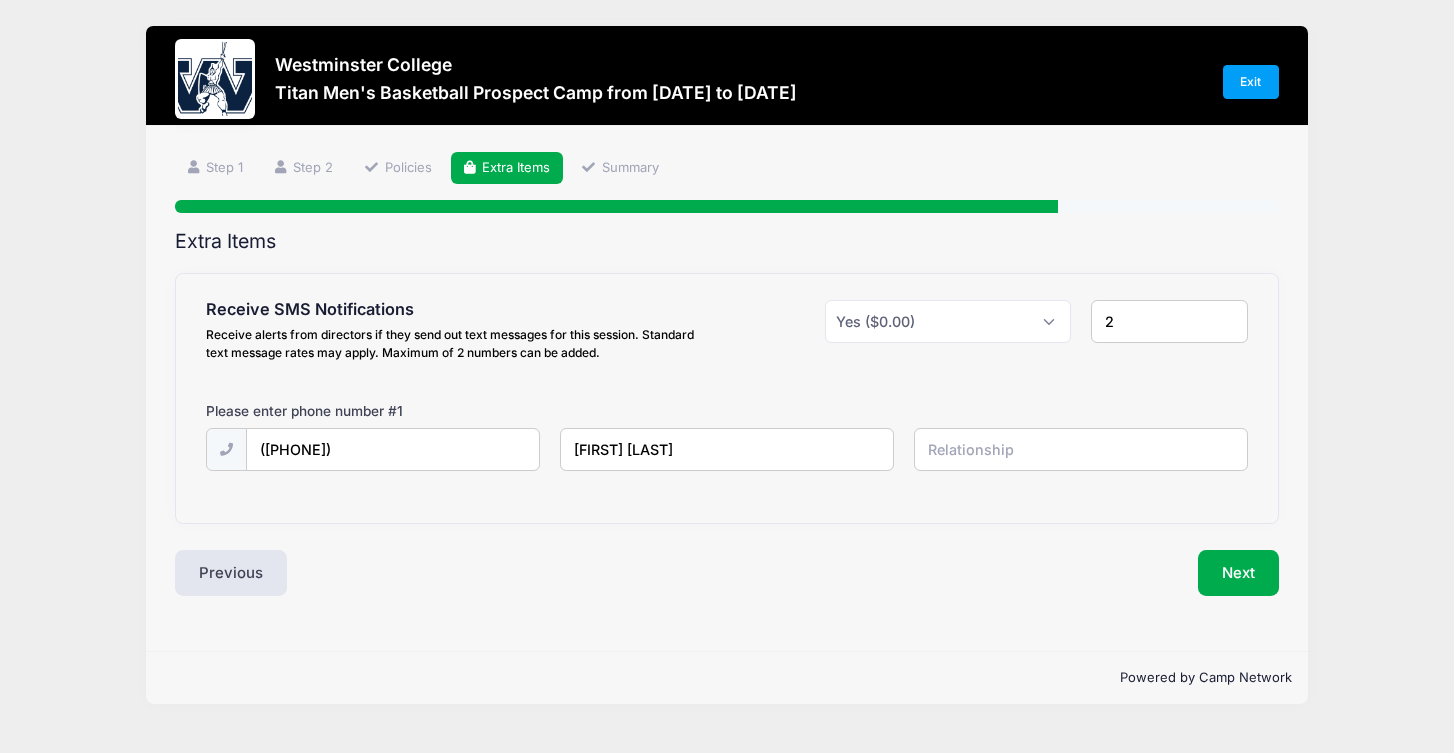 type on "2" 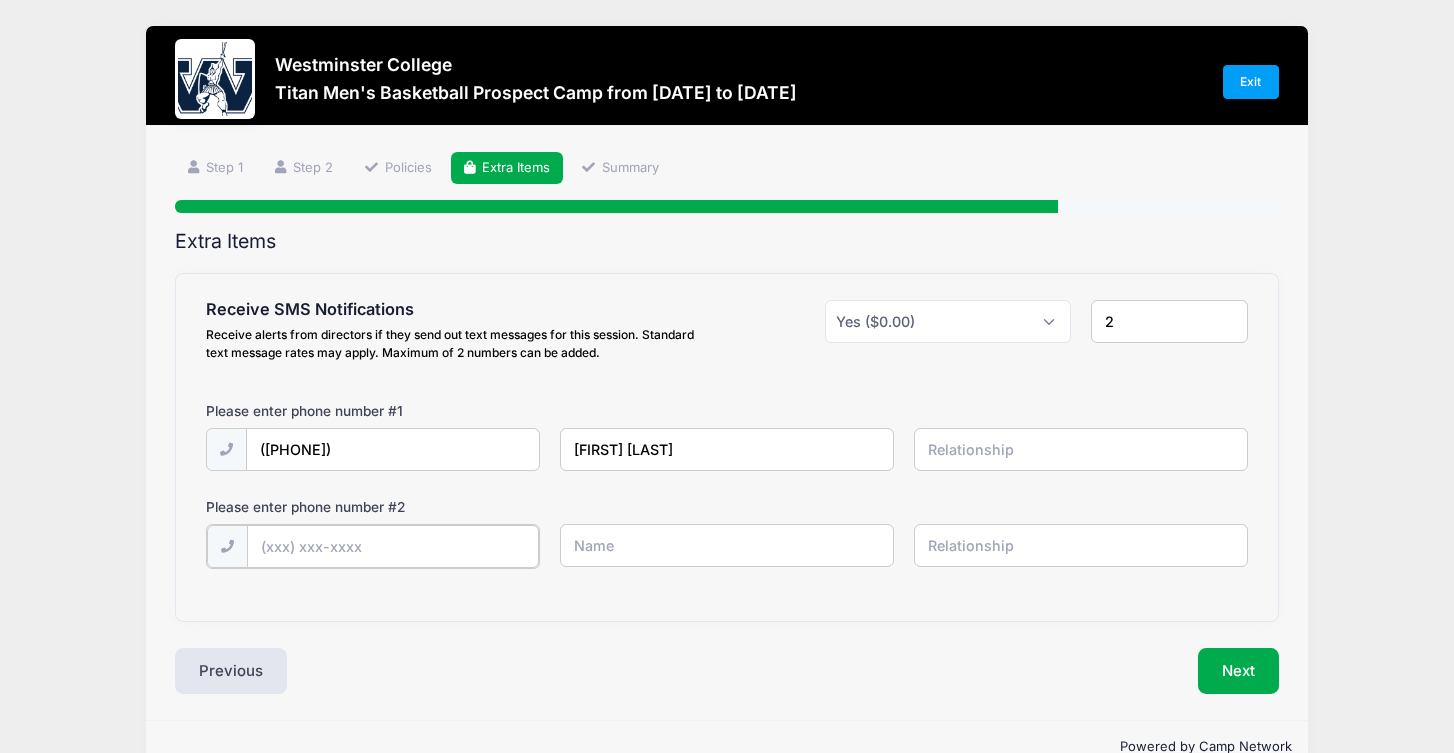 click at bounding box center (0, 0) 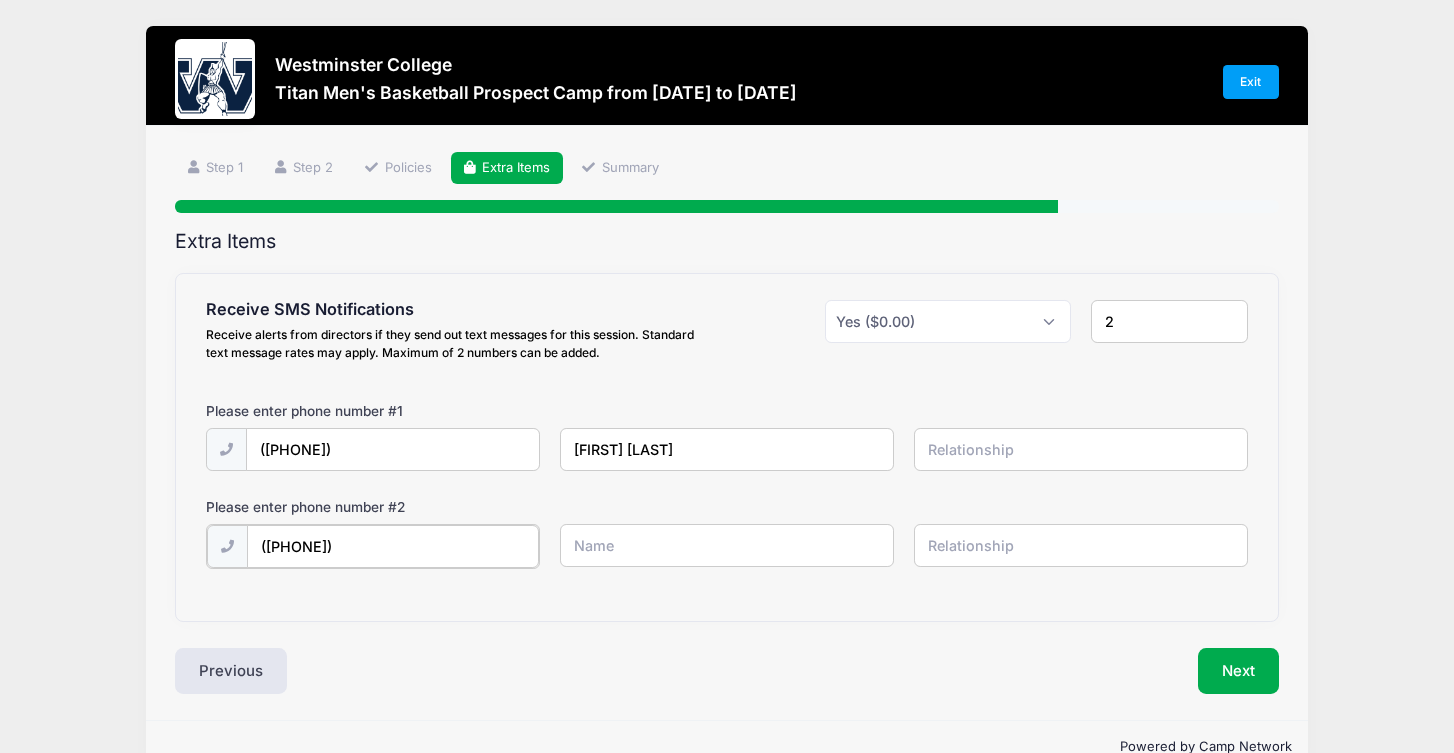 type on "([PHONE])" 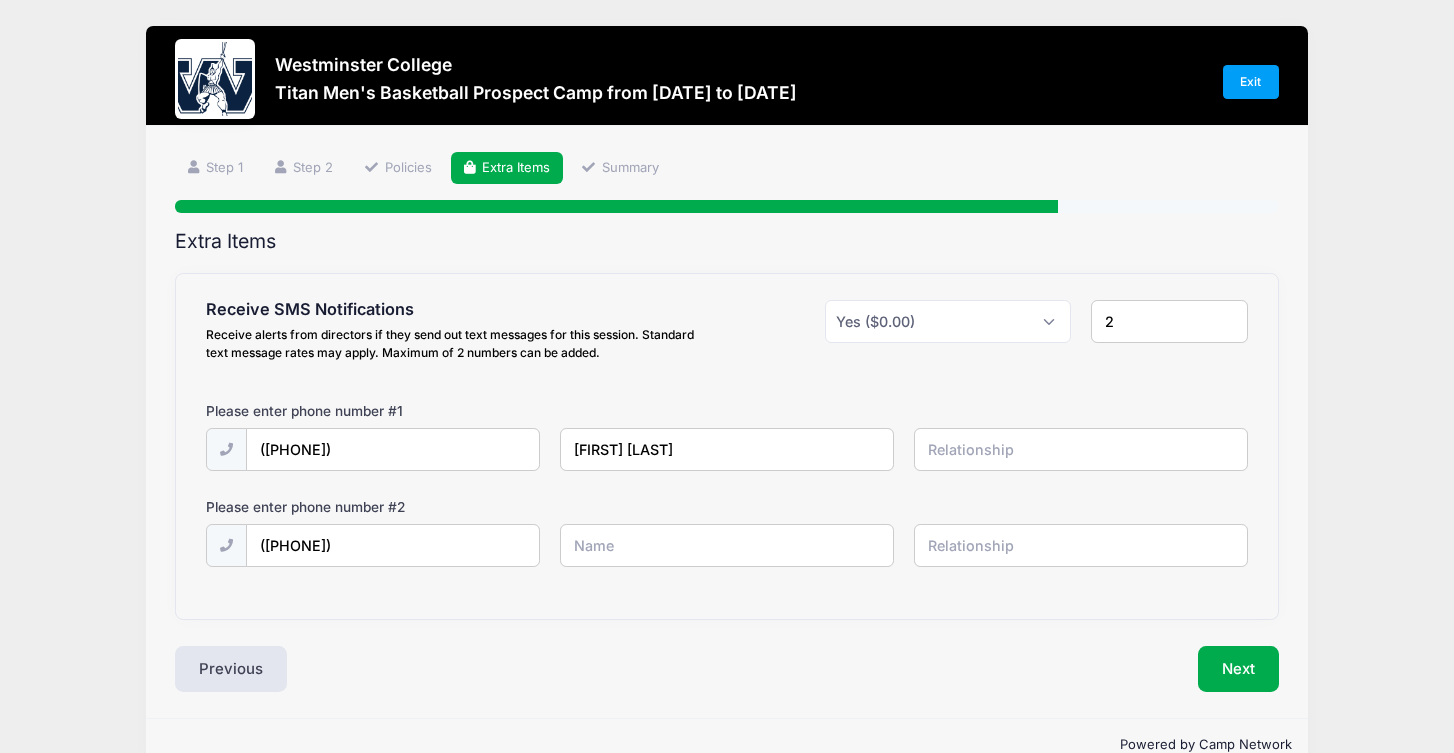 click at bounding box center [0, 0] 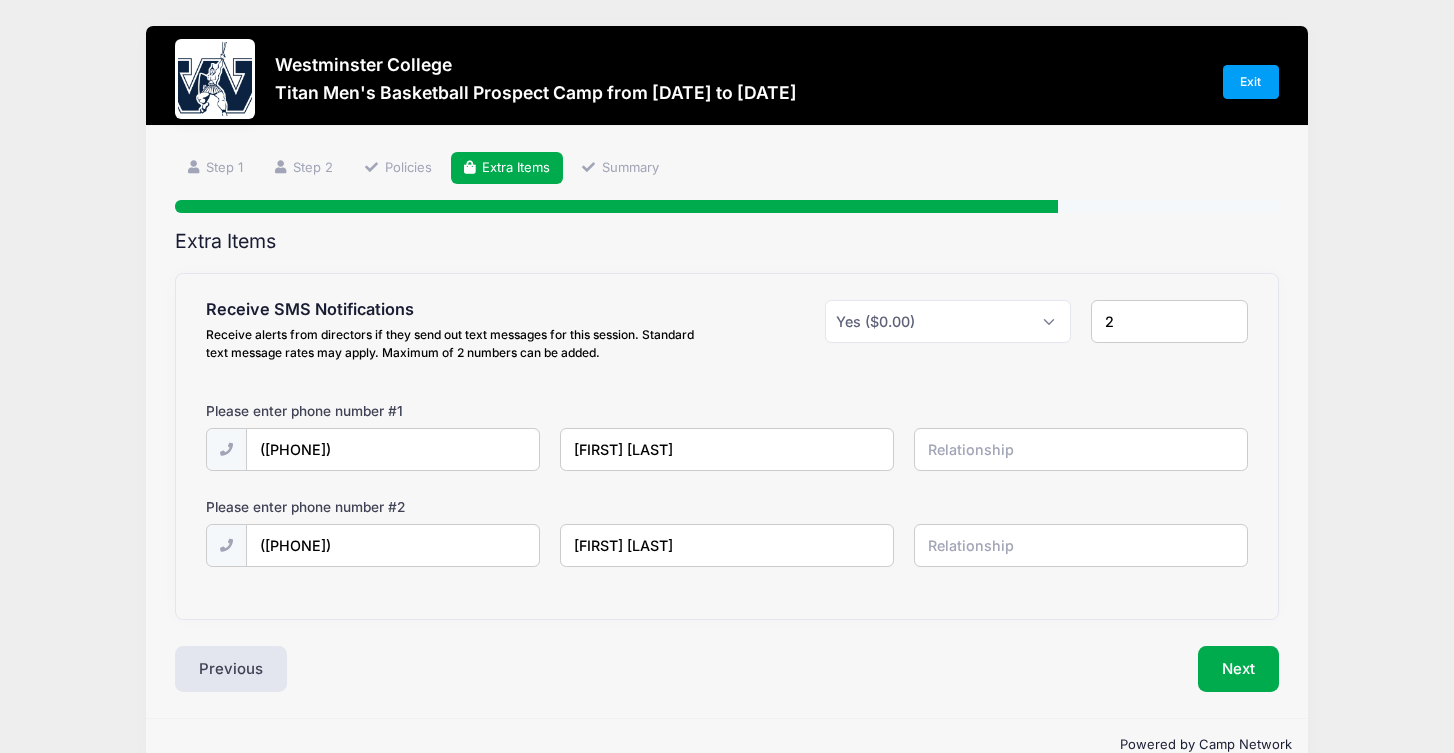type on "[FIRST] [LAST]" 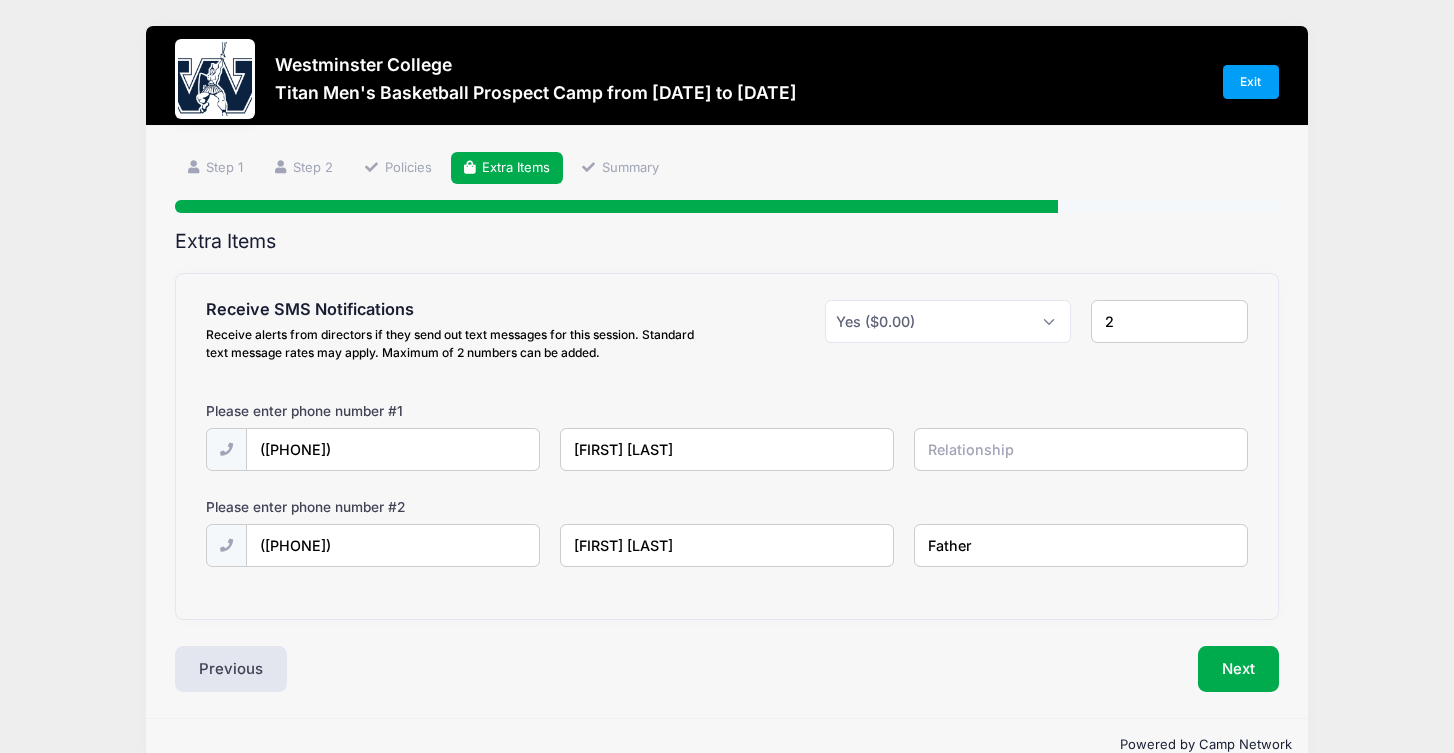 type on "Father" 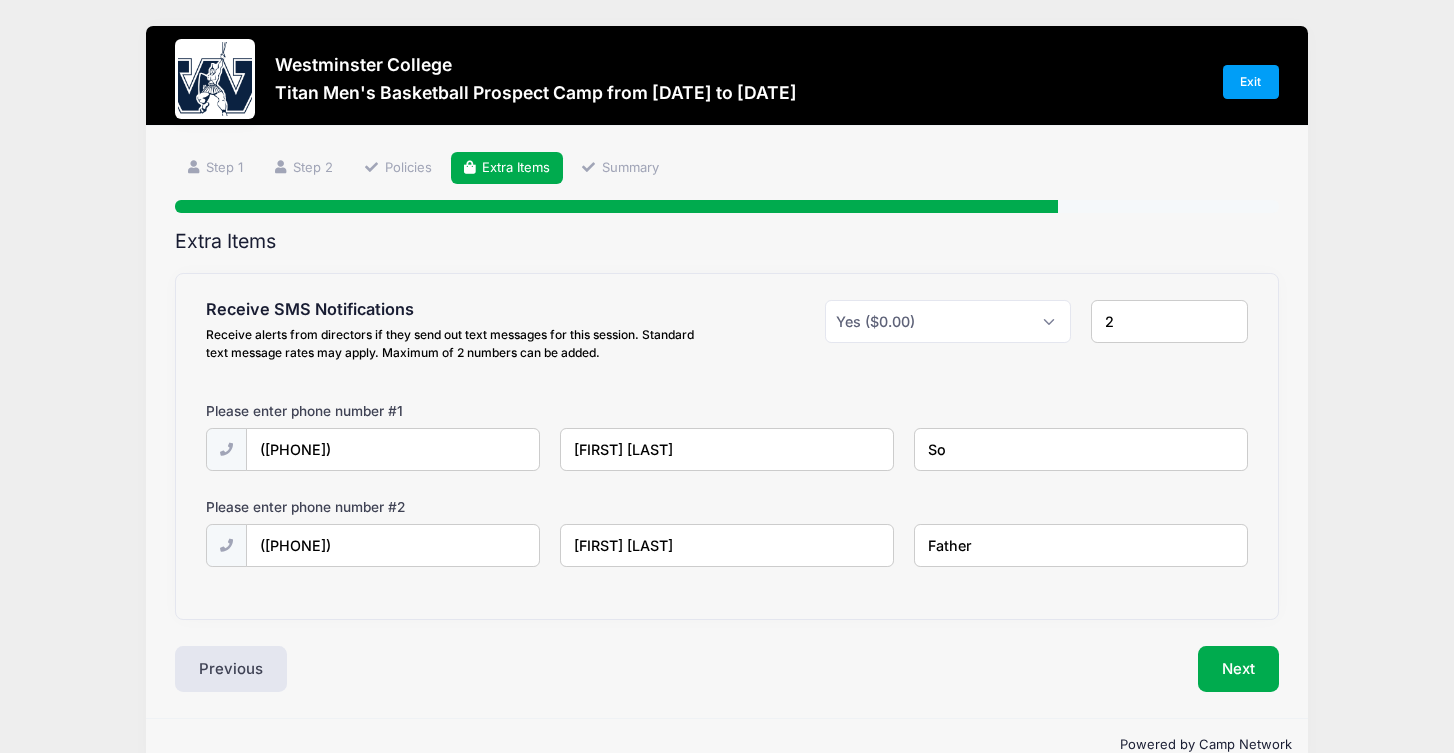 type on "S" 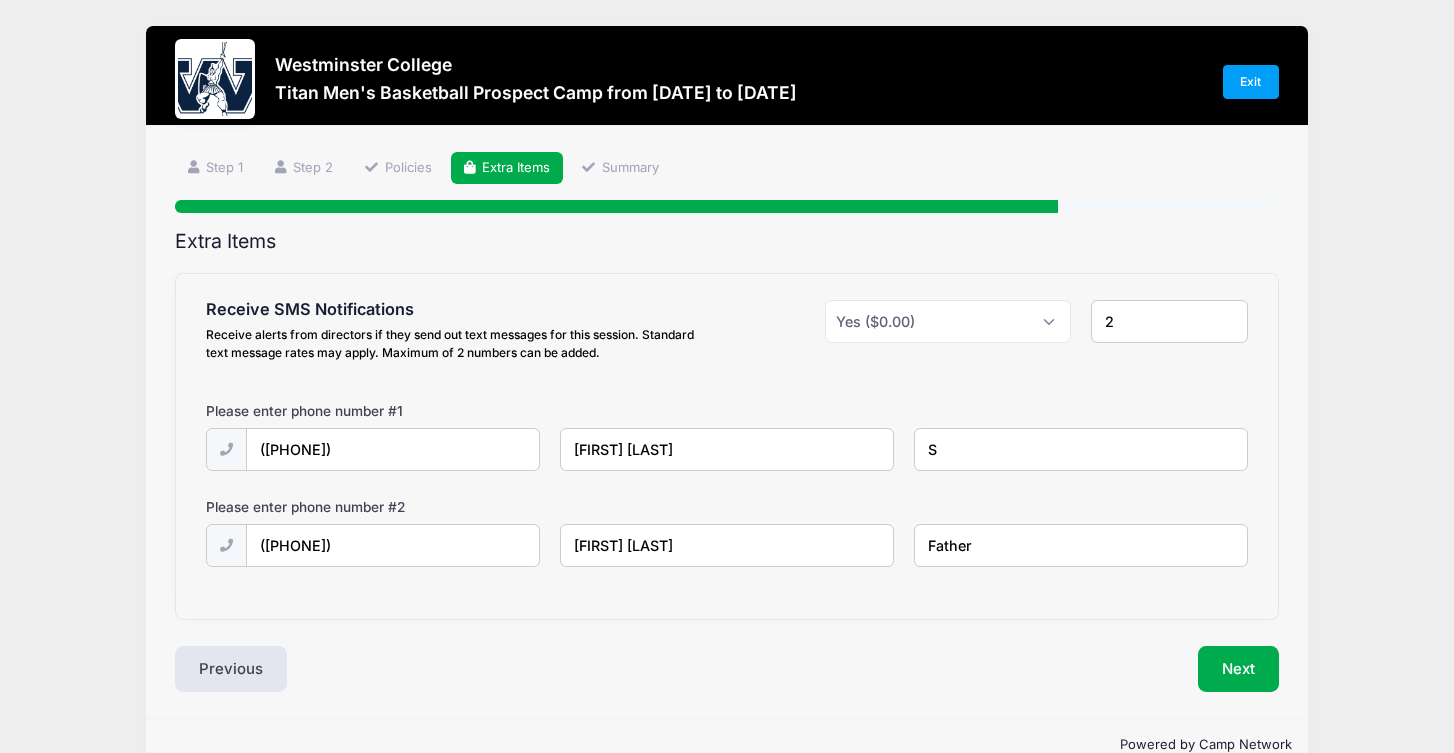 type 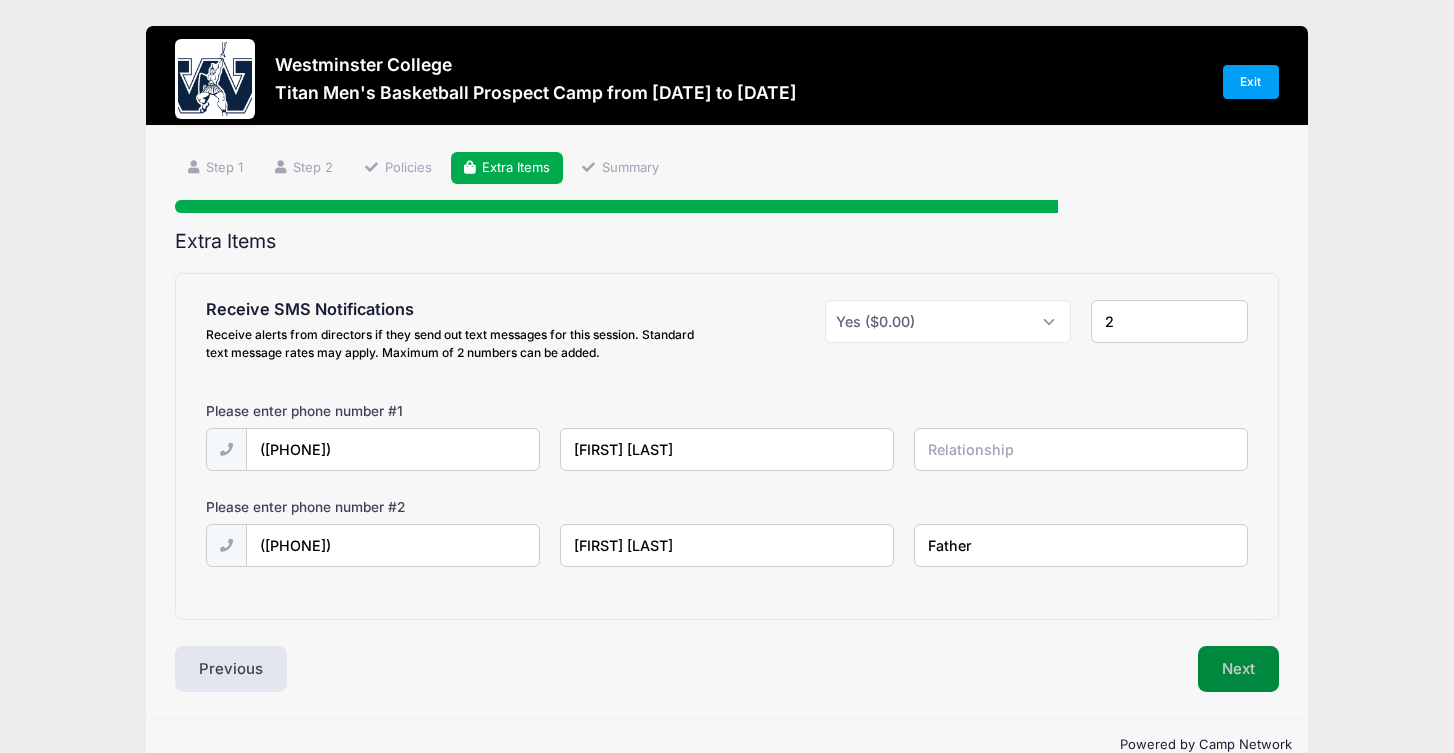 click on "Next" at bounding box center [1238, 669] 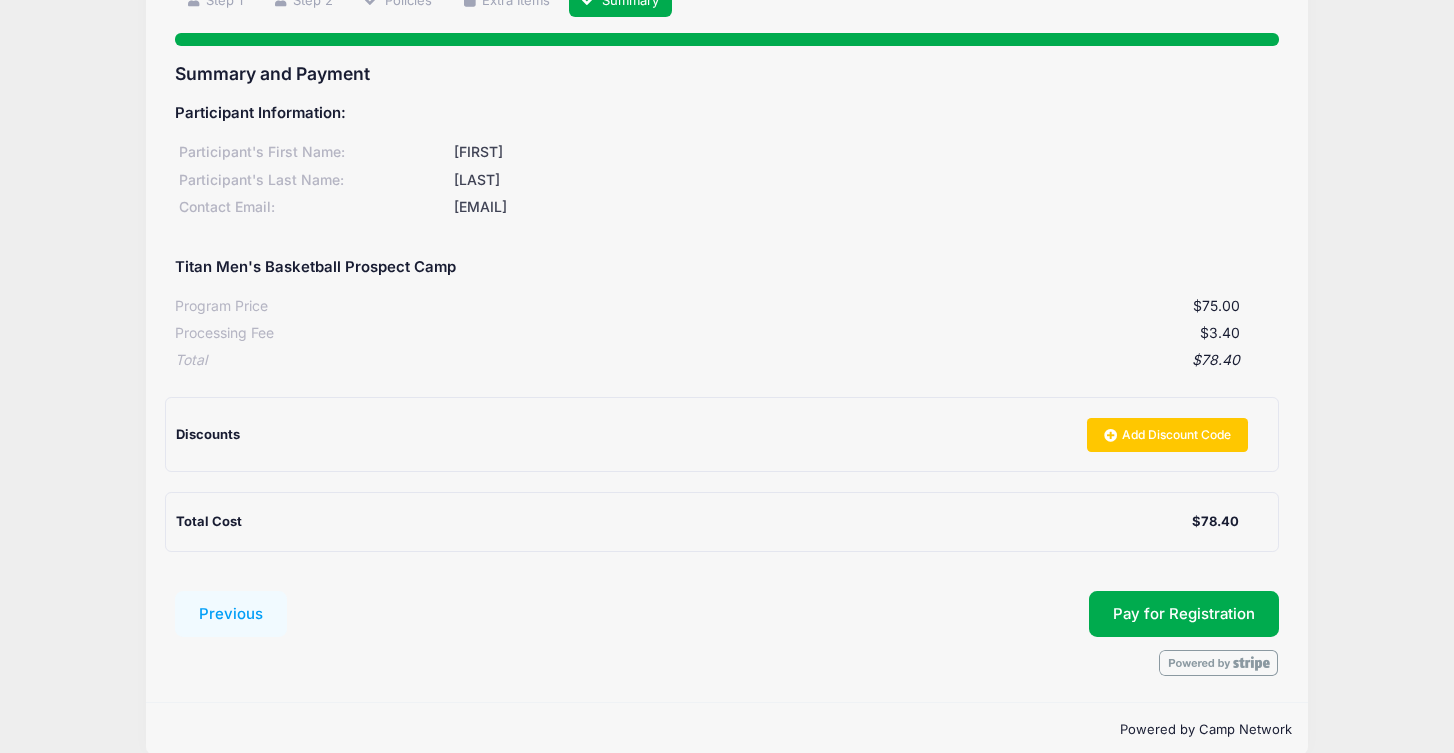 scroll, scrollTop: 178, scrollLeft: 0, axis: vertical 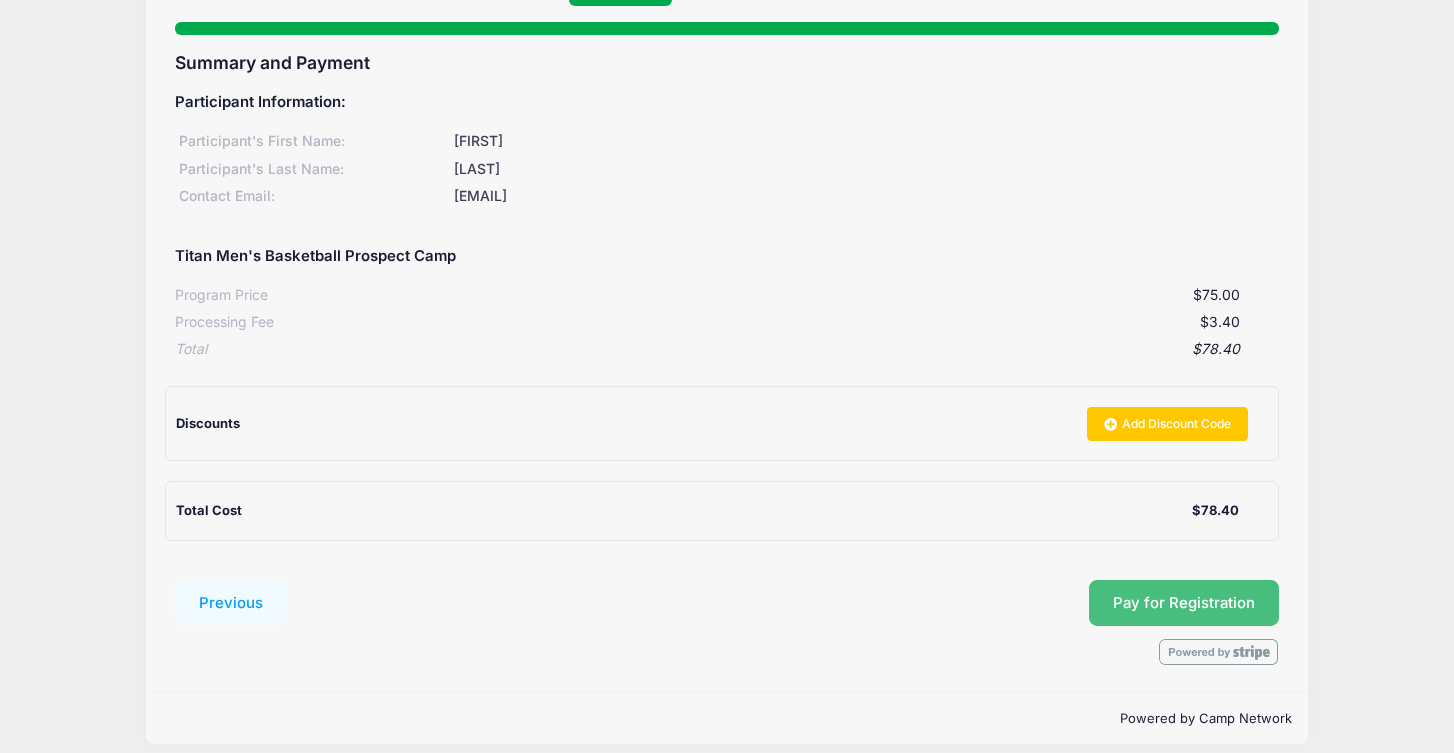 click on "Pay for Registration" at bounding box center [1184, 603] 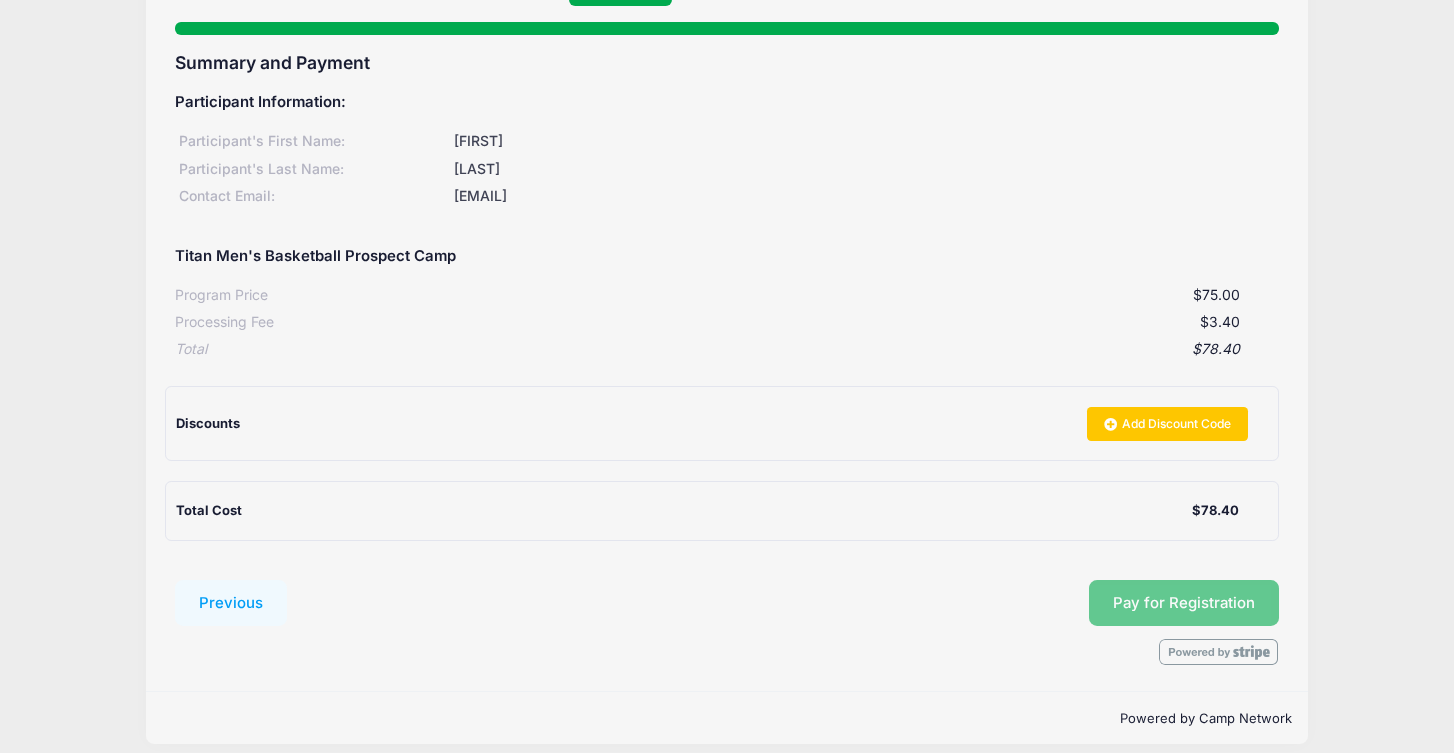 scroll, scrollTop: 195, scrollLeft: 0, axis: vertical 